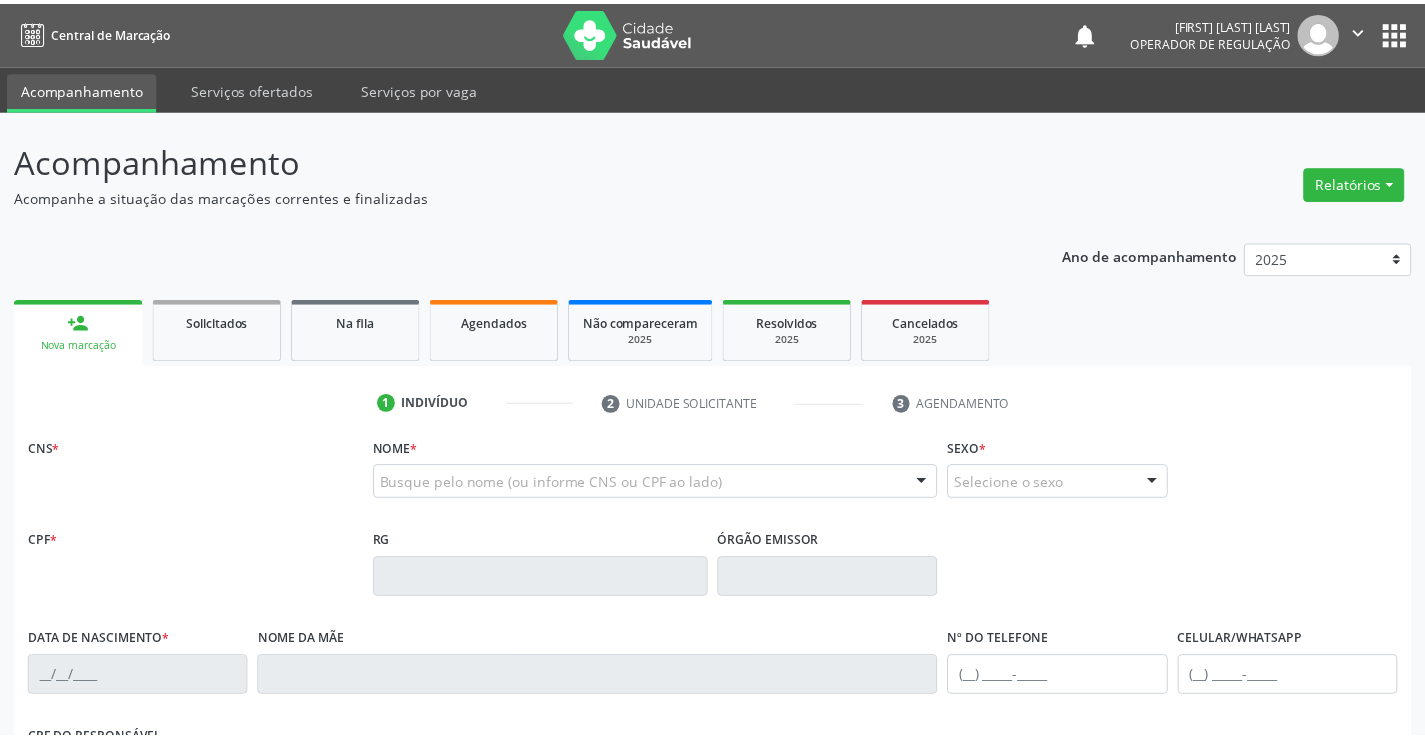 scroll, scrollTop: 0, scrollLeft: 0, axis: both 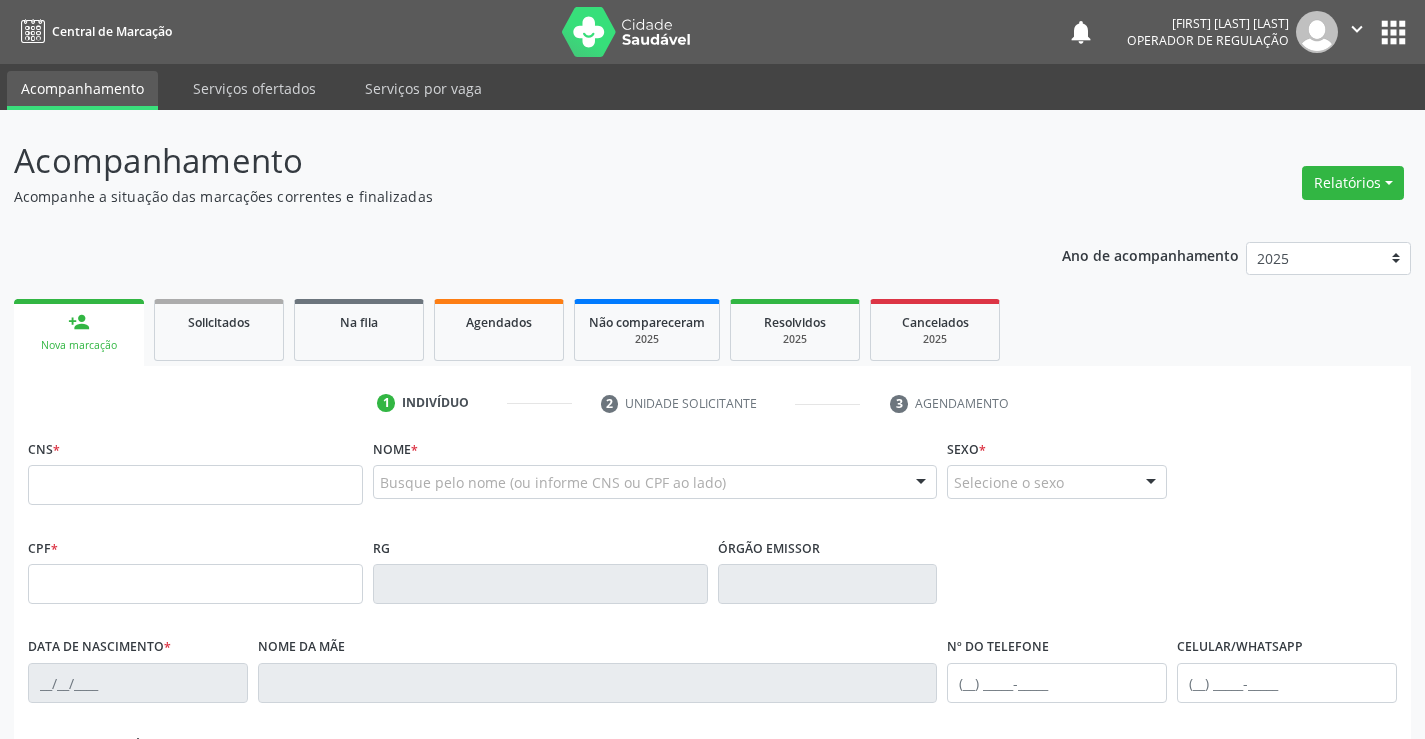 drag, startPoint x: 109, startPoint y: 482, endPoint x: 119, endPoint y: 480, distance: 10.198039 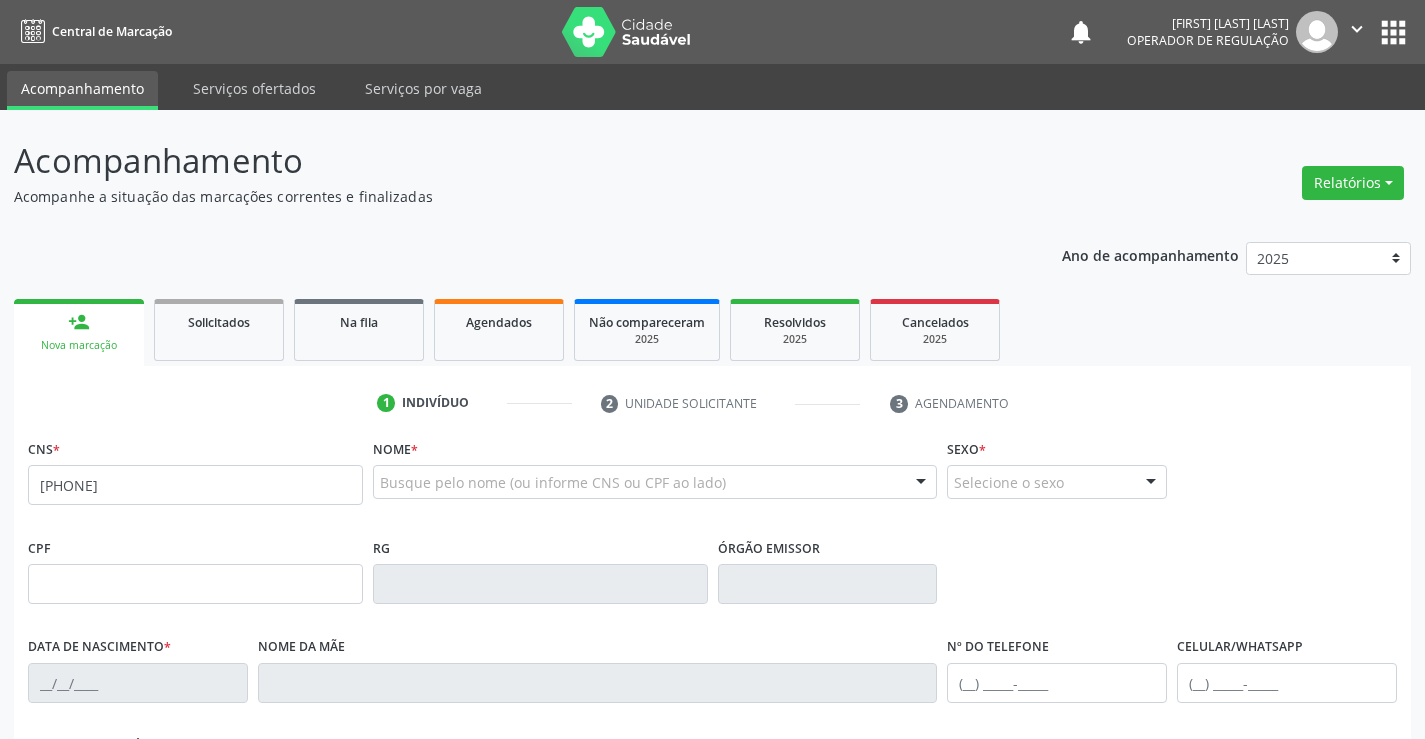type on "705 0072 9110 9057" 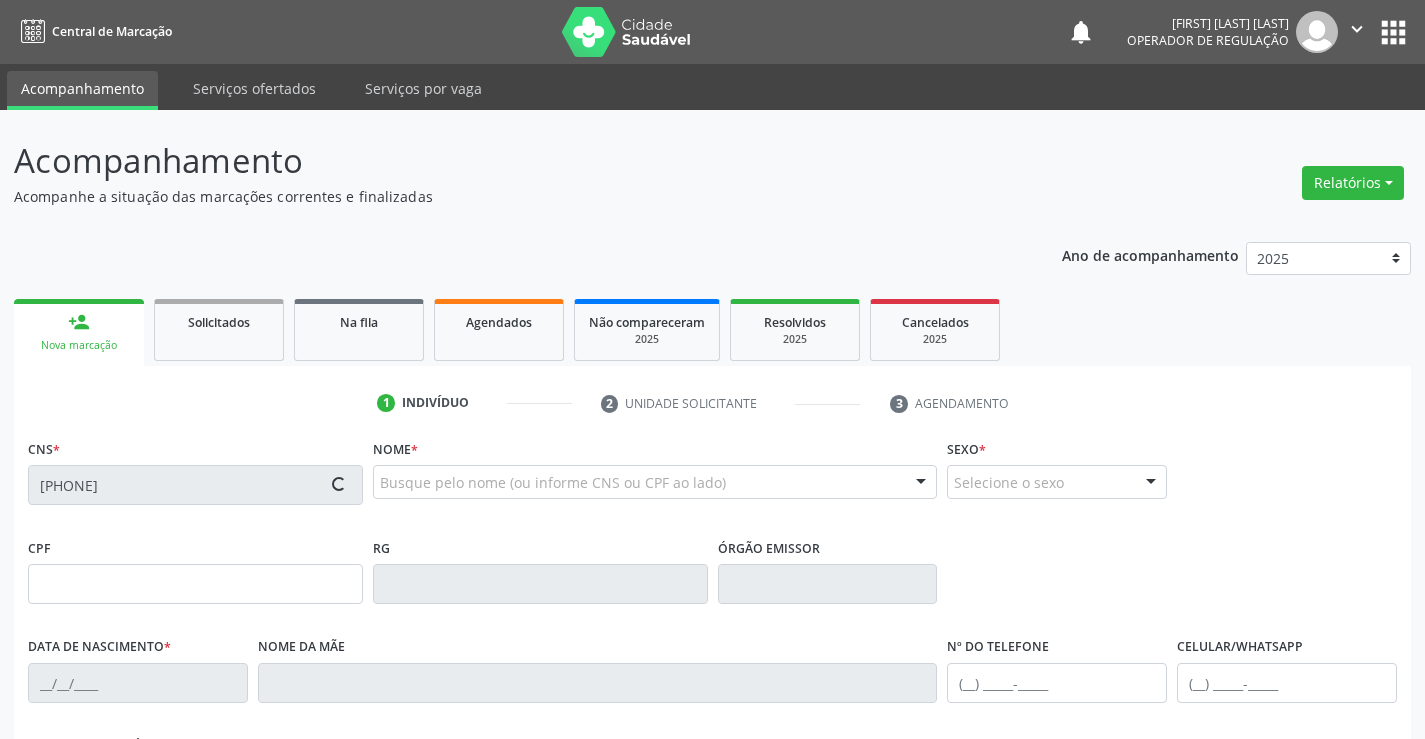 scroll, scrollTop: 345, scrollLeft: 0, axis: vertical 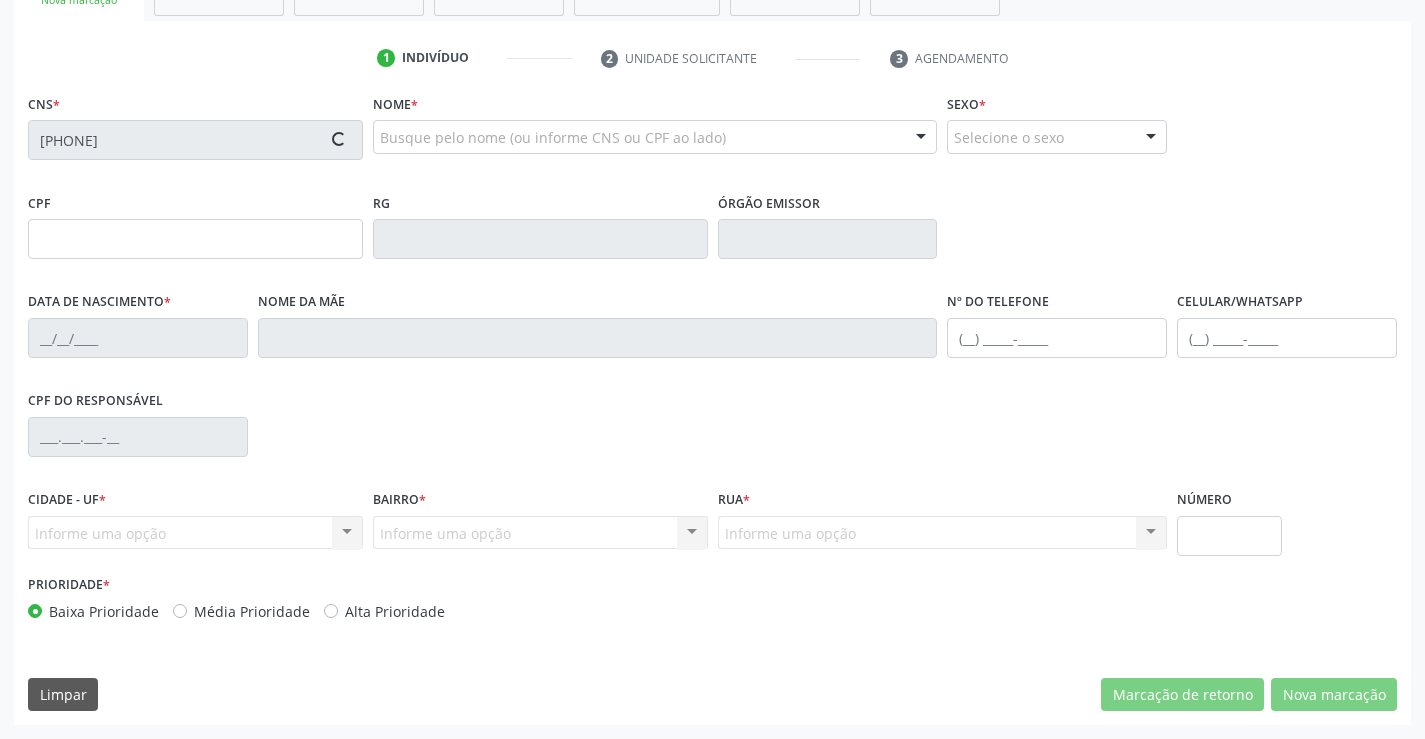 type on "1117274802" 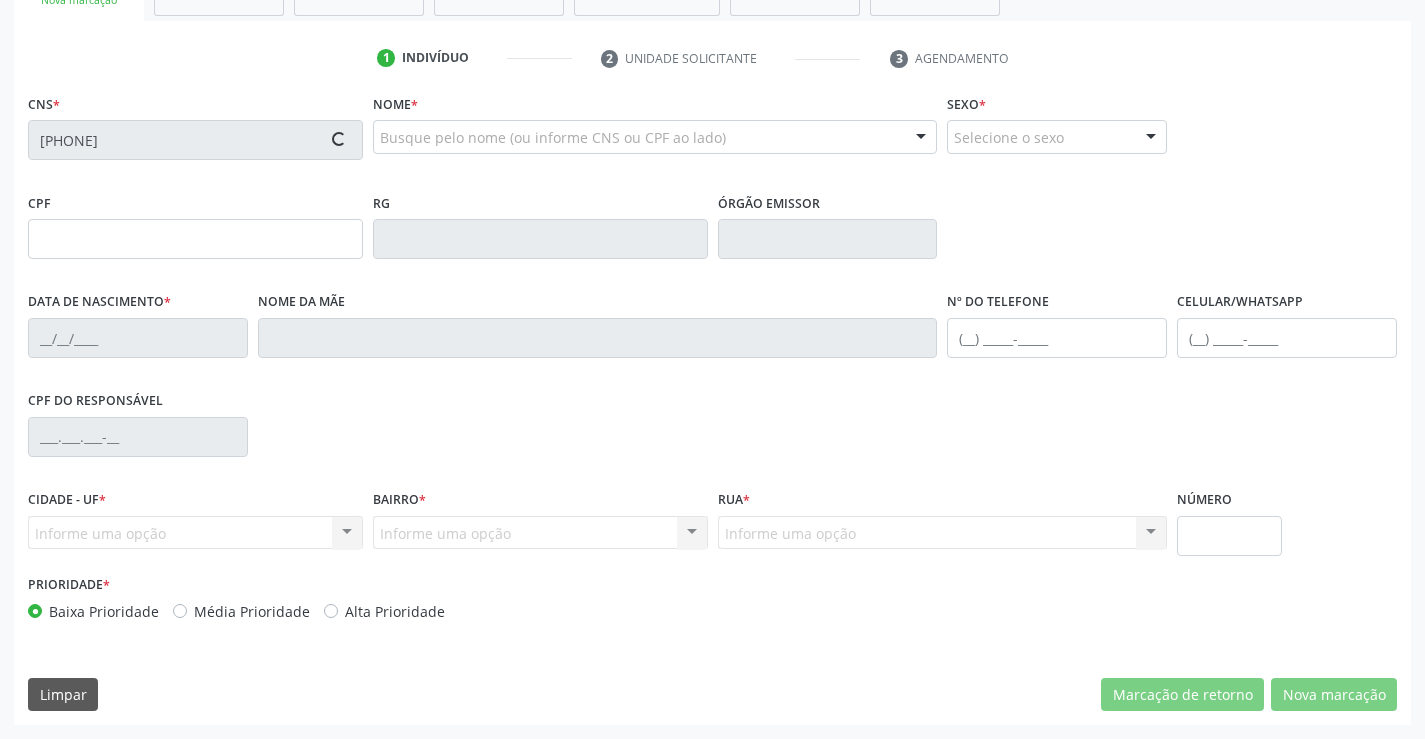 type on "24/01/1984" 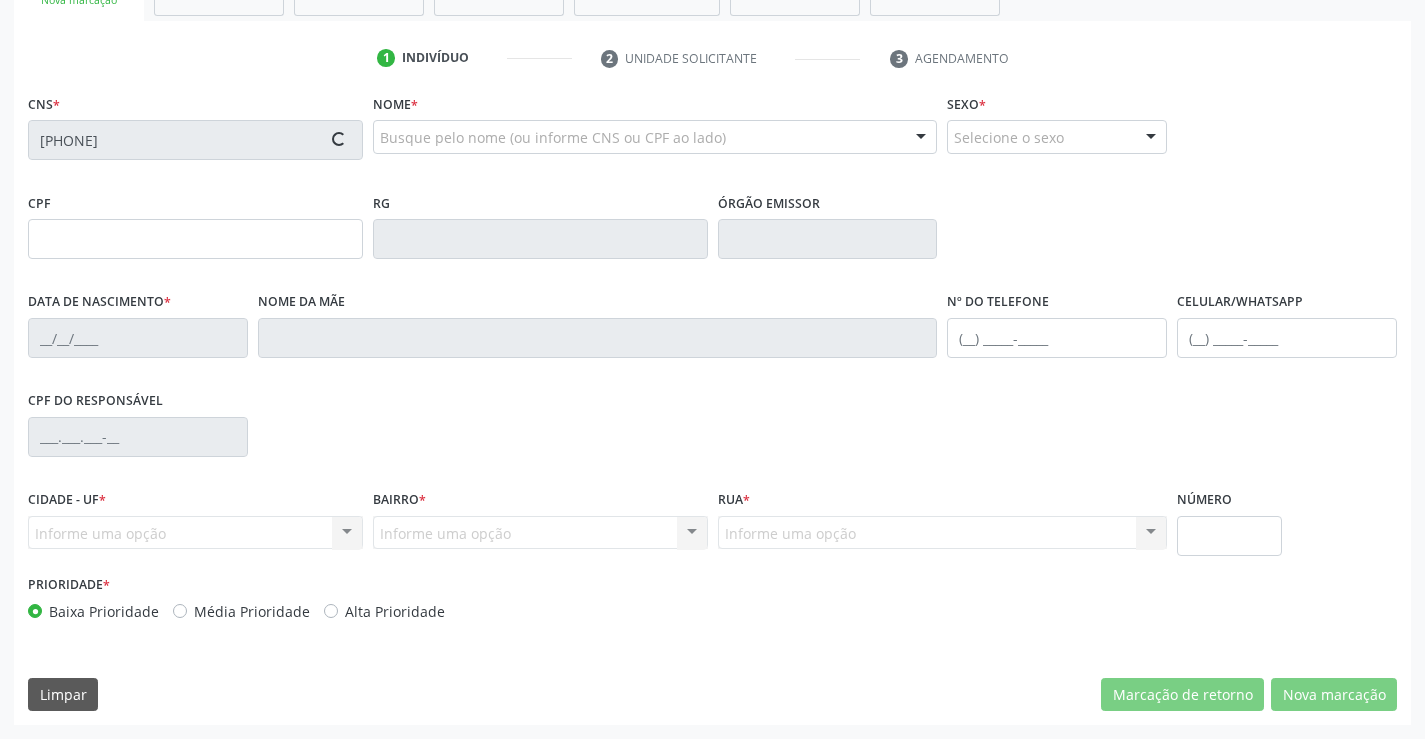 type on "018.300.595-30" 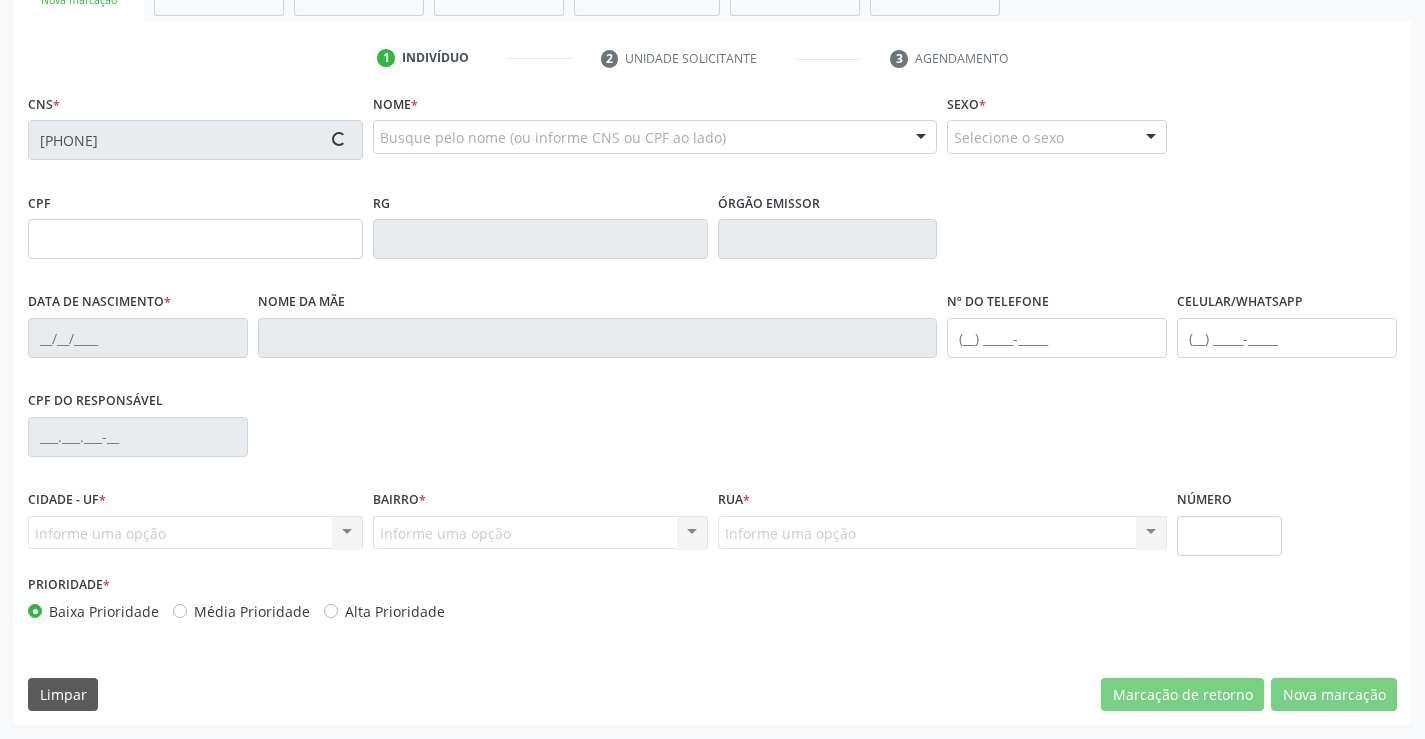 type on "S/N" 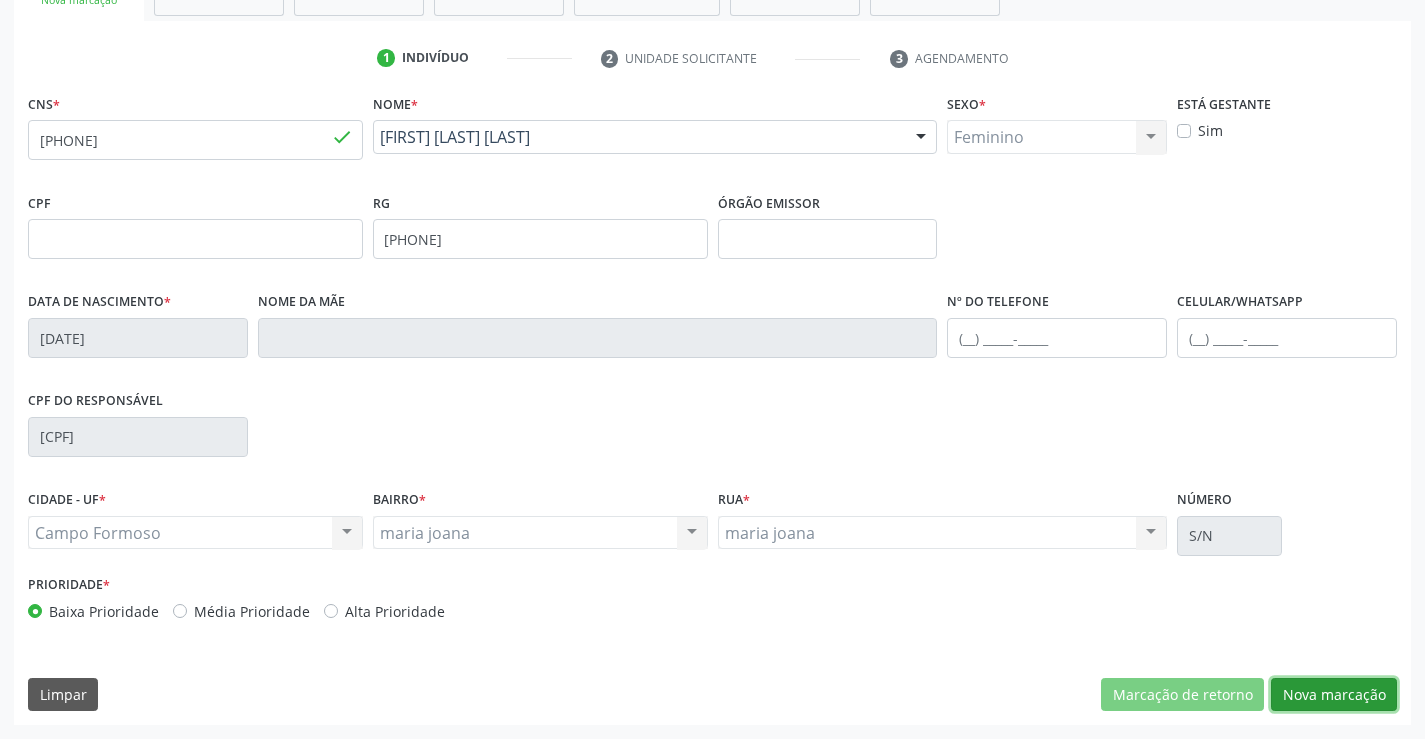 click on "Nova marcação" at bounding box center [1334, 695] 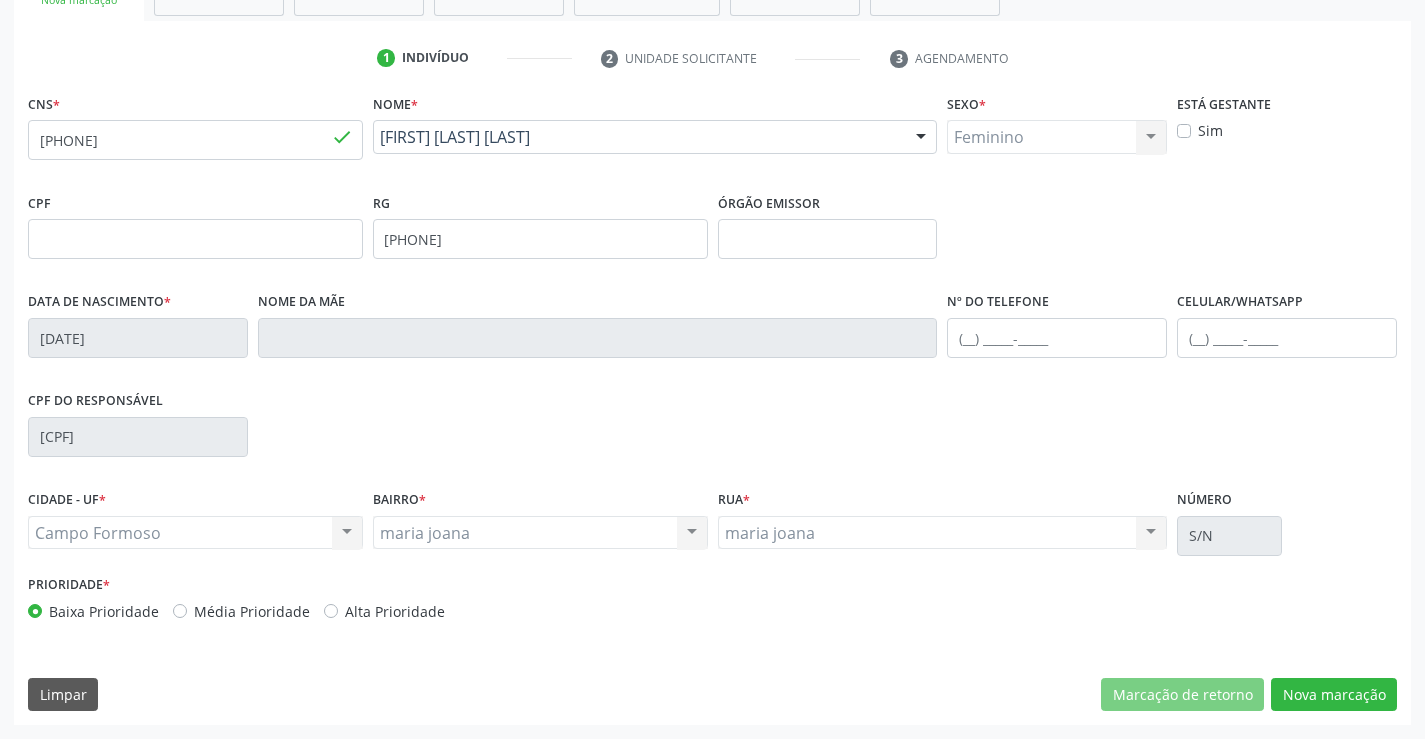 scroll, scrollTop: 167, scrollLeft: 0, axis: vertical 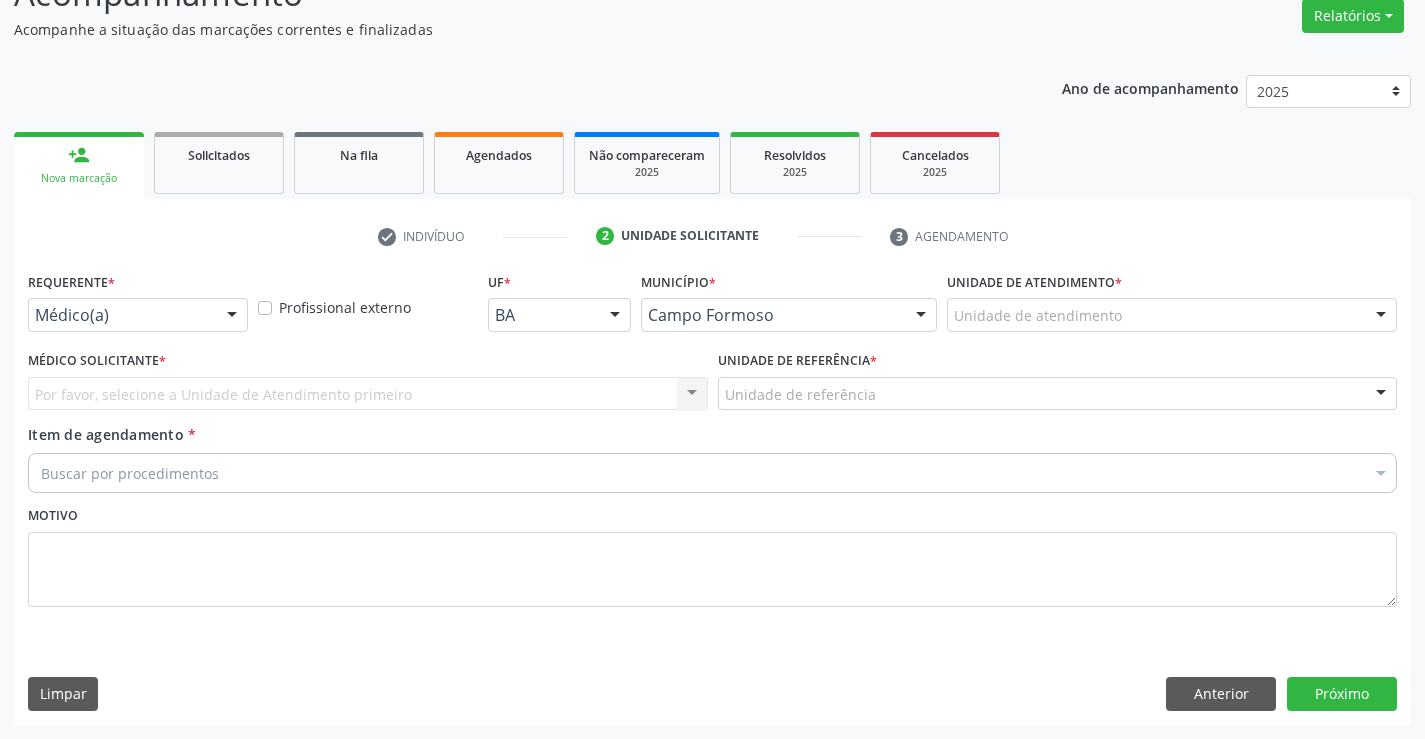 drag, startPoint x: 184, startPoint y: 327, endPoint x: 202, endPoint y: 319, distance: 19.697716 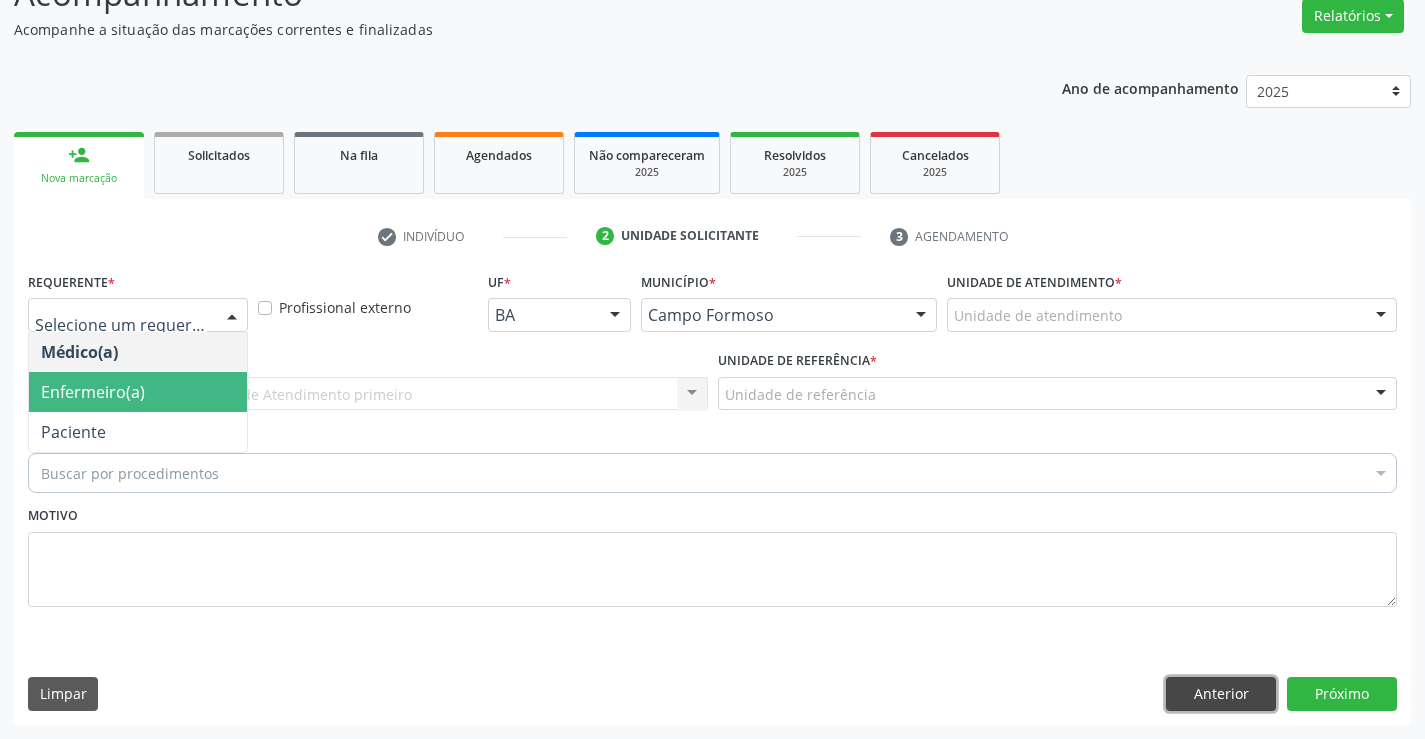 click on "Anterior" at bounding box center (1221, 694) 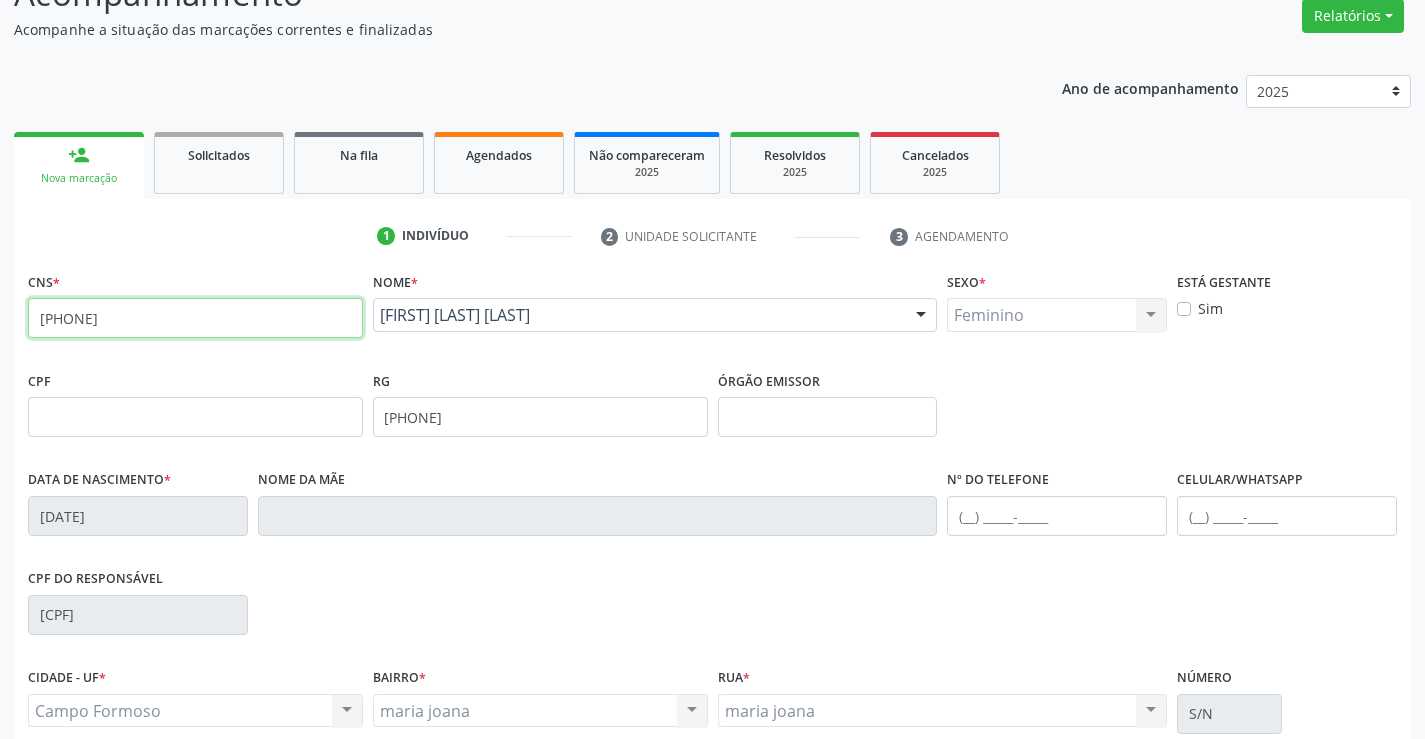 drag, startPoint x: 32, startPoint y: 321, endPoint x: 304, endPoint y: 299, distance: 272.88824 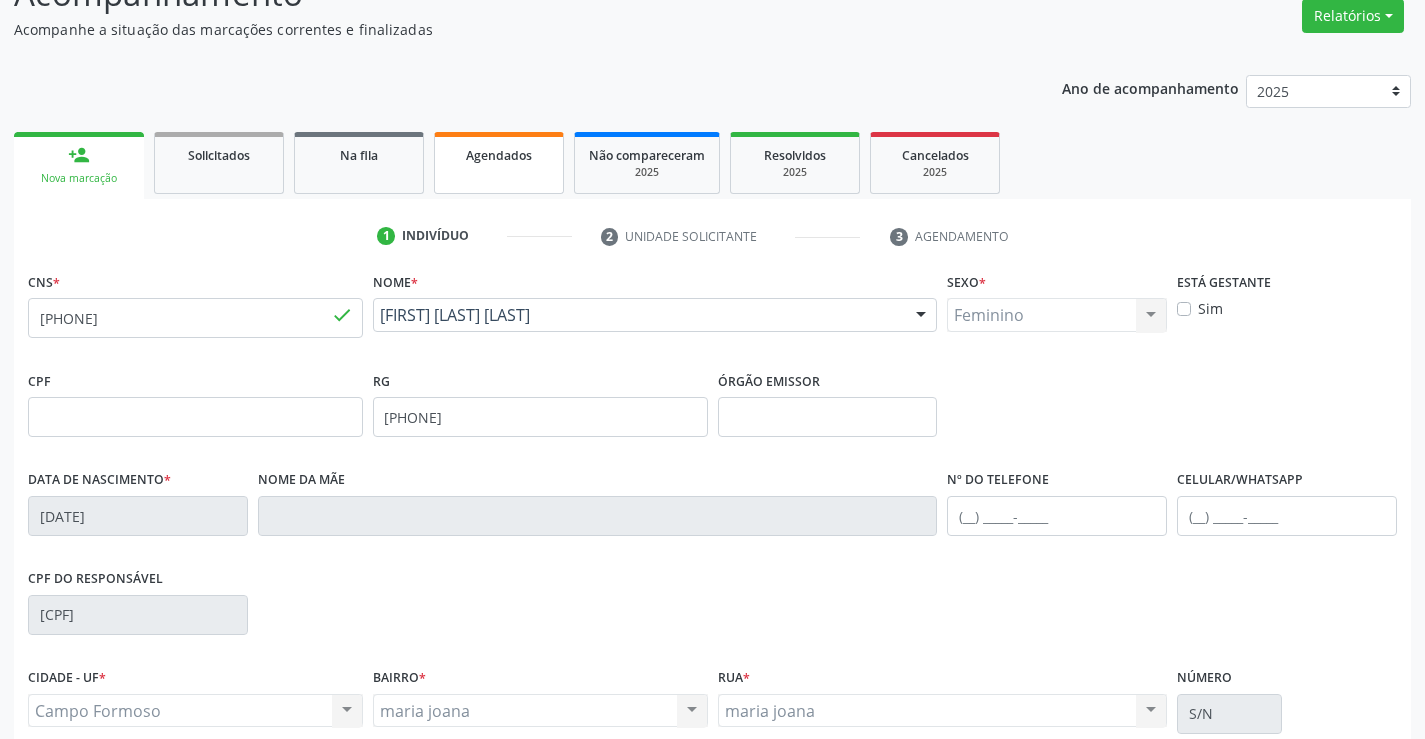 click on "Agendados" at bounding box center [499, 163] 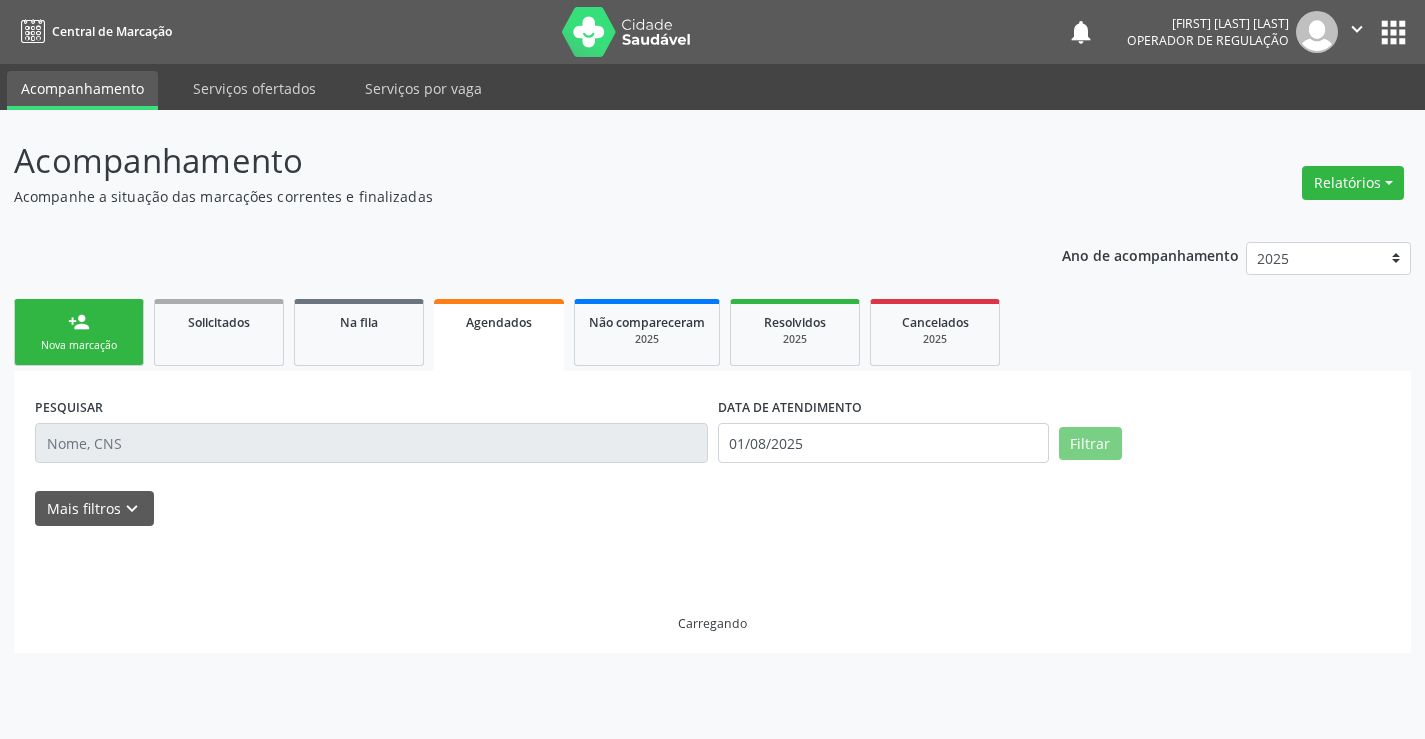 scroll, scrollTop: 0, scrollLeft: 0, axis: both 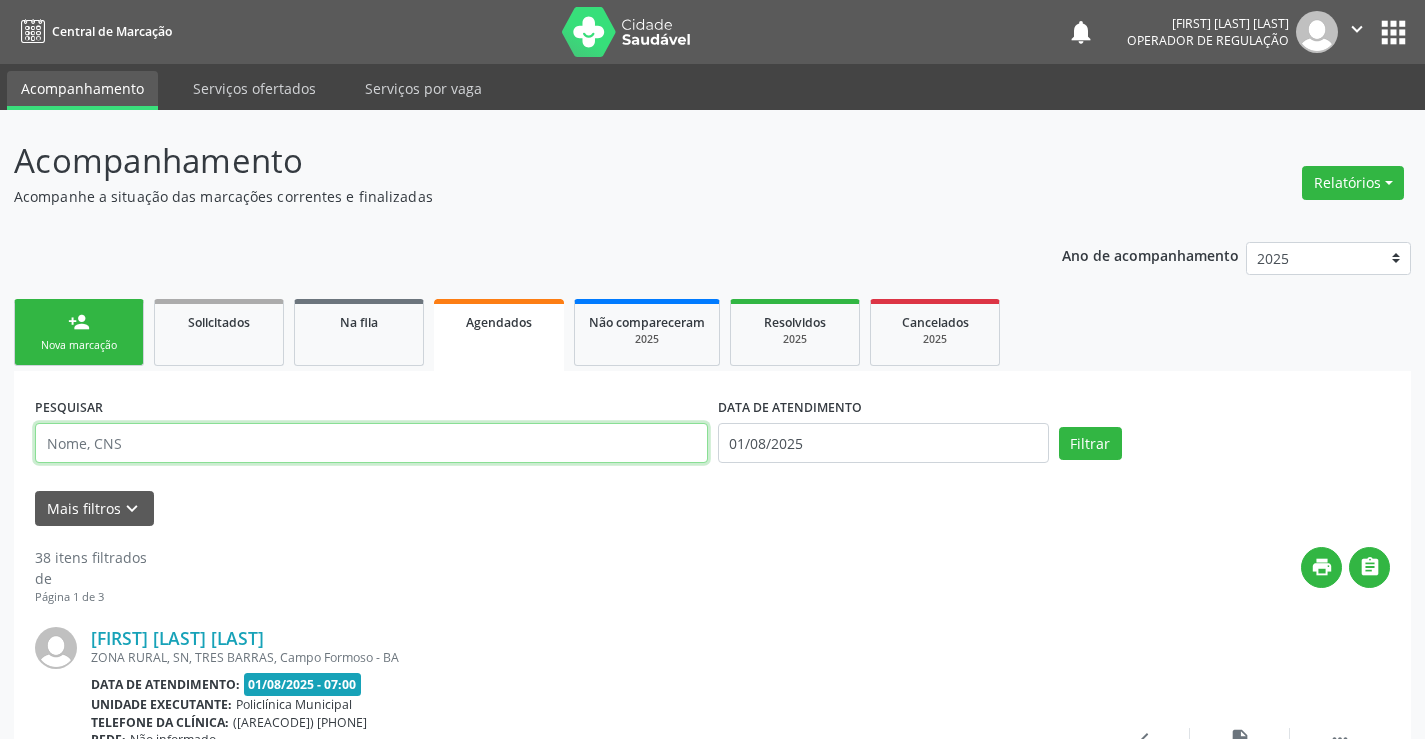 paste on "705 0072 9110 9057" 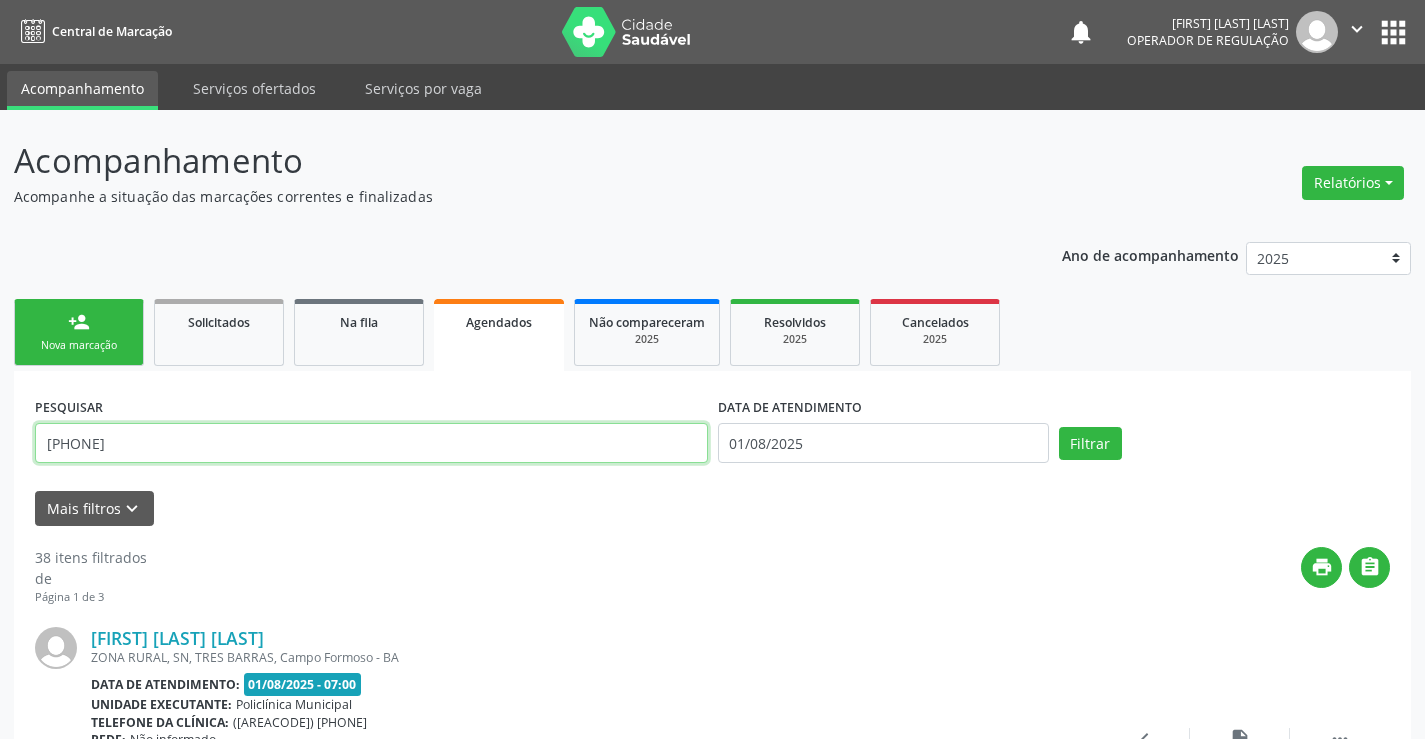 type on "705 0072 9110 9057" 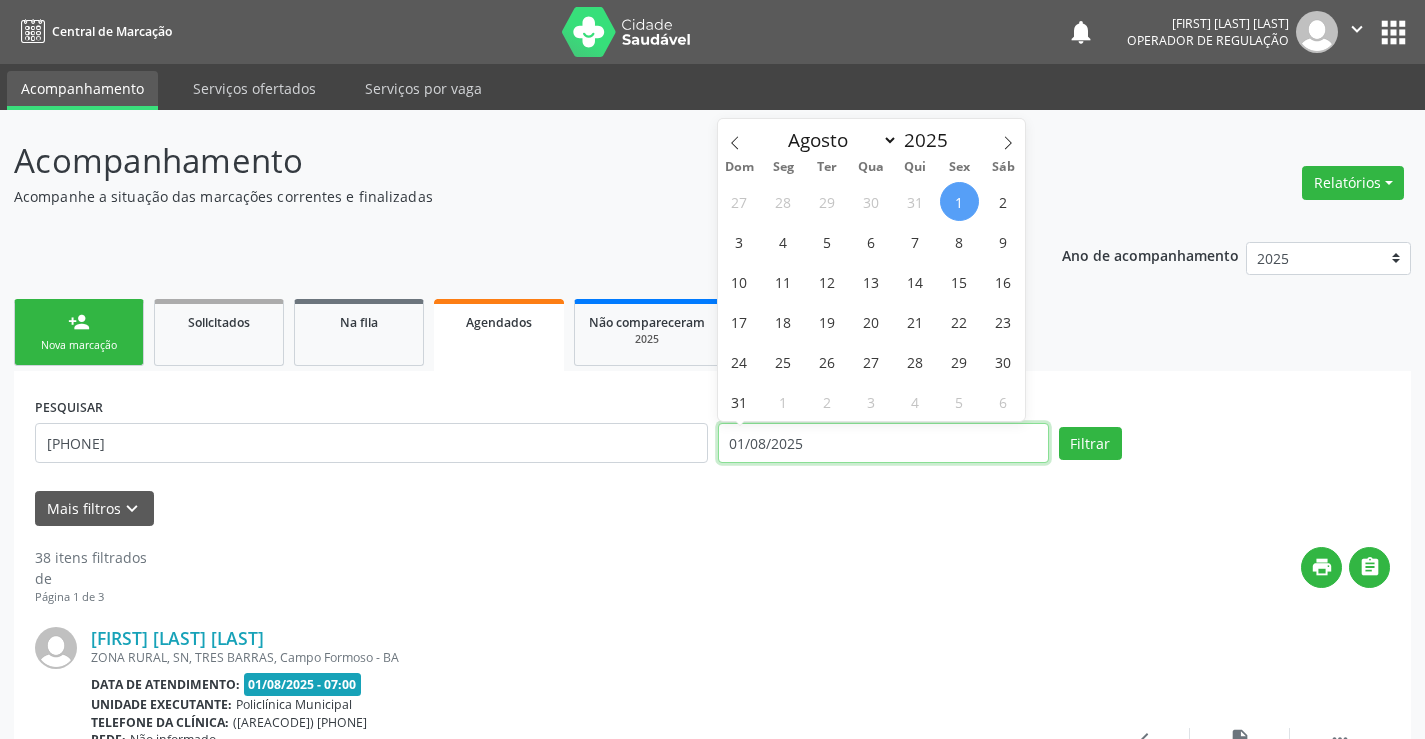 click on "01/08/2025" at bounding box center [883, 443] 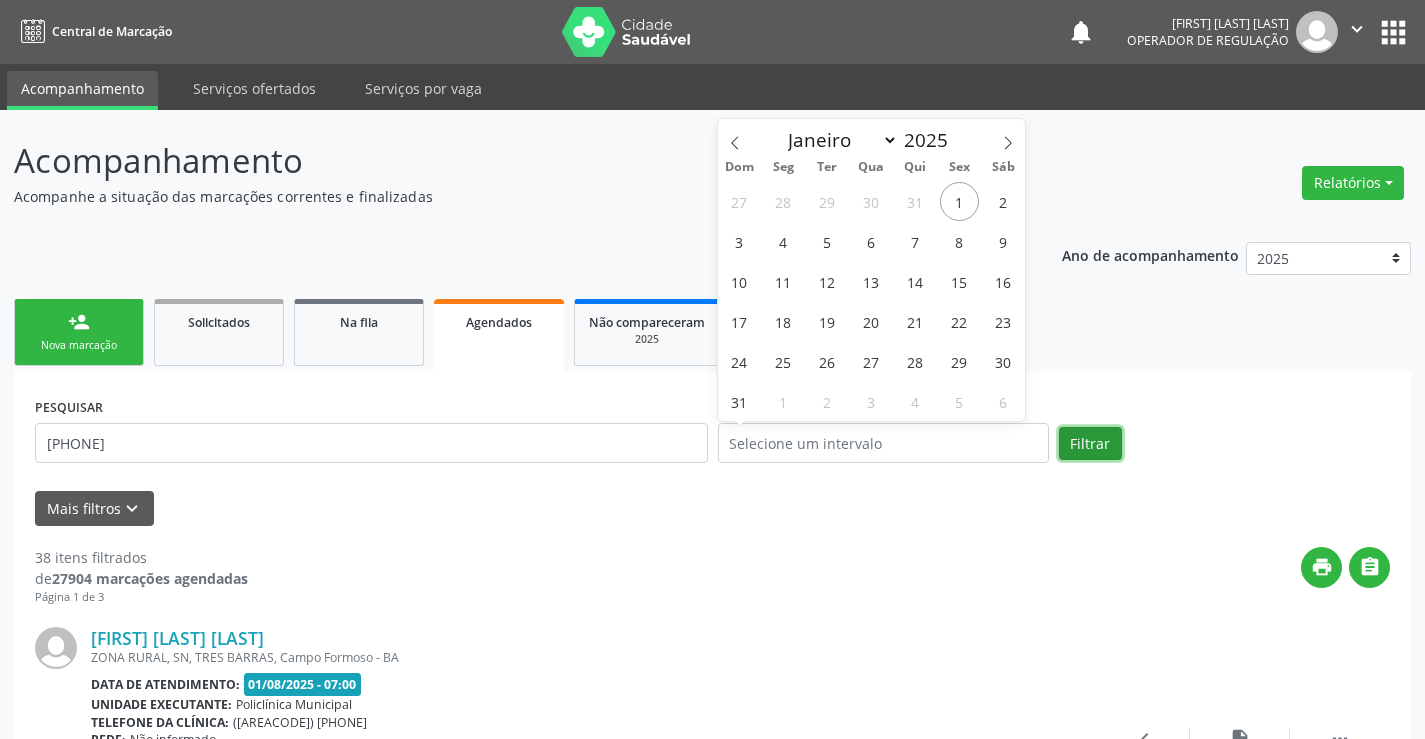 click on "Filtrar" at bounding box center [1090, 444] 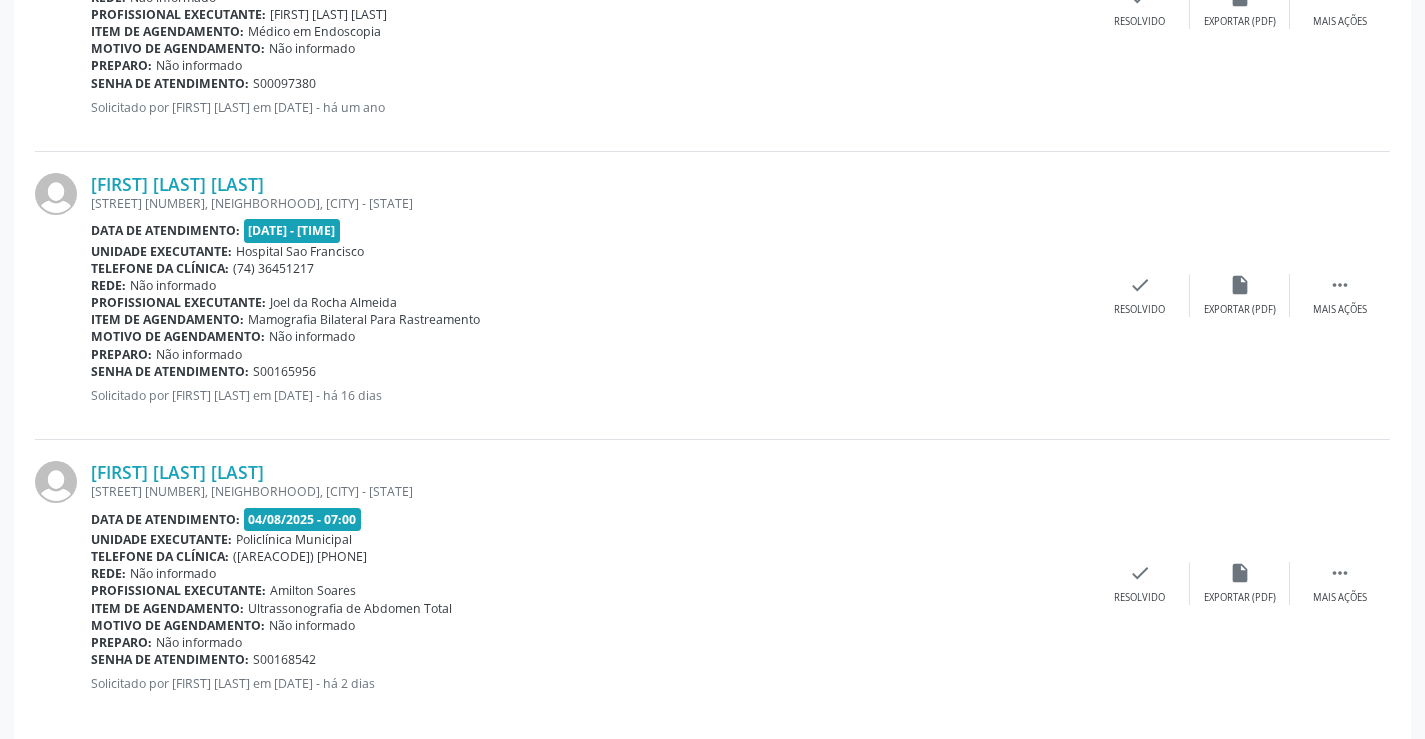 scroll, scrollTop: 765, scrollLeft: 0, axis: vertical 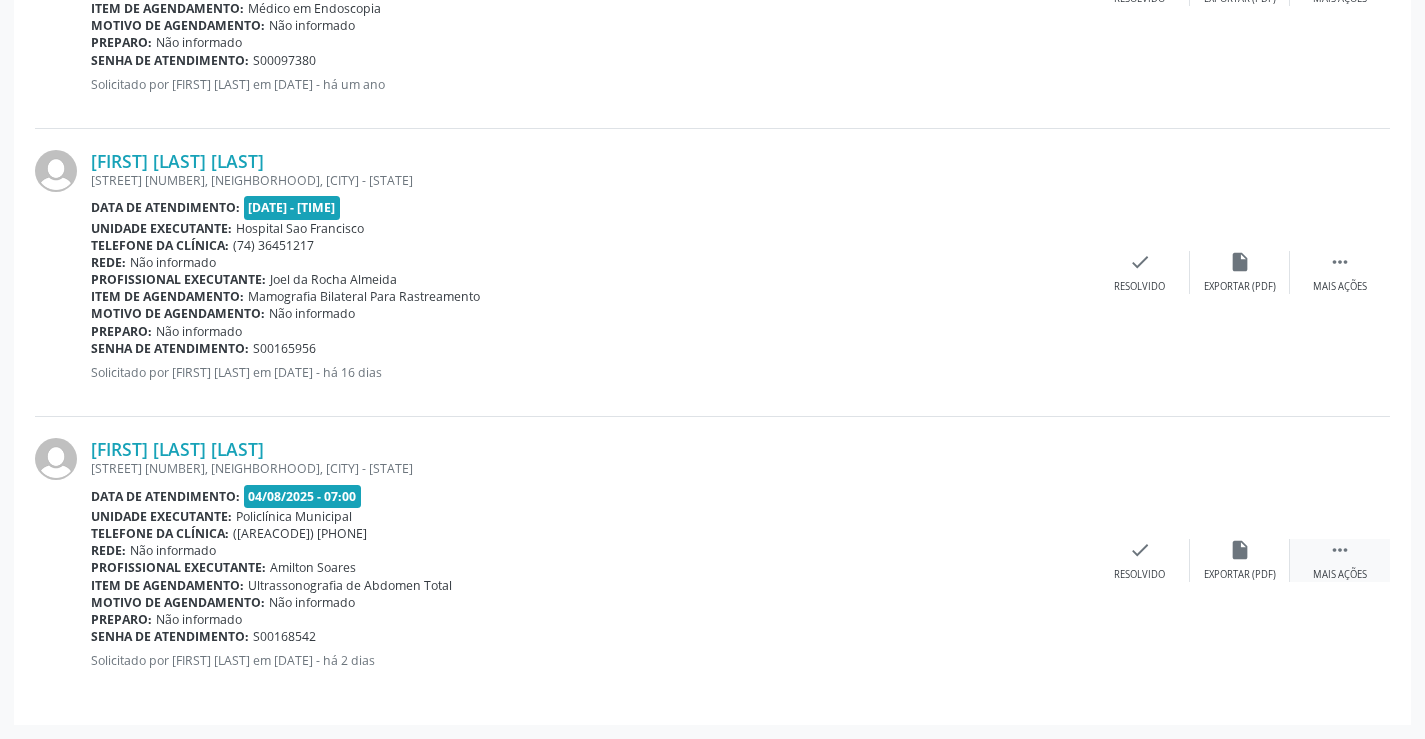 click on "Mais ações" at bounding box center [1340, 575] 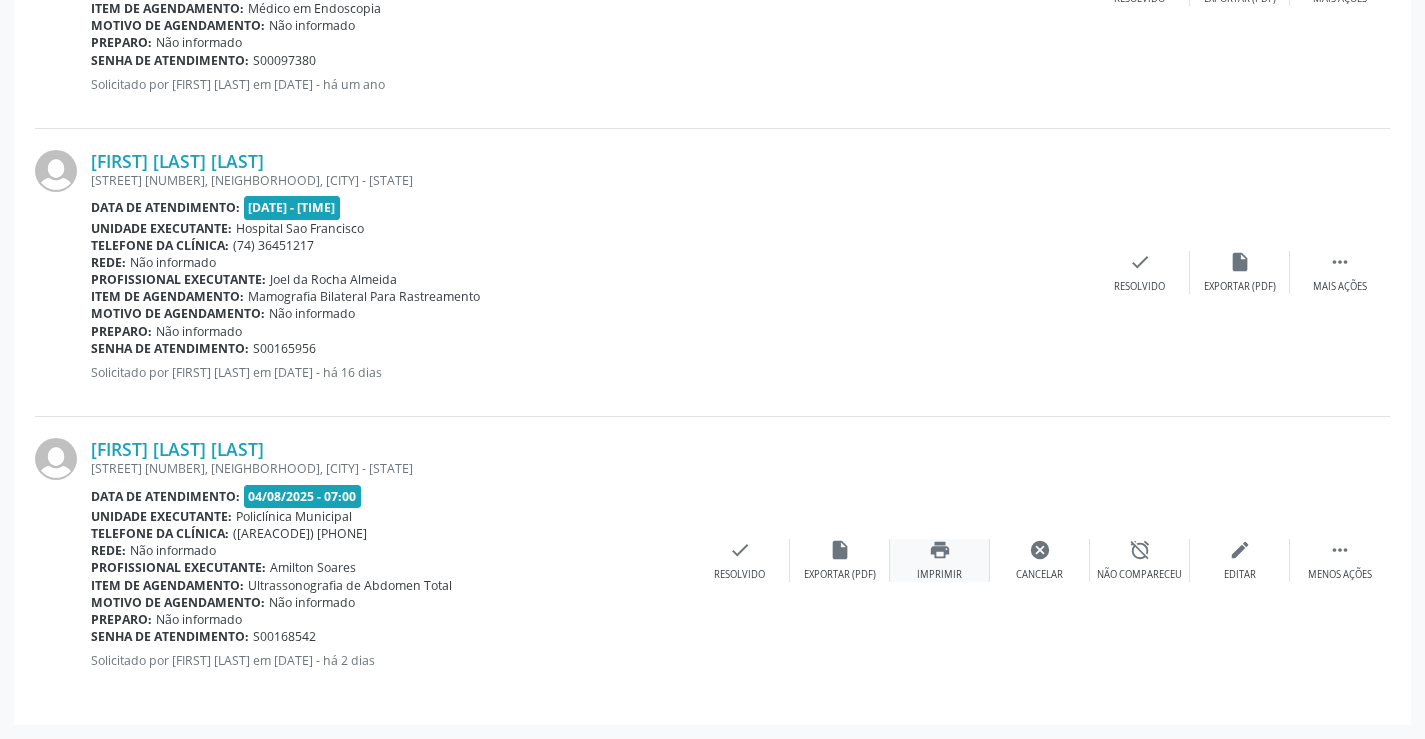 click on "print
Imprimir" at bounding box center (940, 560) 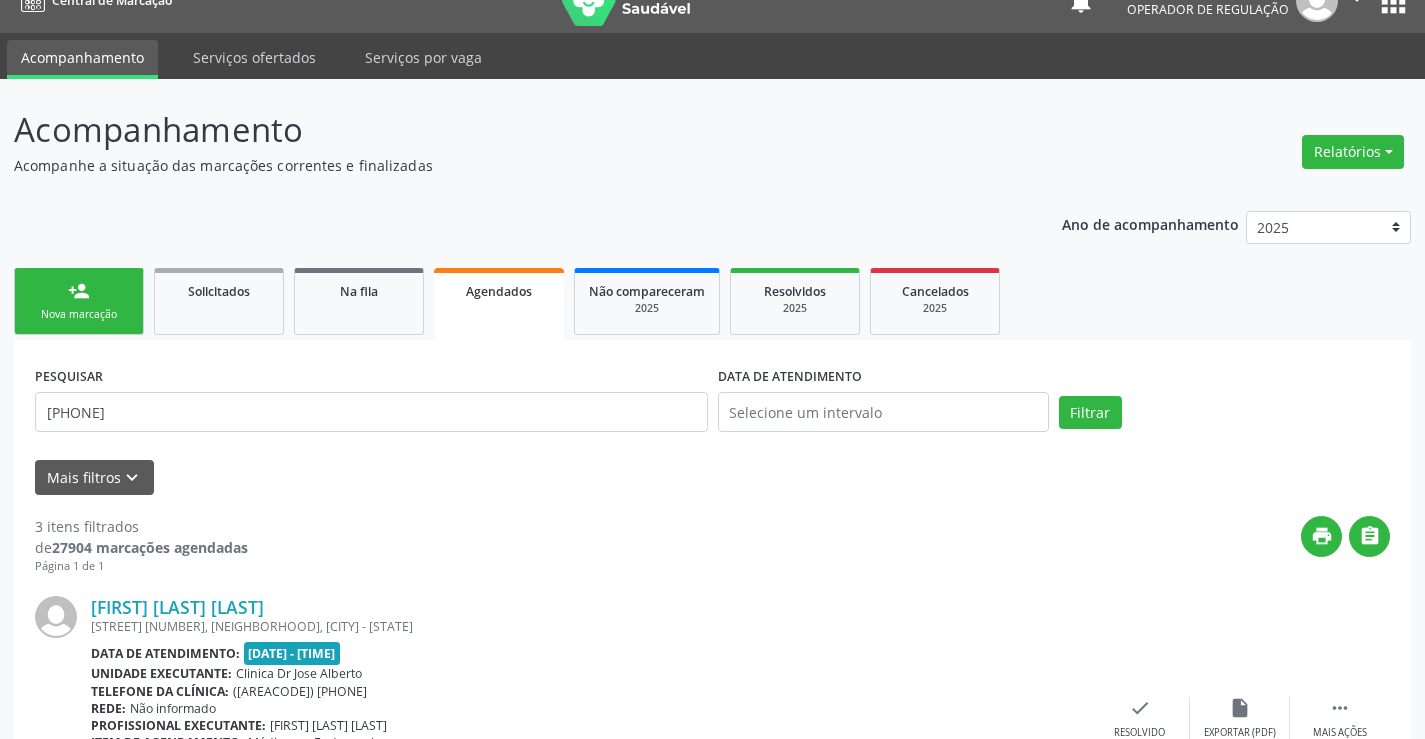 scroll, scrollTop: 0, scrollLeft: 0, axis: both 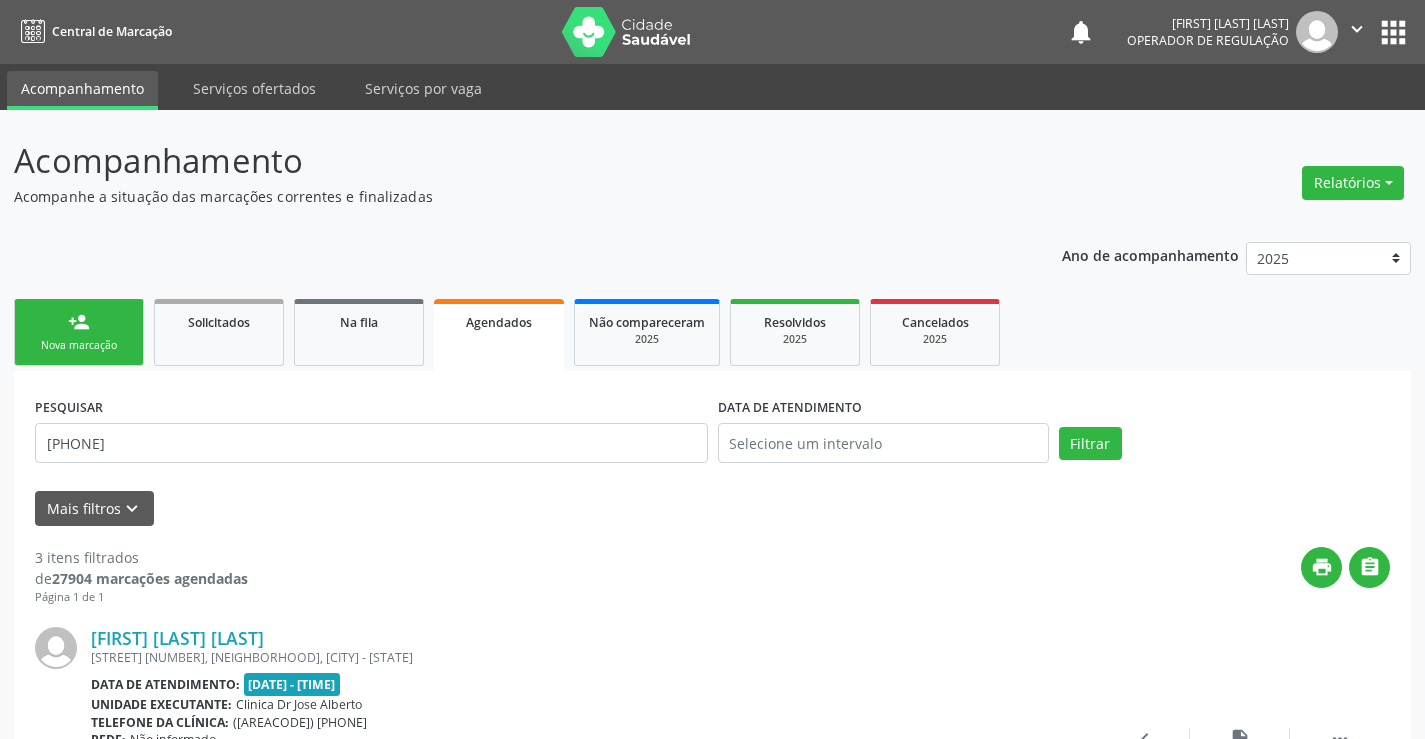 click on "person_add
Nova marcação" at bounding box center [79, 332] 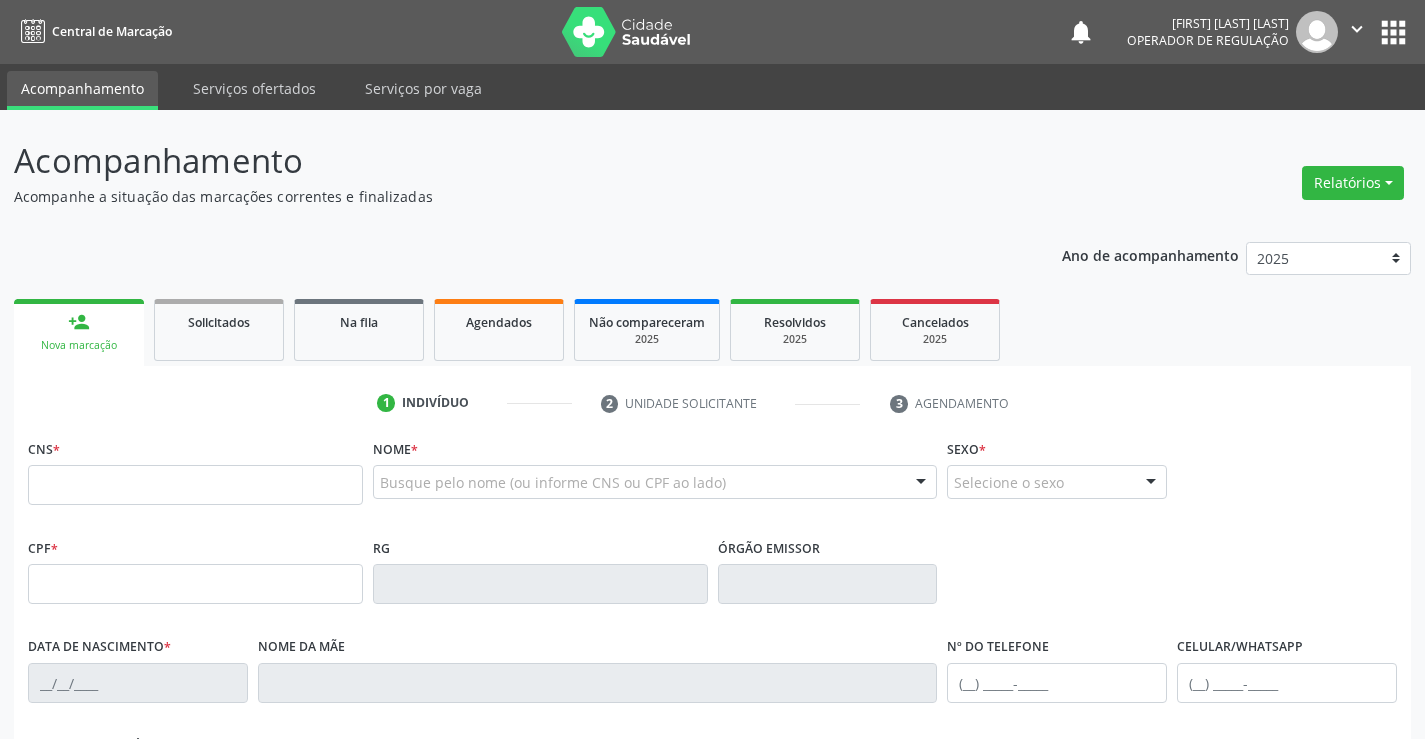 click on "person_add
Nova marcação" at bounding box center (79, 332) 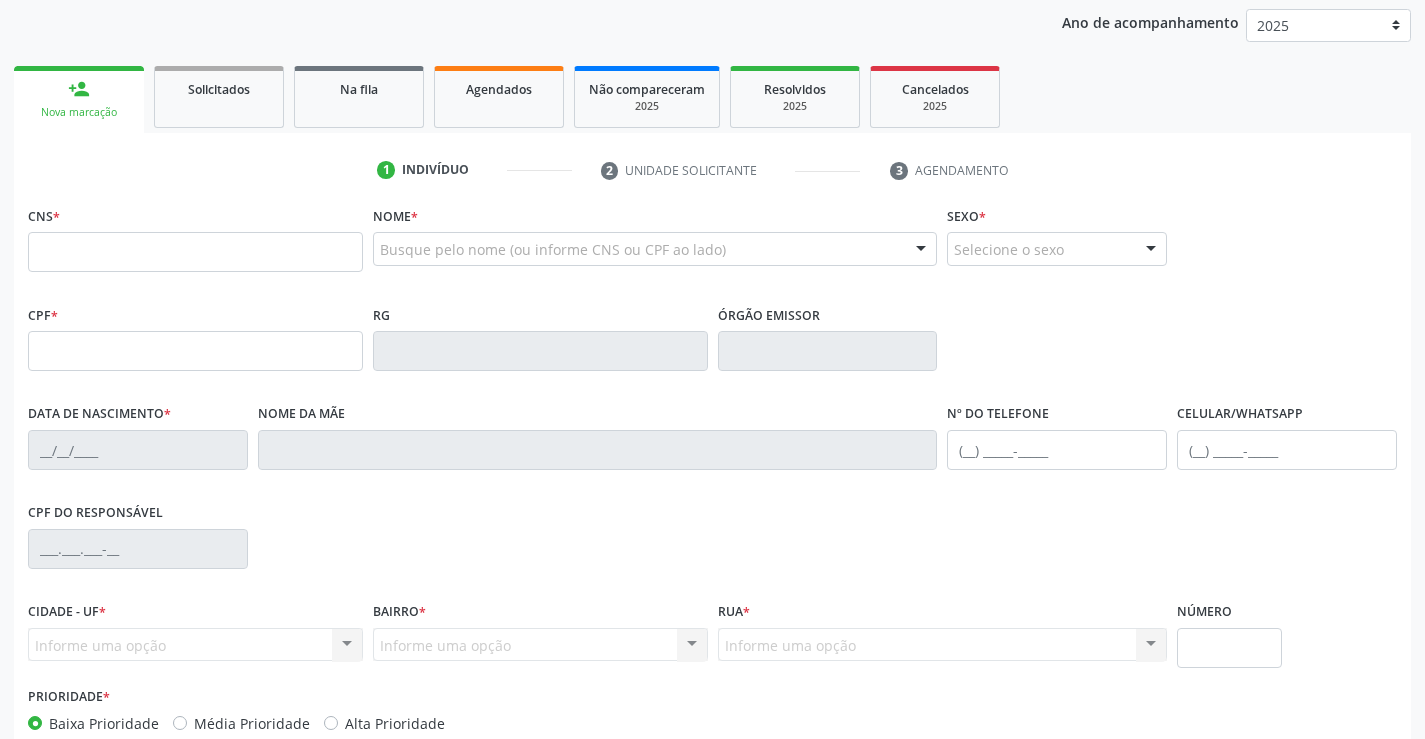 scroll, scrollTop: 145, scrollLeft: 0, axis: vertical 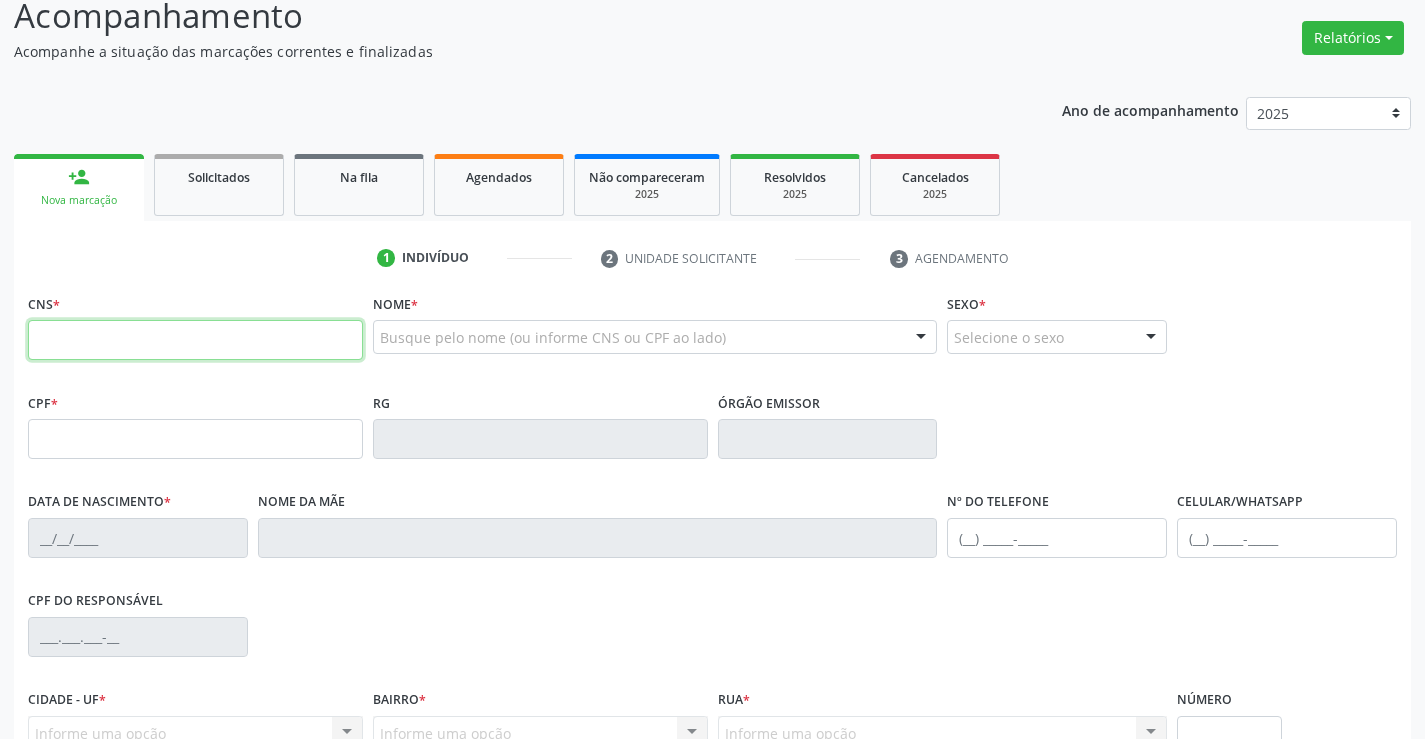 click at bounding box center (195, 340) 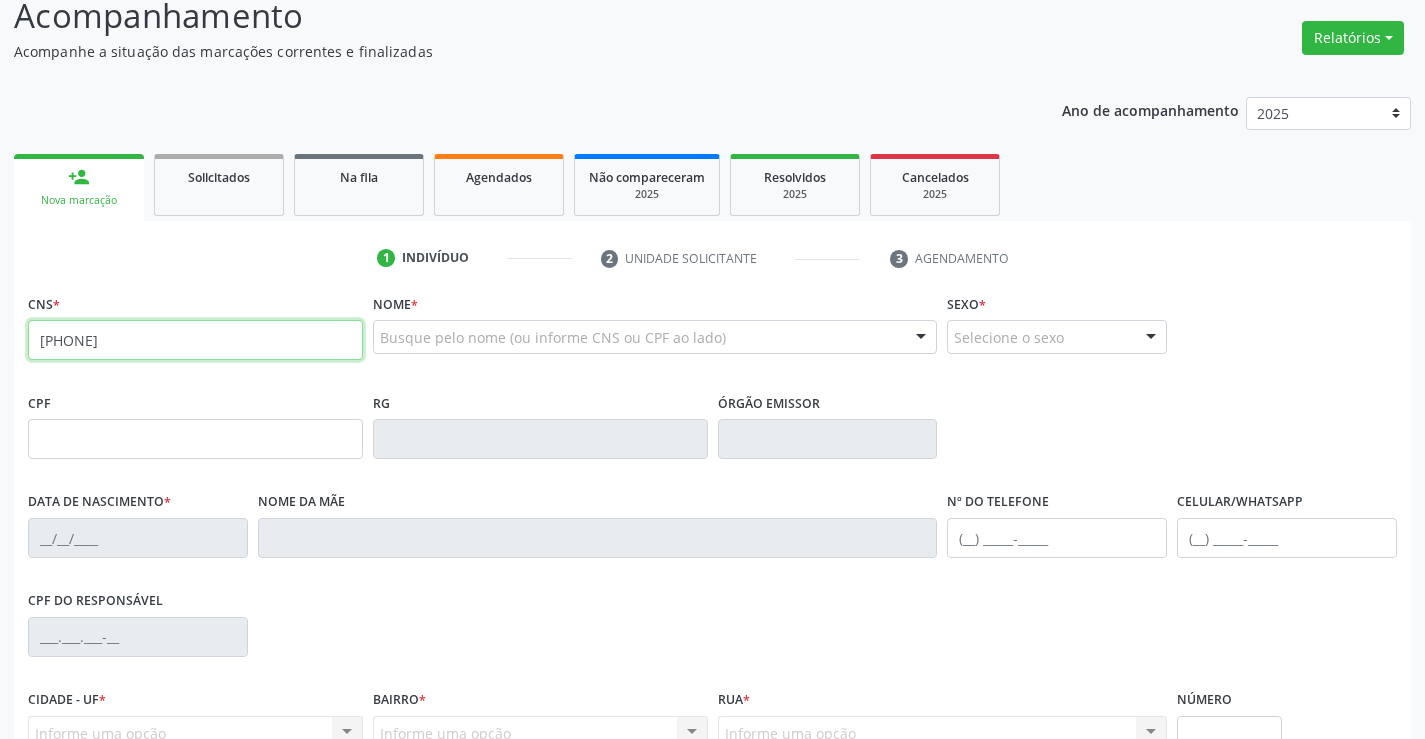 type on "708 0038 1262 1622" 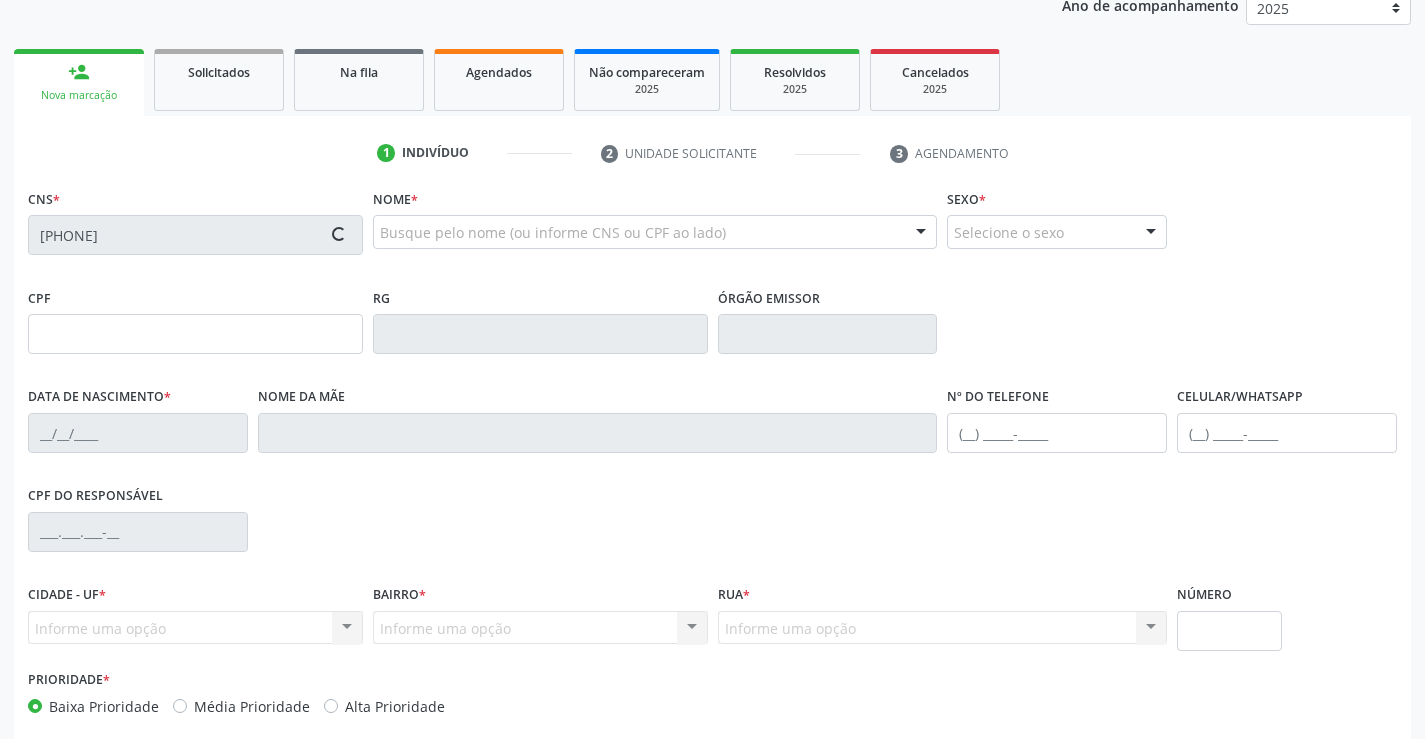 scroll, scrollTop: 345, scrollLeft: 0, axis: vertical 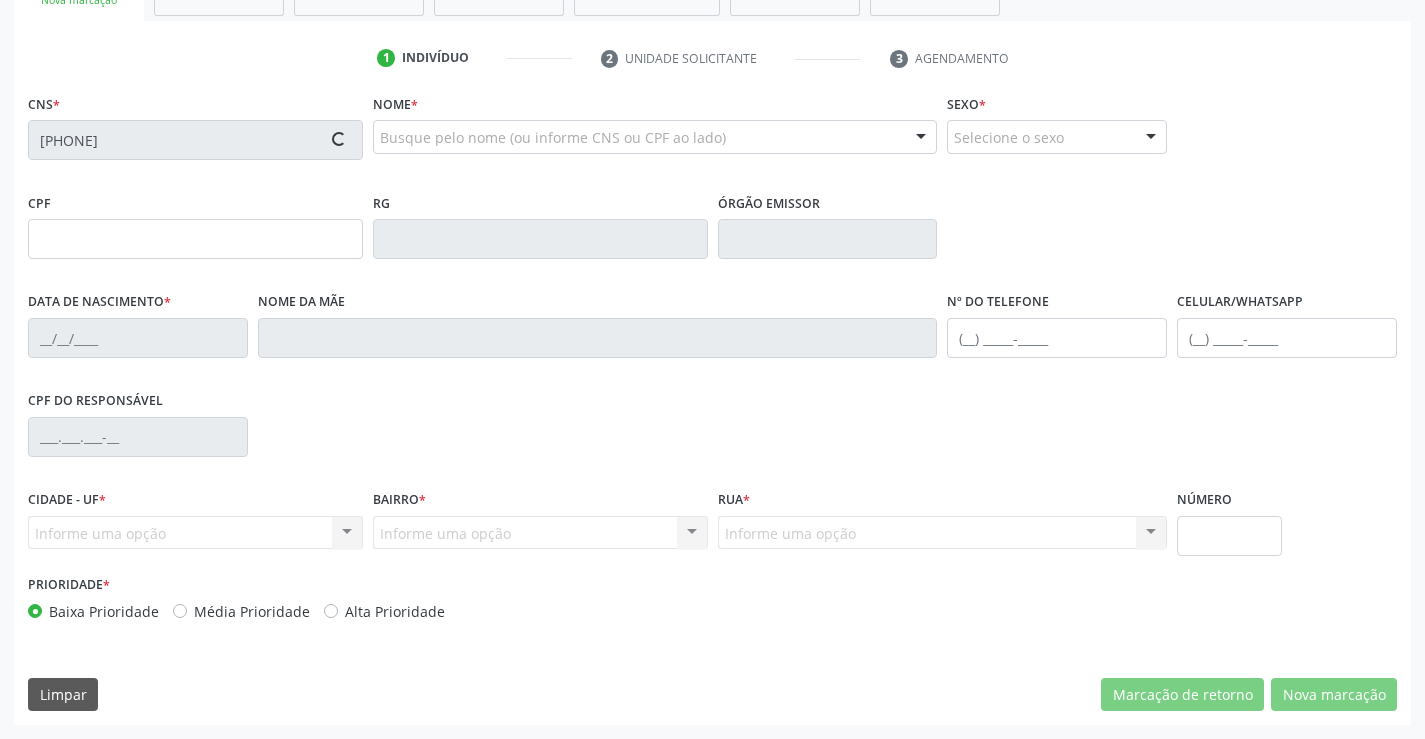 type on "12/01/1982" 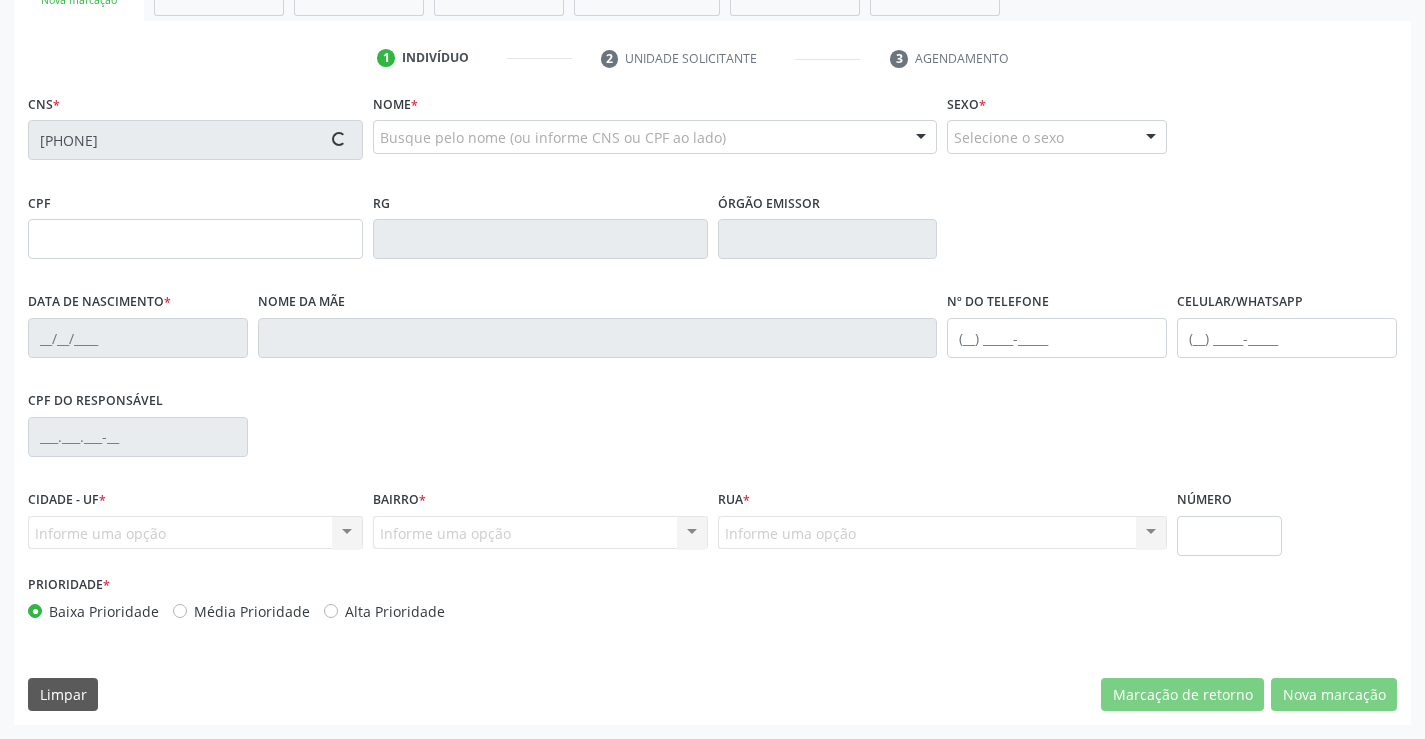 type on "(74) 99930-5939" 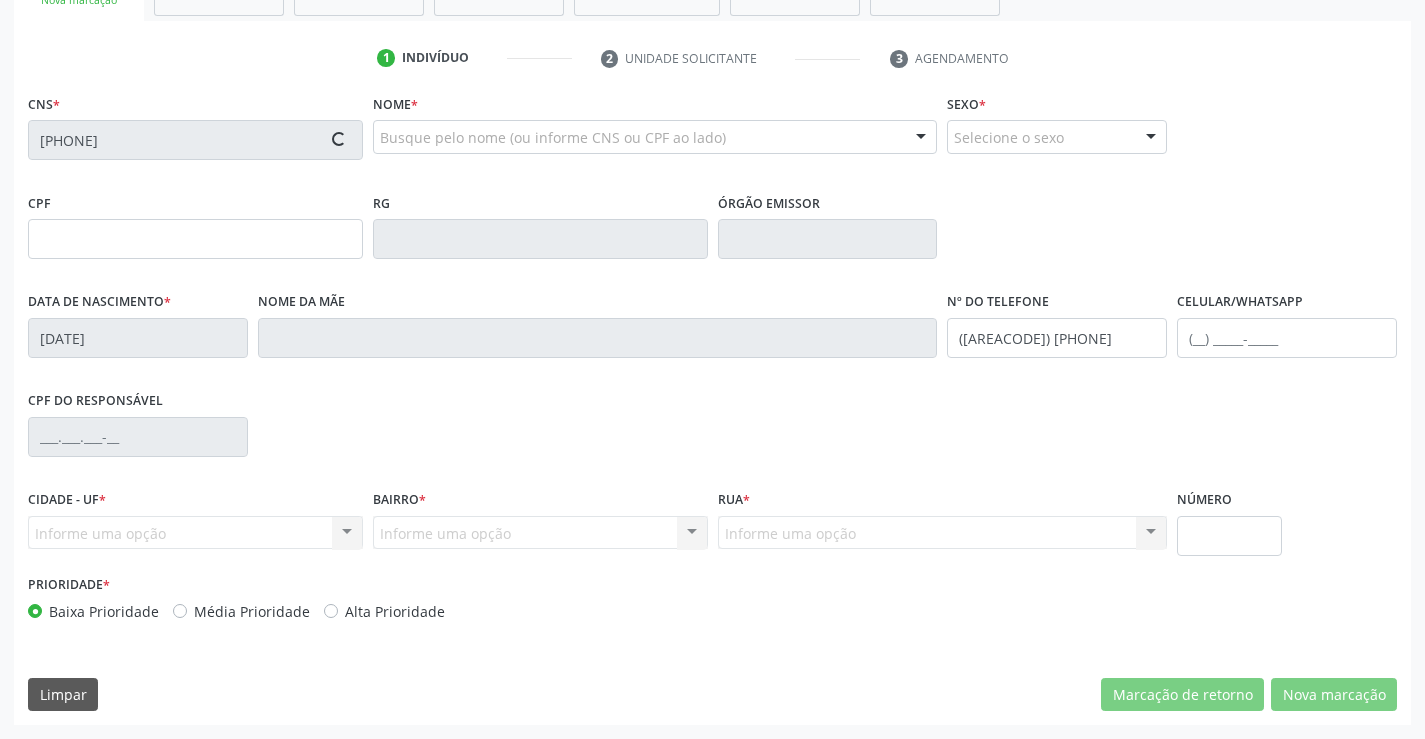 type on "S/N" 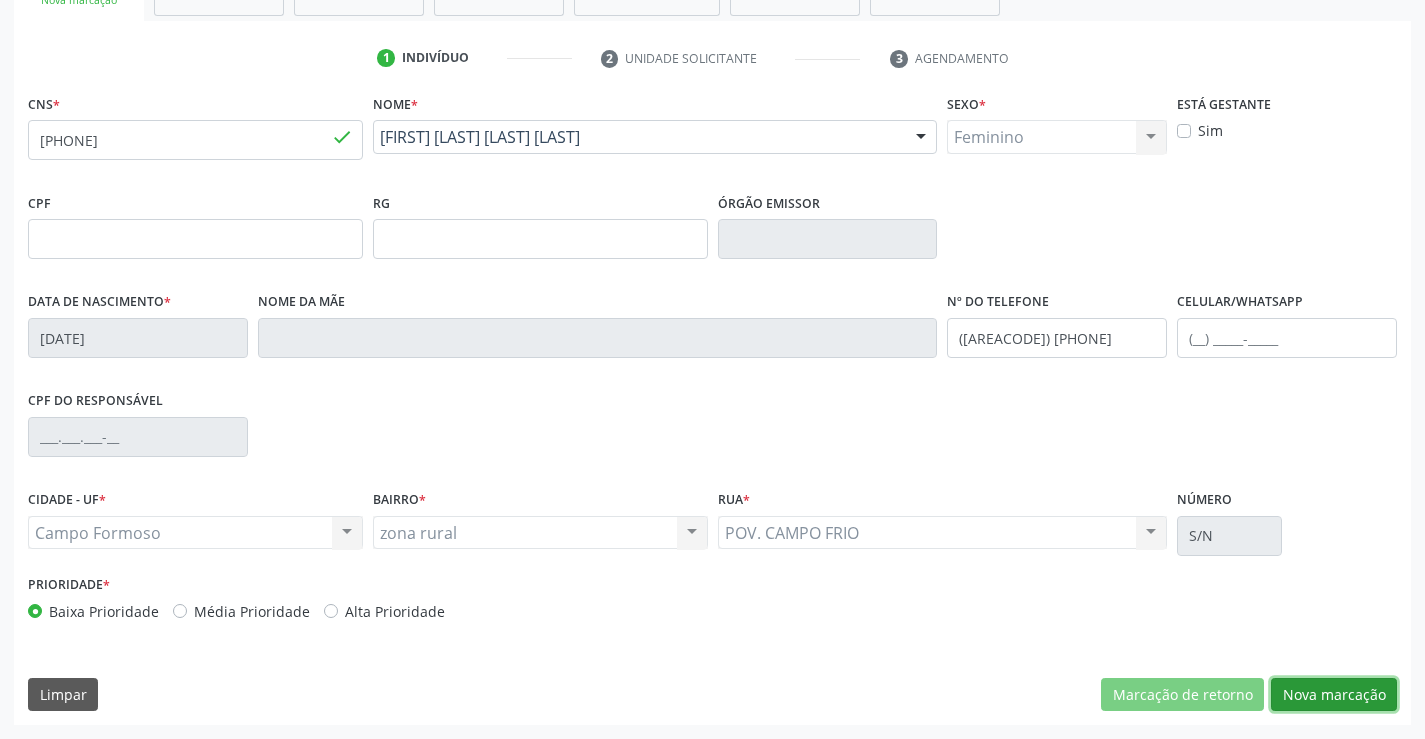 drag, startPoint x: 1324, startPoint y: 691, endPoint x: 1246, endPoint y: 643, distance: 91.58602 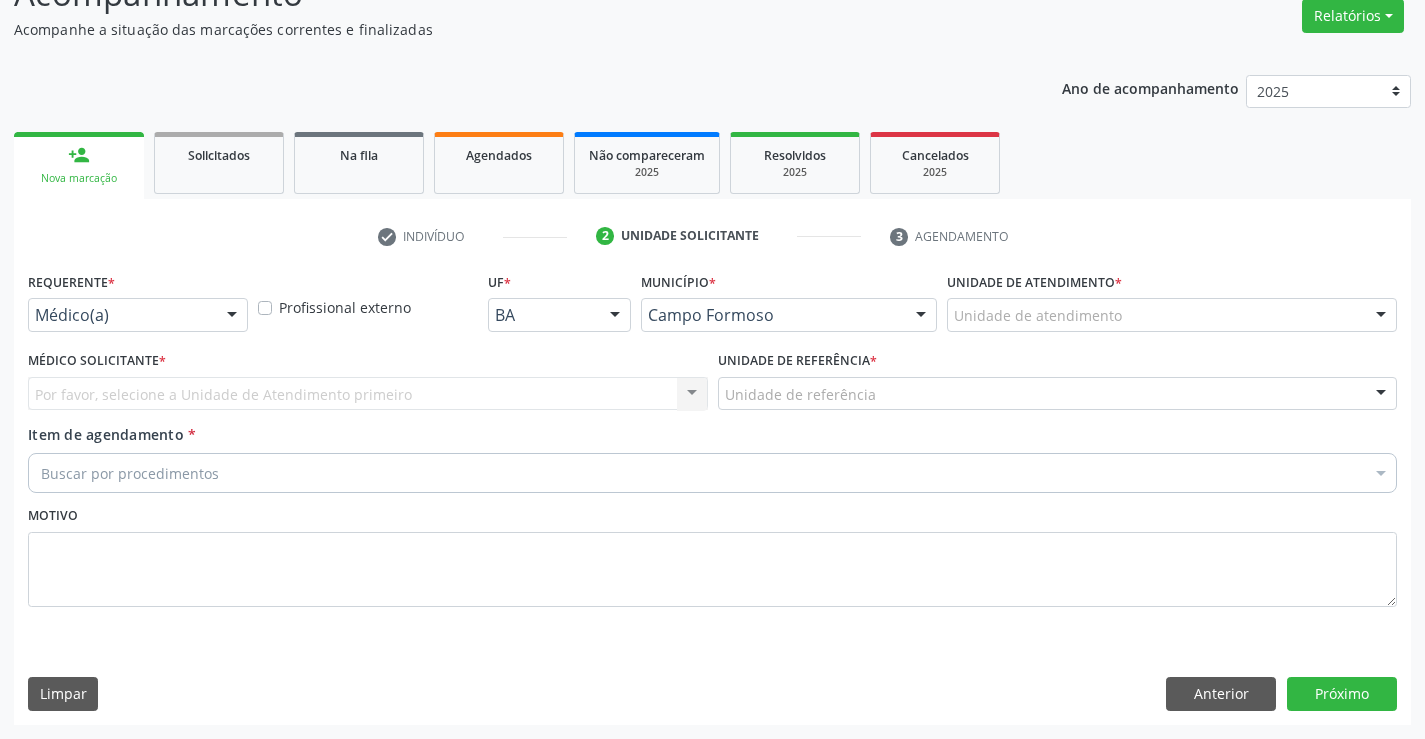 scroll, scrollTop: 167, scrollLeft: 0, axis: vertical 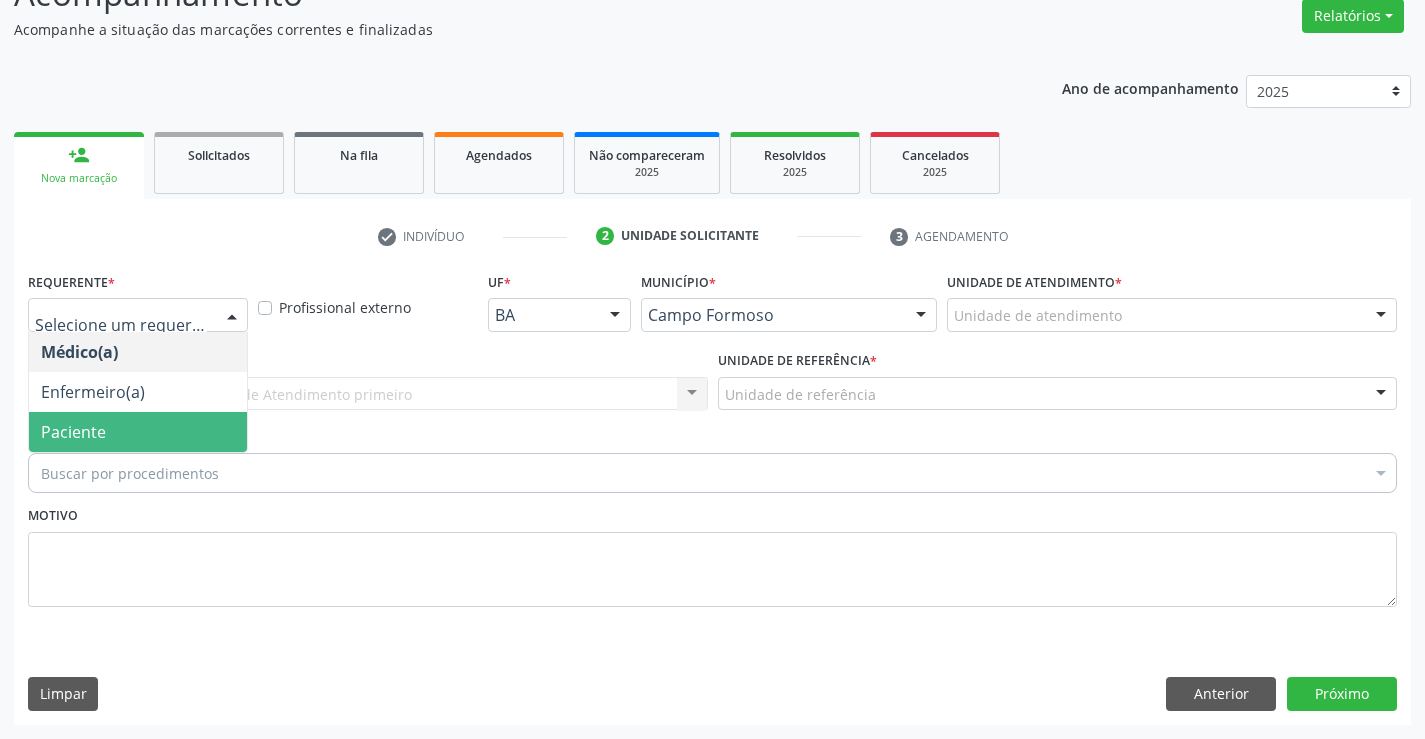 drag, startPoint x: 89, startPoint y: 426, endPoint x: 221, endPoint y: 391, distance: 136.56134 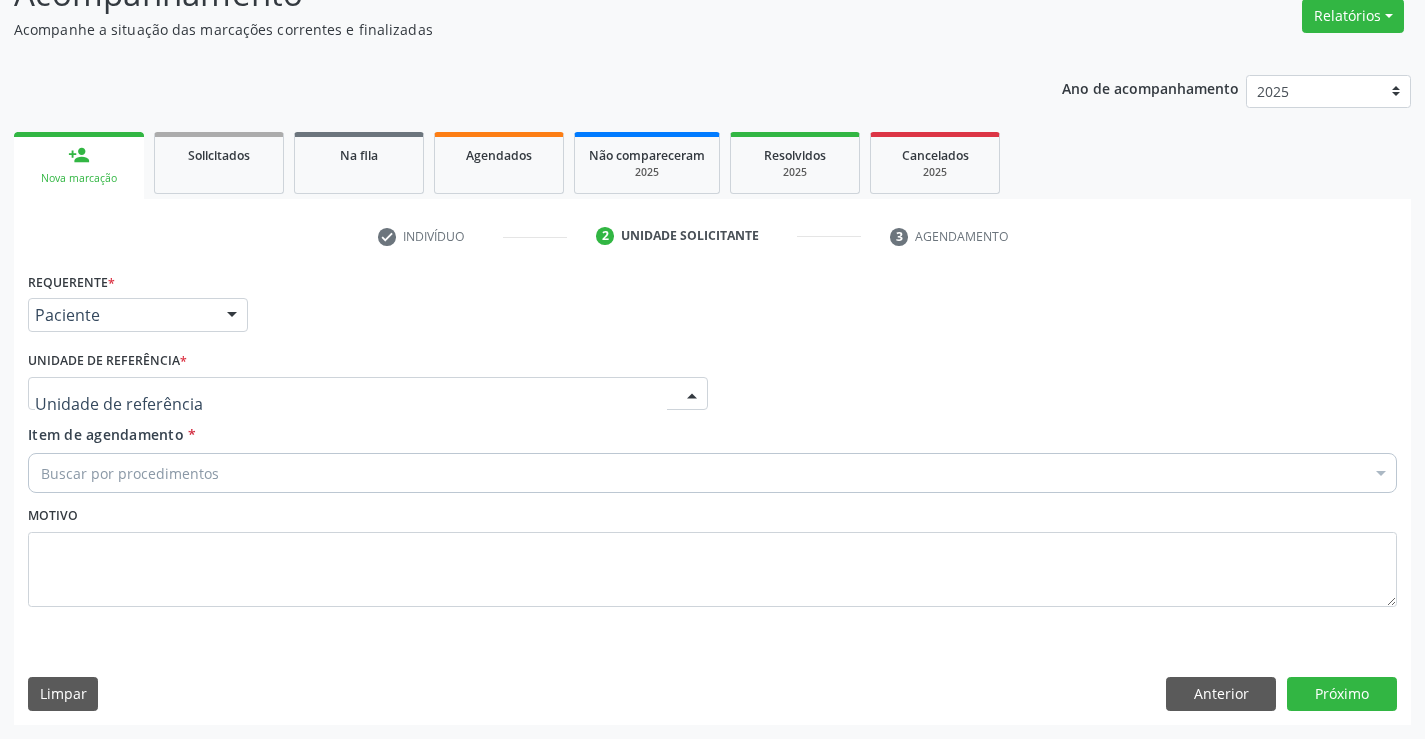 click at bounding box center (368, 394) 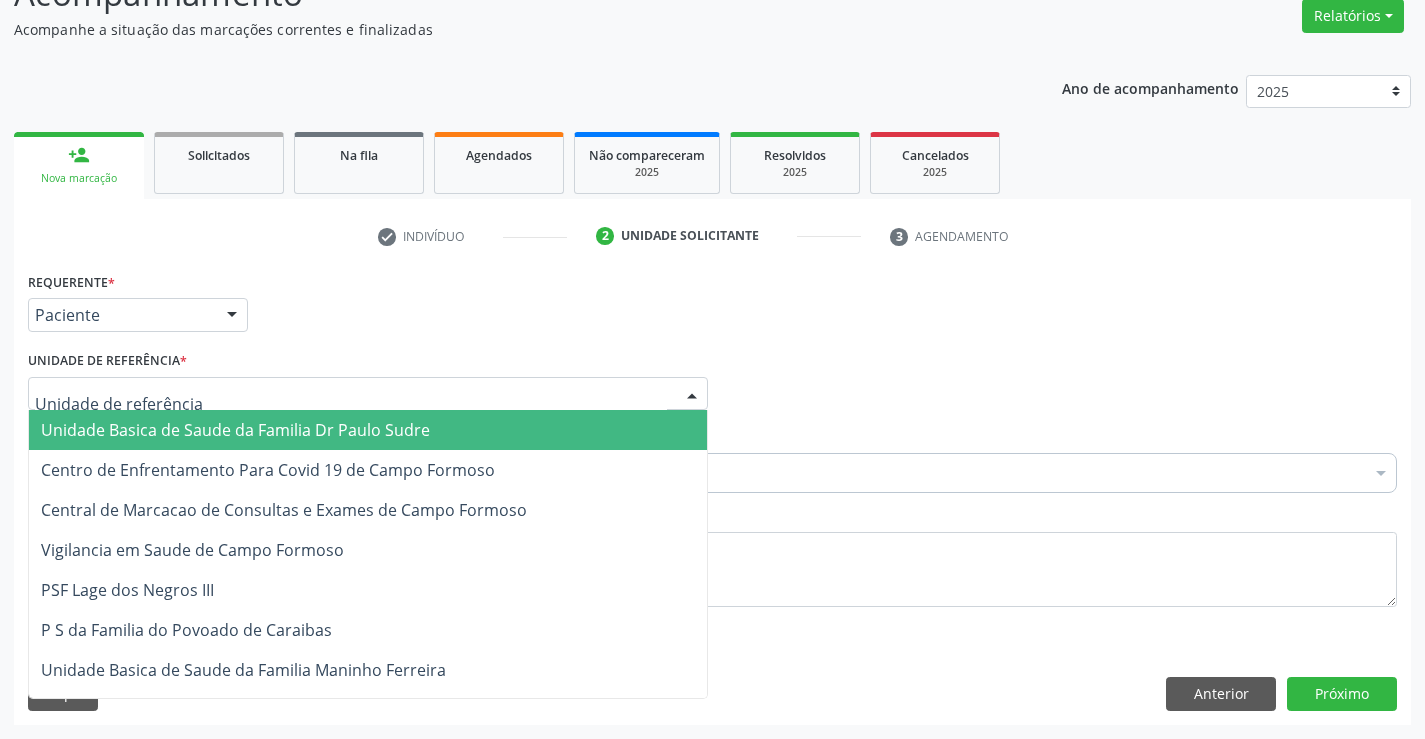 drag, startPoint x: 144, startPoint y: 424, endPoint x: 235, endPoint y: 454, distance: 95.817535 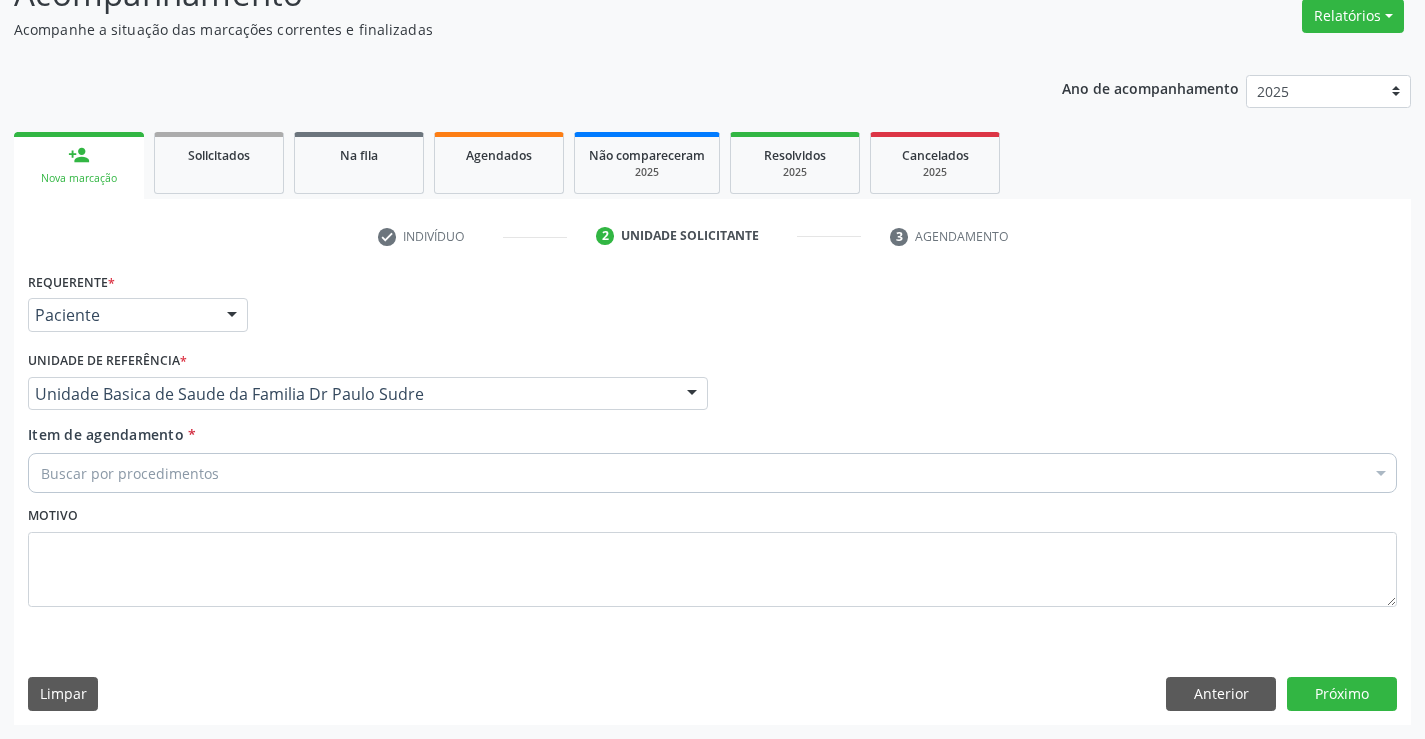drag, startPoint x: 168, startPoint y: 464, endPoint x: 226, endPoint y: 488, distance: 62.76942 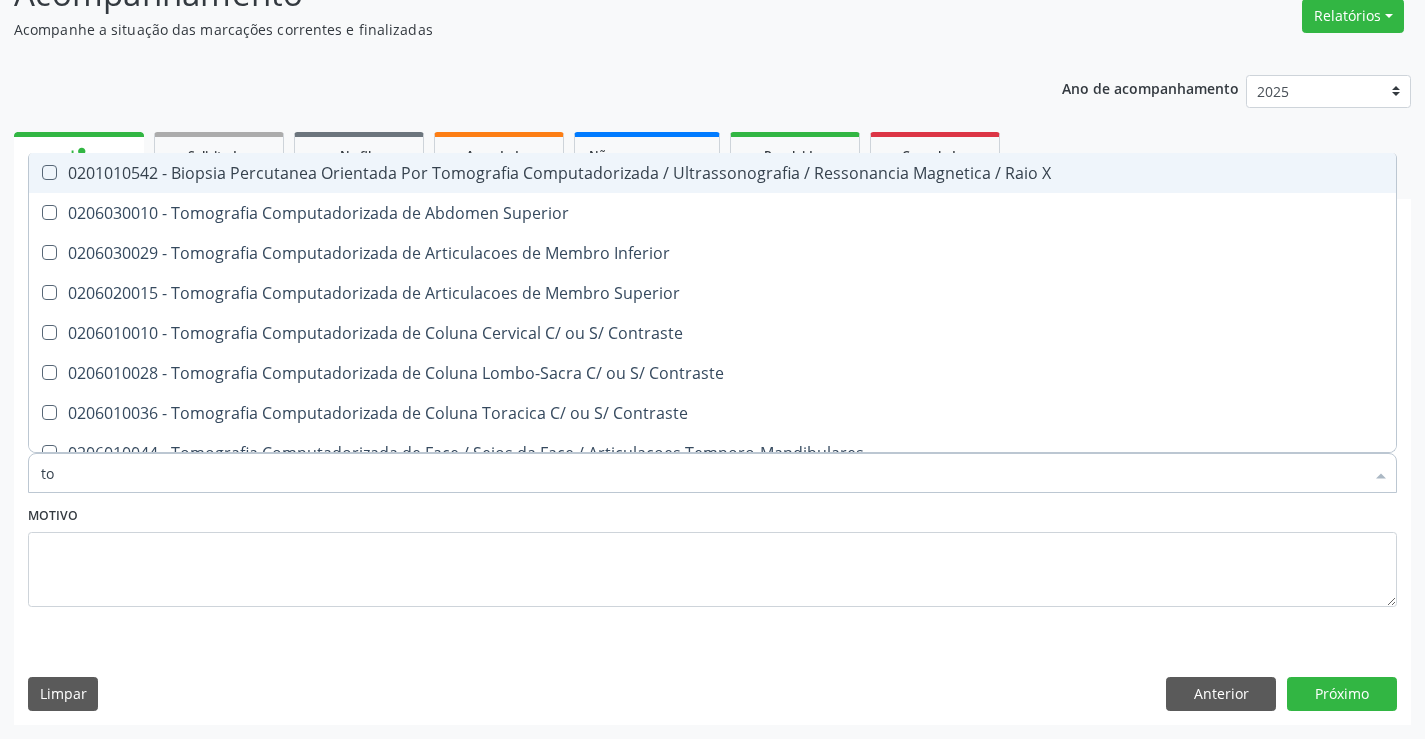 type on "t" 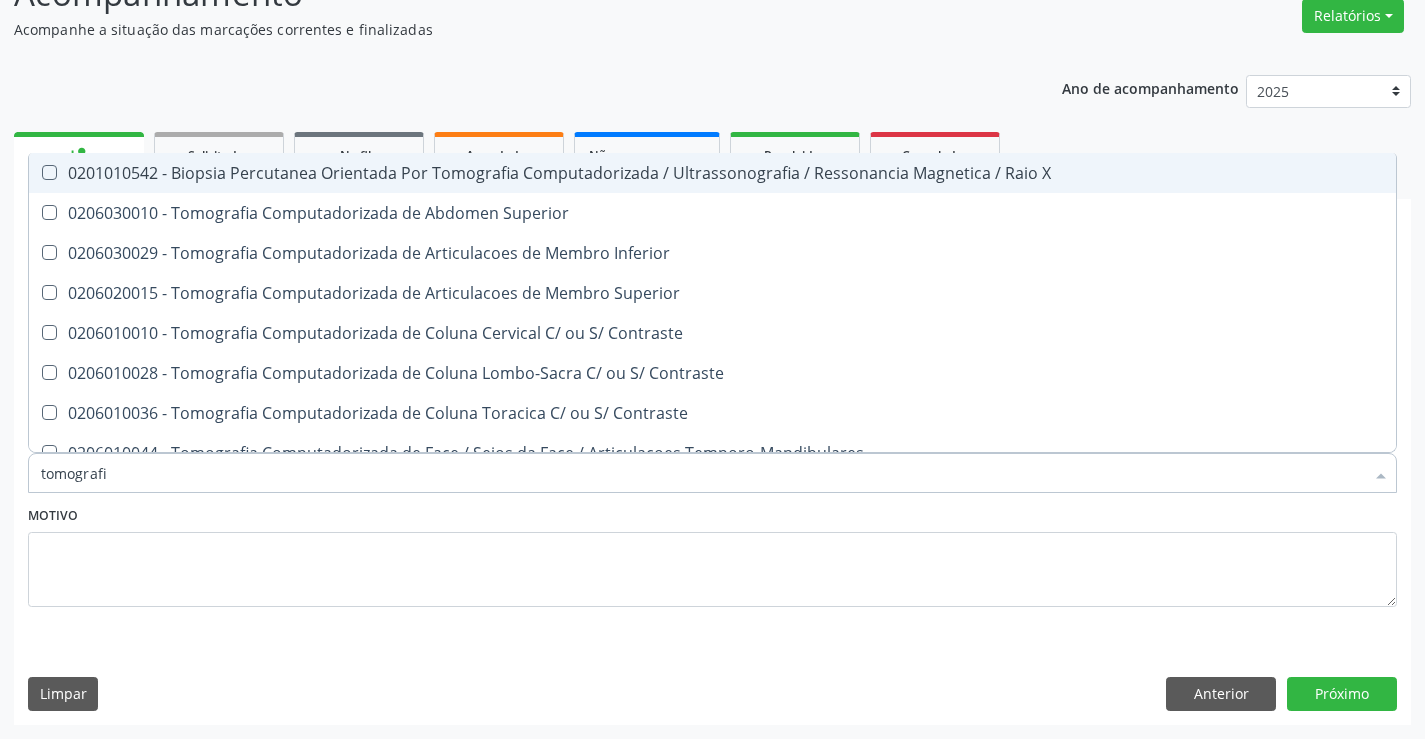type on "tomografia" 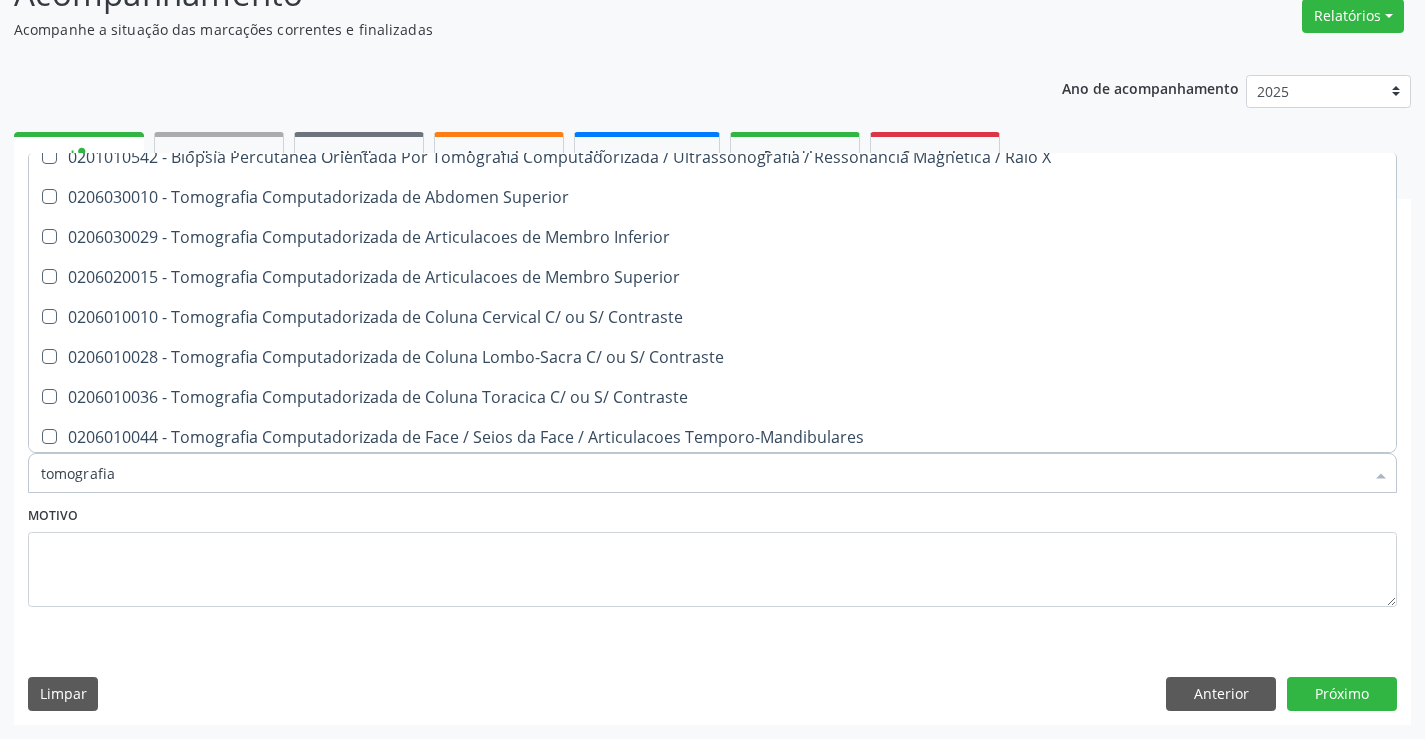 scroll, scrollTop: 0, scrollLeft: 0, axis: both 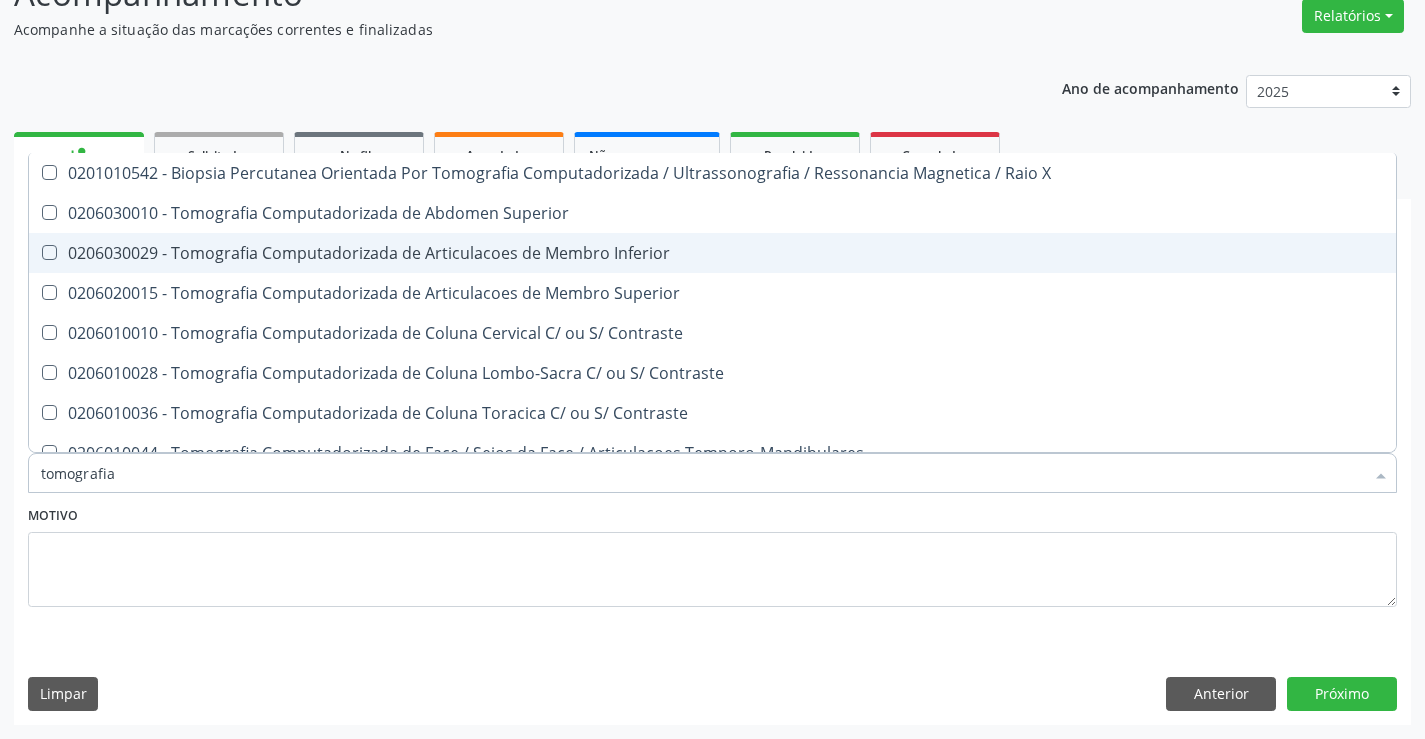 click on "0206030029 - Tomografia Computadorizada de Articulacoes de Membro Inferior" at bounding box center [712, 253] 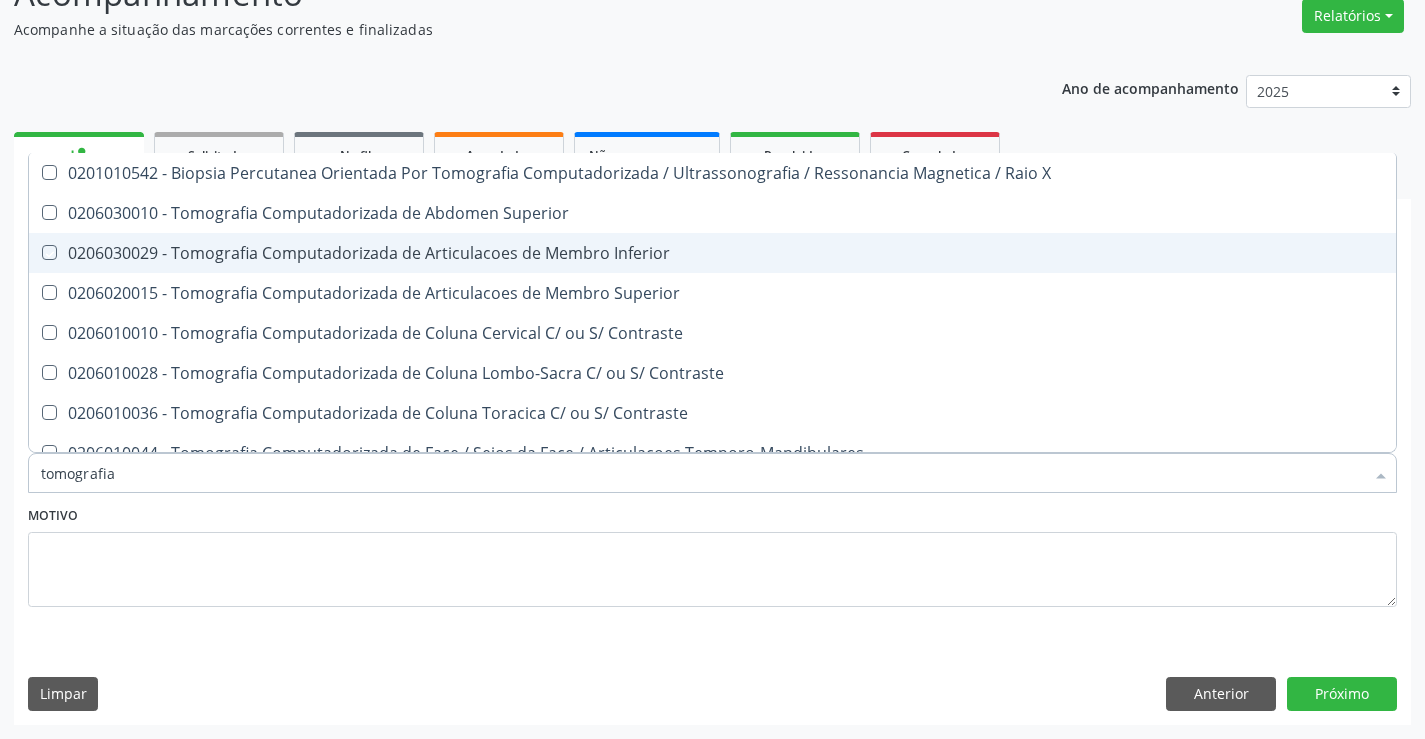 checkbox on "true" 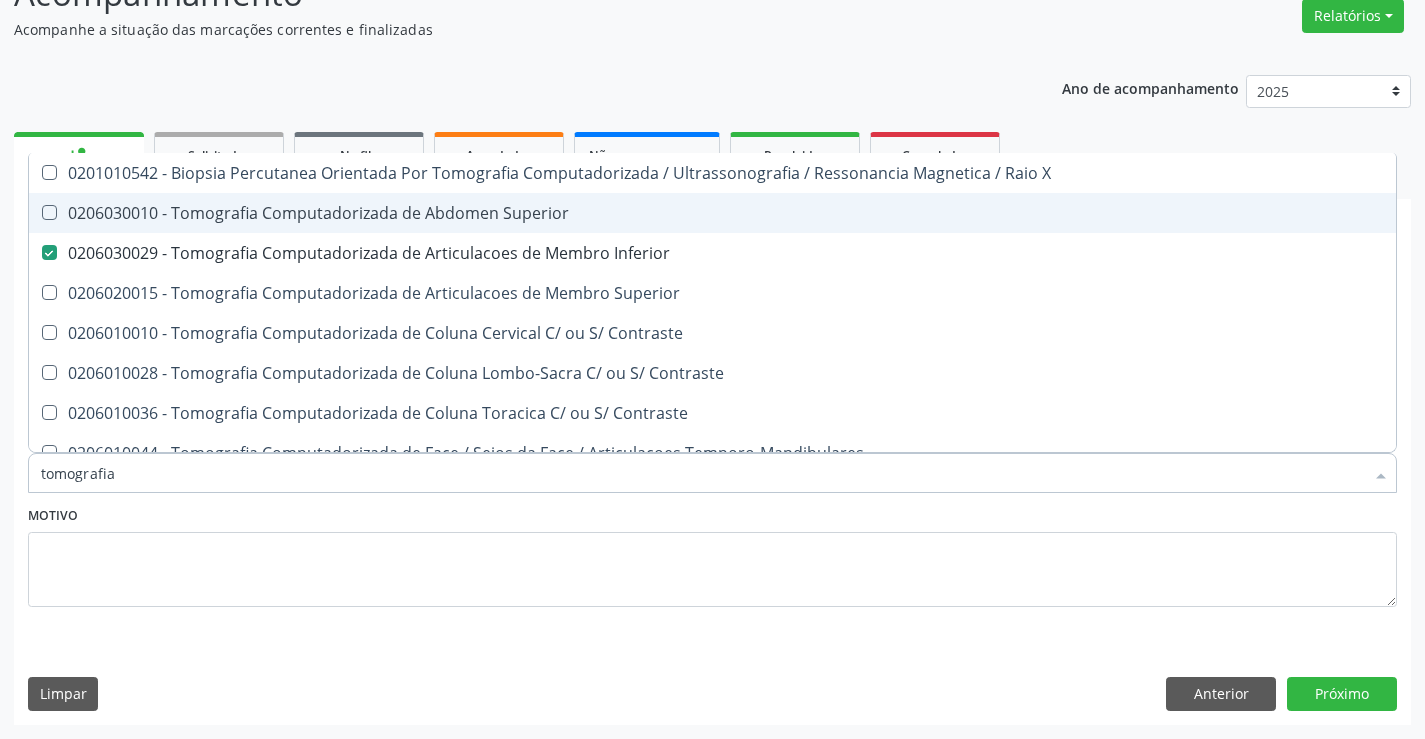 click on "0206030010 - Tomografia Computadorizada de Abdomen Superior" at bounding box center (712, 213) 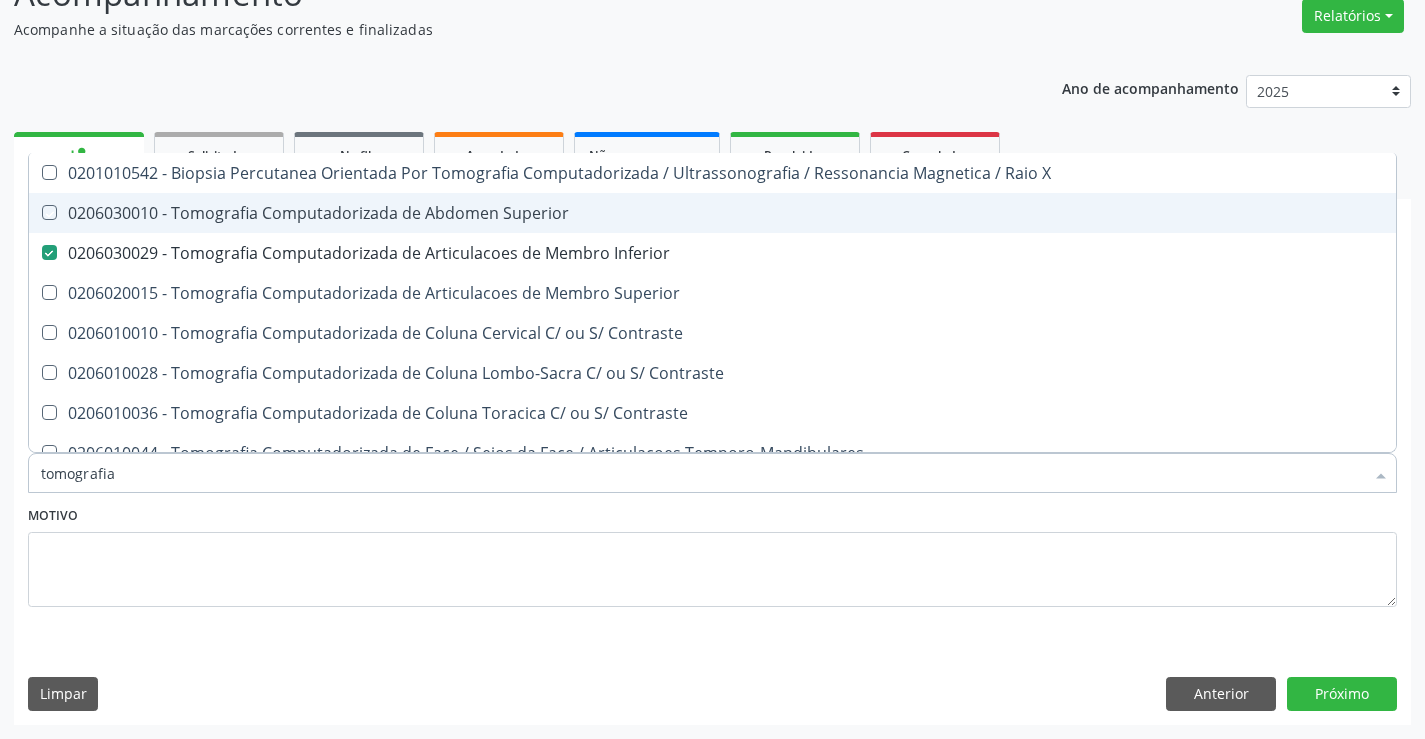 checkbox on "true" 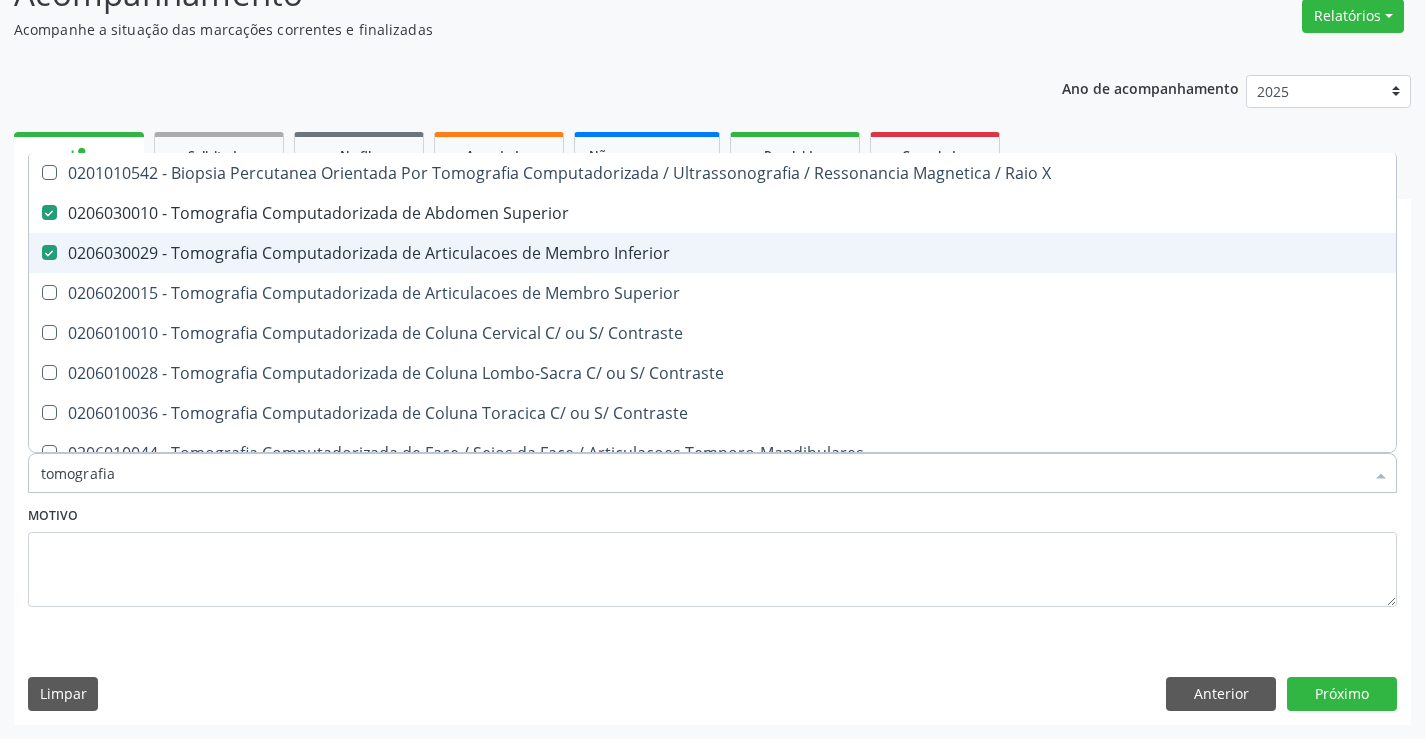 click on "0206030029 - Tomografia Computadorizada de Articulacoes de Membro Inferior" at bounding box center [712, 253] 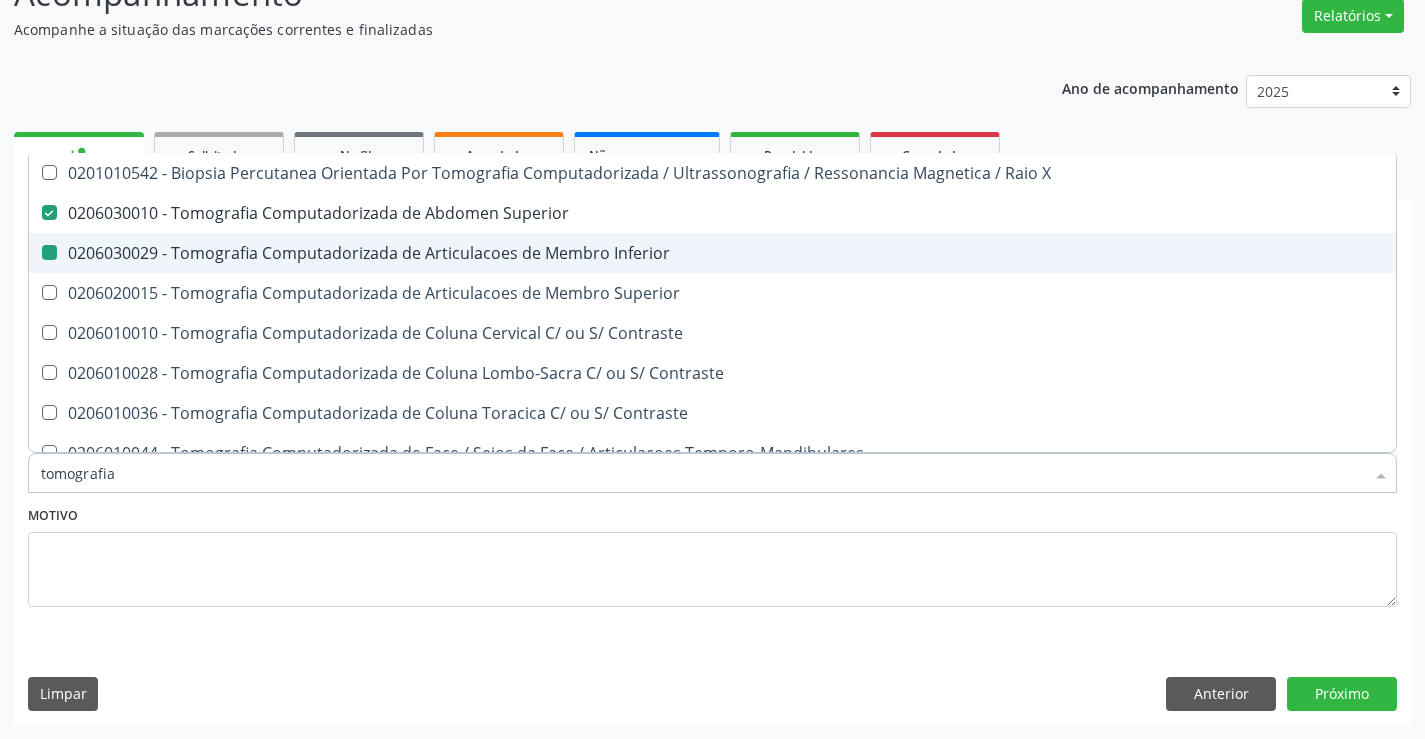 checkbox on "false" 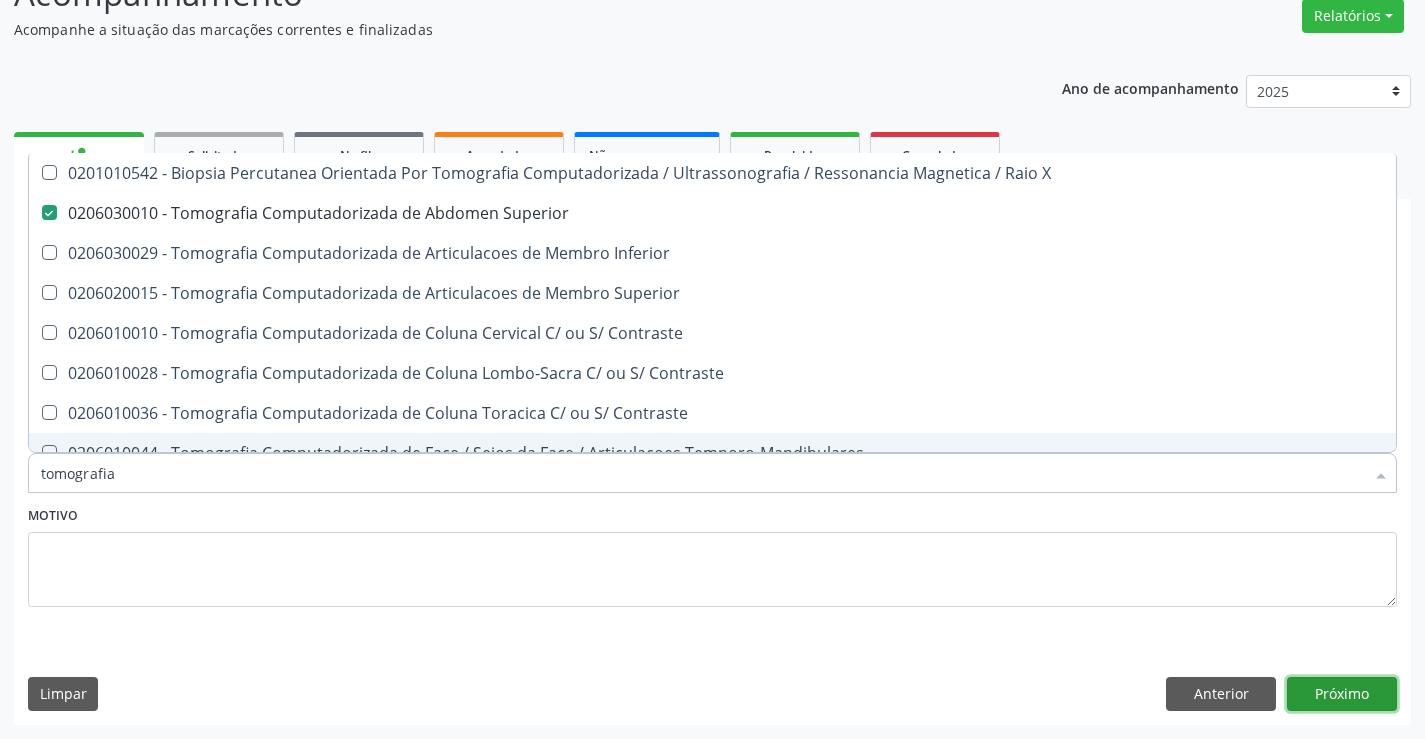 click on "Próximo" at bounding box center (1342, 694) 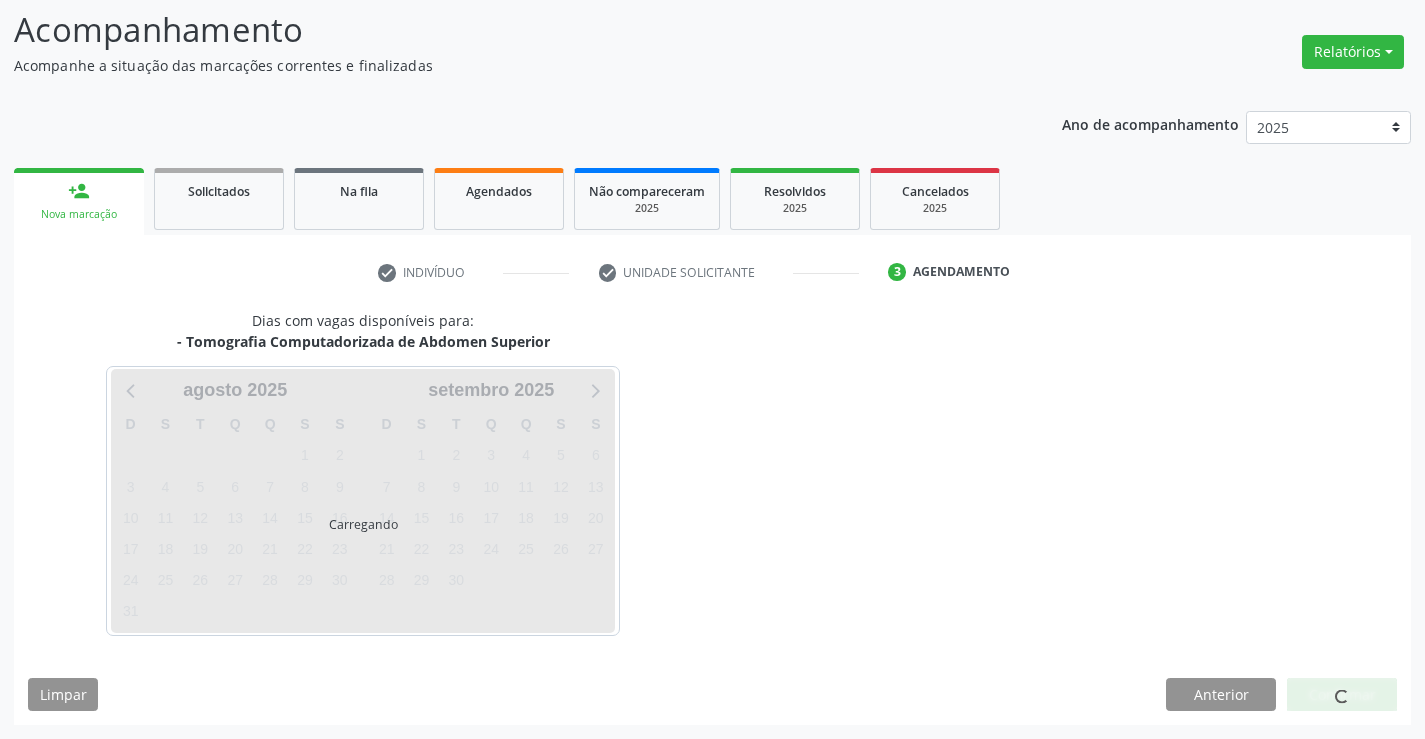 scroll, scrollTop: 131, scrollLeft: 0, axis: vertical 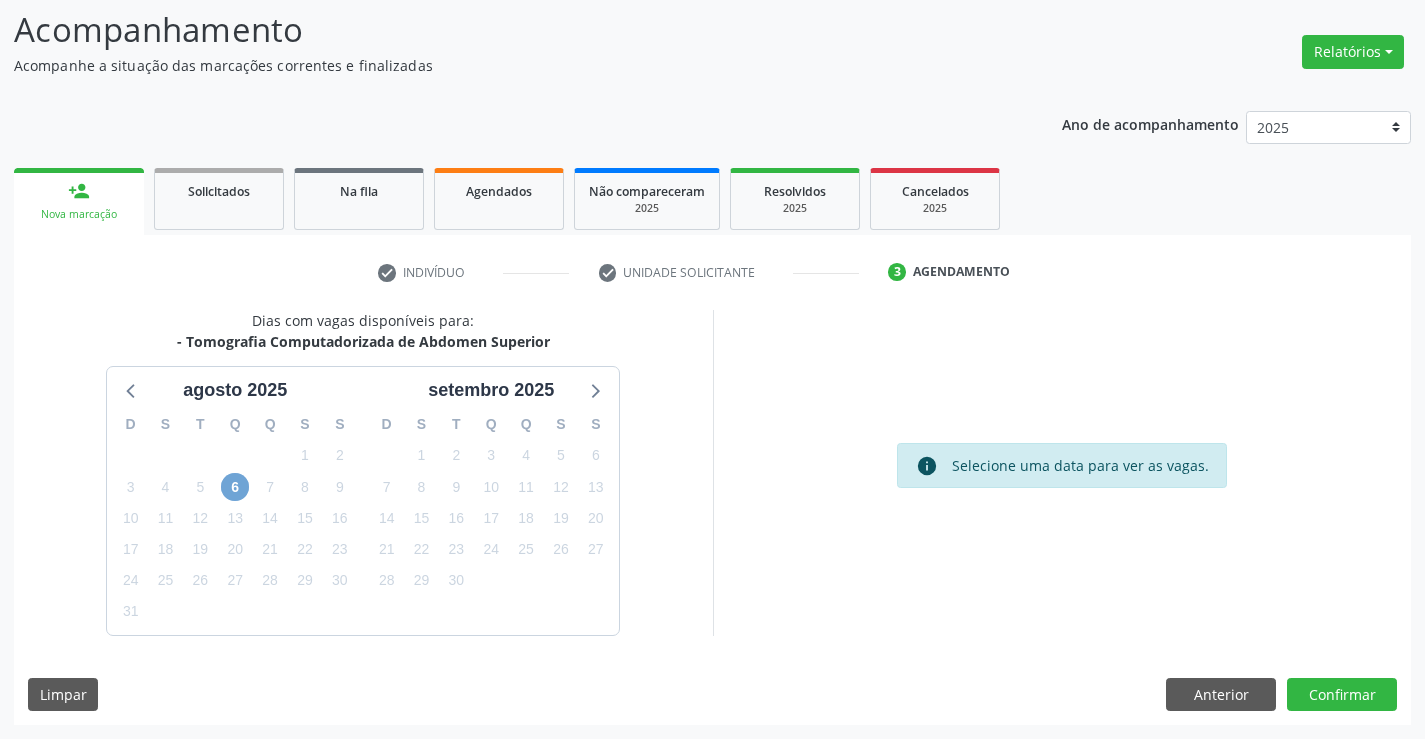 click on "6" at bounding box center (235, 487) 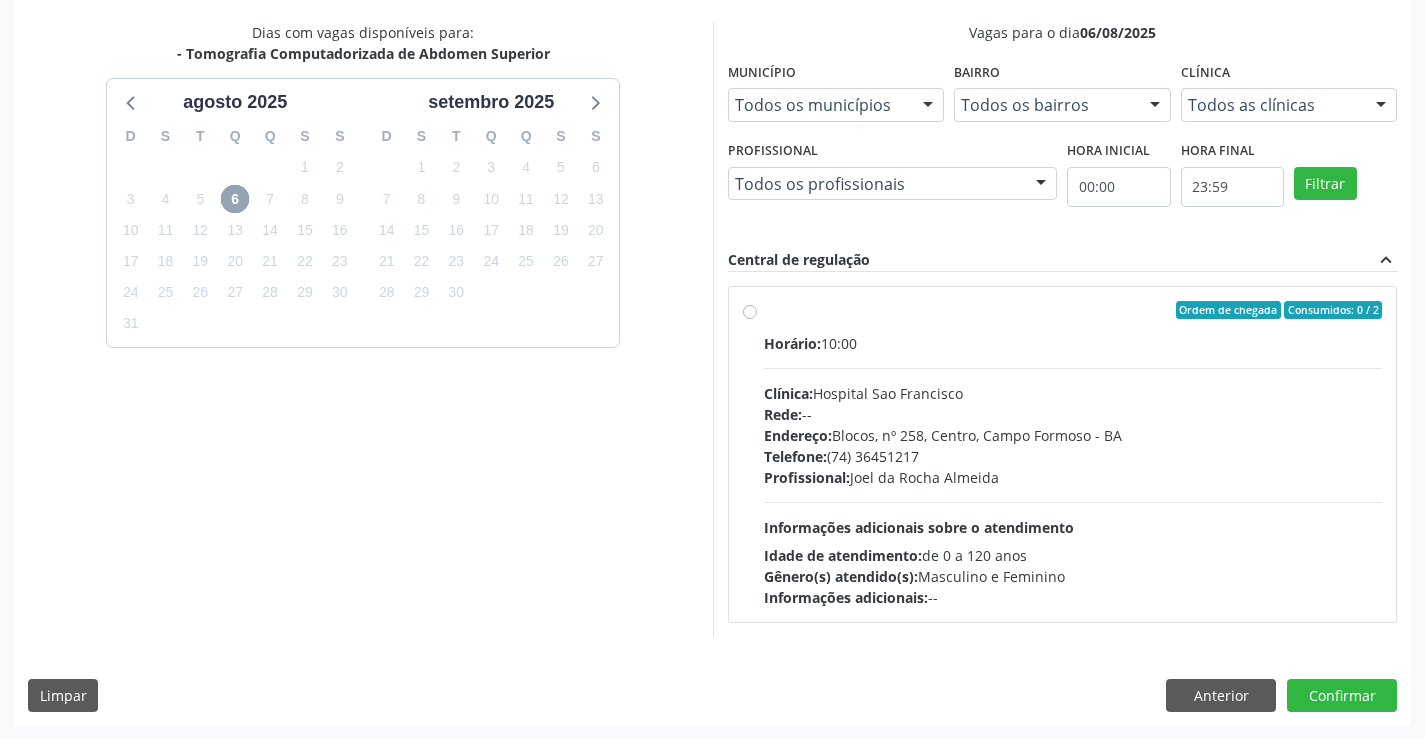 scroll, scrollTop: 420, scrollLeft: 0, axis: vertical 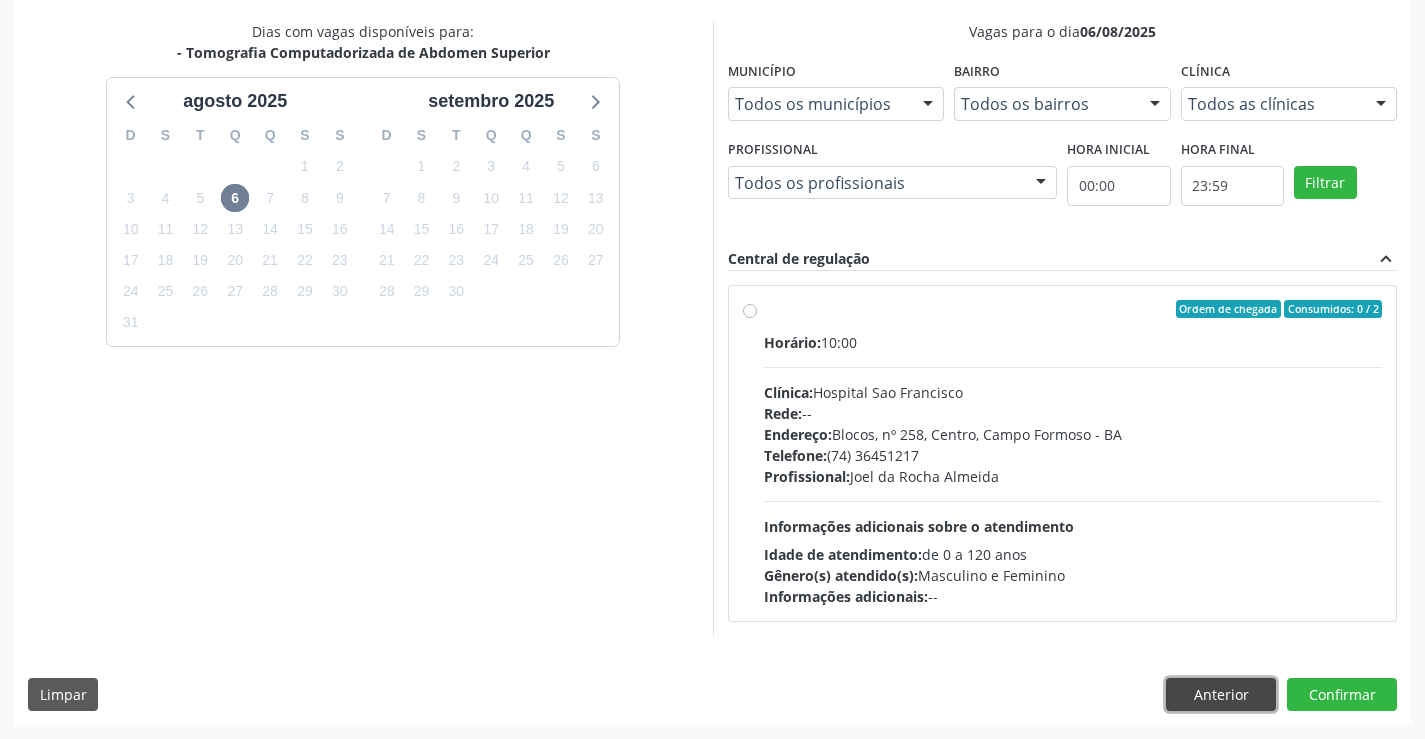 click on "Anterior" at bounding box center [1221, 695] 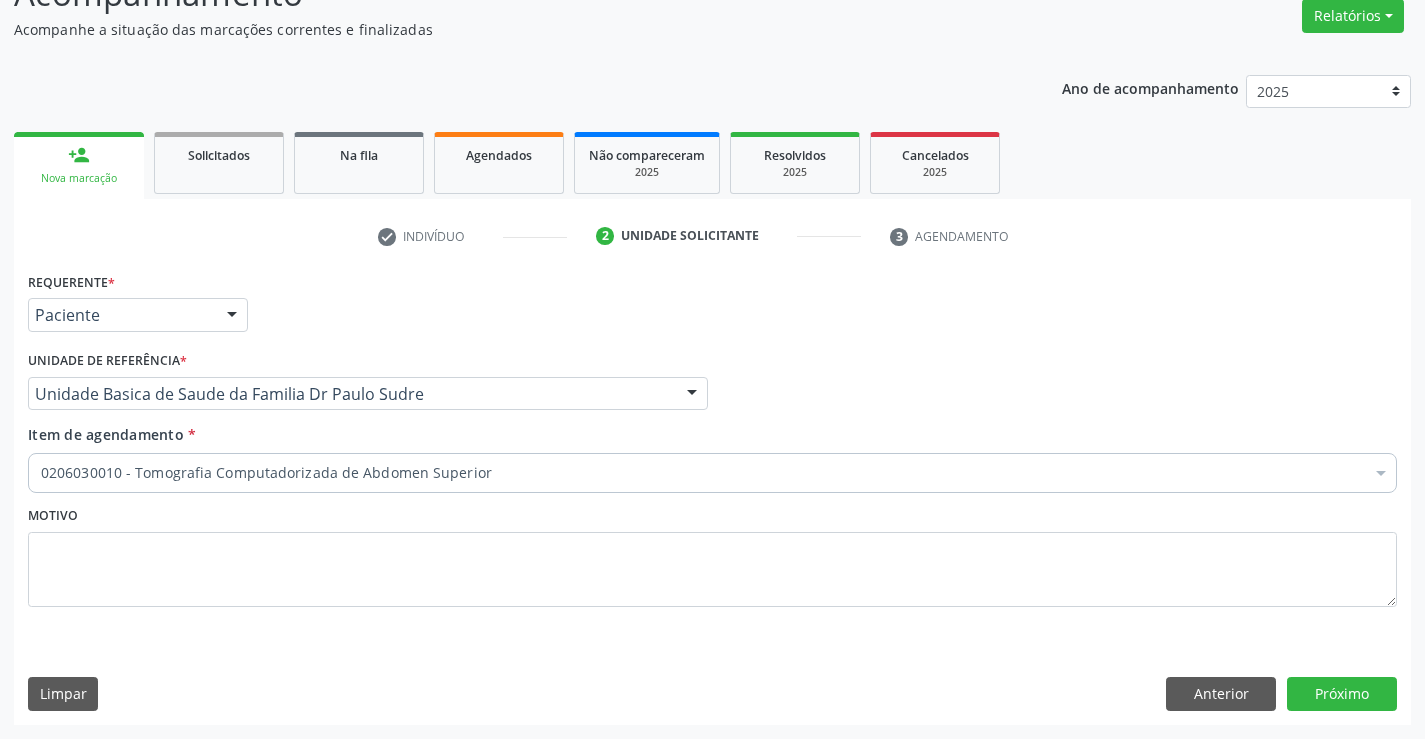 scroll, scrollTop: 167, scrollLeft: 0, axis: vertical 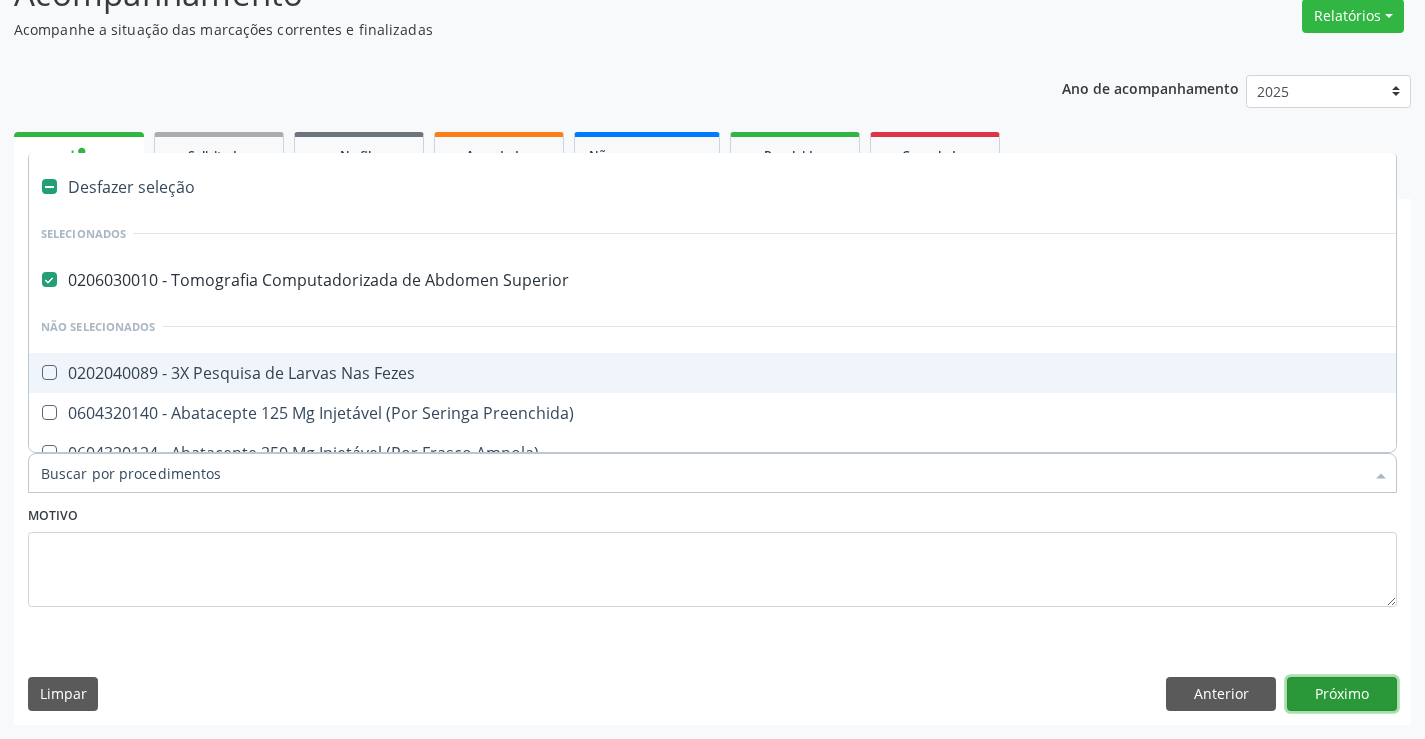 click on "Próximo" at bounding box center [1342, 694] 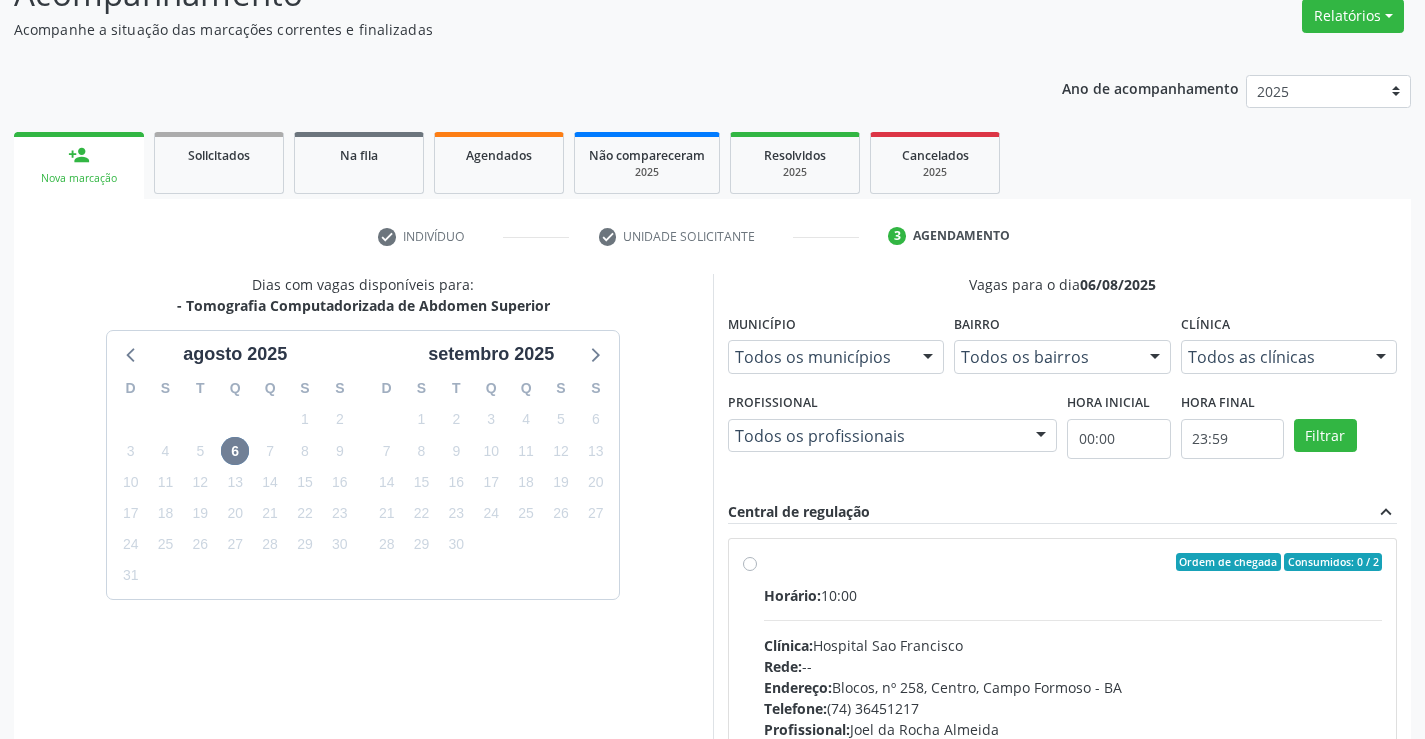 drag, startPoint x: 769, startPoint y: 584, endPoint x: 900, endPoint y: 580, distance: 131.06105 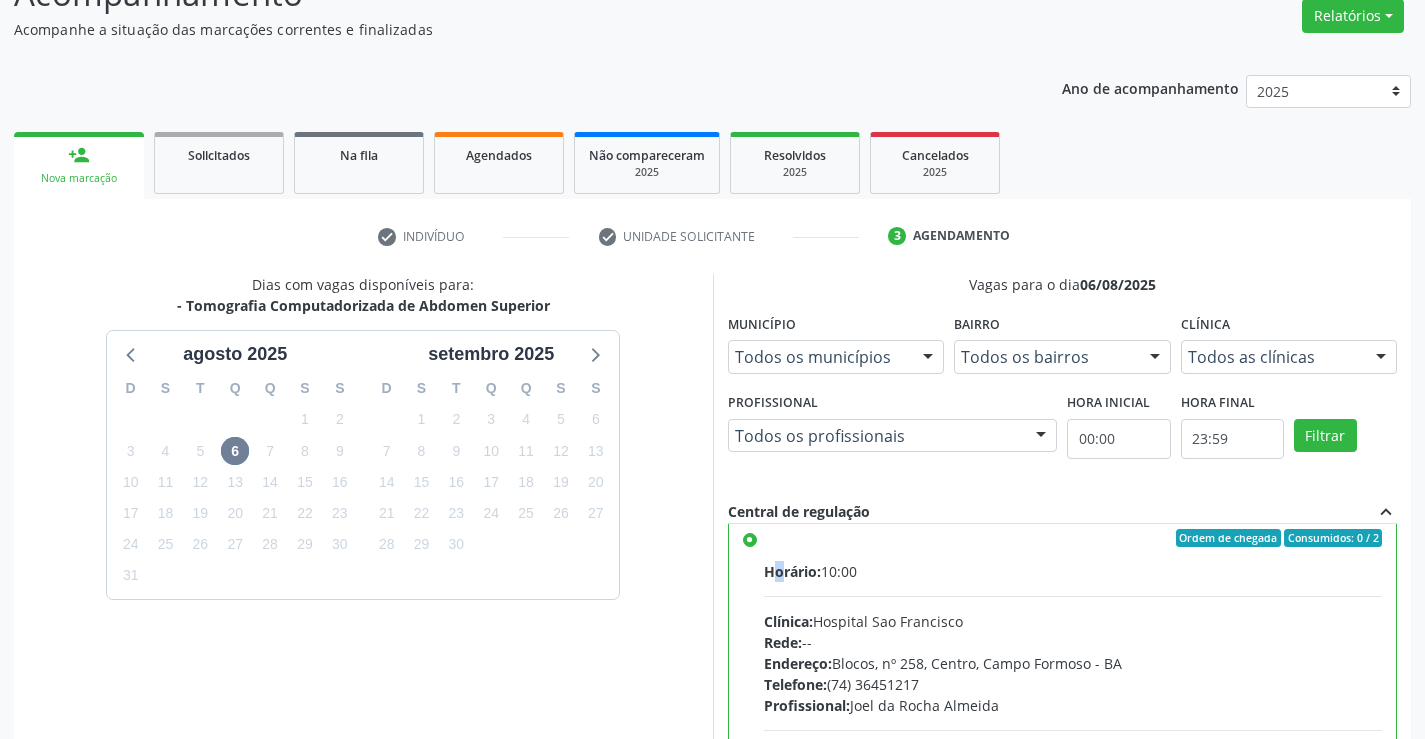 scroll, scrollTop: 99, scrollLeft: 0, axis: vertical 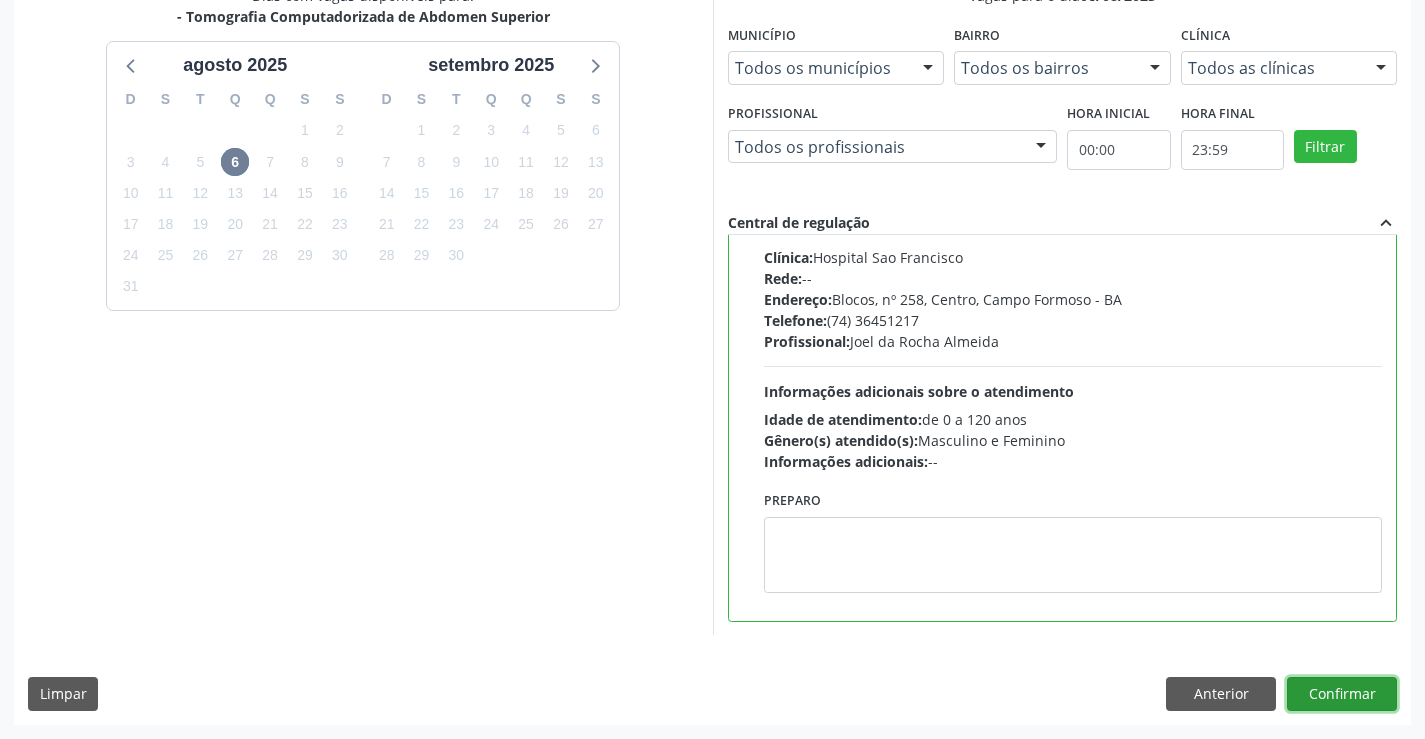 click on "Confirmar" at bounding box center (1342, 694) 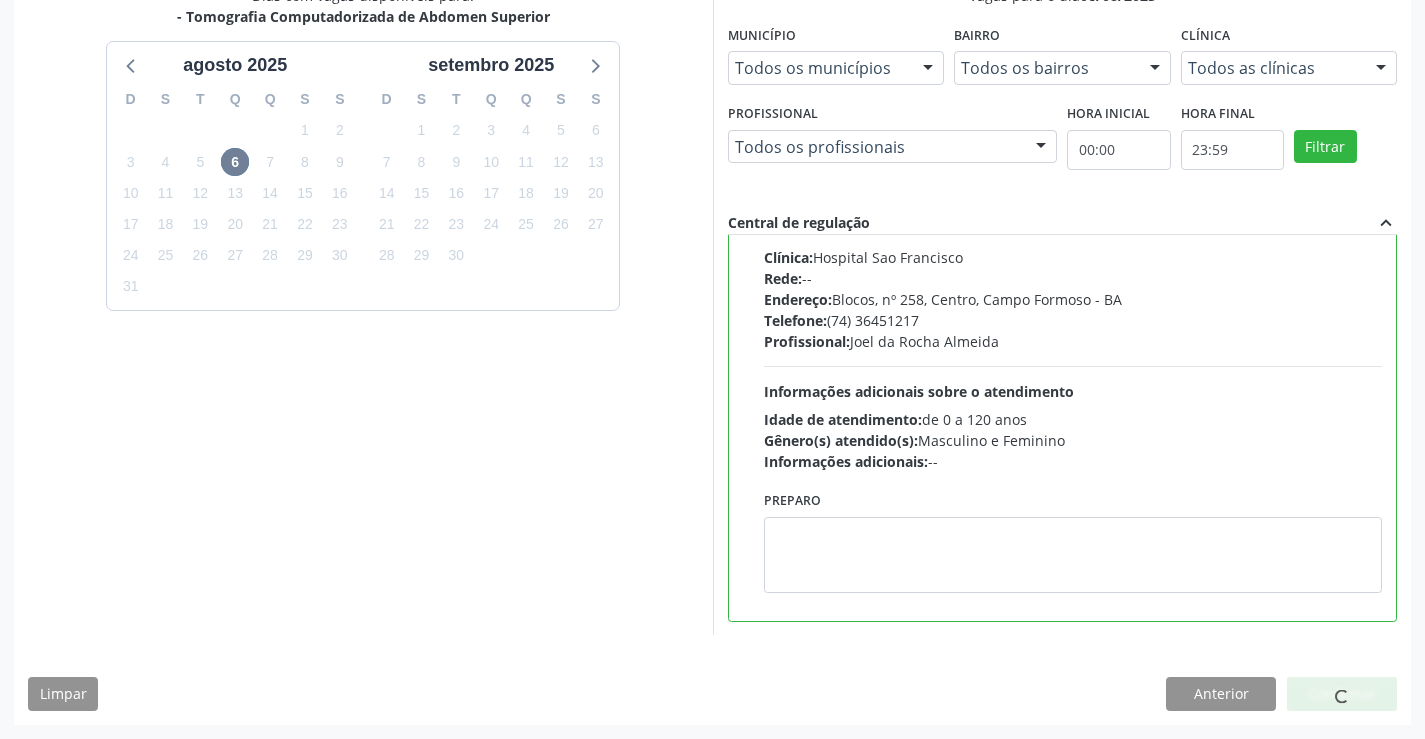 scroll, scrollTop: 0, scrollLeft: 0, axis: both 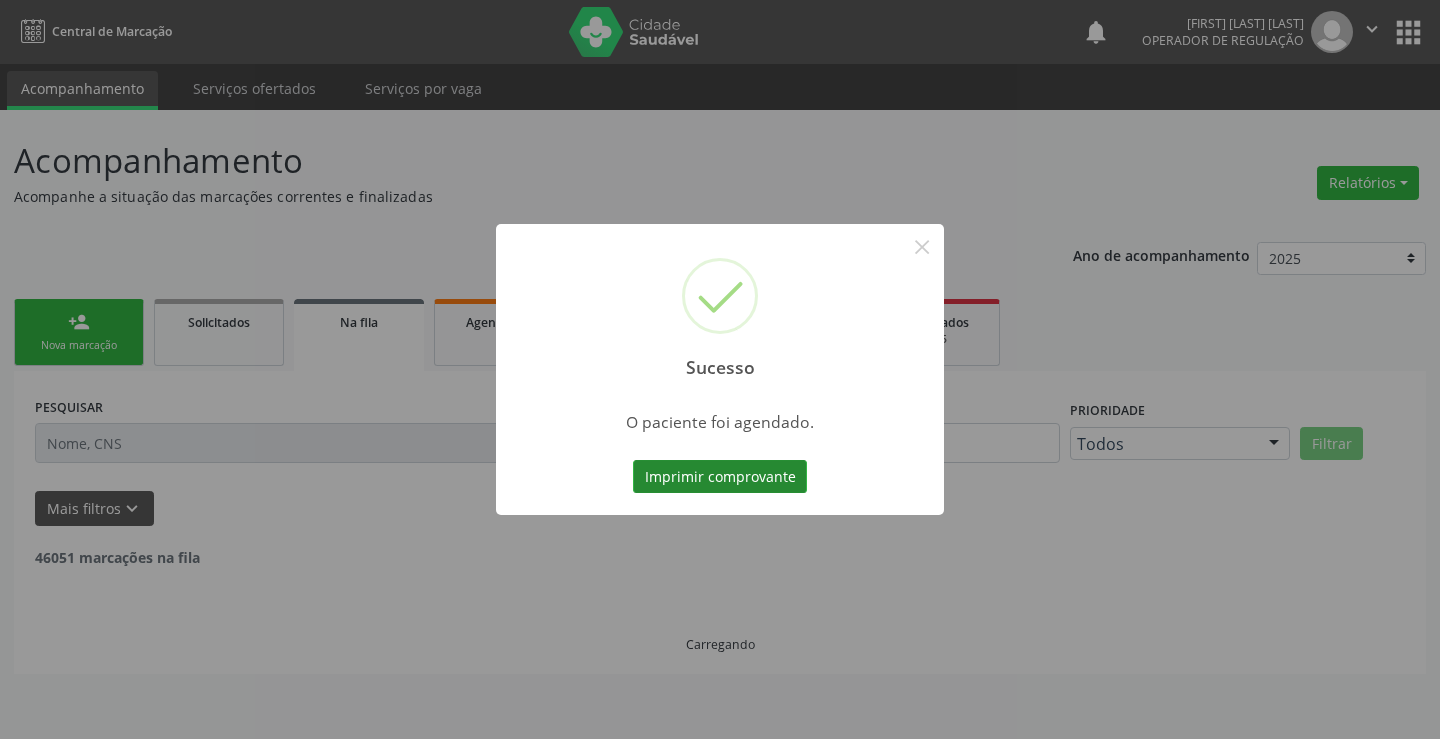 click on "Imprimir comprovante" at bounding box center [720, 477] 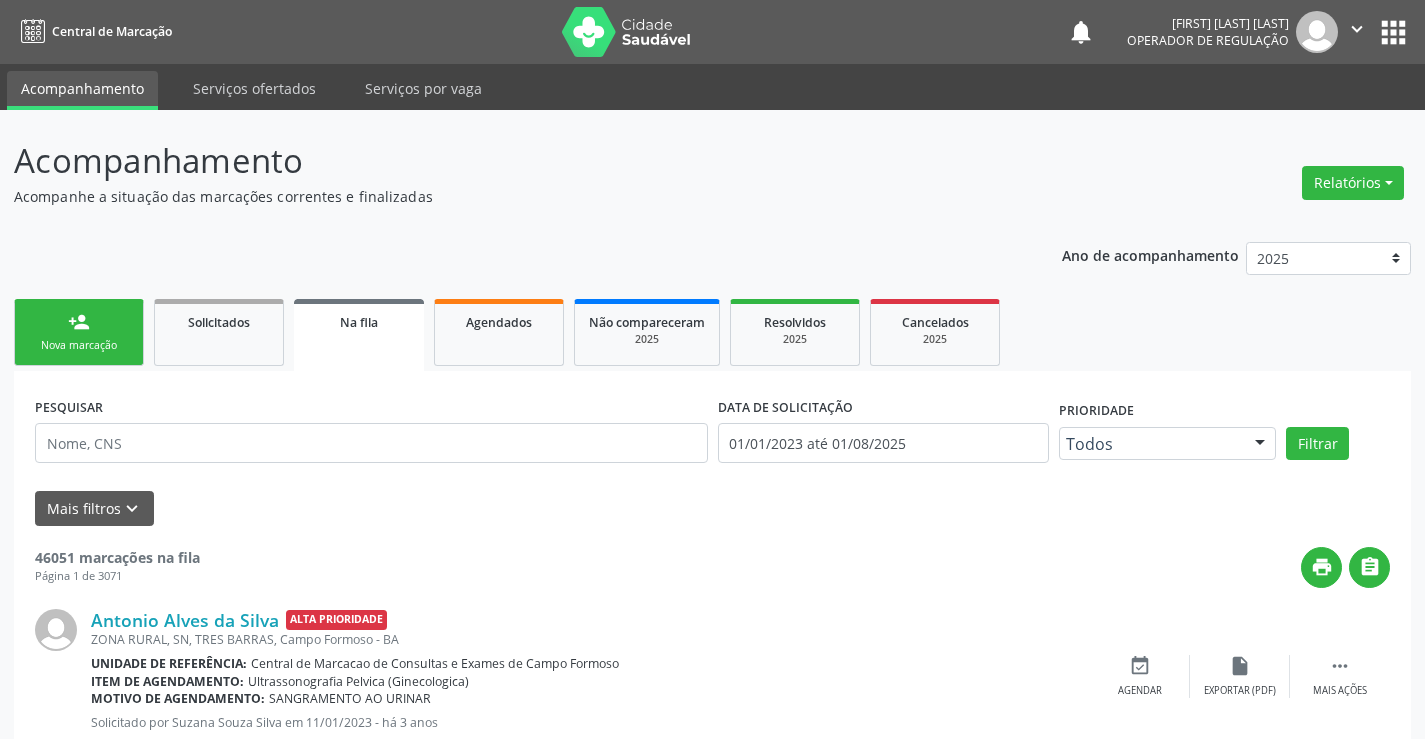 click on "person_add
Nova marcação" at bounding box center [79, 332] 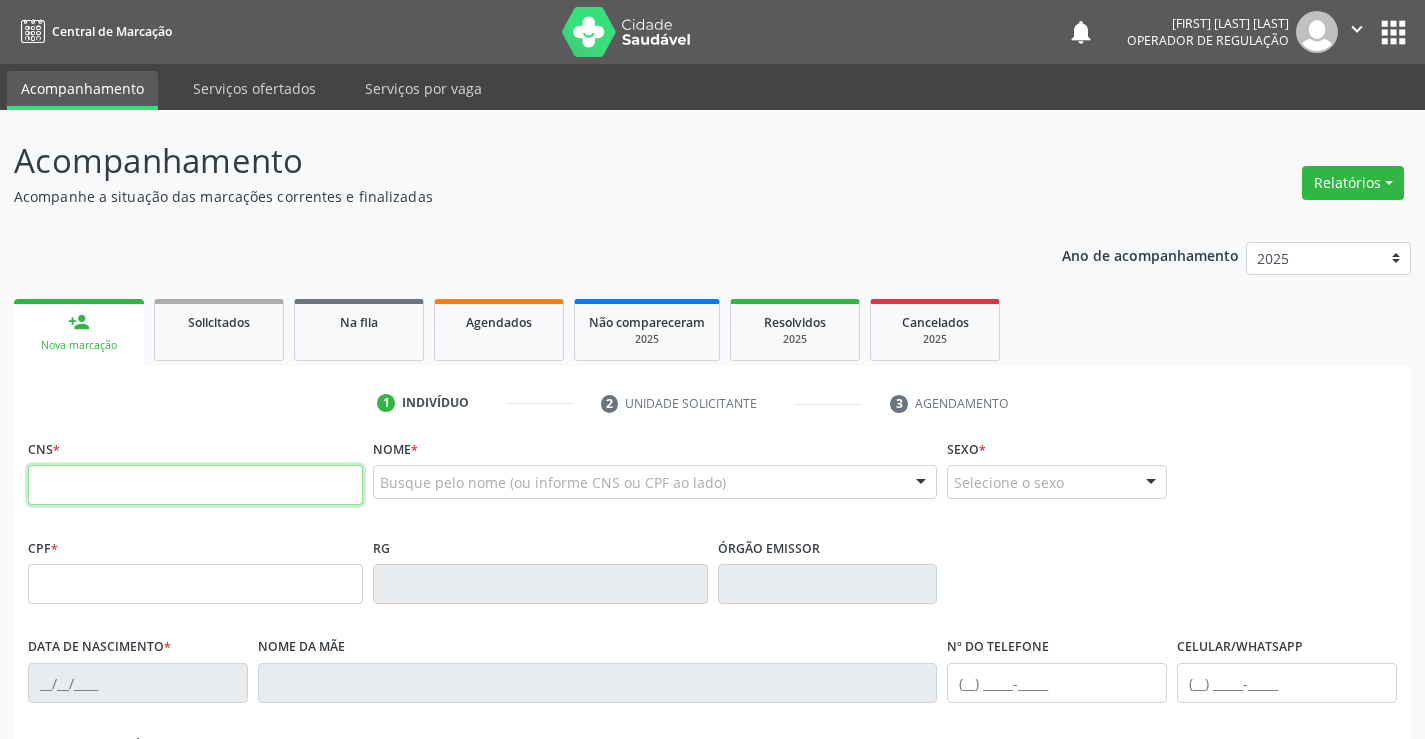 paste on "708 0038 1262 1622" 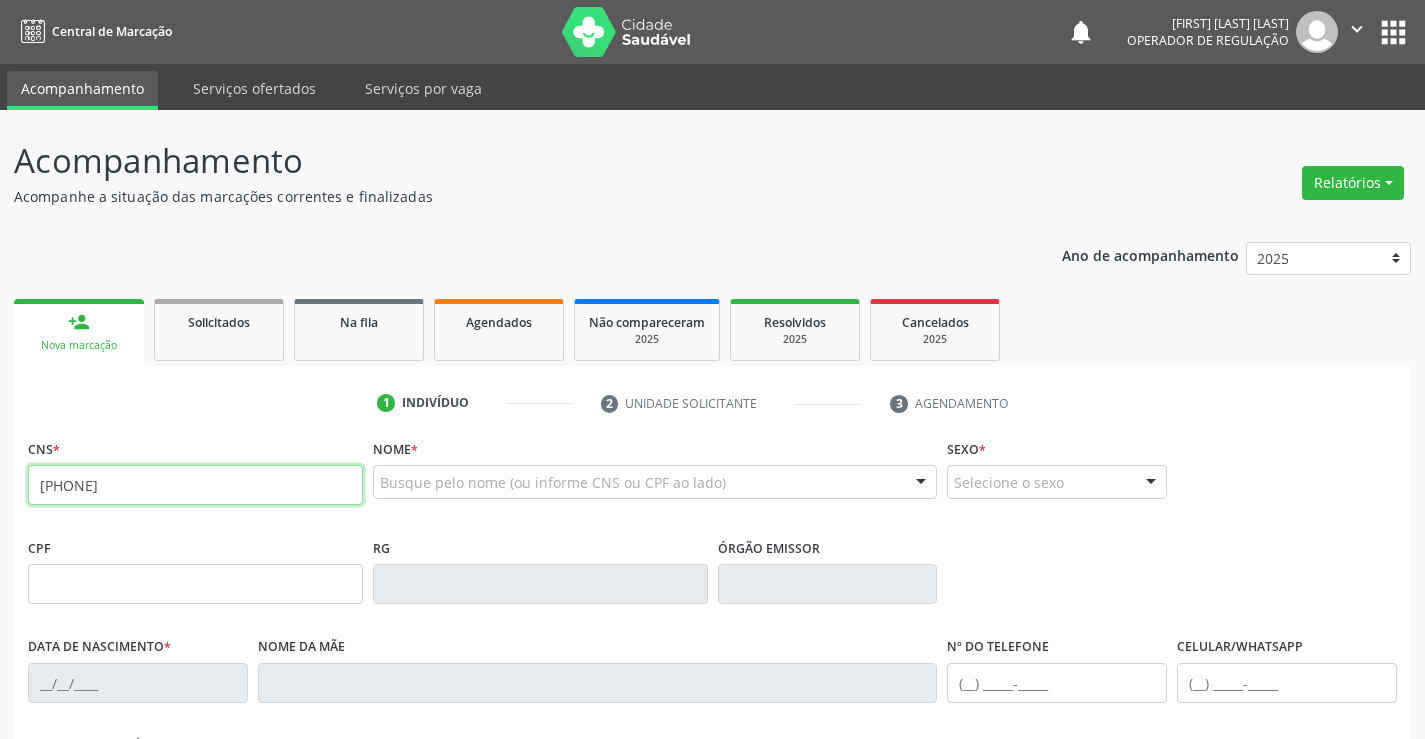 type on "708 0038 1262 1622" 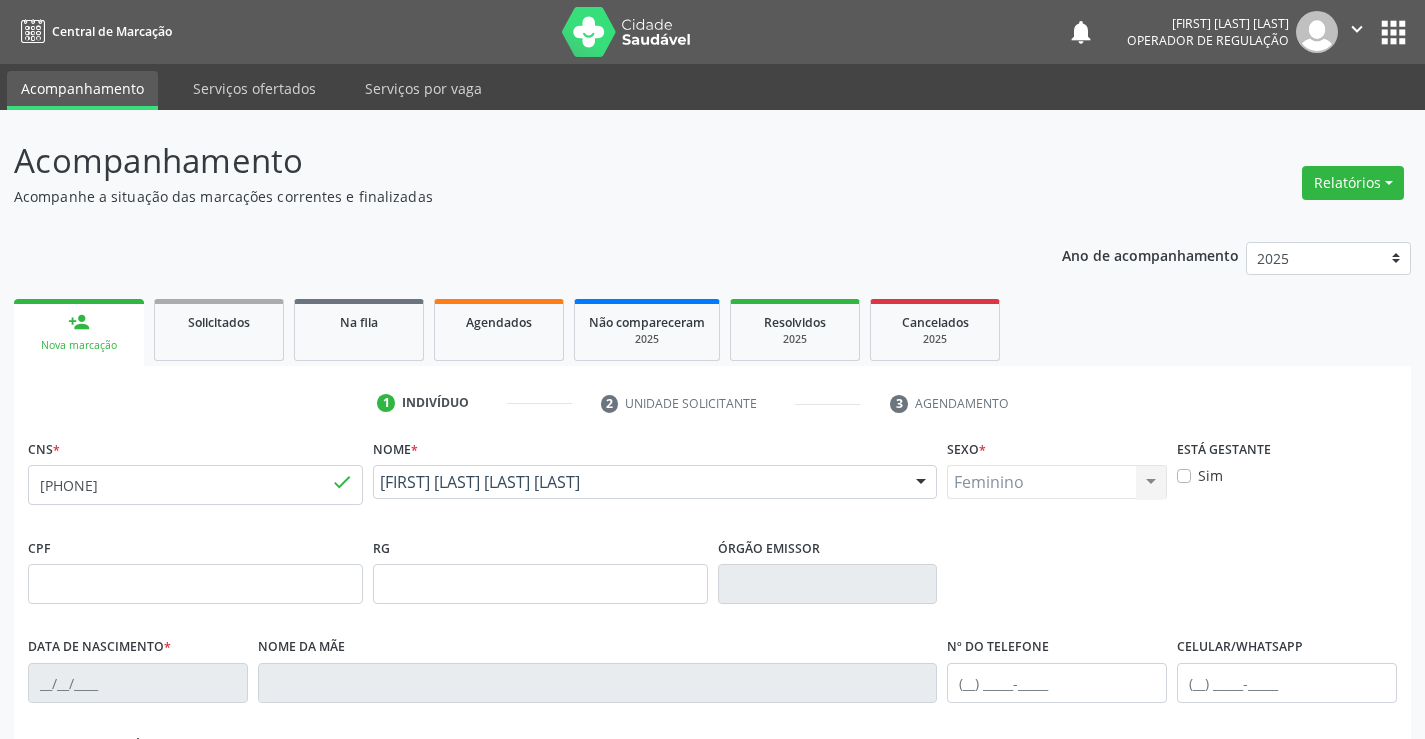 type on "12/01/1982" 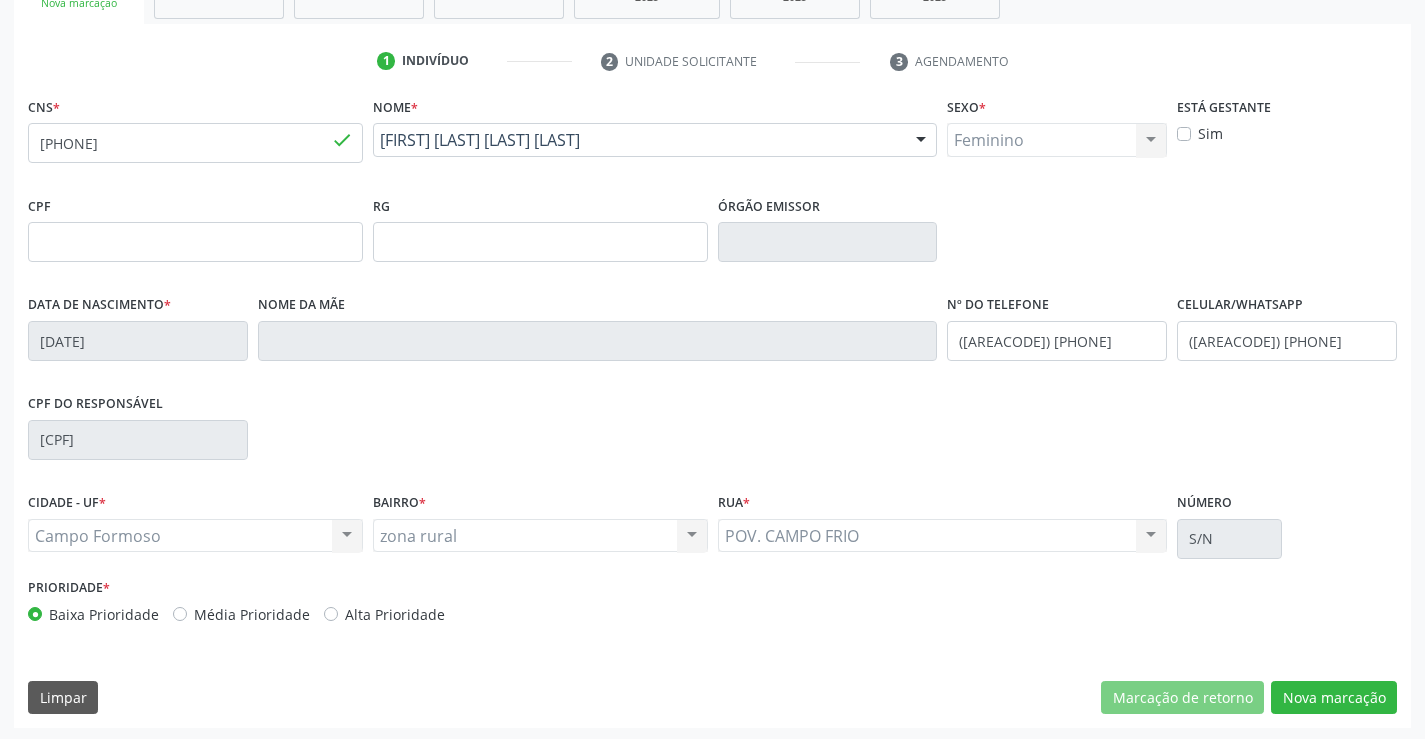 scroll, scrollTop: 345, scrollLeft: 0, axis: vertical 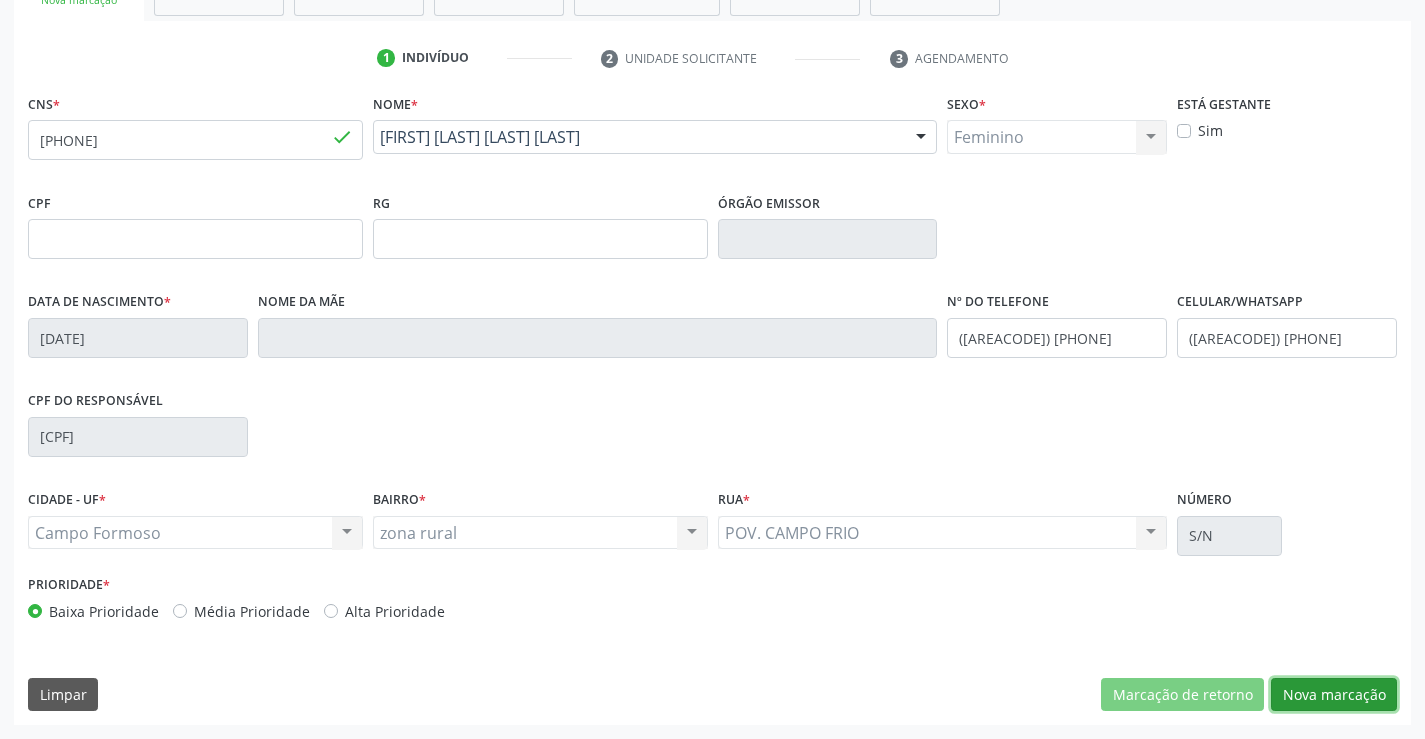 click on "Nova marcação" at bounding box center [1334, 695] 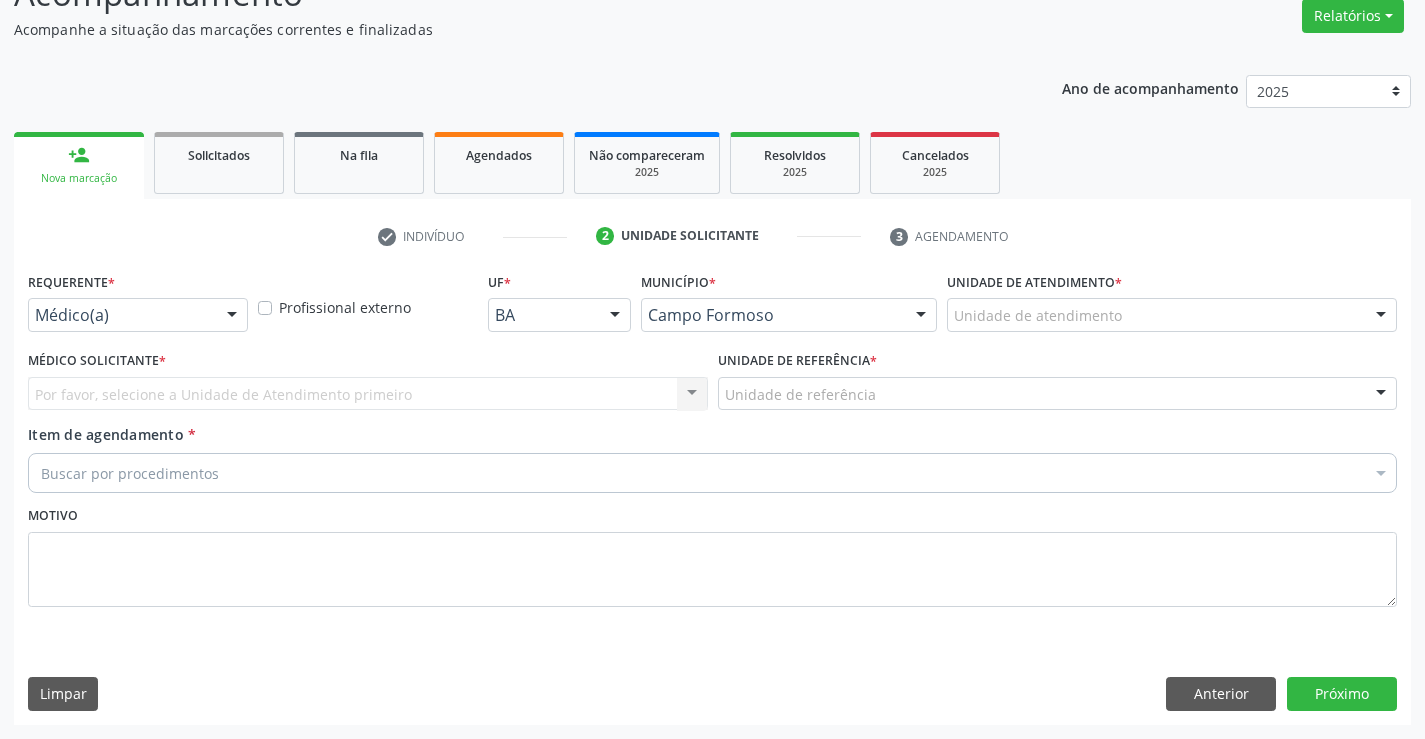 scroll, scrollTop: 167, scrollLeft: 0, axis: vertical 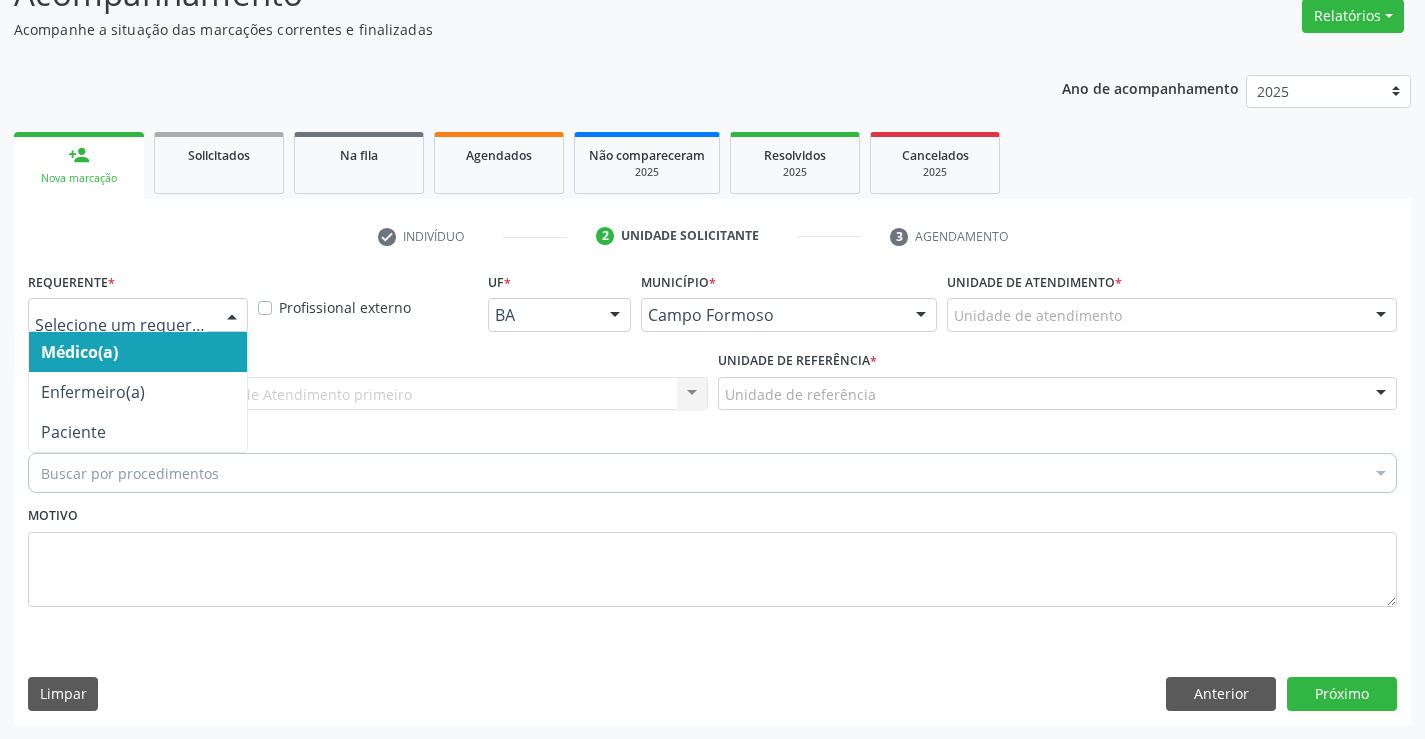 drag, startPoint x: 178, startPoint y: 310, endPoint x: 158, endPoint y: 397, distance: 89.26926 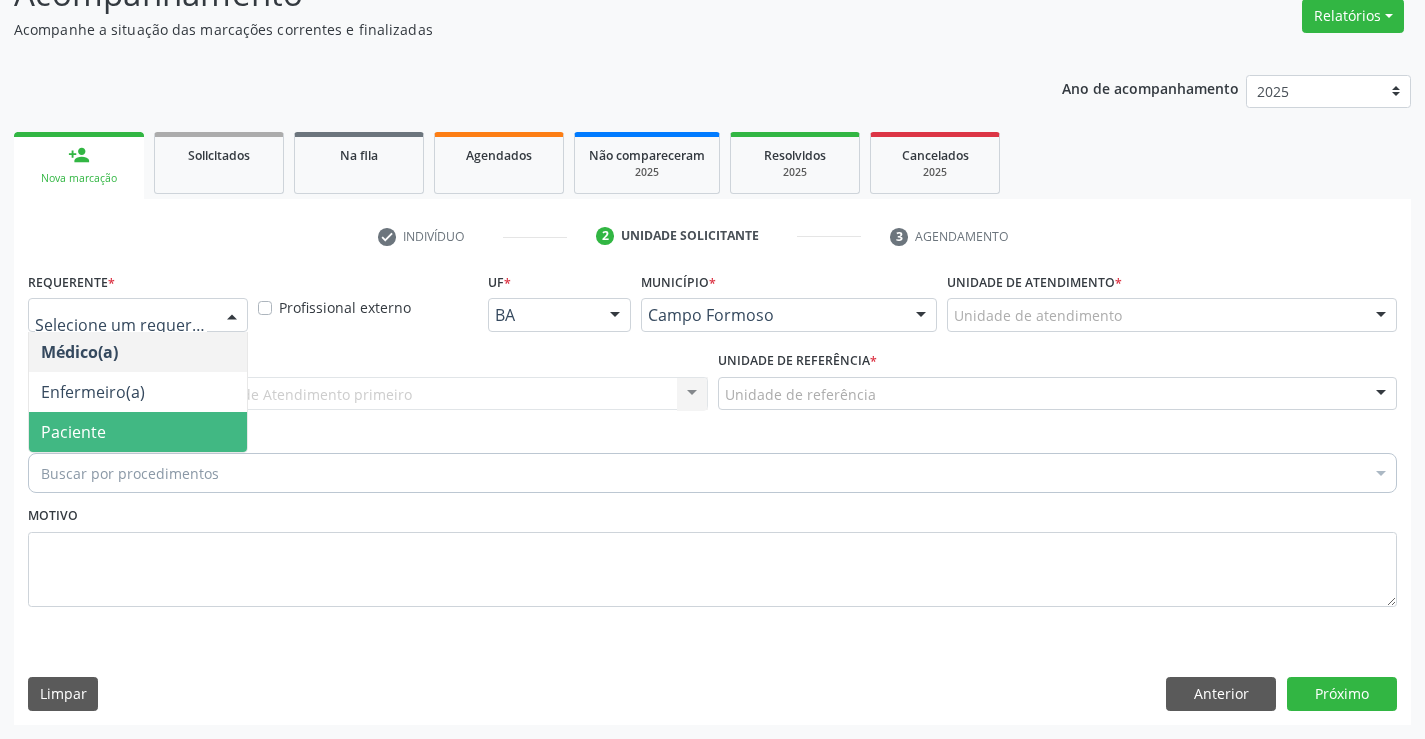 drag, startPoint x: 142, startPoint y: 432, endPoint x: 281, endPoint y: 409, distance: 140.89003 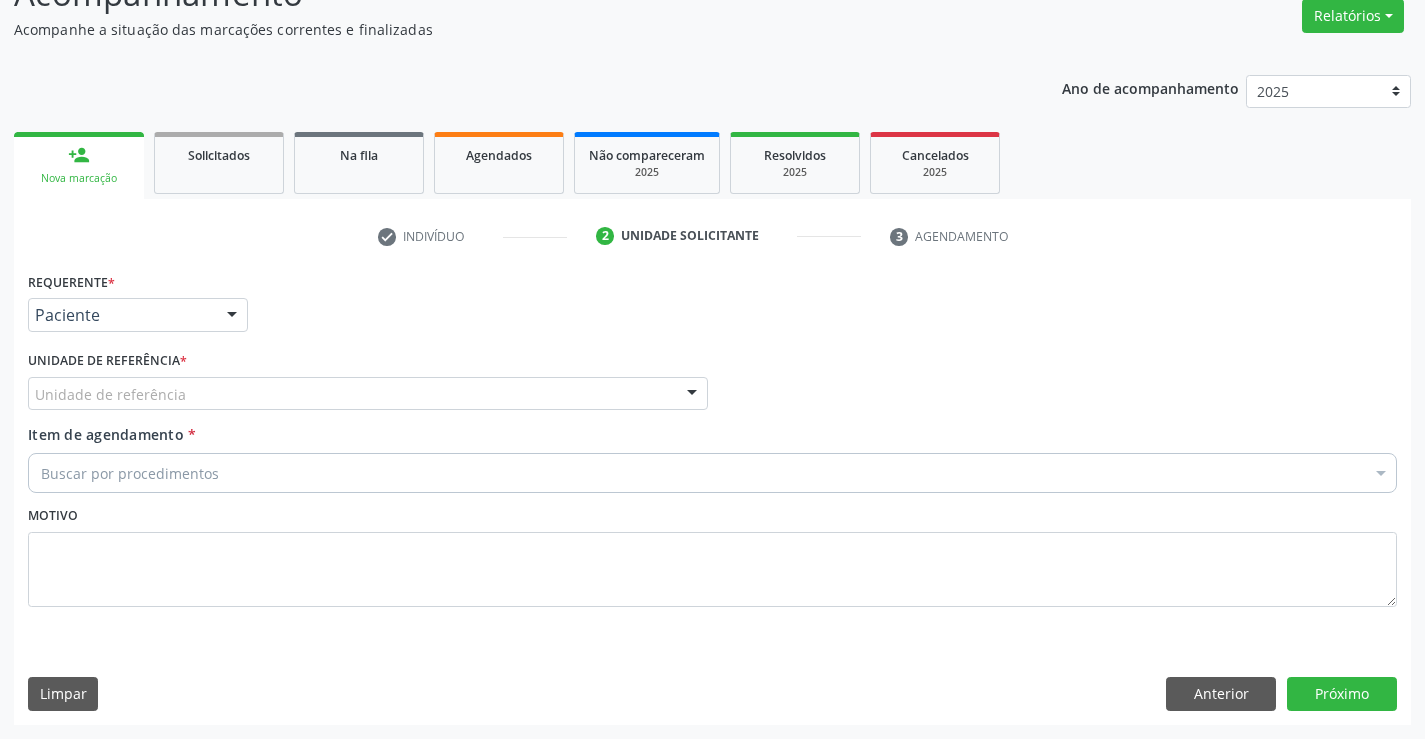 click on "Unidade de referência" at bounding box center [368, 394] 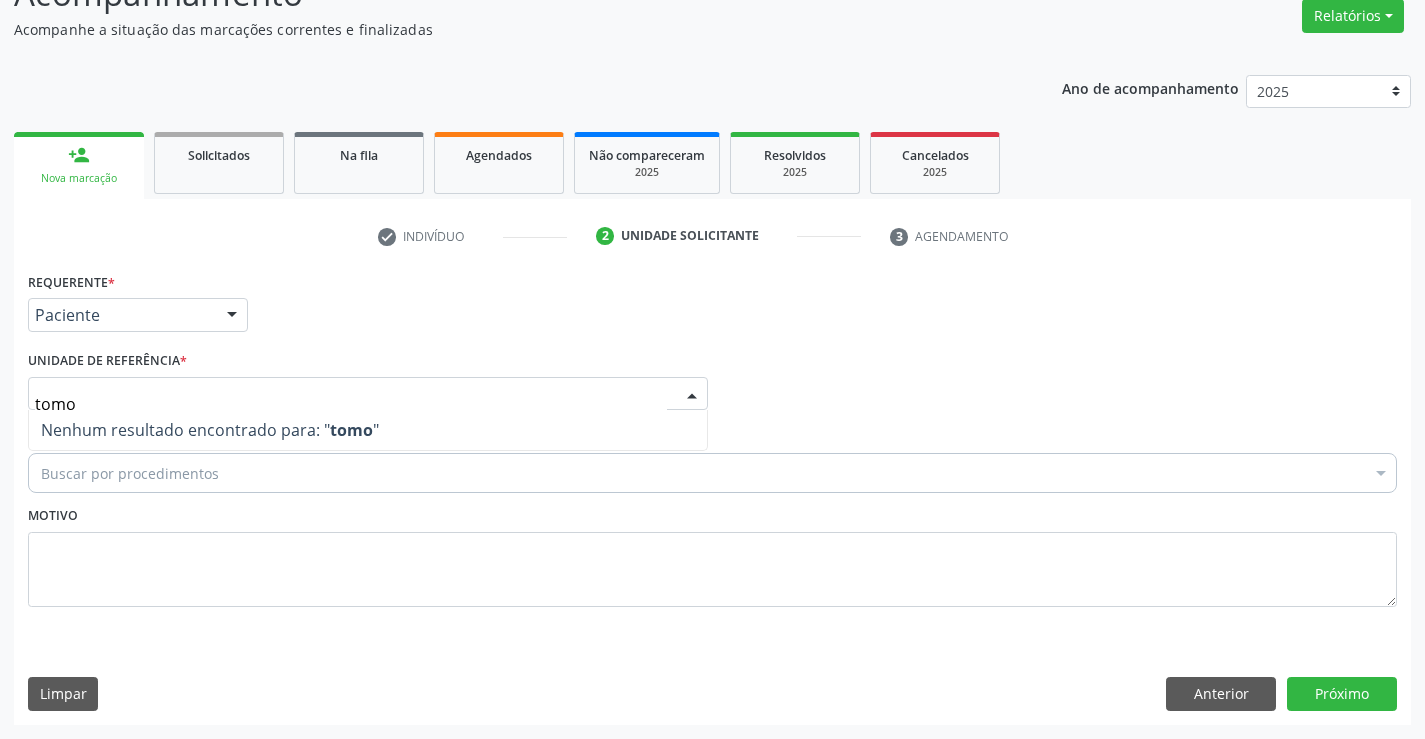 type on "tom" 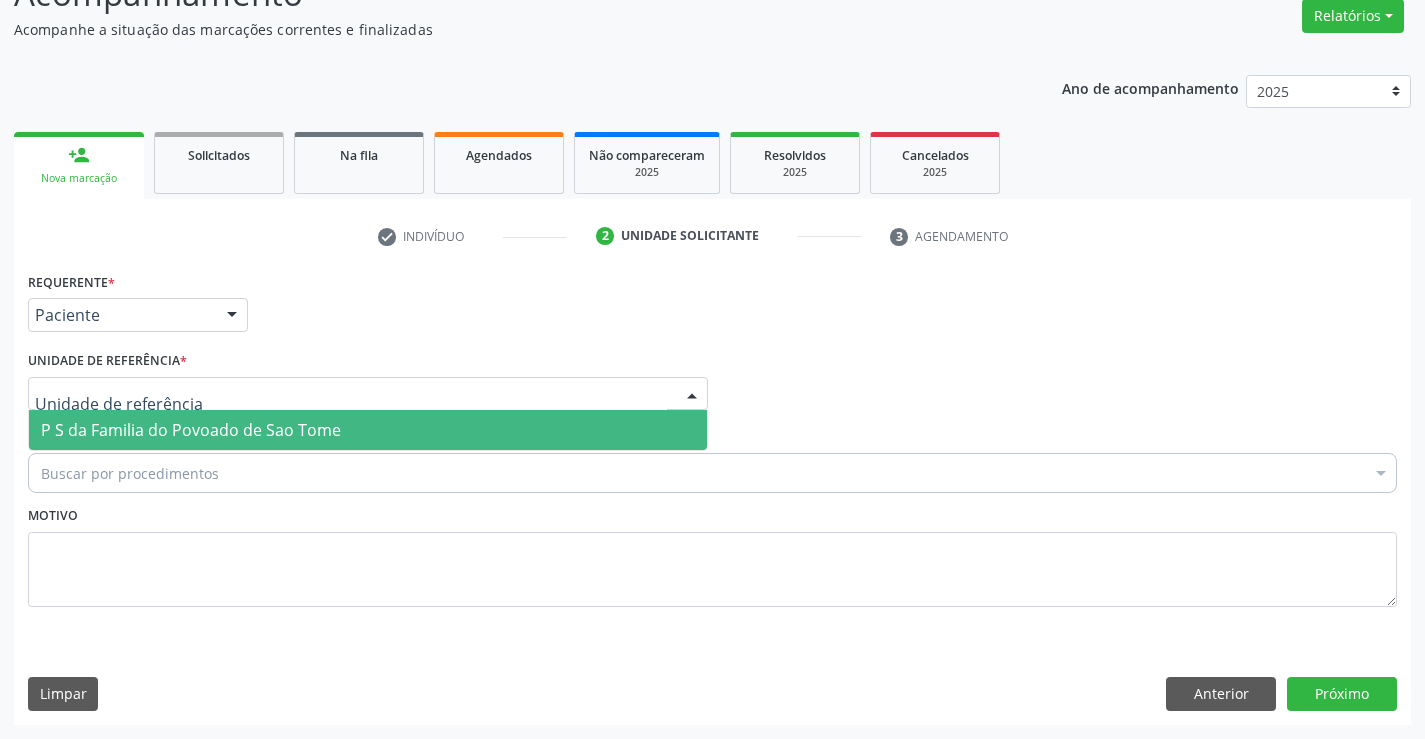 click on "Unidade de referência
*
P S da Familia do Povoado de Sao Tome
Nenhum resultado encontrado para: " tom  "
Não há nenhuma opção para ser exibida." at bounding box center (368, 378) 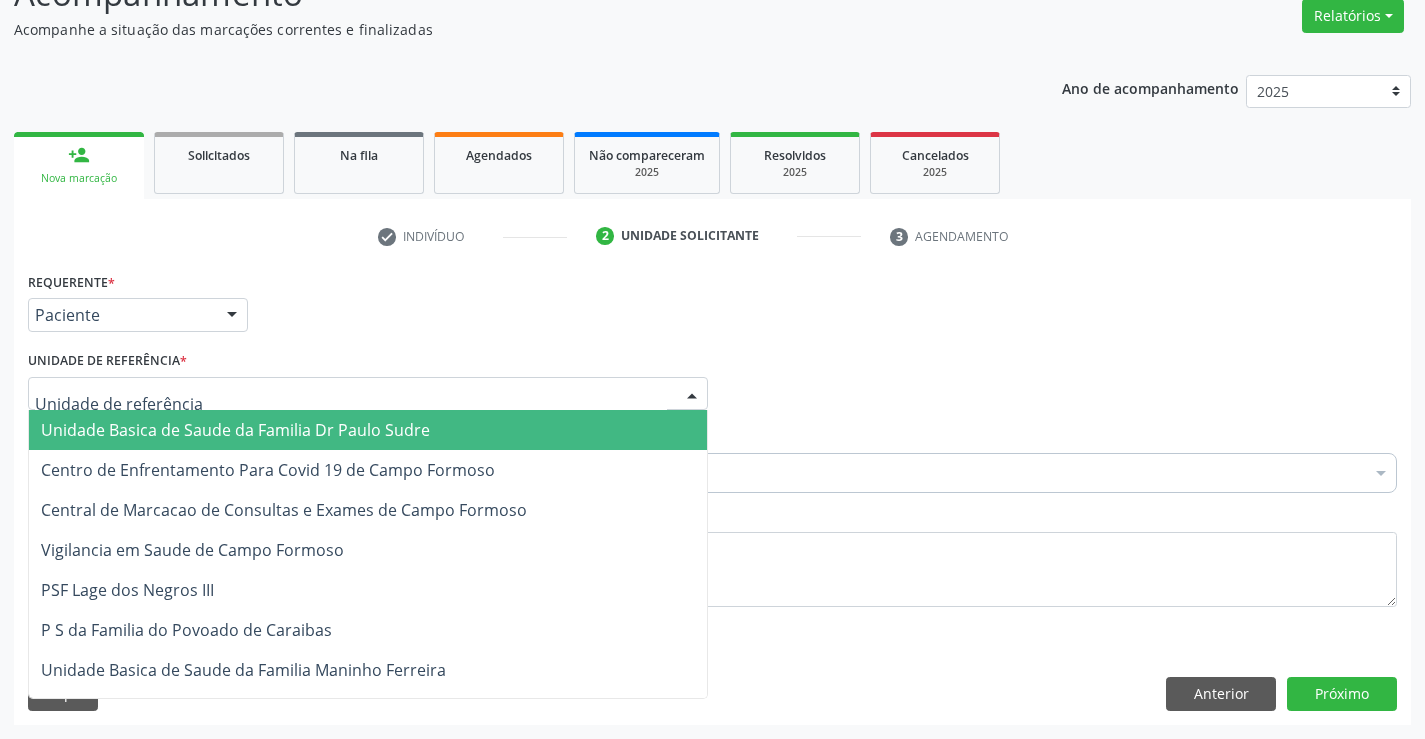 click on "Unidade Basica de Saude da Familia Dr Paulo Sudre" at bounding box center [235, 430] 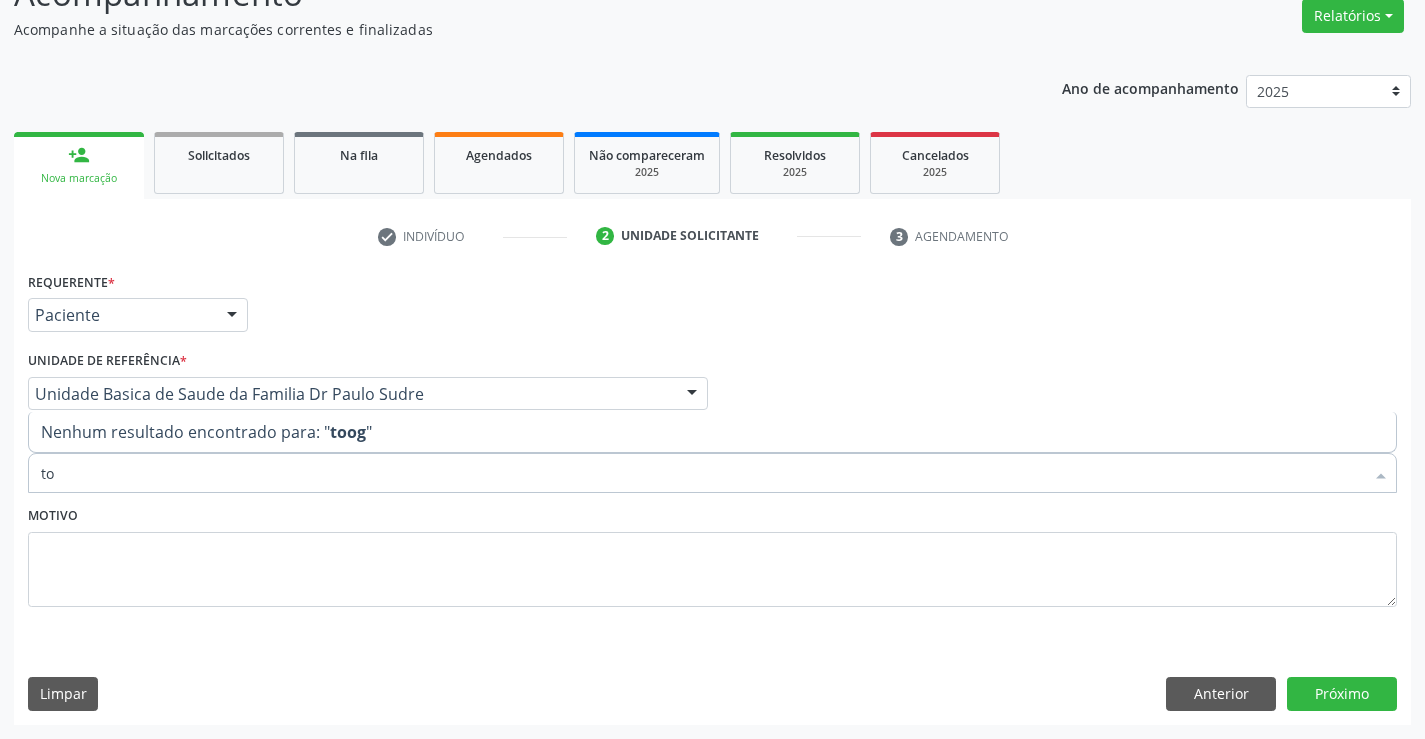 type on "t" 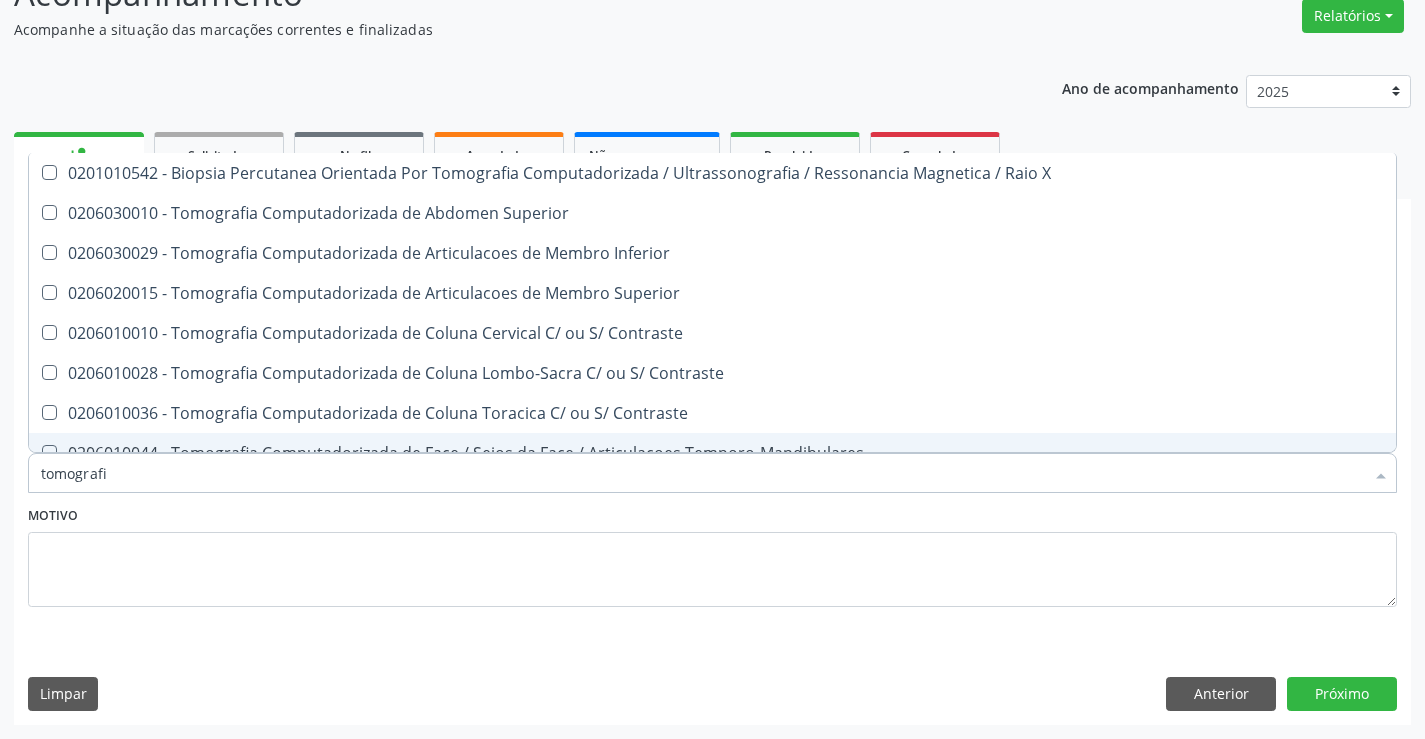 type on "tomografia" 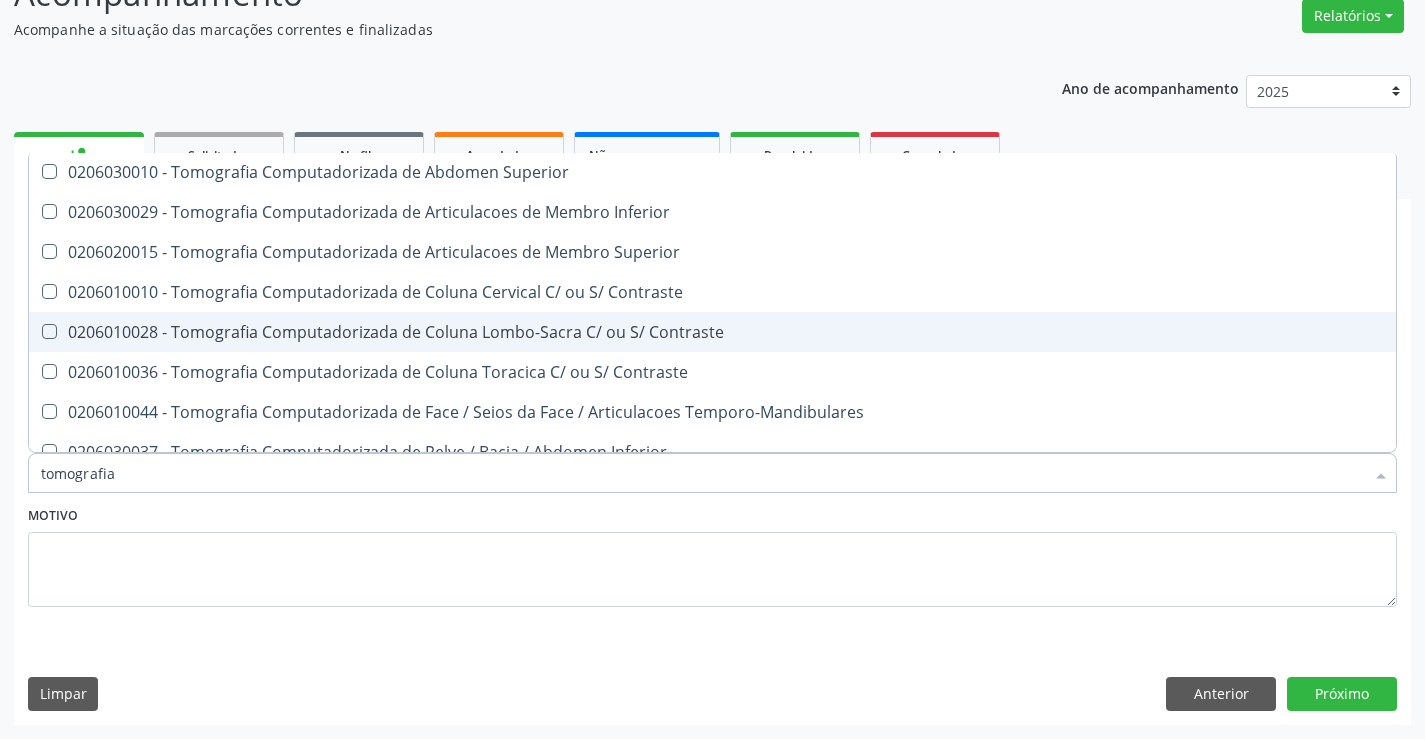 scroll, scrollTop: 0, scrollLeft: 0, axis: both 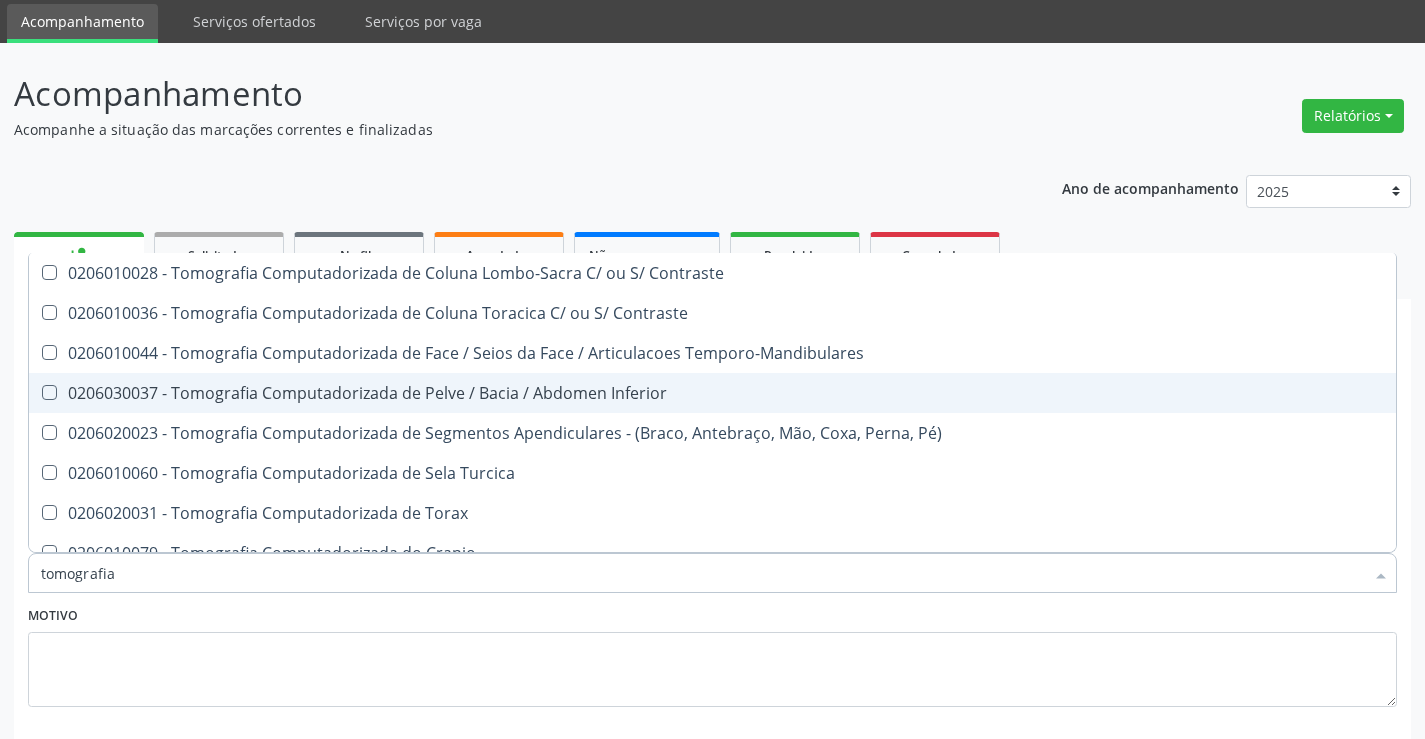 click on "0206030037 - Tomografia Computadorizada de Pelve / Bacia / Abdomen Inferior" at bounding box center [712, 393] 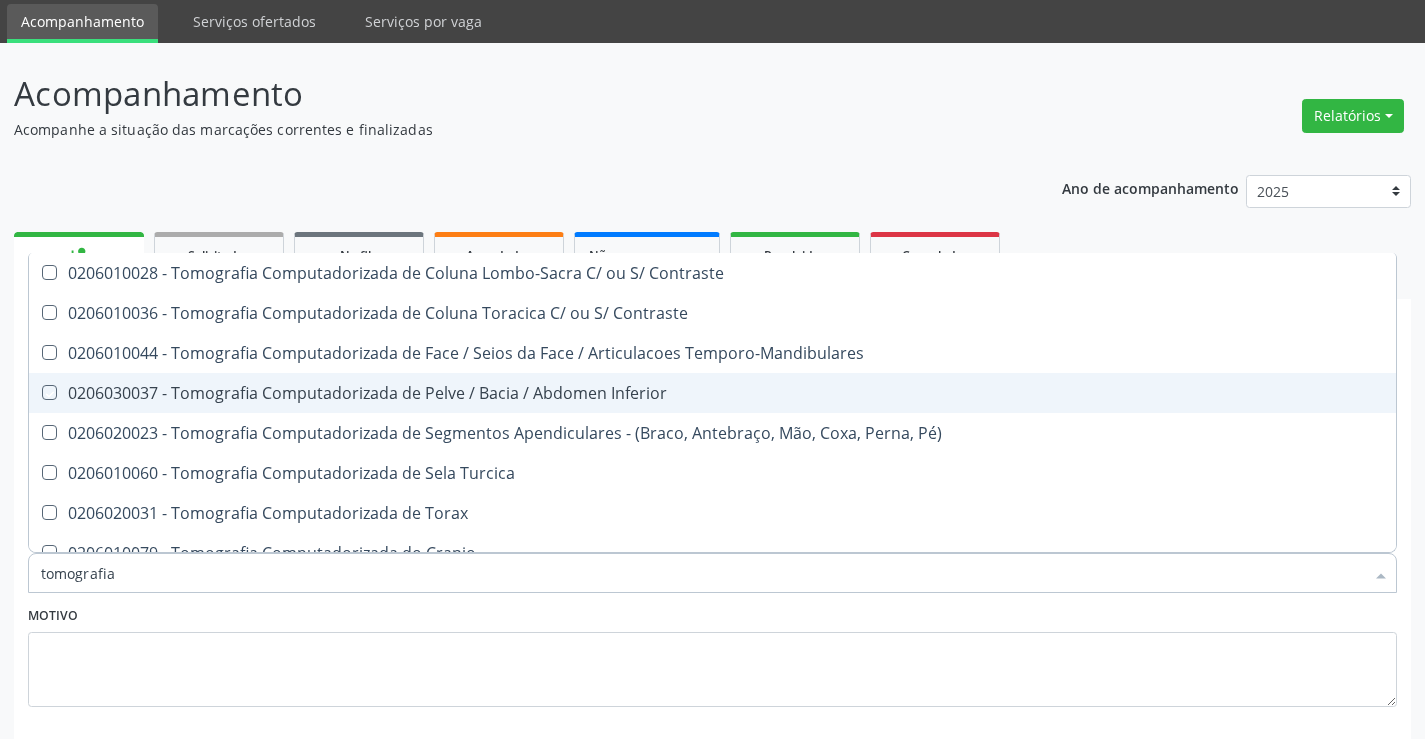 checkbox on "true" 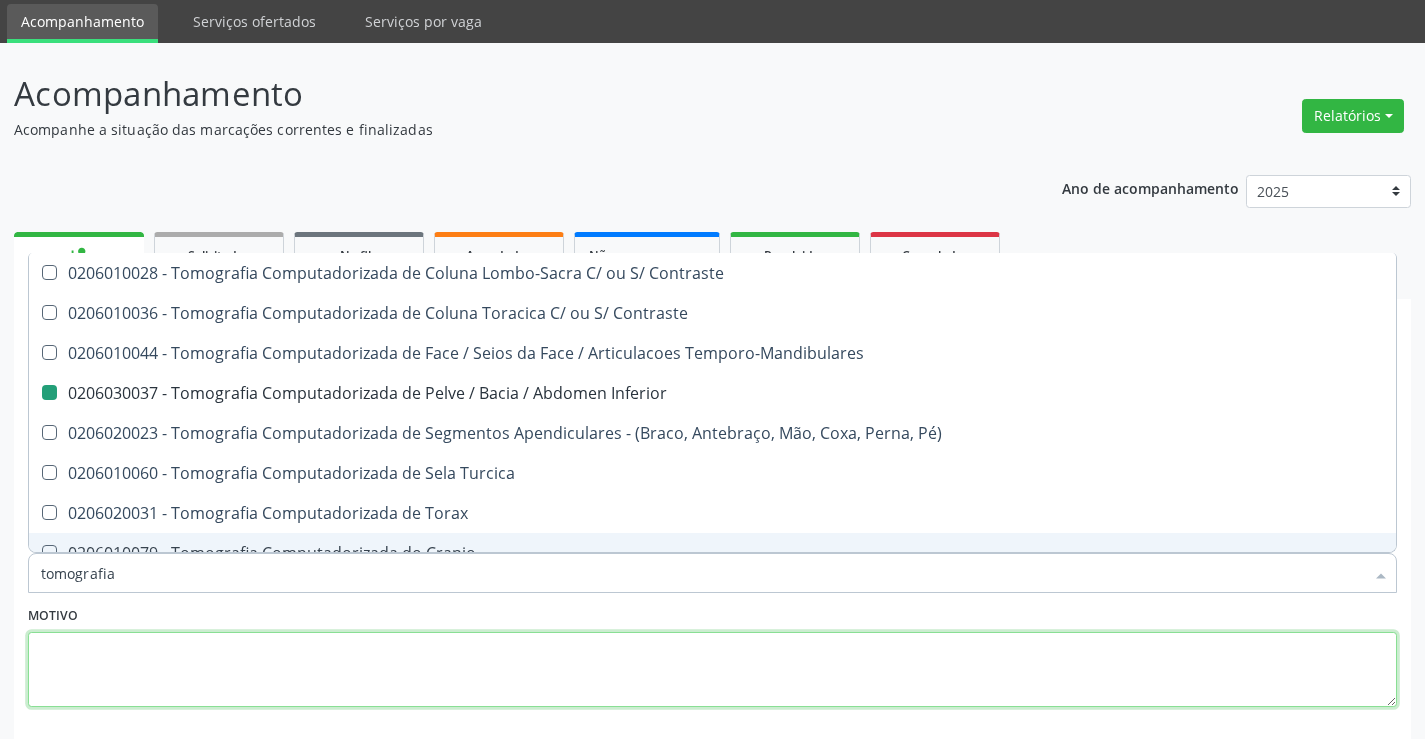 click at bounding box center [712, 670] 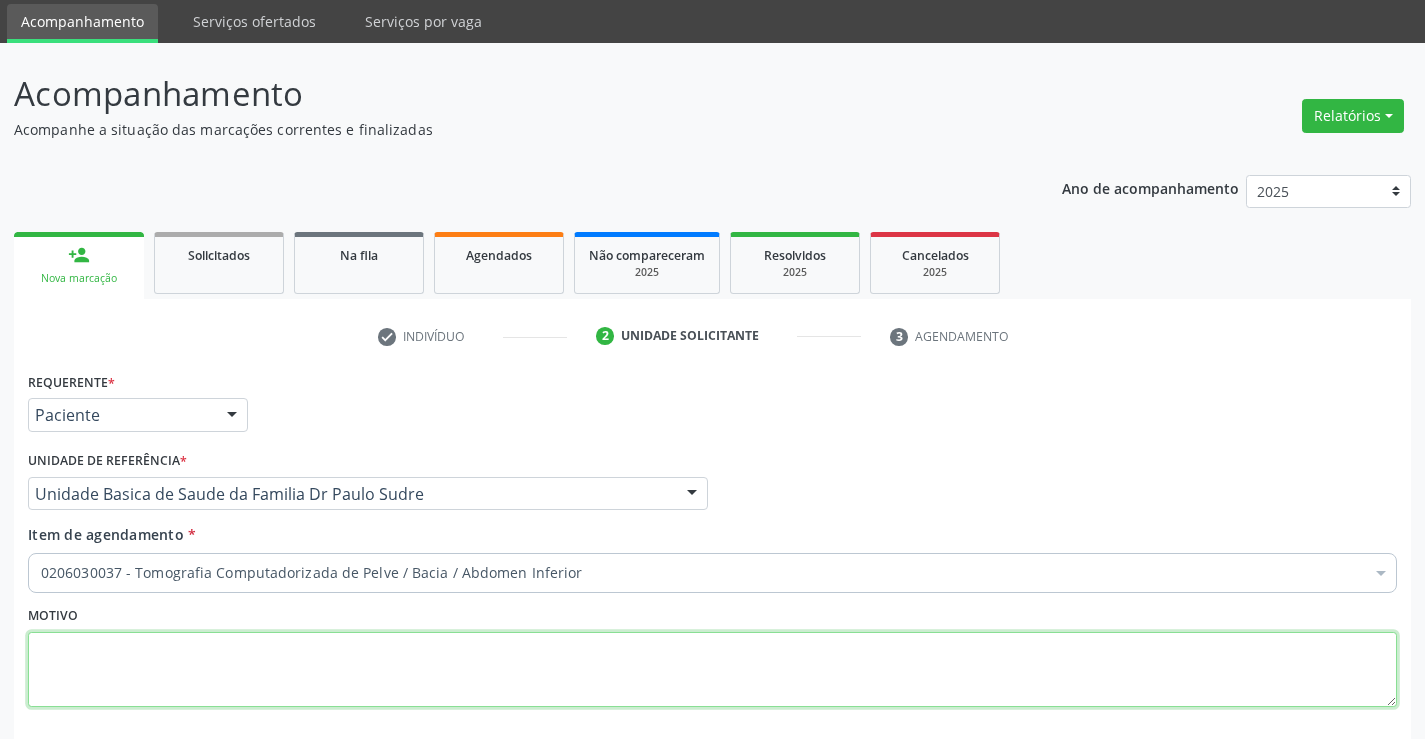 scroll, scrollTop: 0, scrollLeft: 0, axis: both 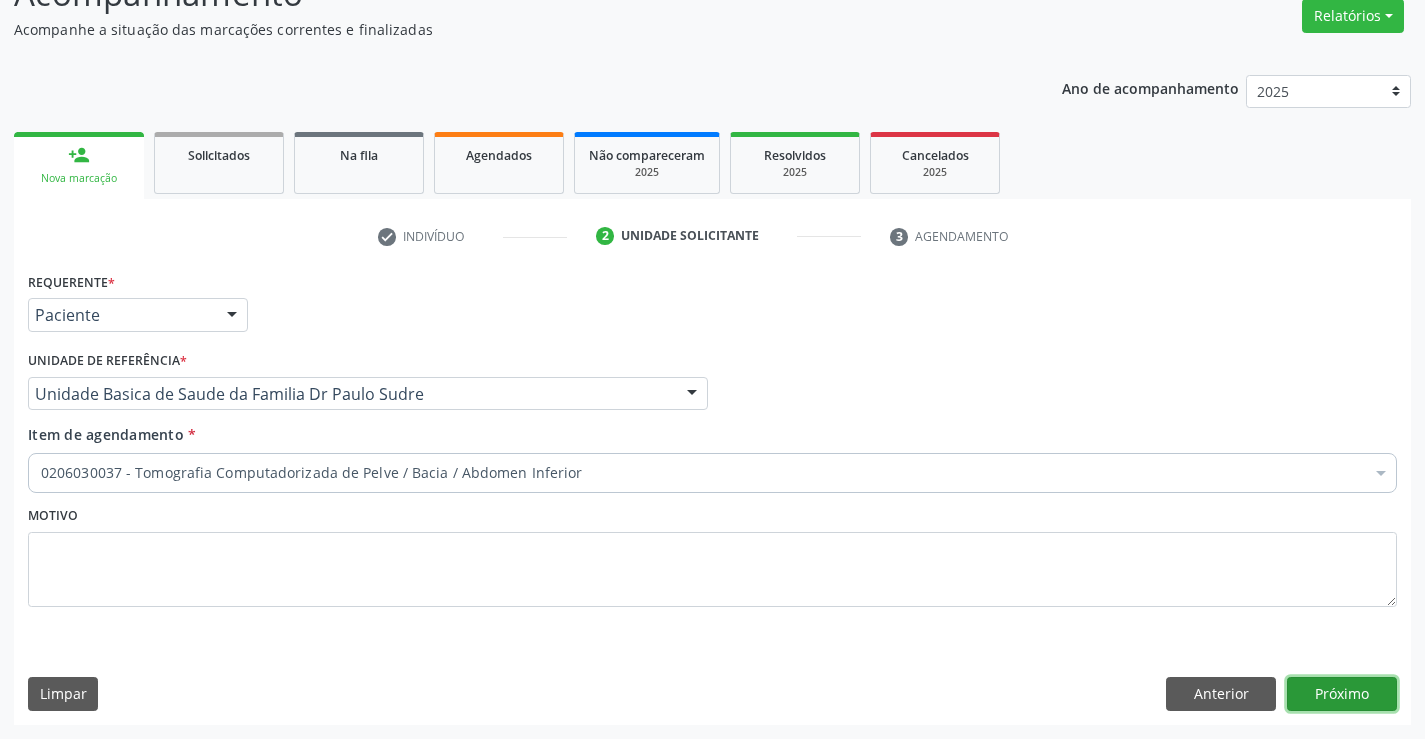 click on "Próximo" at bounding box center [1342, 694] 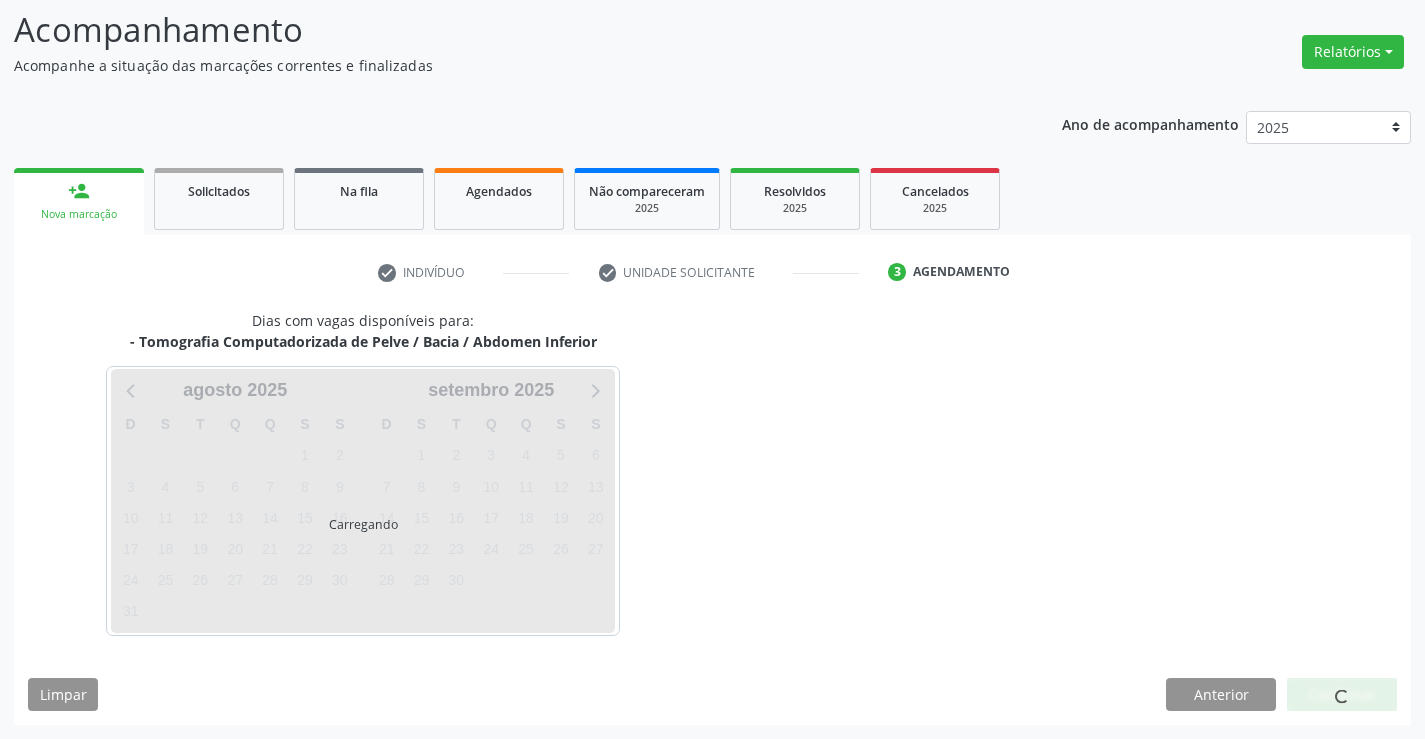 scroll, scrollTop: 131, scrollLeft: 0, axis: vertical 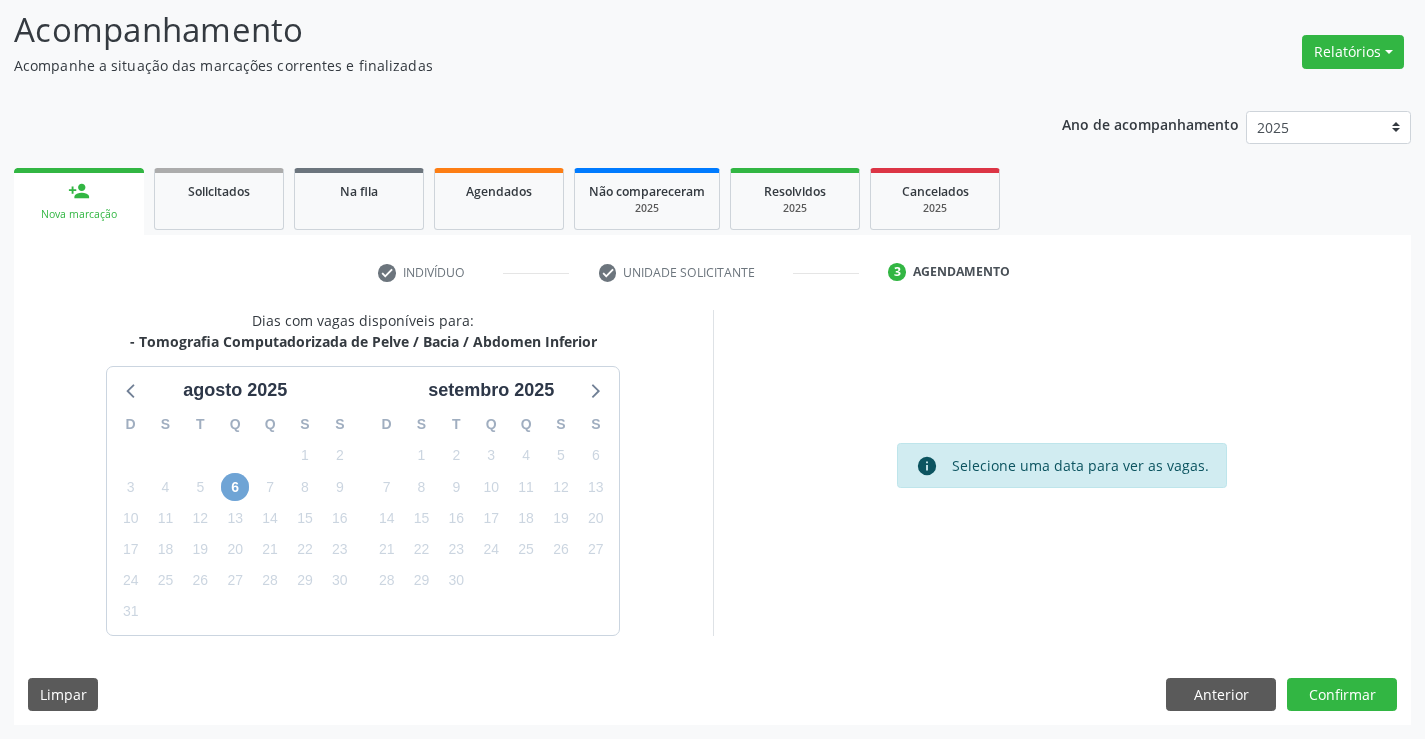click on "6" at bounding box center [235, 487] 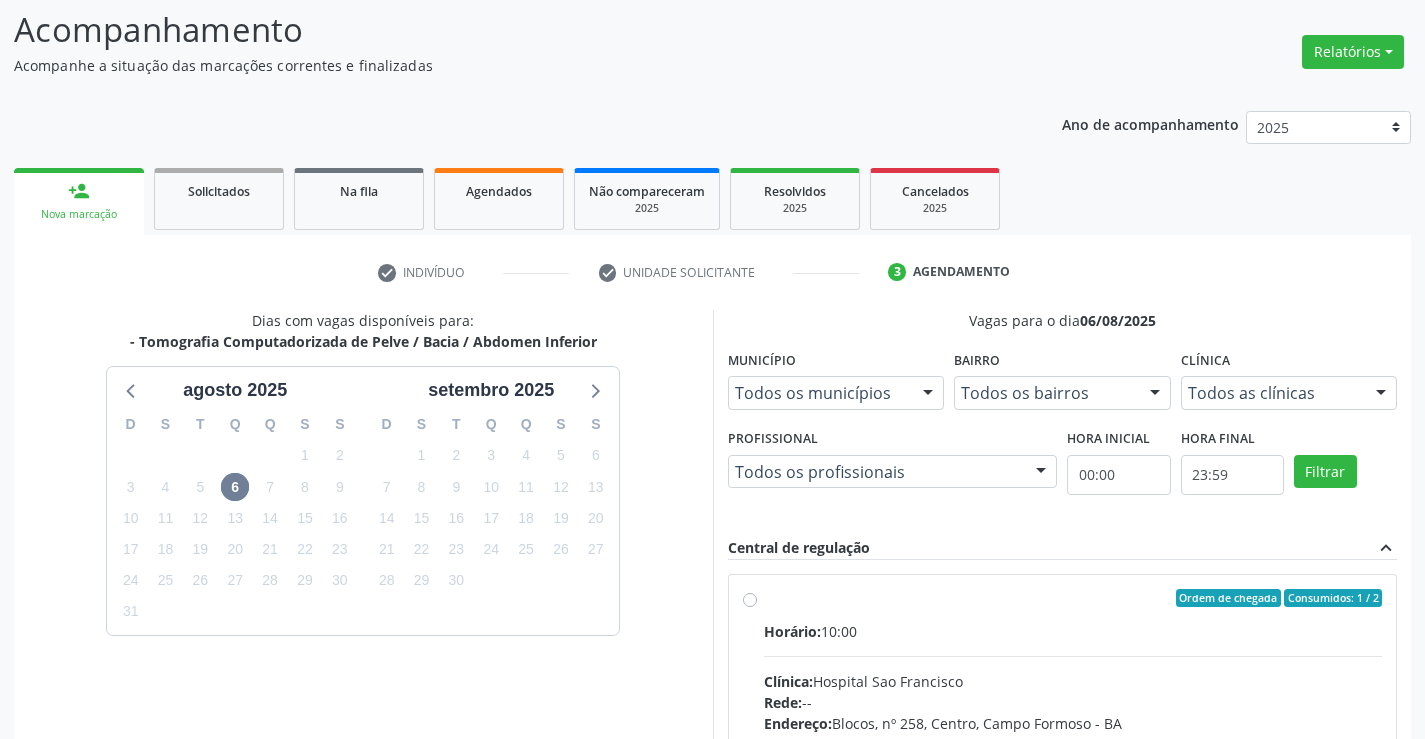 drag, startPoint x: 852, startPoint y: 606, endPoint x: 975, endPoint y: 595, distance: 123.49089 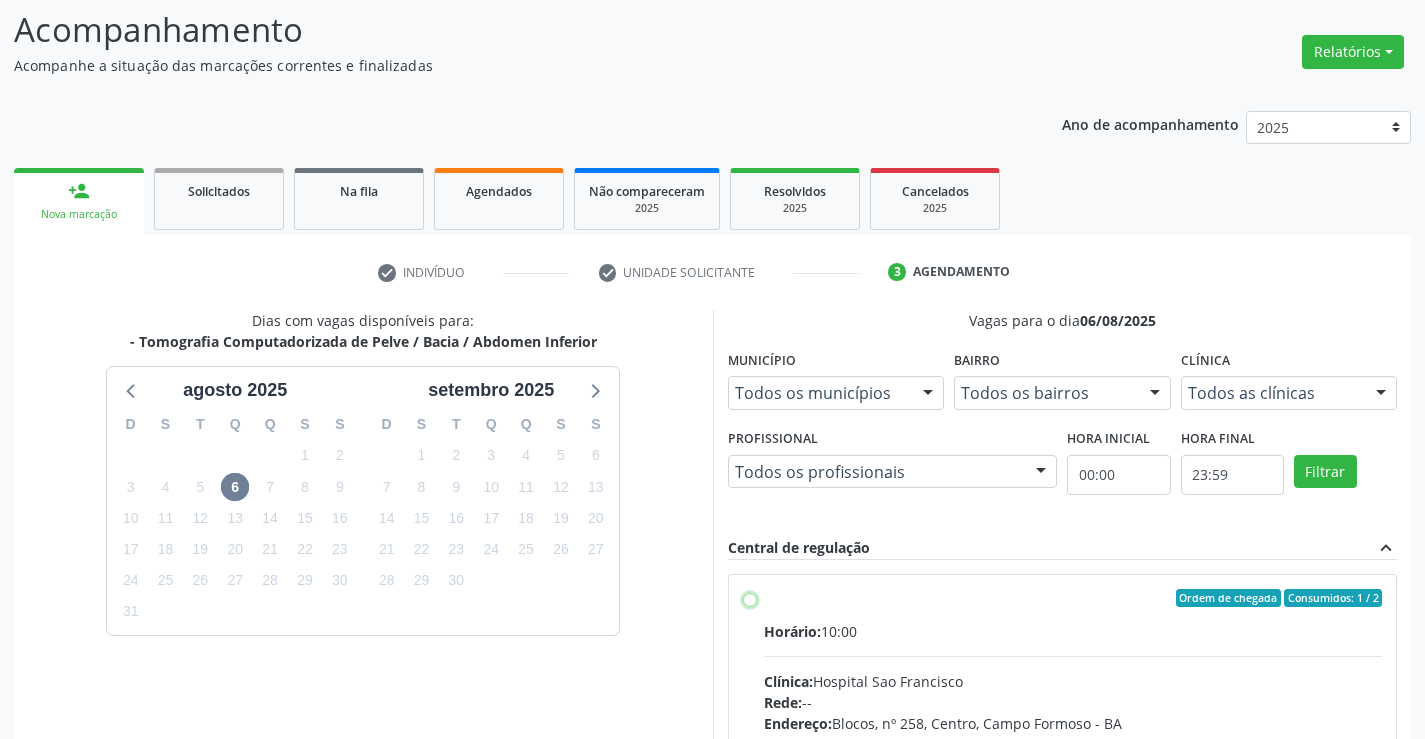 radio on "true" 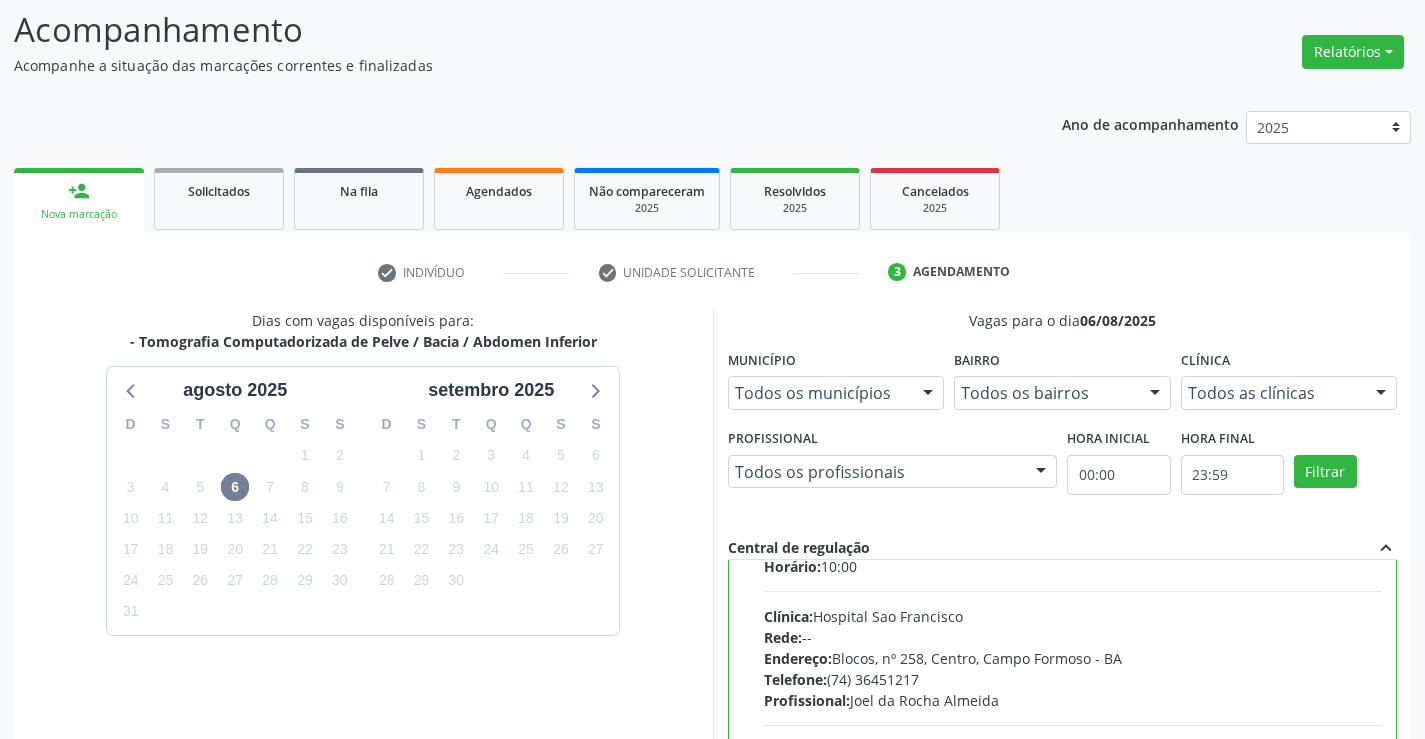 scroll, scrollTop: 99, scrollLeft: 0, axis: vertical 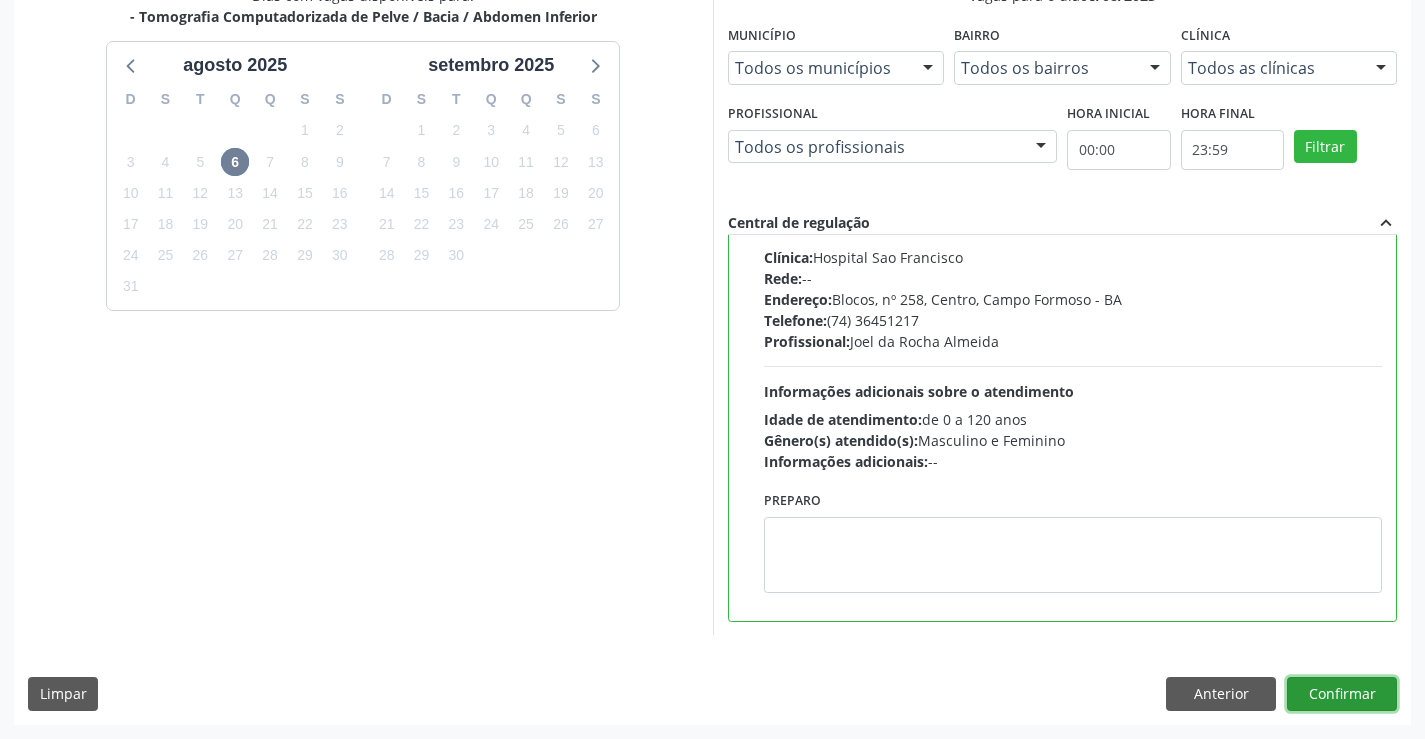 click on "Confirmar" at bounding box center [1342, 694] 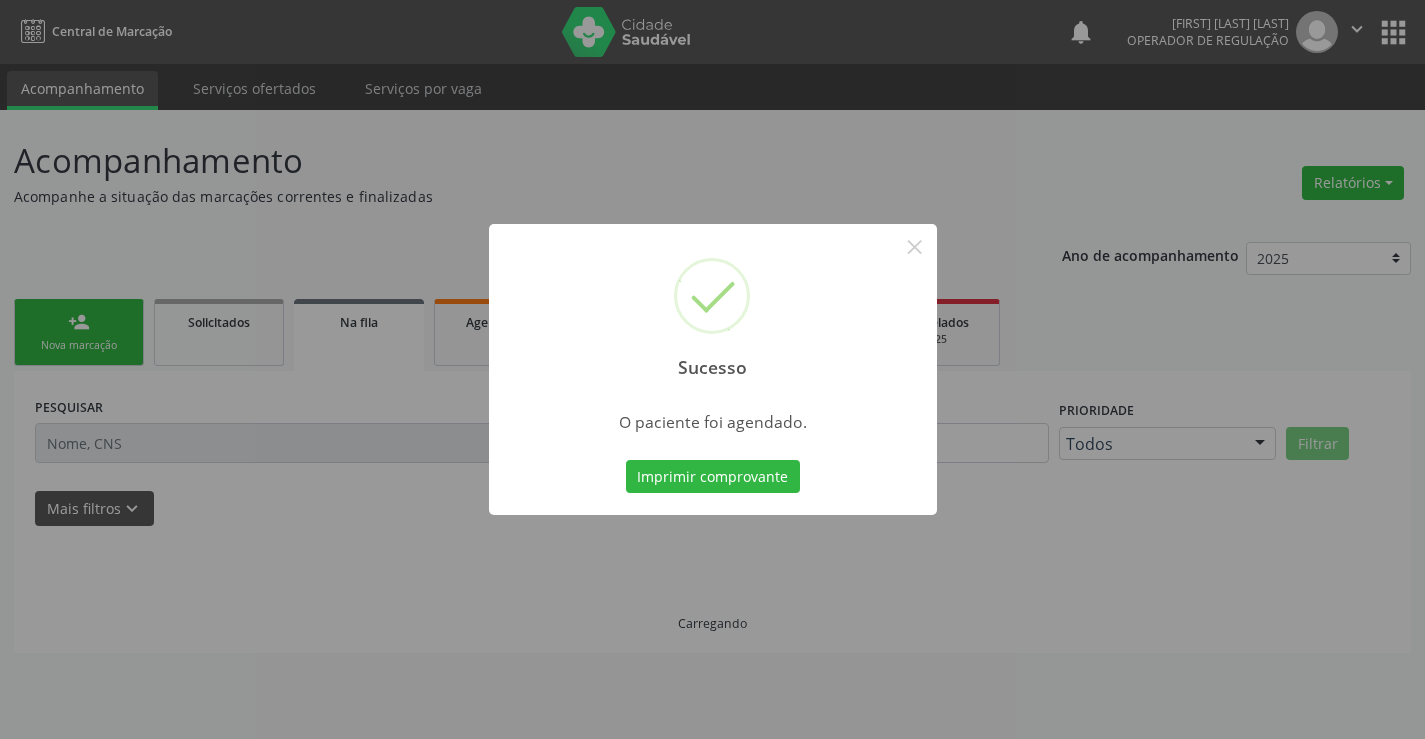 scroll, scrollTop: 0, scrollLeft: 0, axis: both 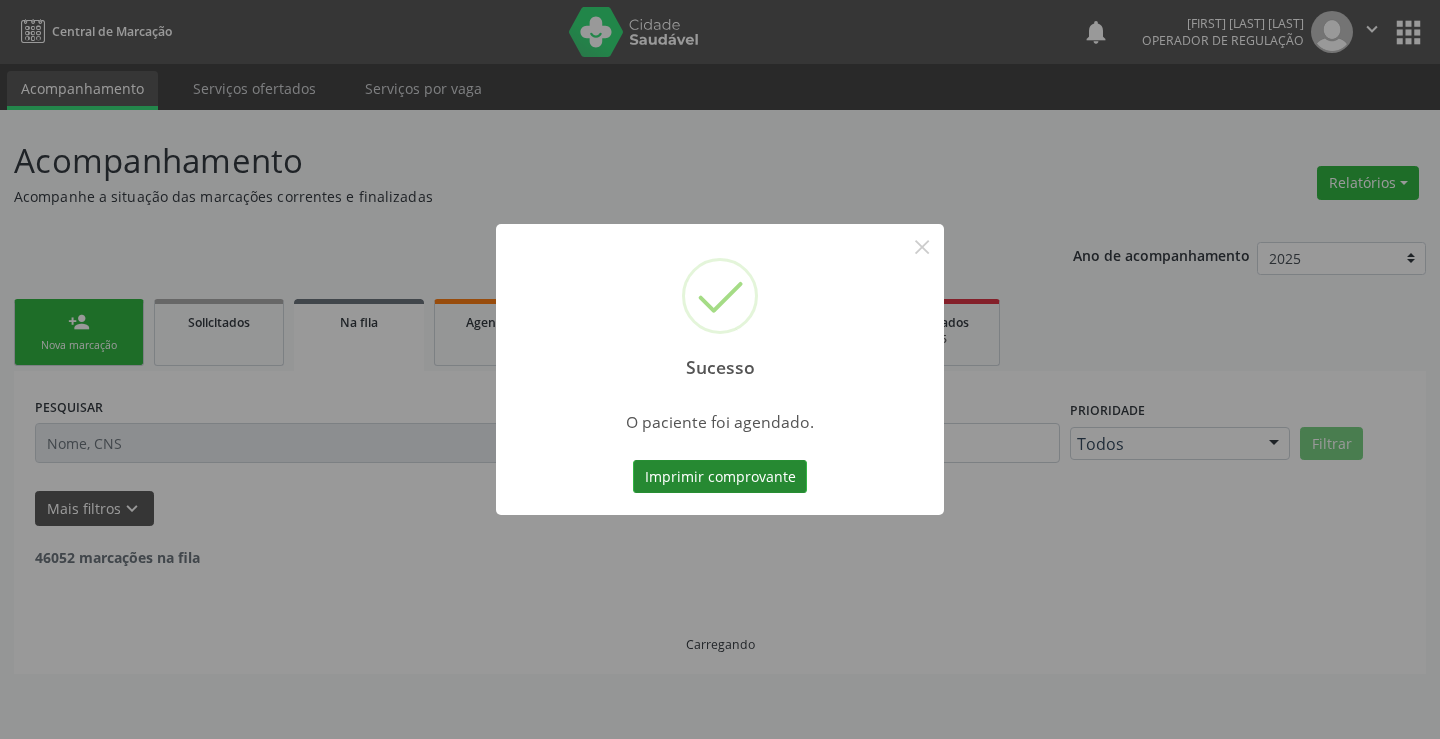 click on "Imprimir comprovante" at bounding box center [720, 477] 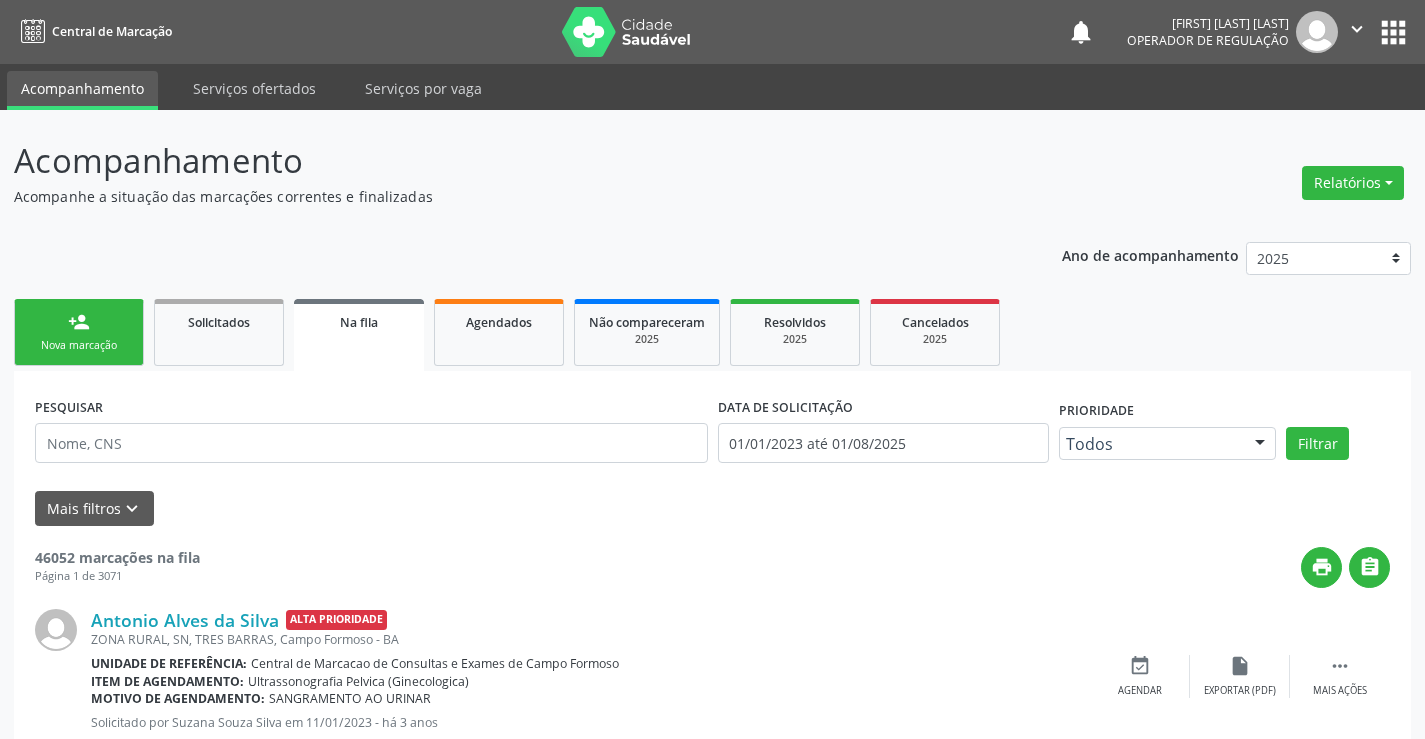click on "person_add
Nova marcação" at bounding box center [79, 332] 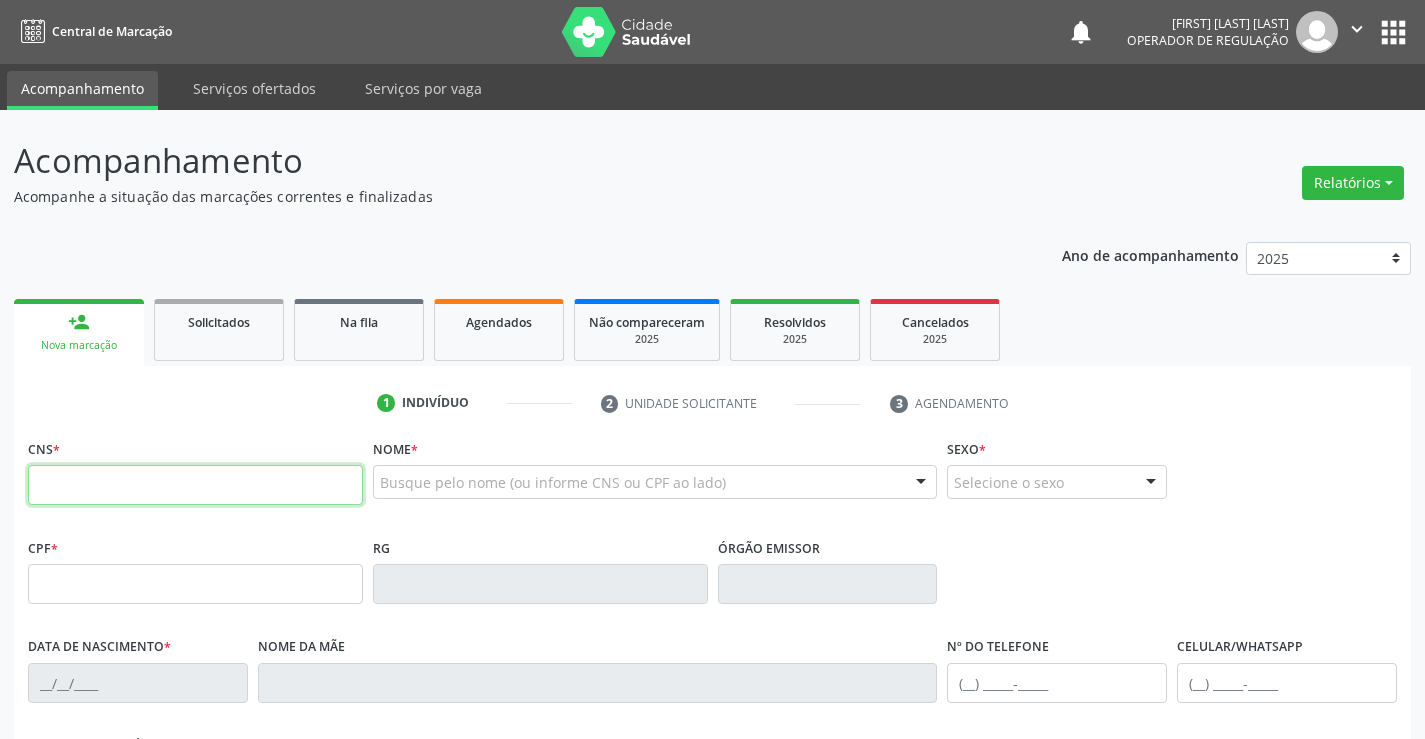drag, startPoint x: 161, startPoint y: 490, endPoint x: 302, endPoint y: 487, distance: 141.0319 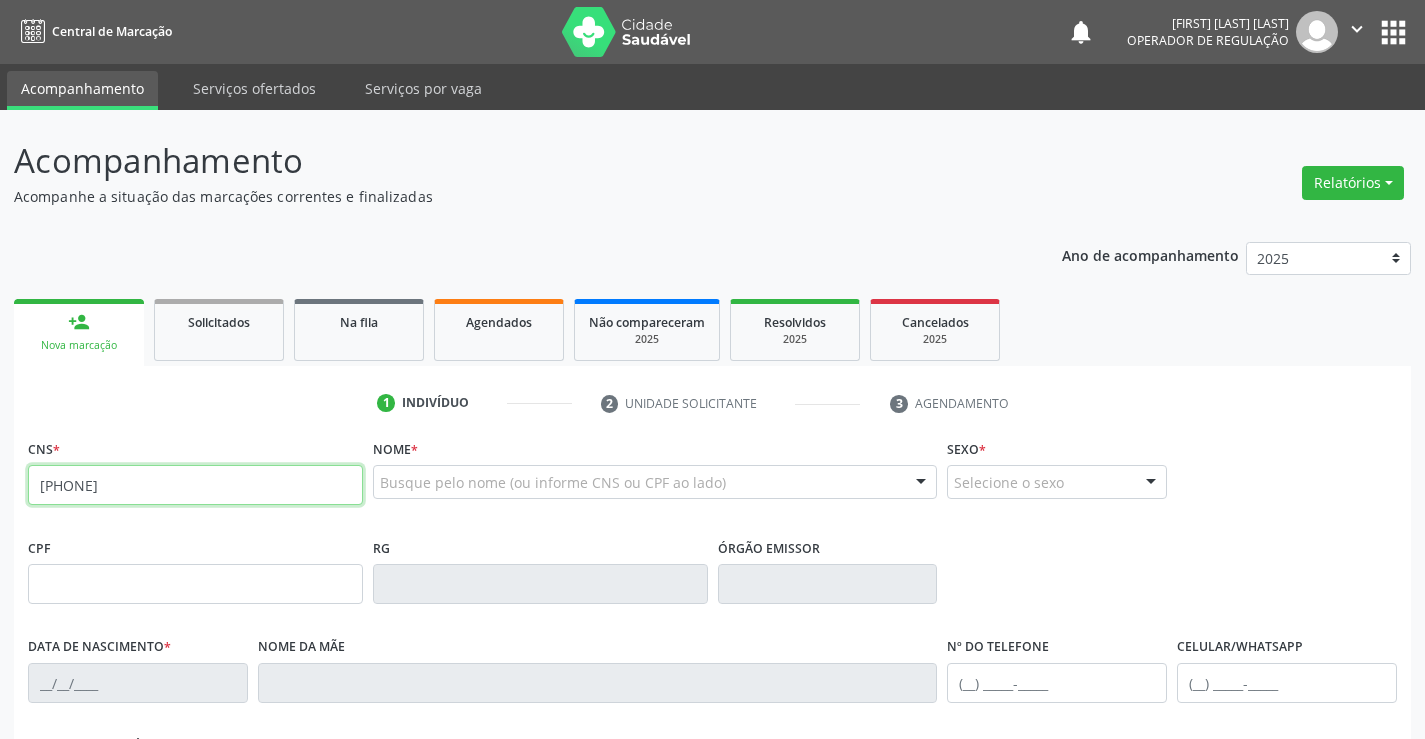 type on "708 2041 5143 0847" 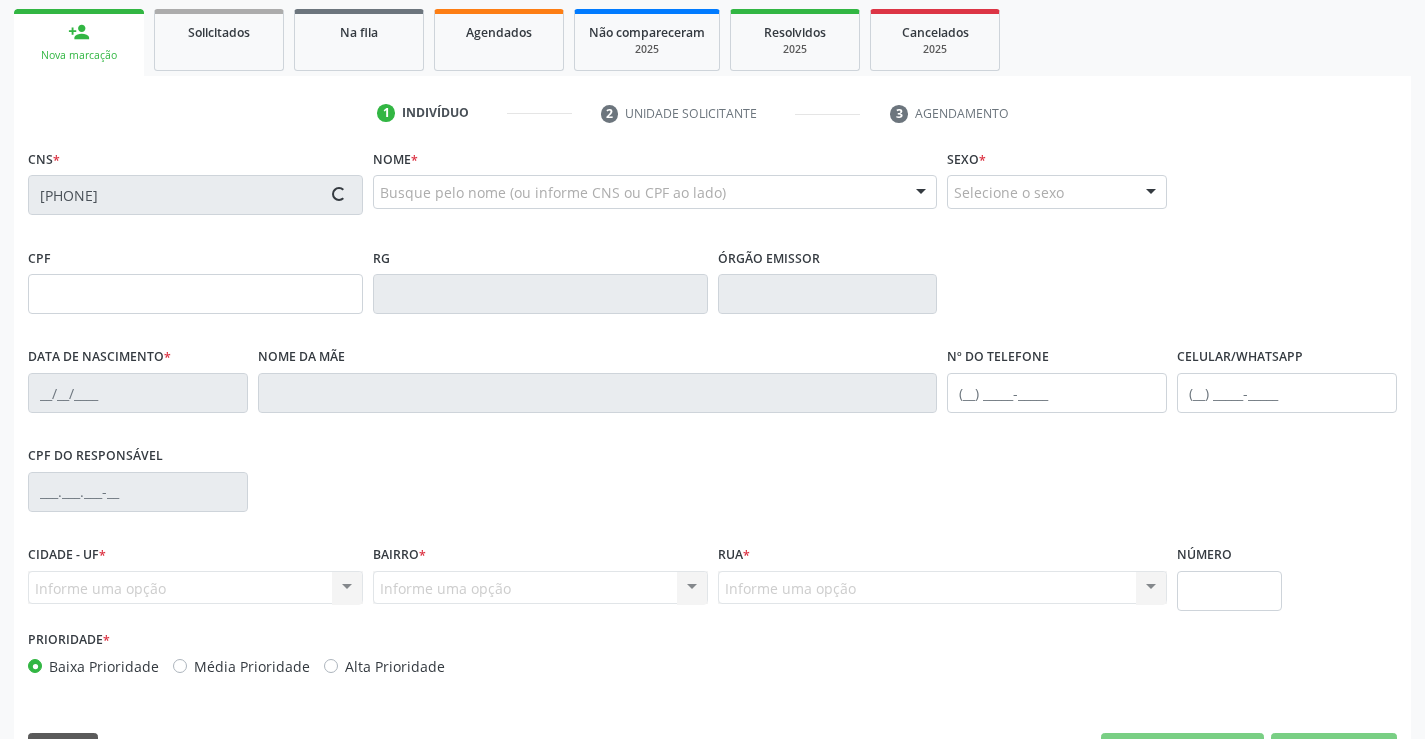 scroll, scrollTop: 300, scrollLeft: 0, axis: vertical 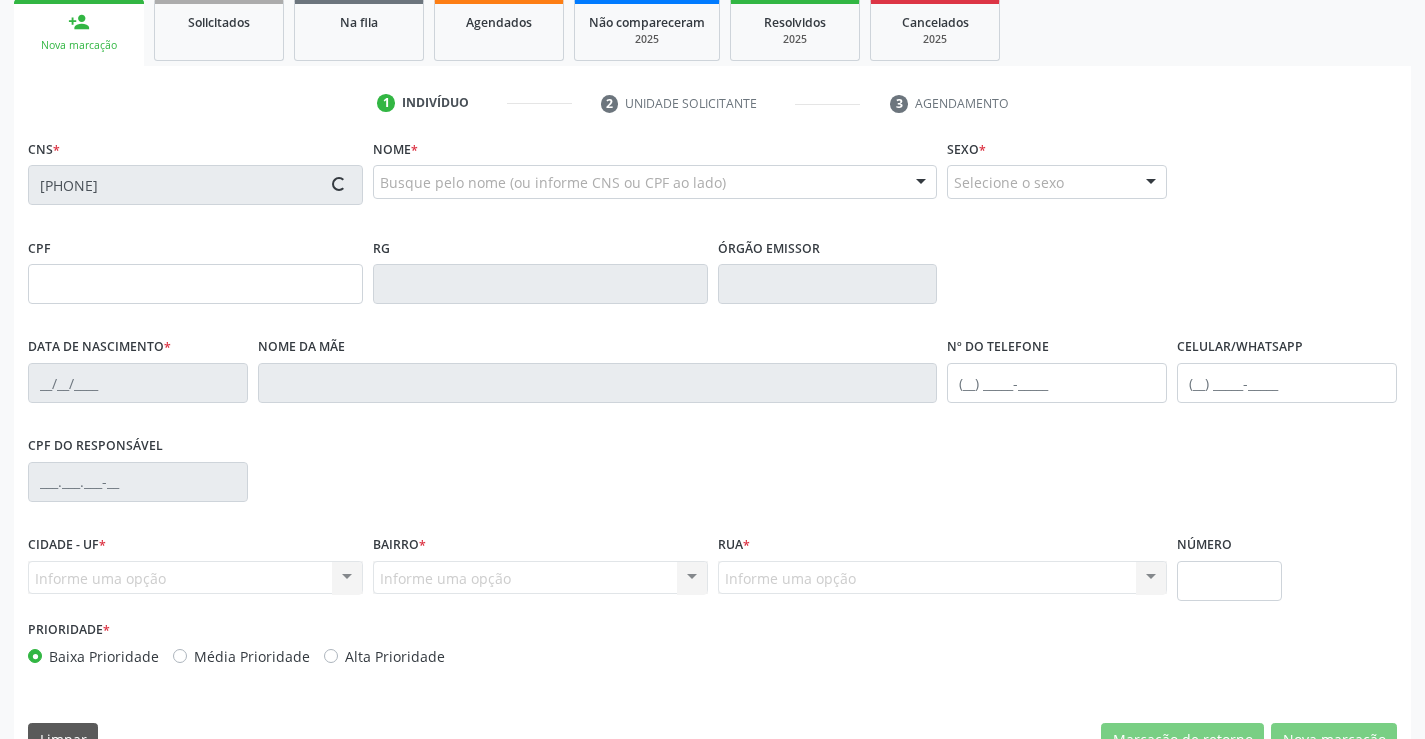 type on "0161669140" 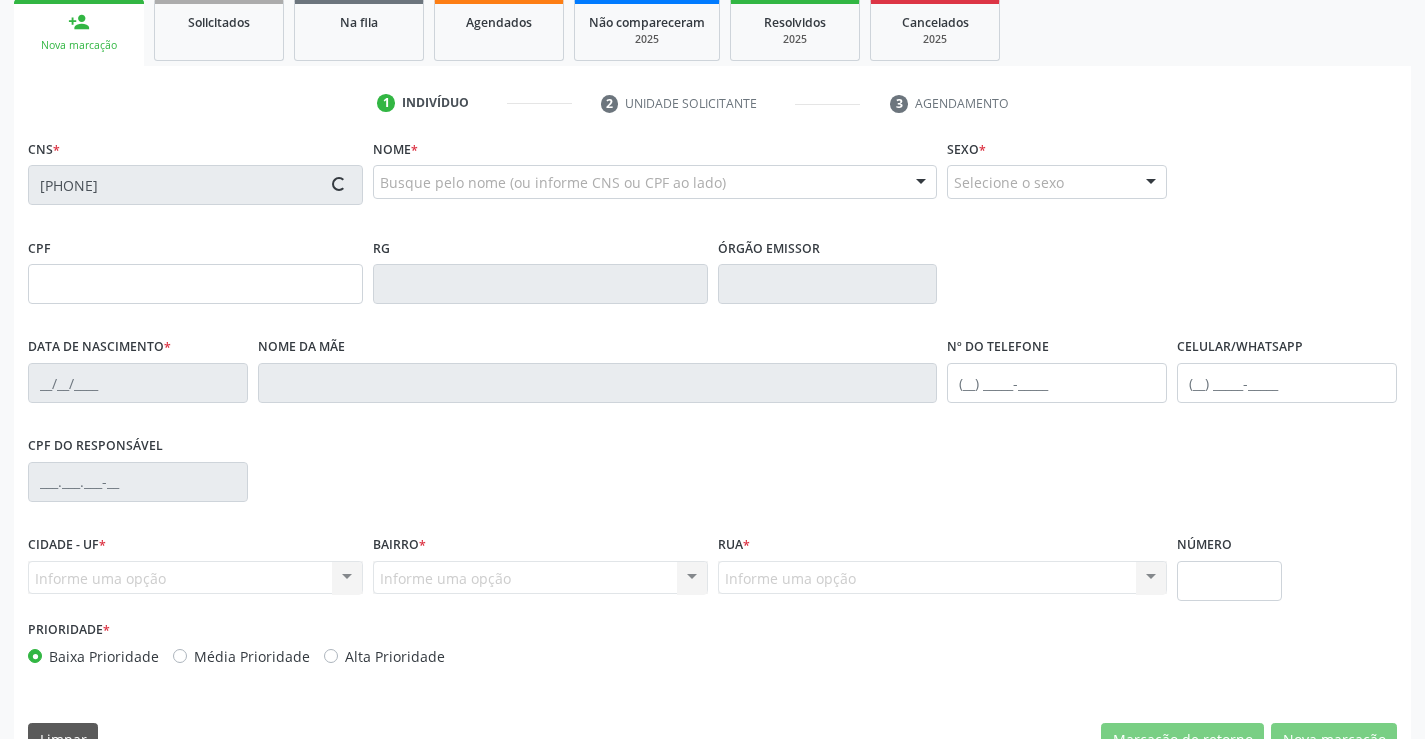 type on "S/N" 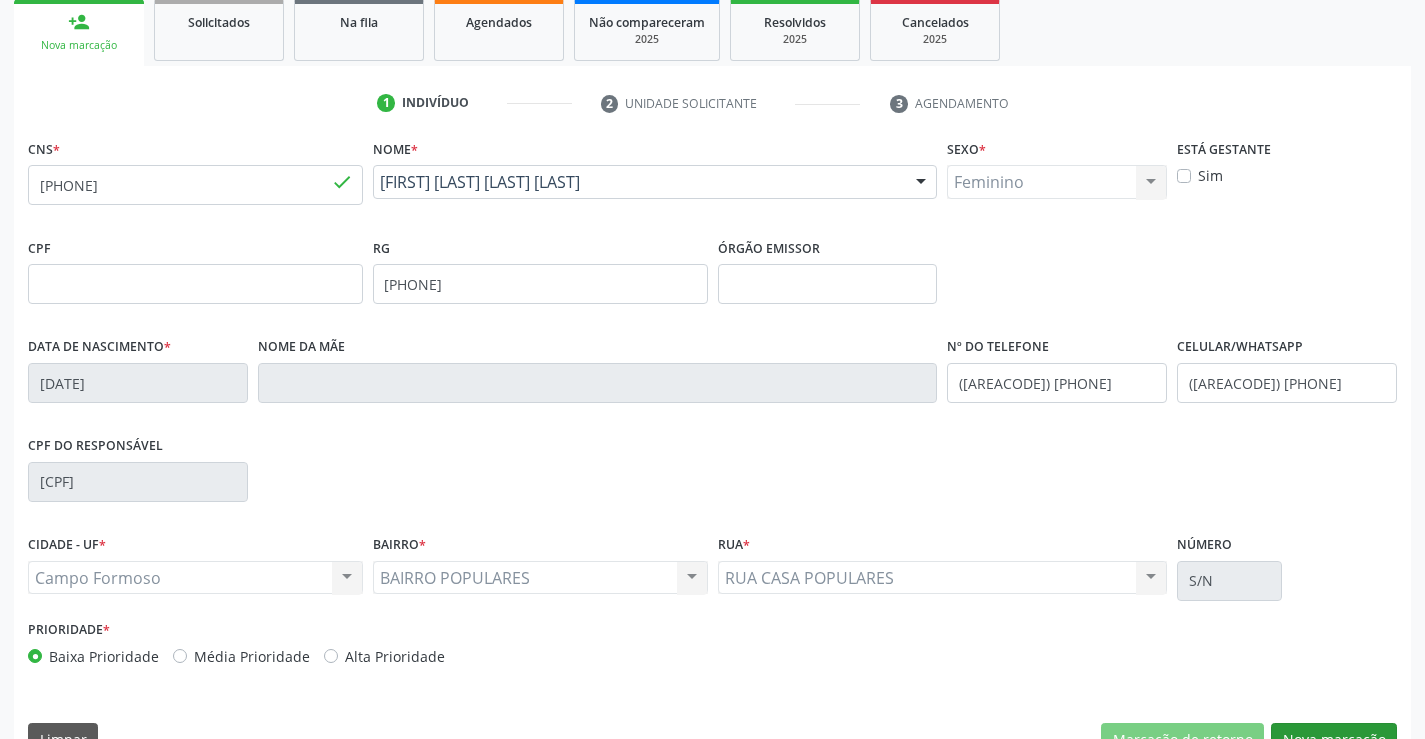 drag, startPoint x: 1316, startPoint y: 716, endPoint x: 1321, endPoint y: 729, distance: 13.928389 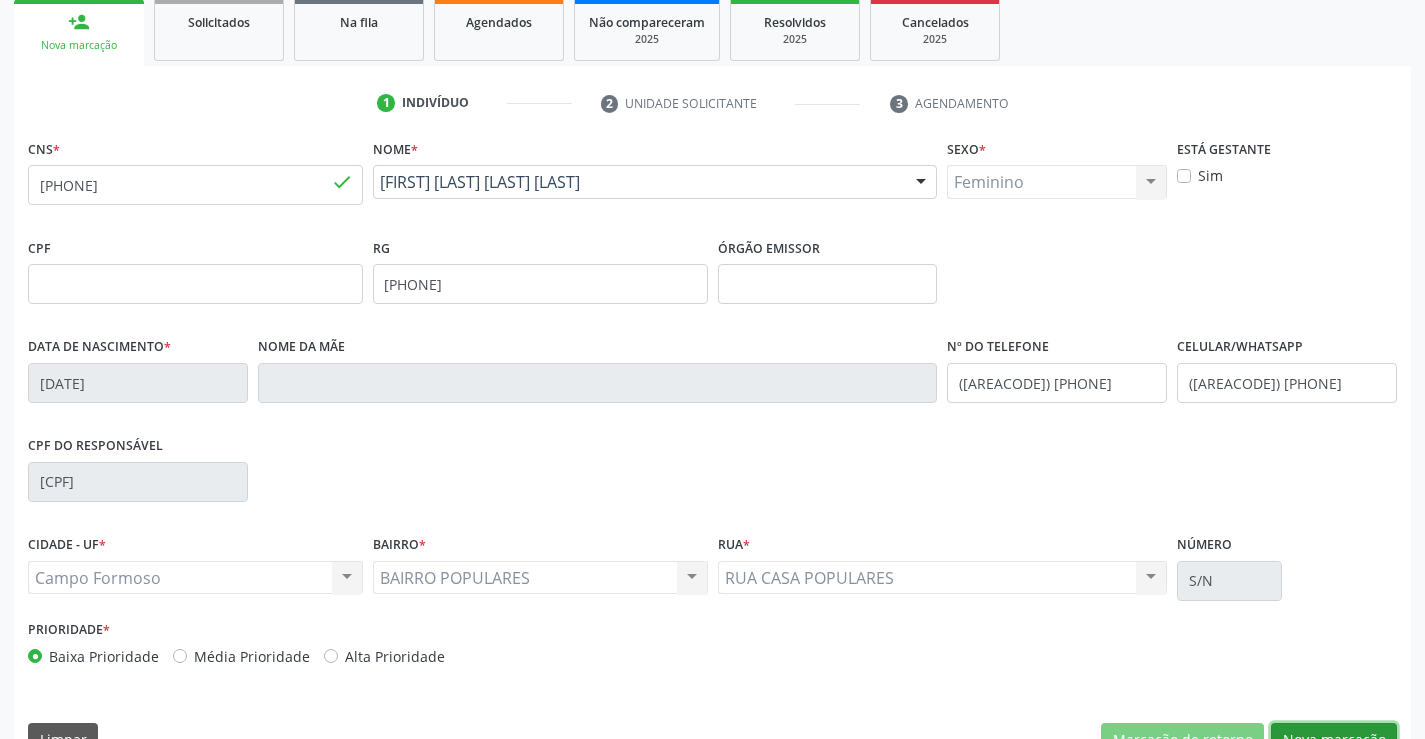 click on "Nova marcação" at bounding box center (1334, 740) 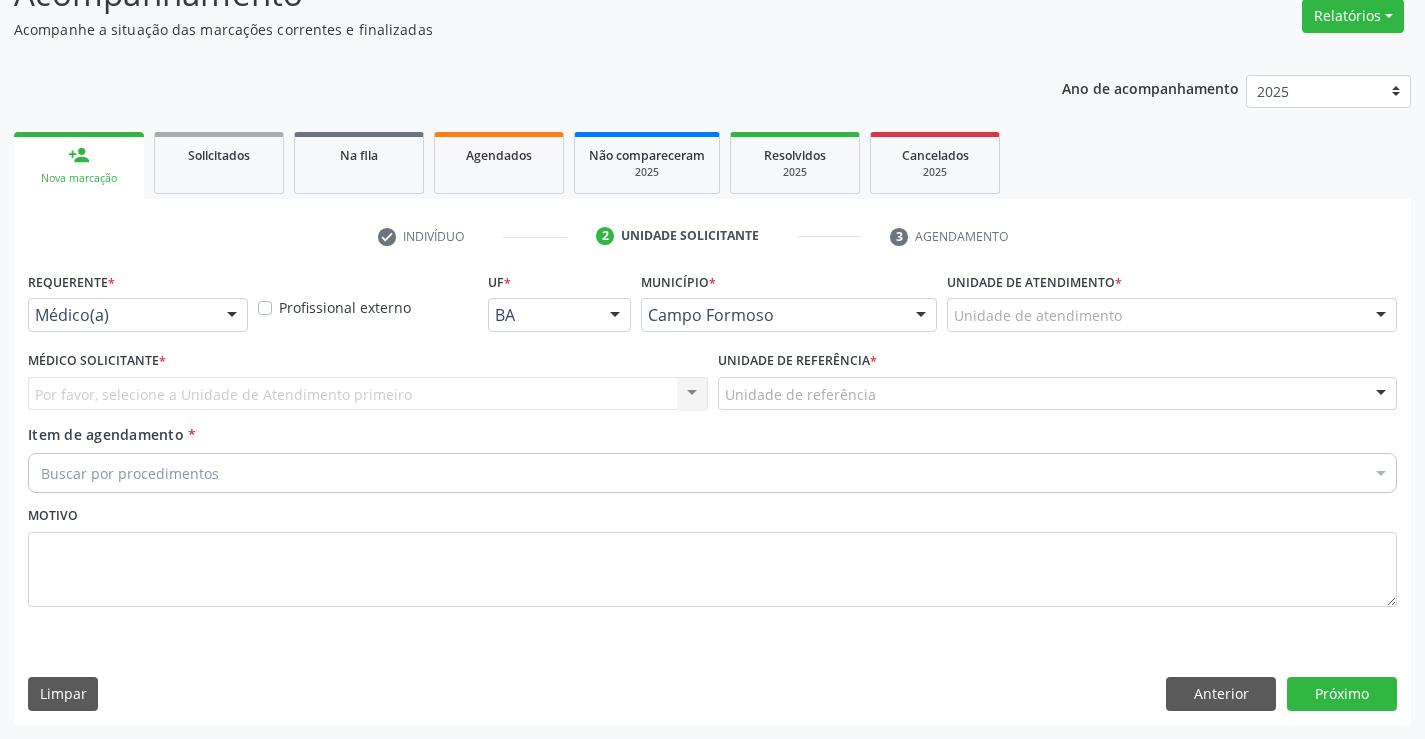scroll, scrollTop: 167, scrollLeft: 0, axis: vertical 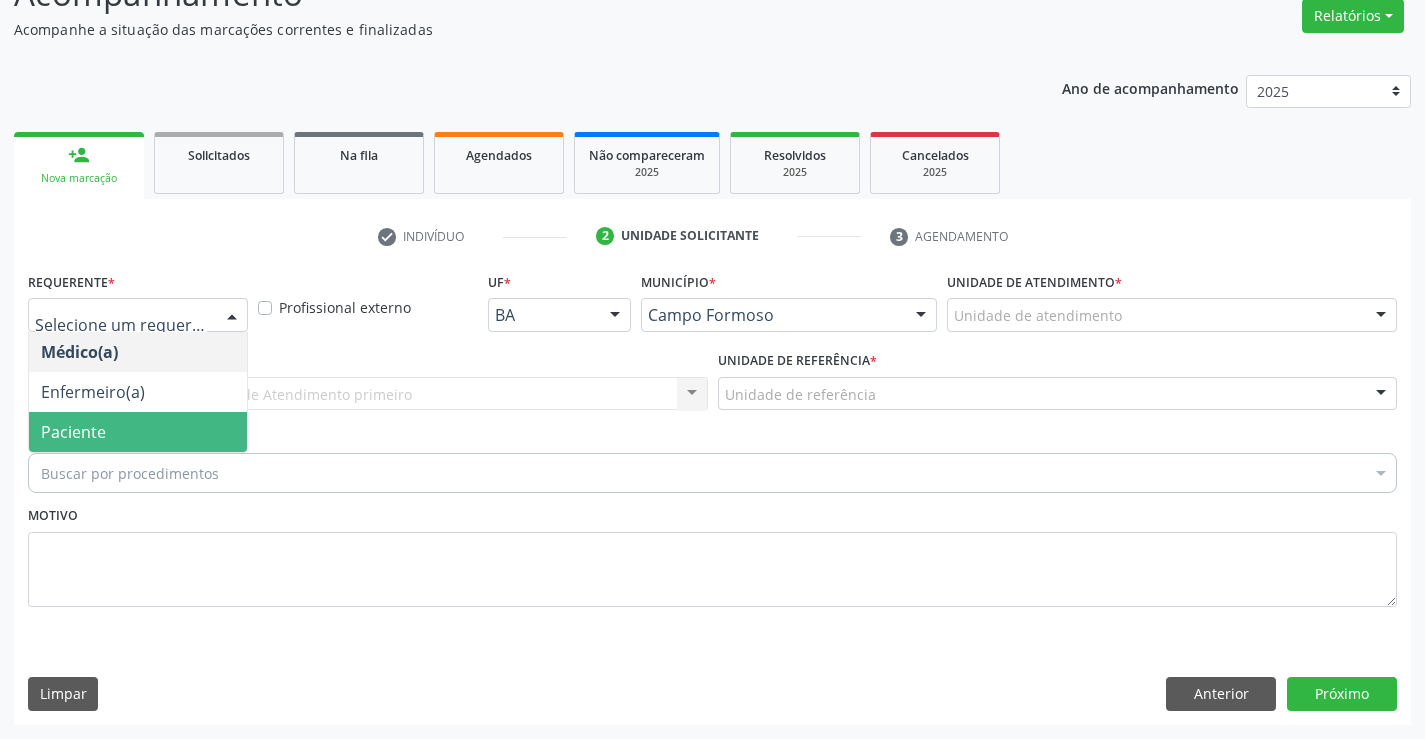 click on "Paciente" at bounding box center (73, 432) 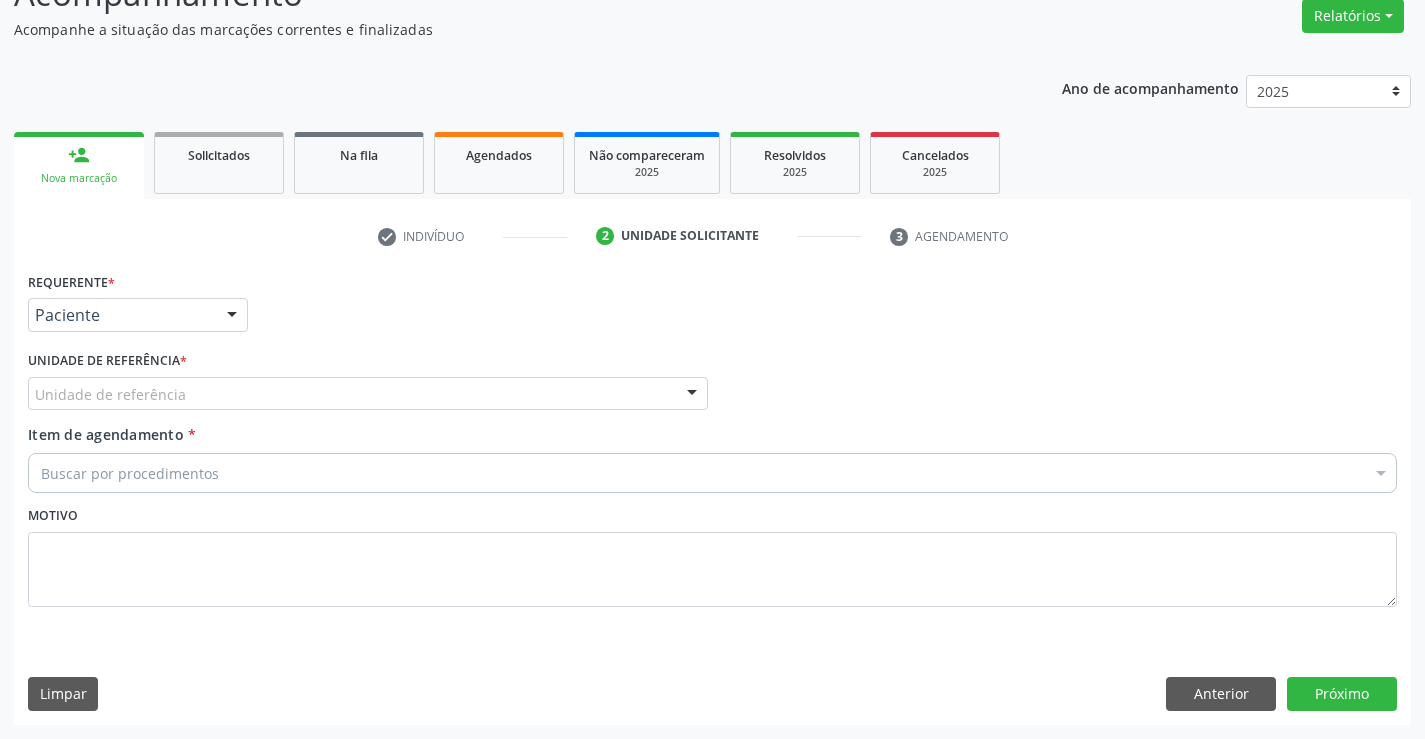 click on "Unidade de referência" at bounding box center (368, 394) 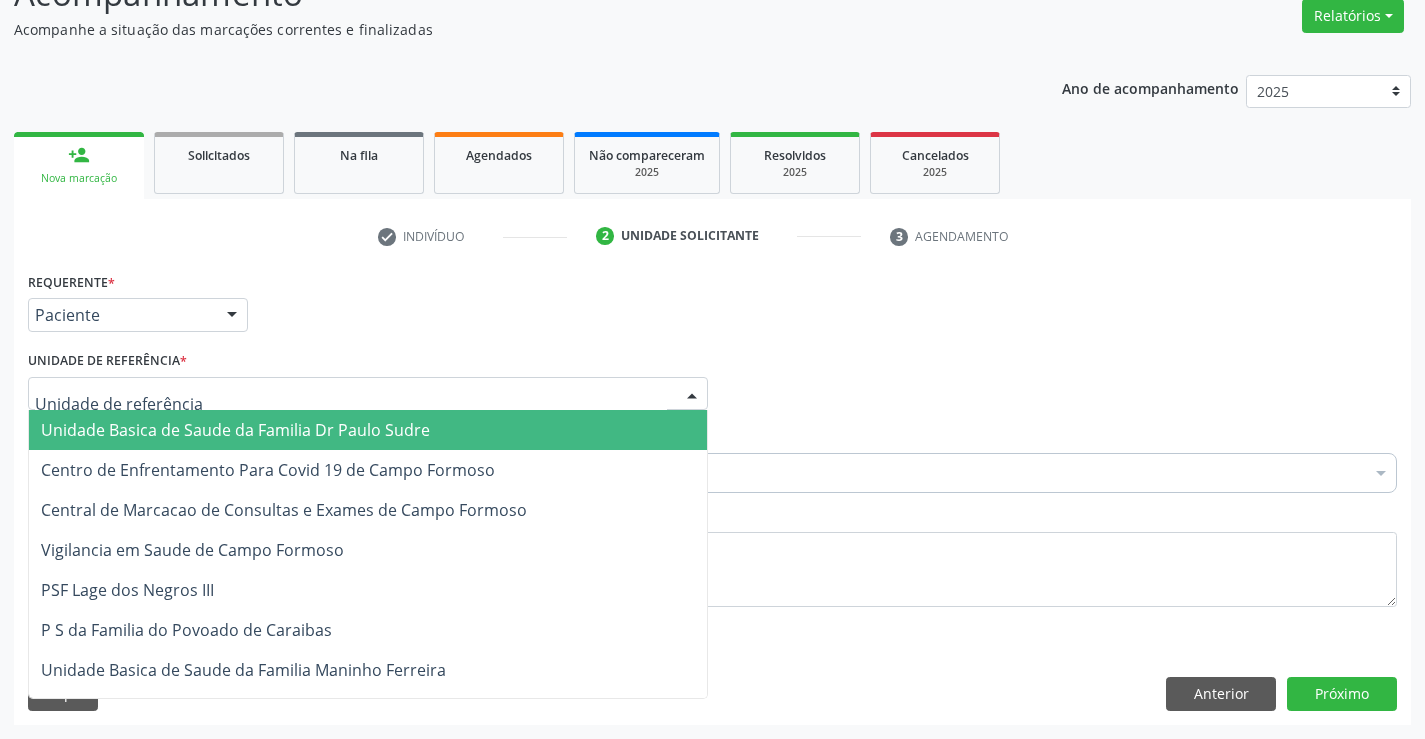 drag, startPoint x: 194, startPoint y: 429, endPoint x: 294, endPoint y: 451, distance: 102.3914 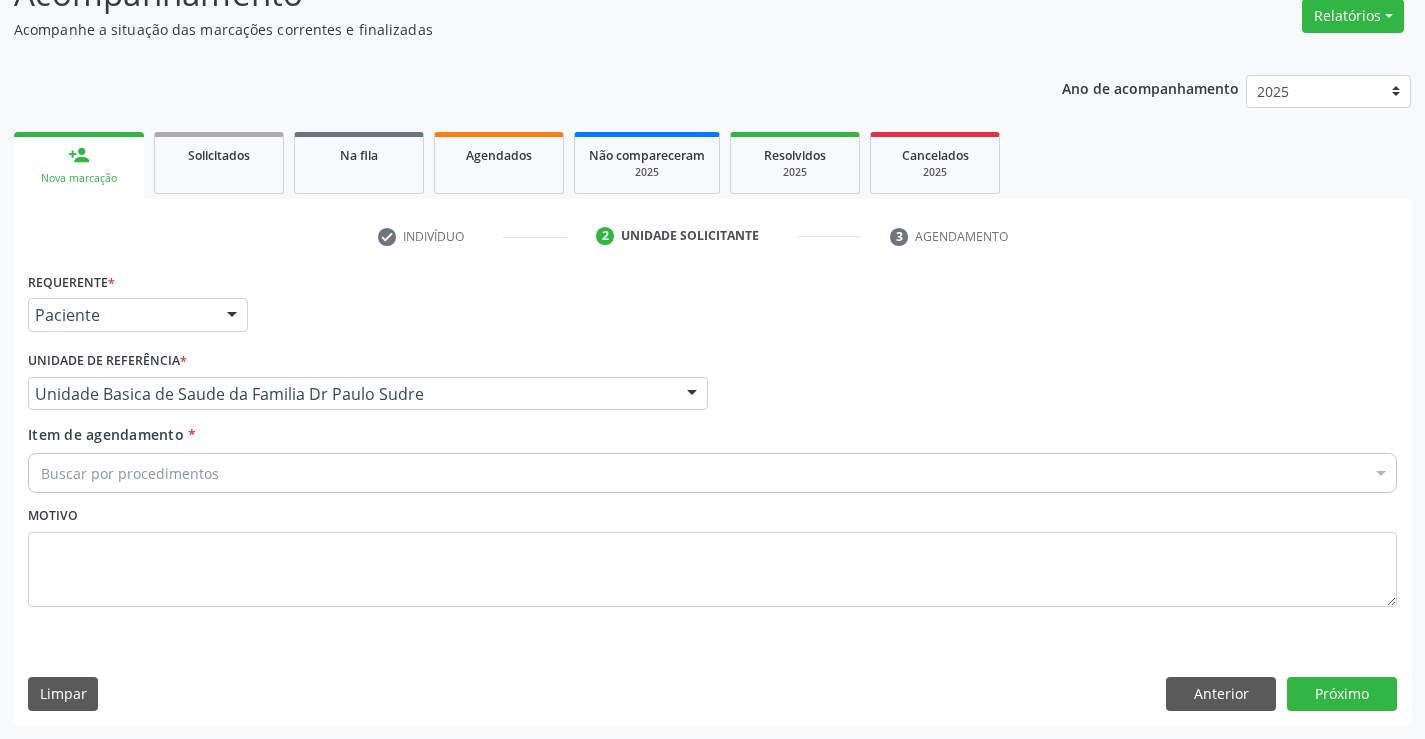 drag, startPoint x: 208, startPoint y: 464, endPoint x: 252, endPoint y: 458, distance: 44.407207 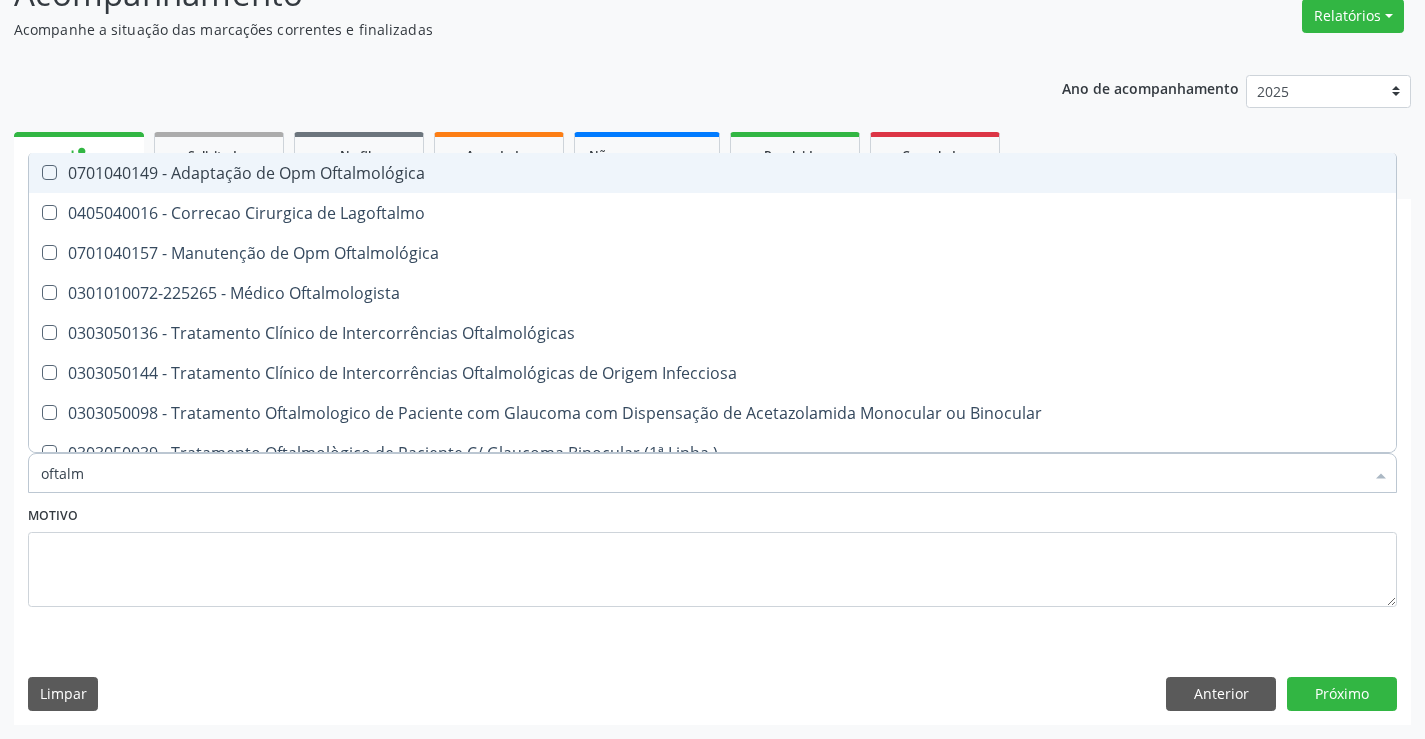 type on "oftalmo" 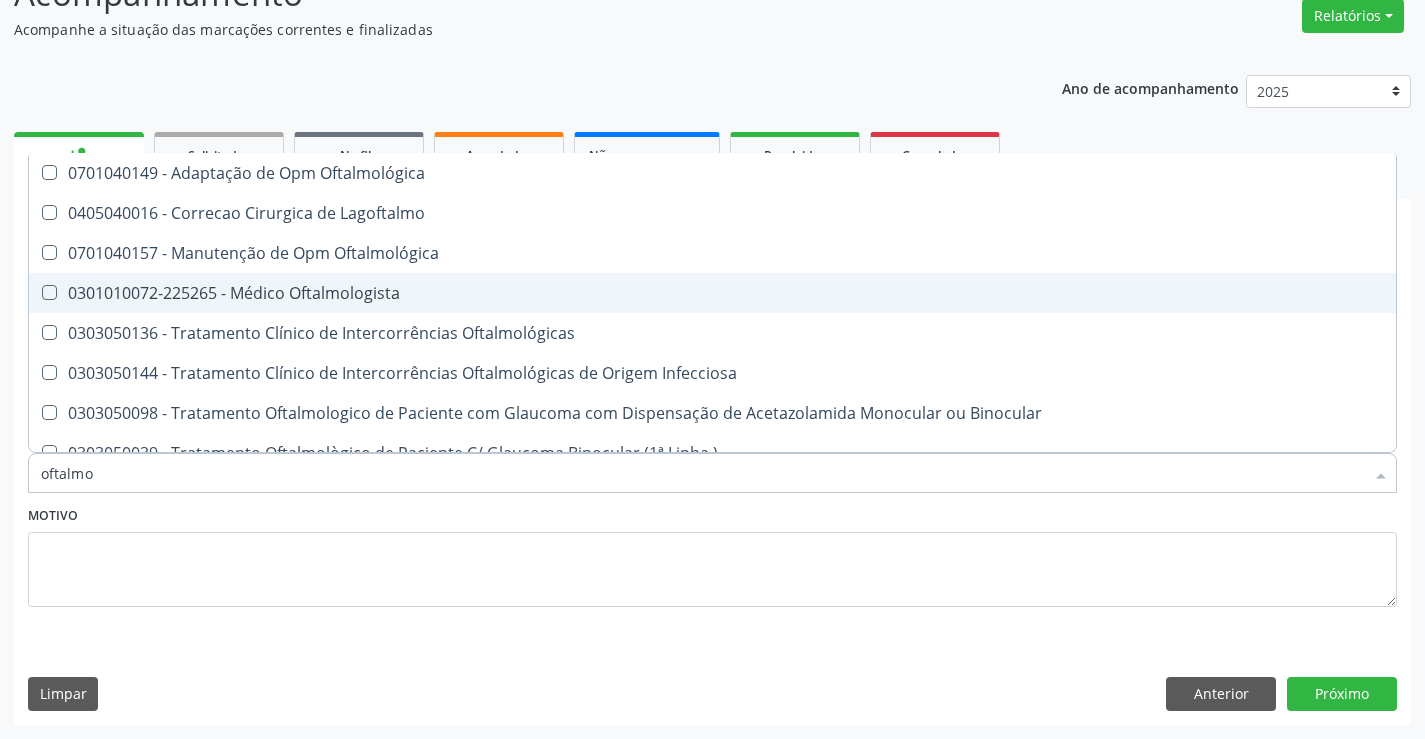 drag, startPoint x: 364, startPoint y: 285, endPoint x: 391, endPoint y: 300, distance: 30.88689 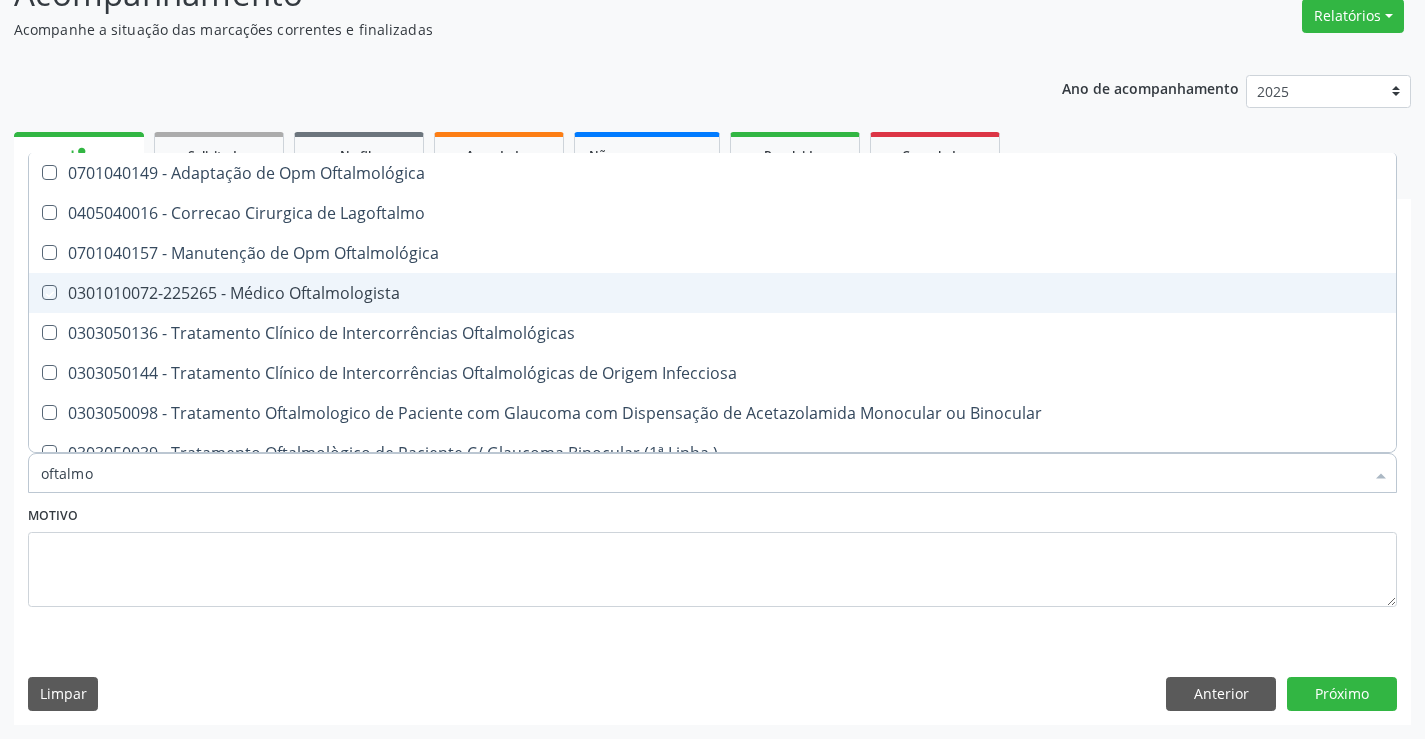 checkbox on "true" 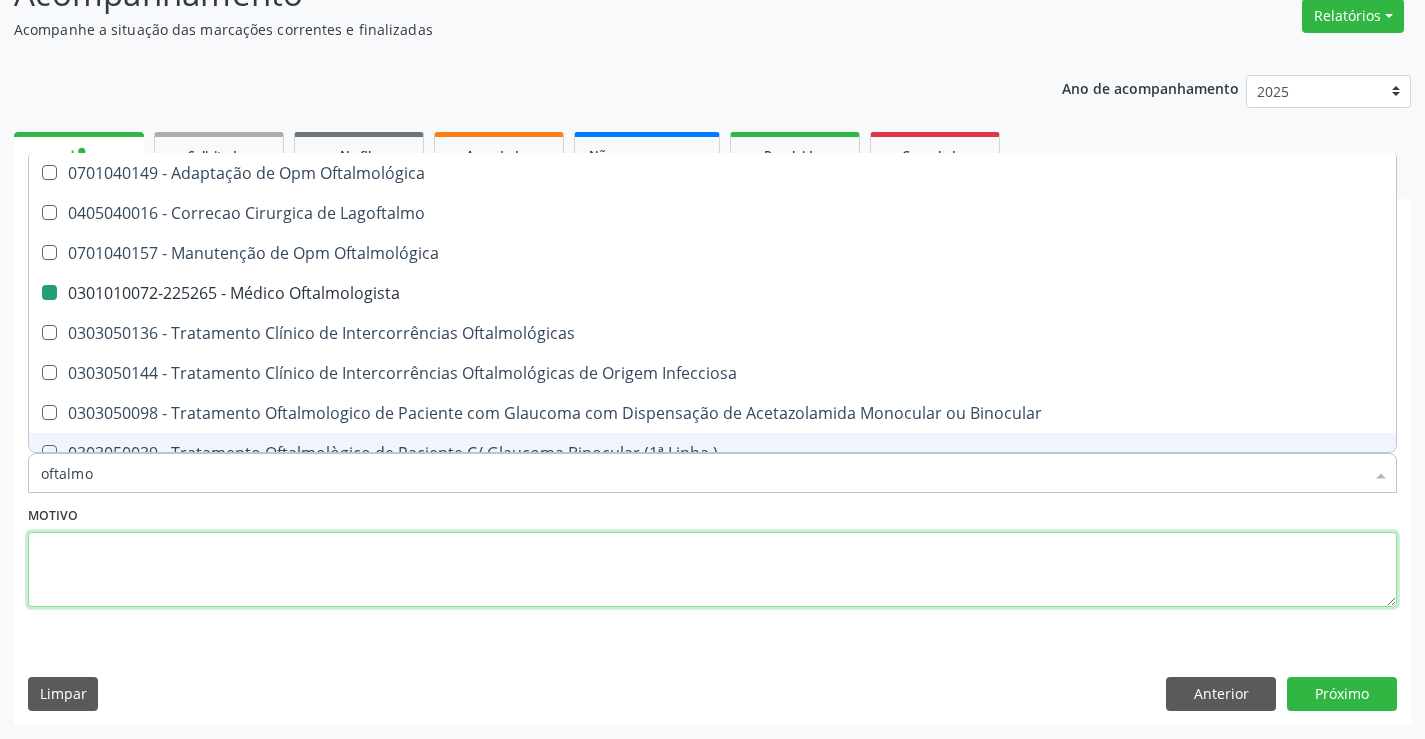 drag, startPoint x: 610, startPoint y: 592, endPoint x: 1225, endPoint y: 729, distance: 630.0746 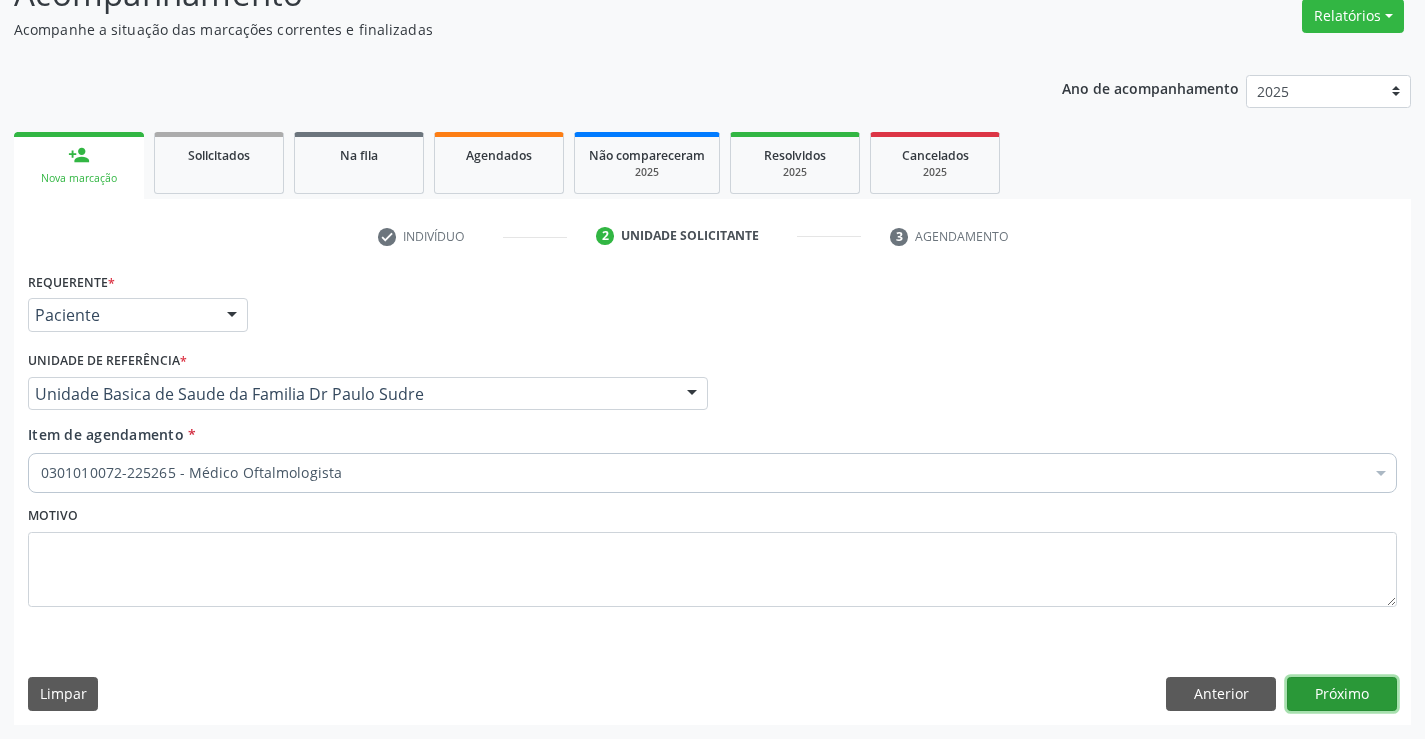 click on "Próximo" at bounding box center (1342, 694) 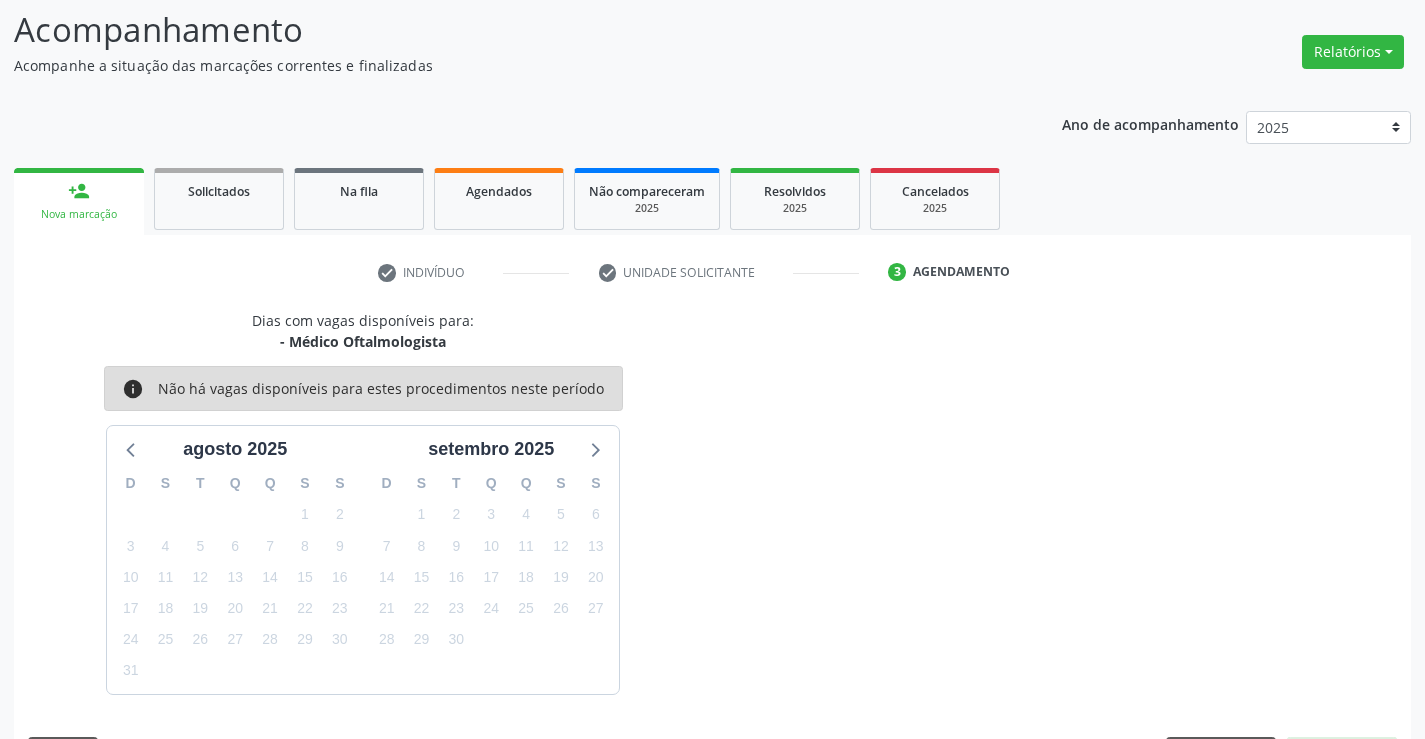 scroll, scrollTop: 167, scrollLeft: 0, axis: vertical 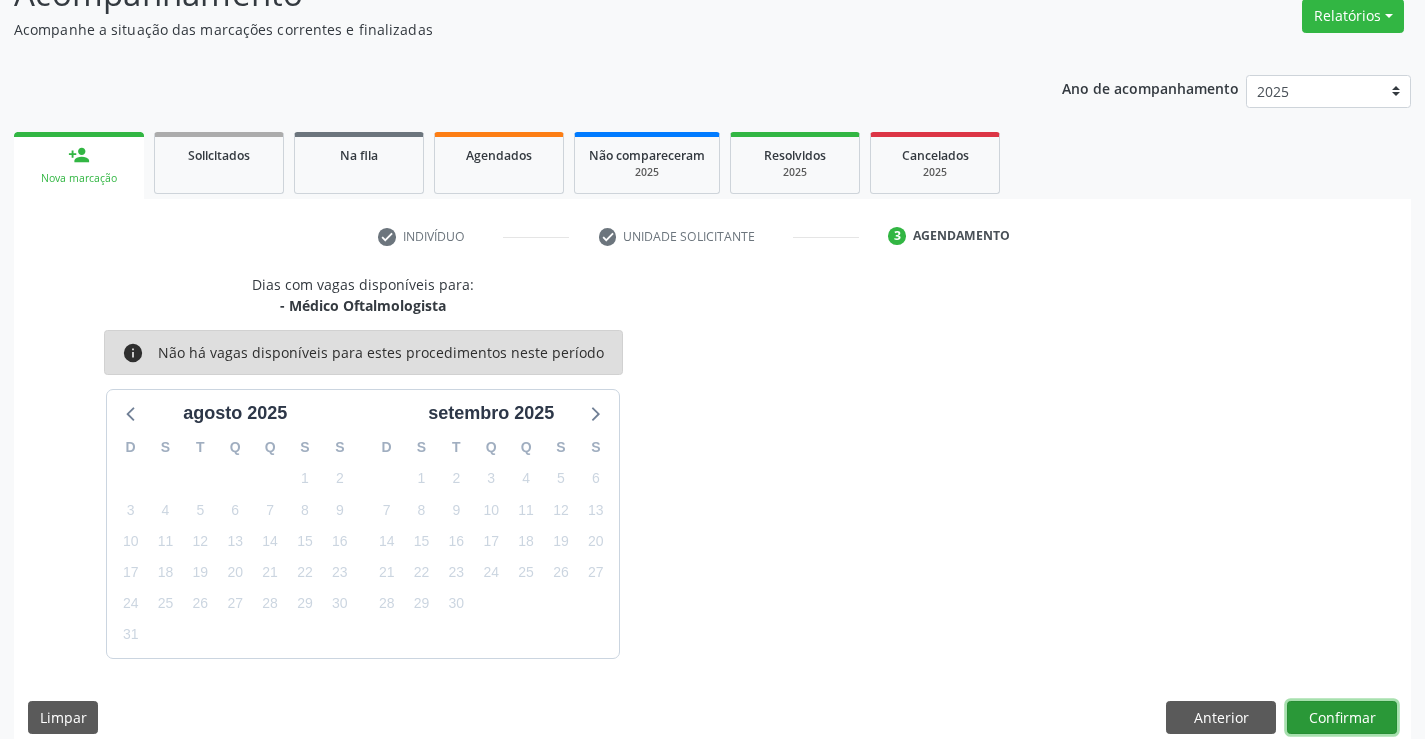 click on "Confirmar" at bounding box center [1342, 718] 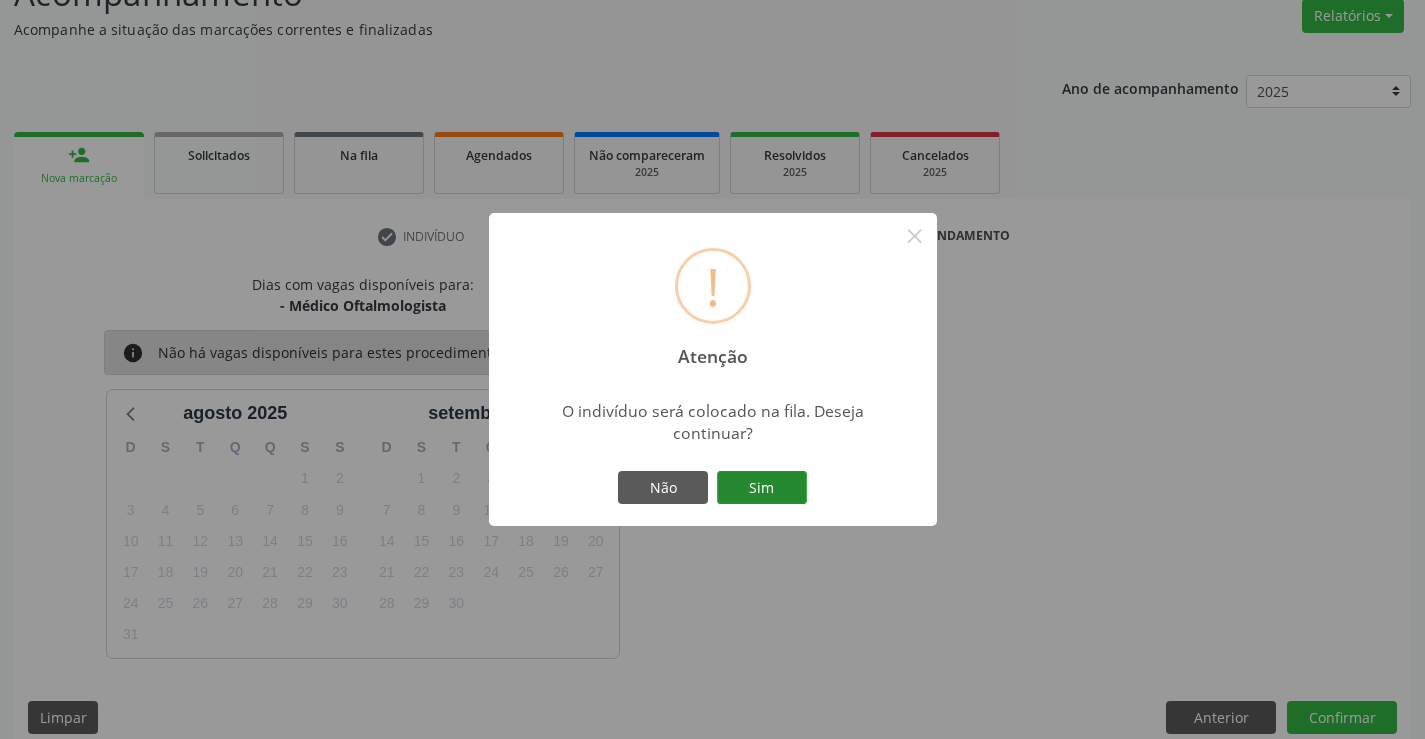 click on "Sim" at bounding box center (762, 488) 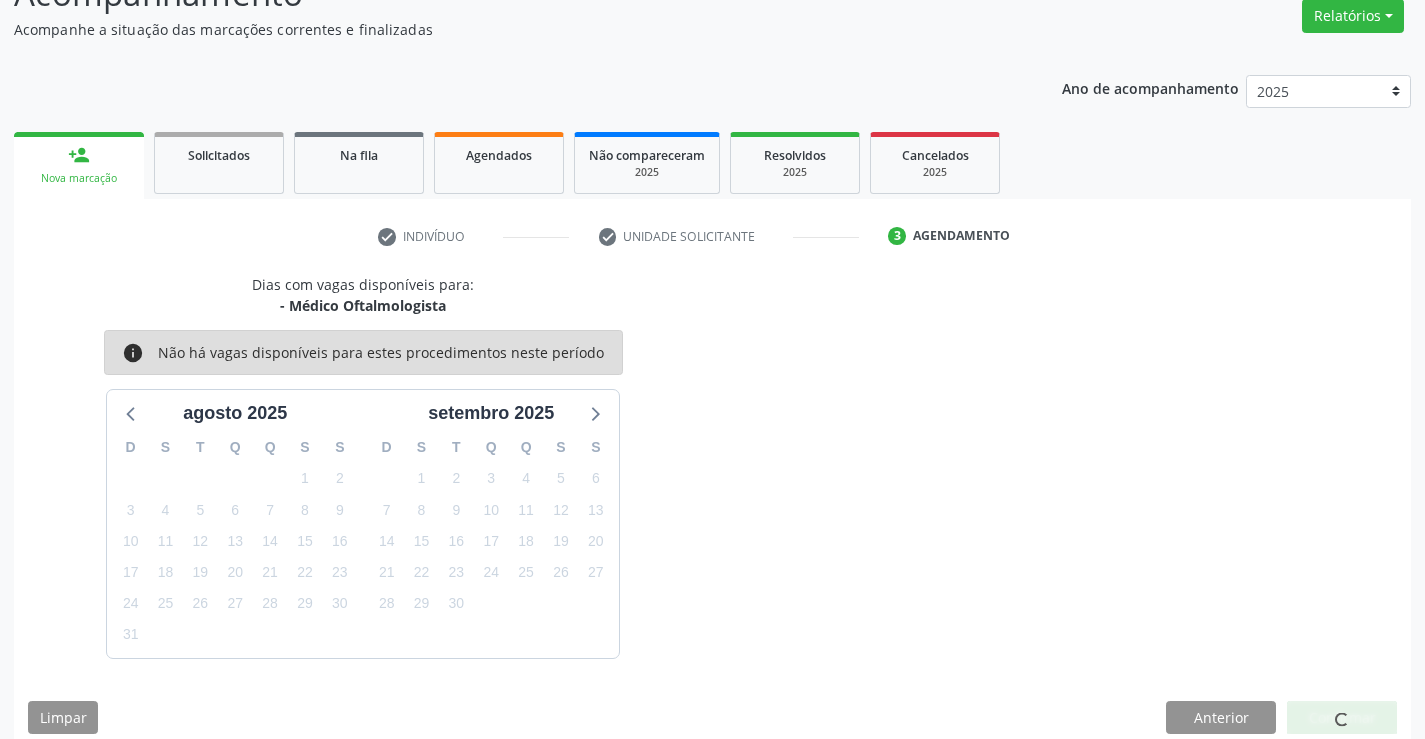 scroll, scrollTop: 0, scrollLeft: 0, axis: both 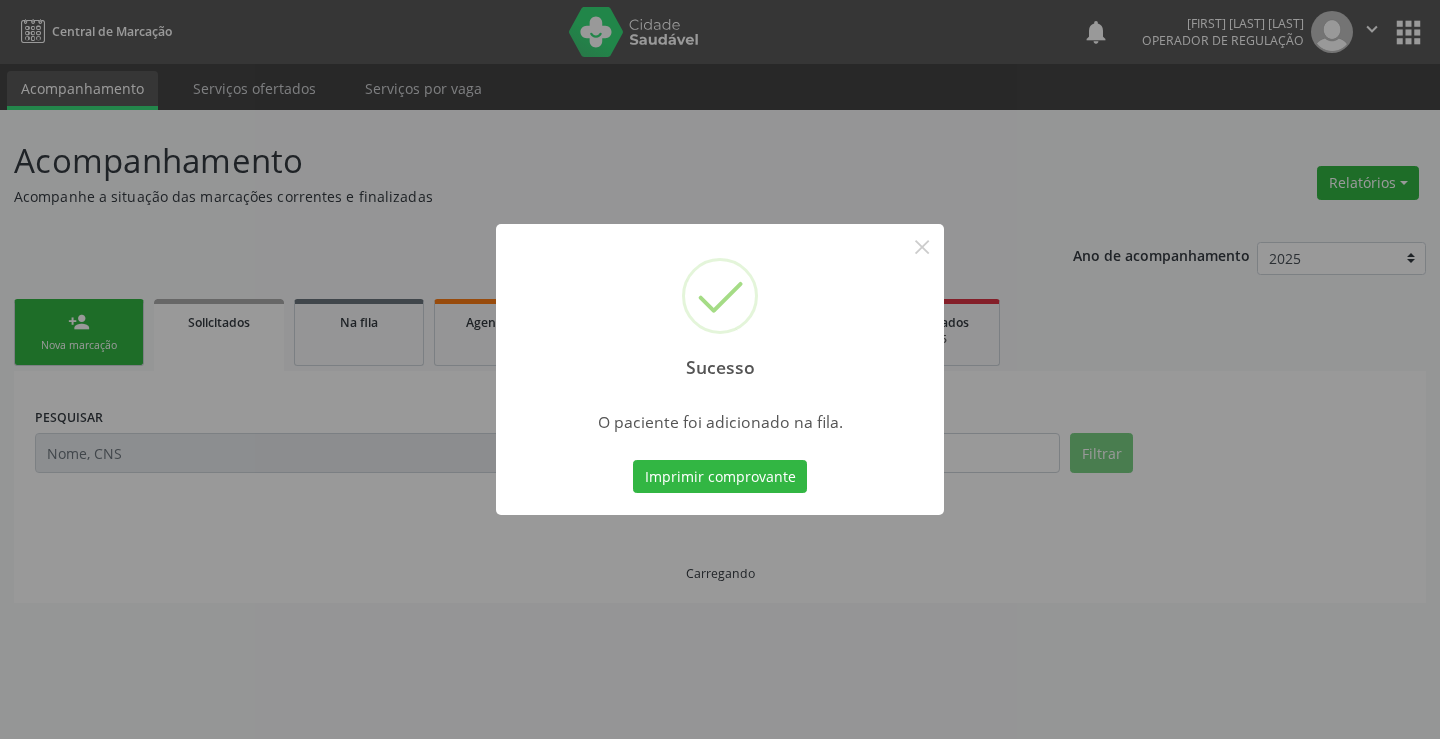 click on "Imprimir comprovante" at bounding box center (720, 477) 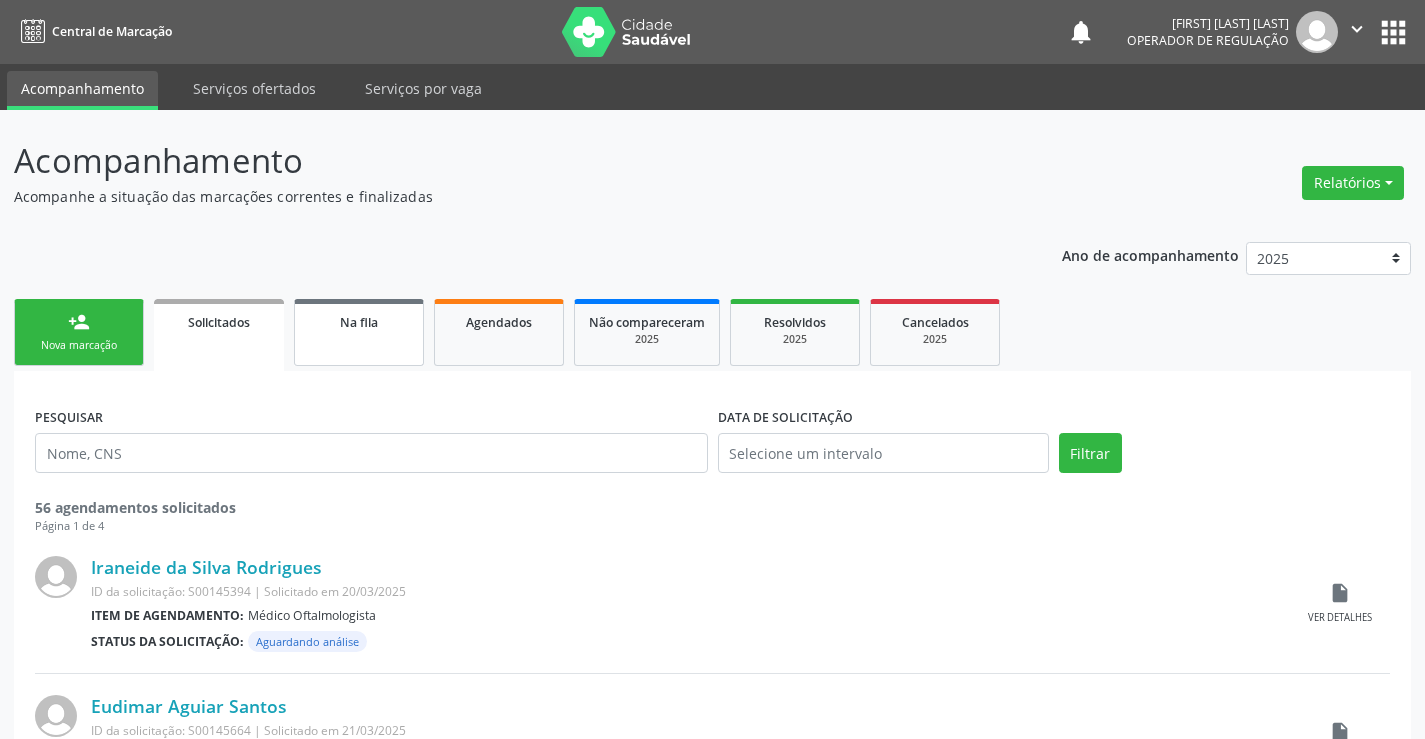 click on "Na fila" at bounding box center [359, 322] 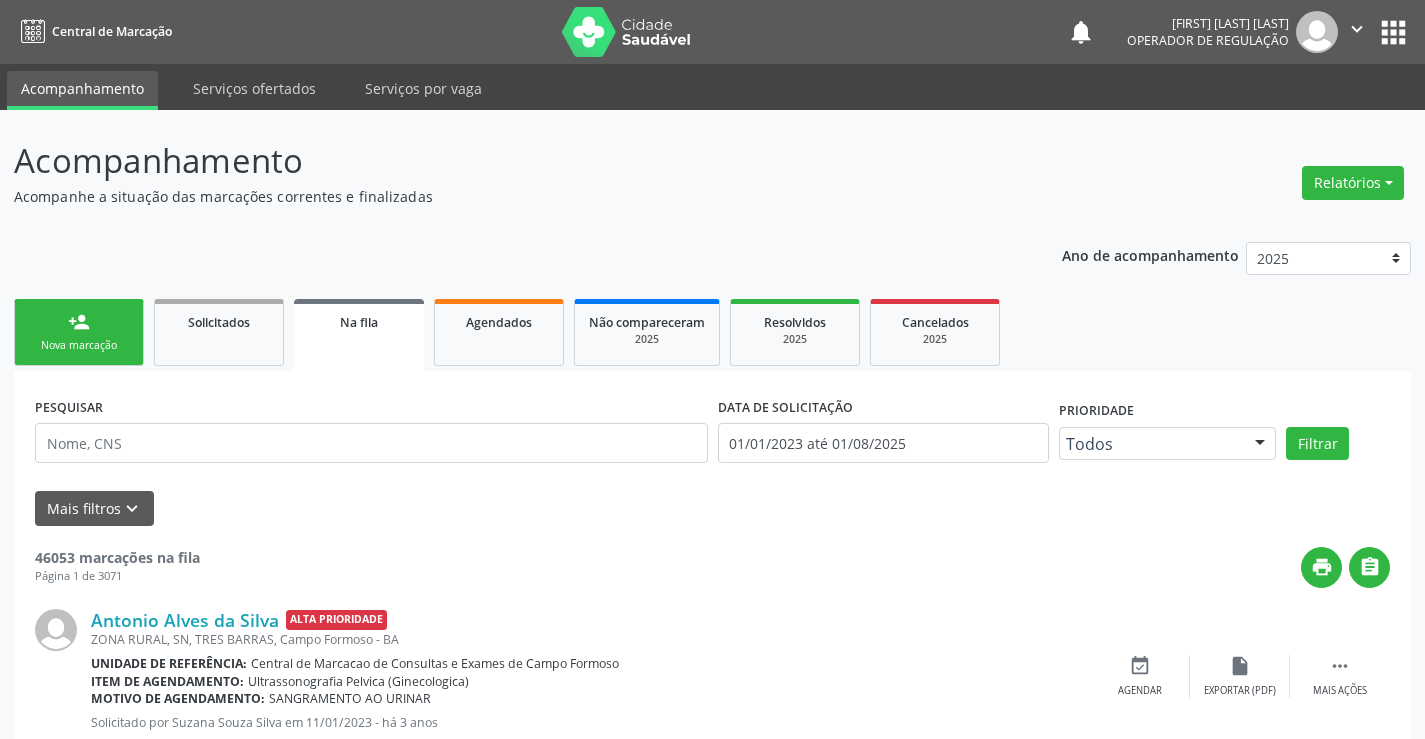 drag, startPoint x: 98, startPoint y: 441, endPoint x: 222, endPoint y: 489, distance: 132.96616 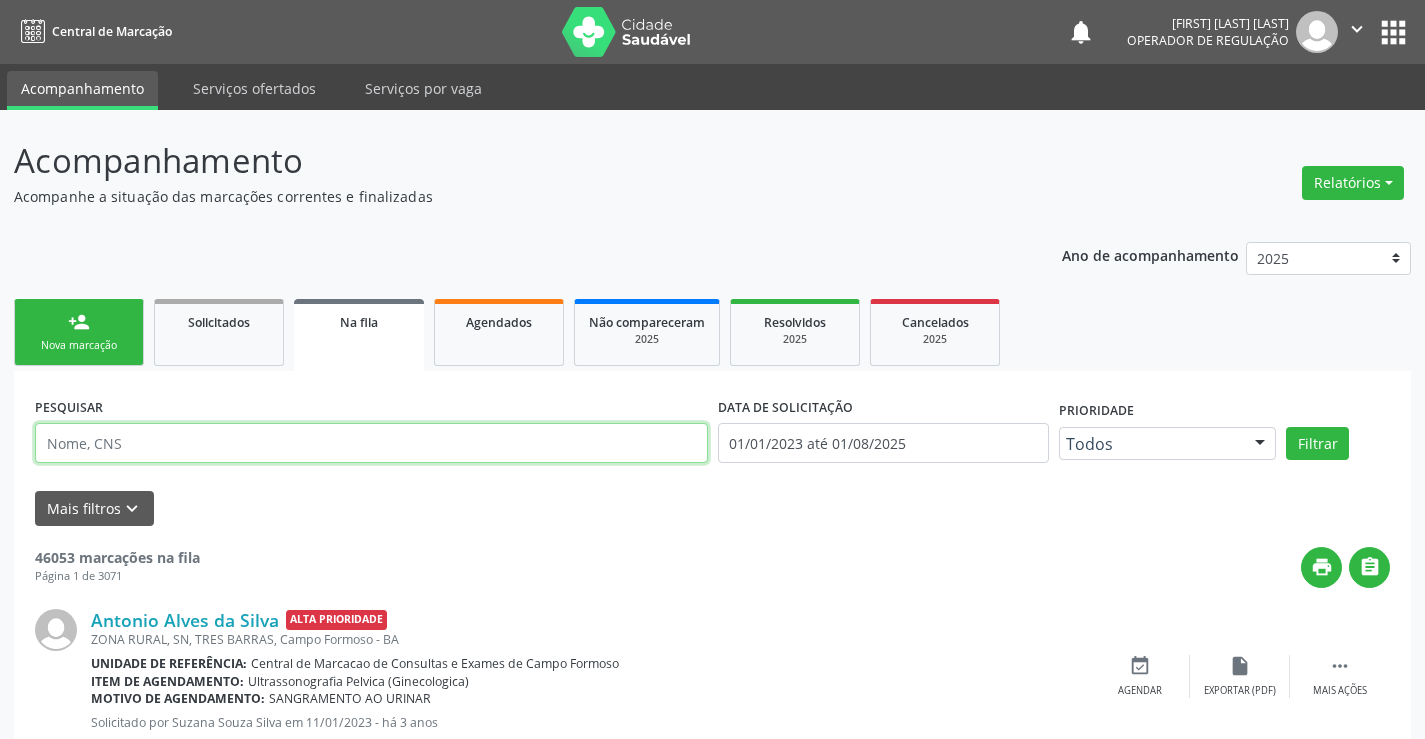 paste on "708 0038 1262 1622" 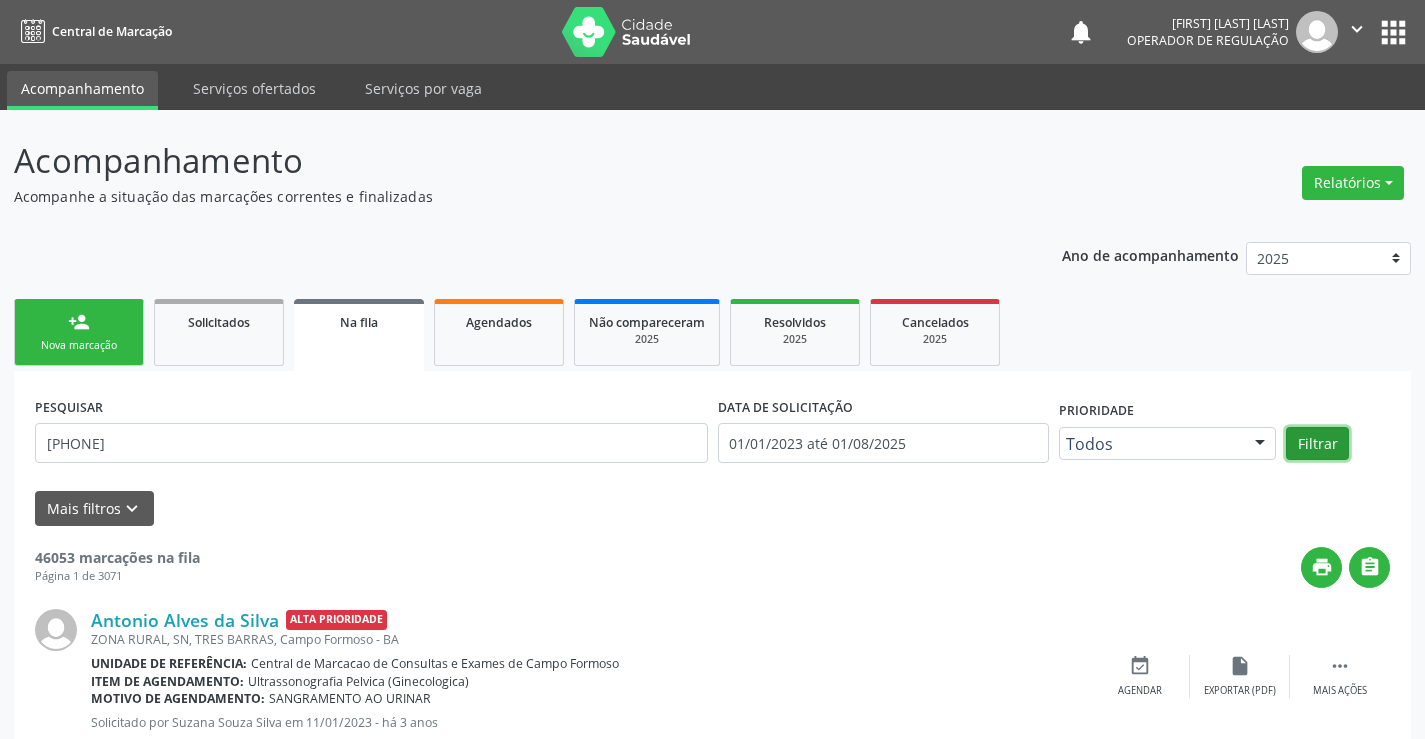 click on "Filtrar" at bounding box center [1317, 444] 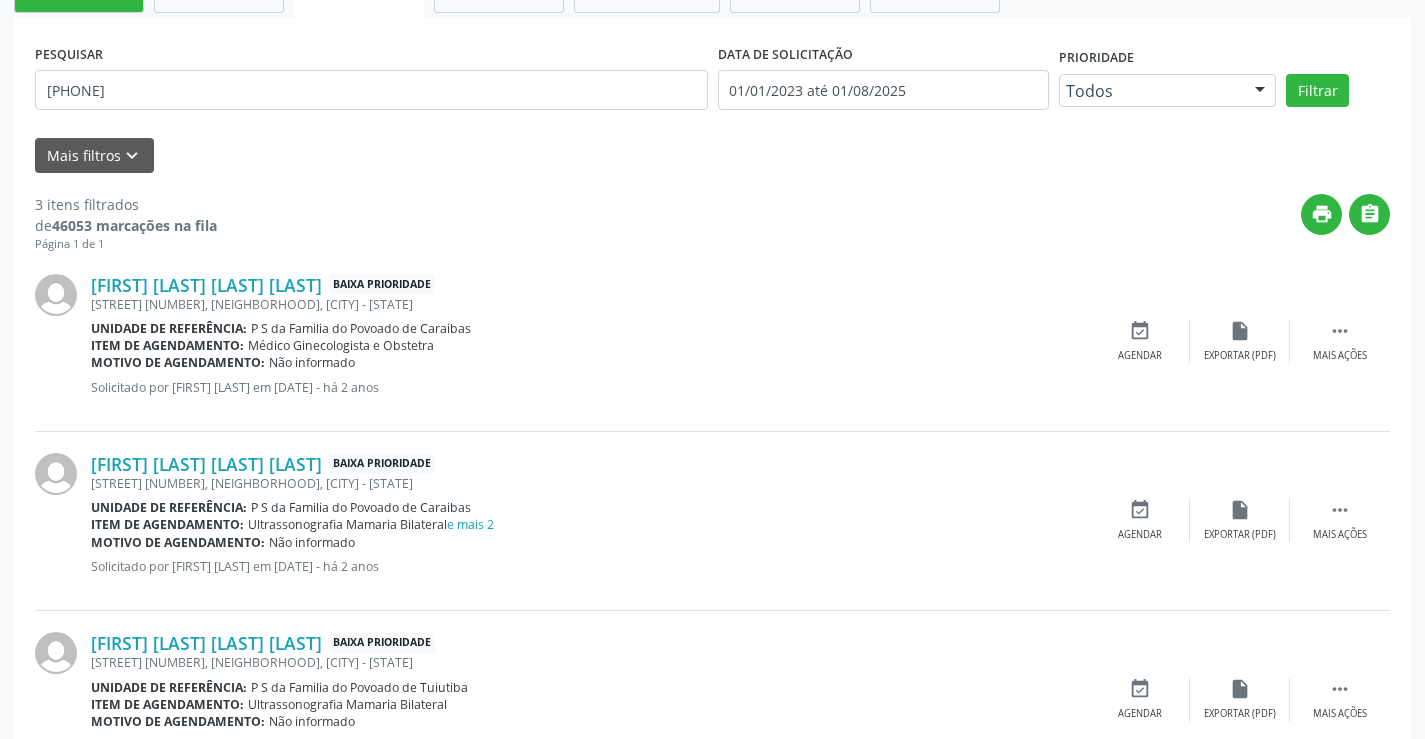 scroll, scrollTop: 438, scrollLeft: 0, axis: vertical 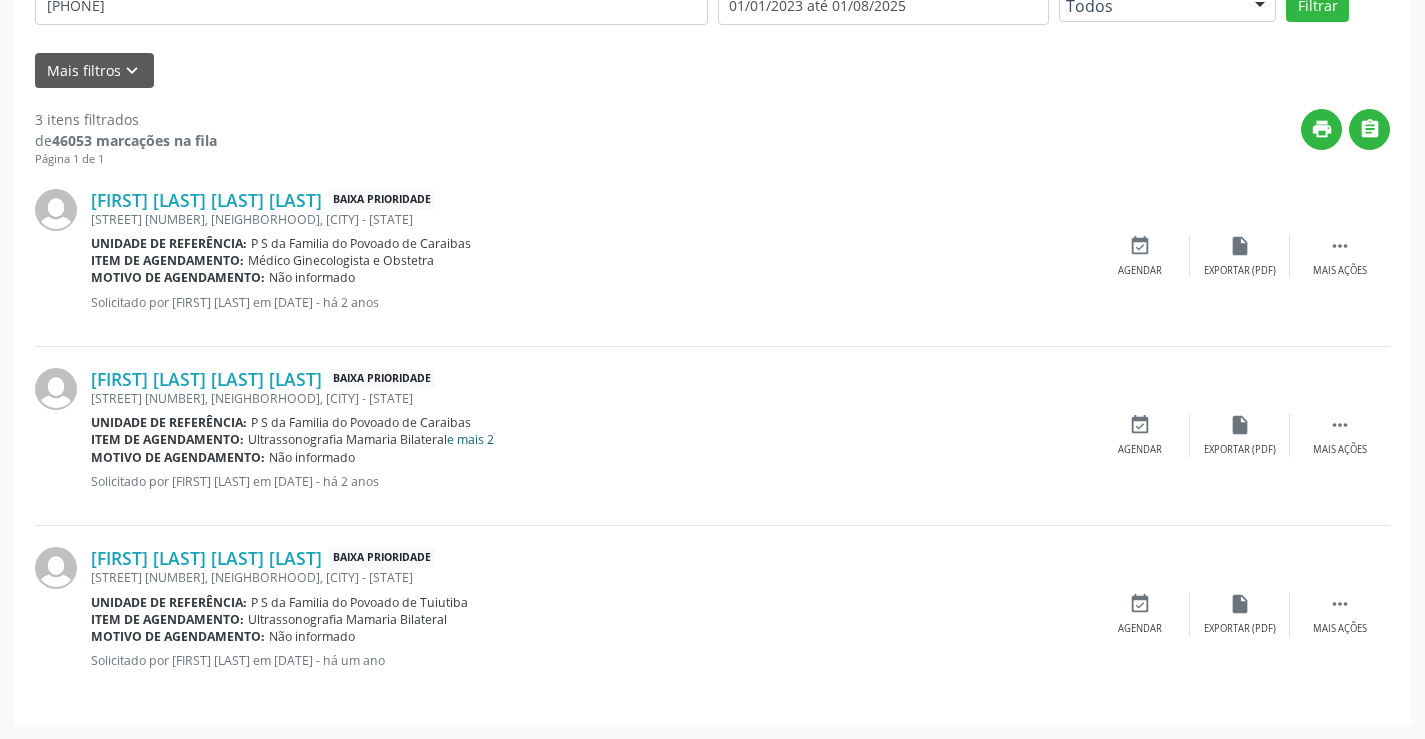 click on "e mais 2" at bounding box center [470, 439] 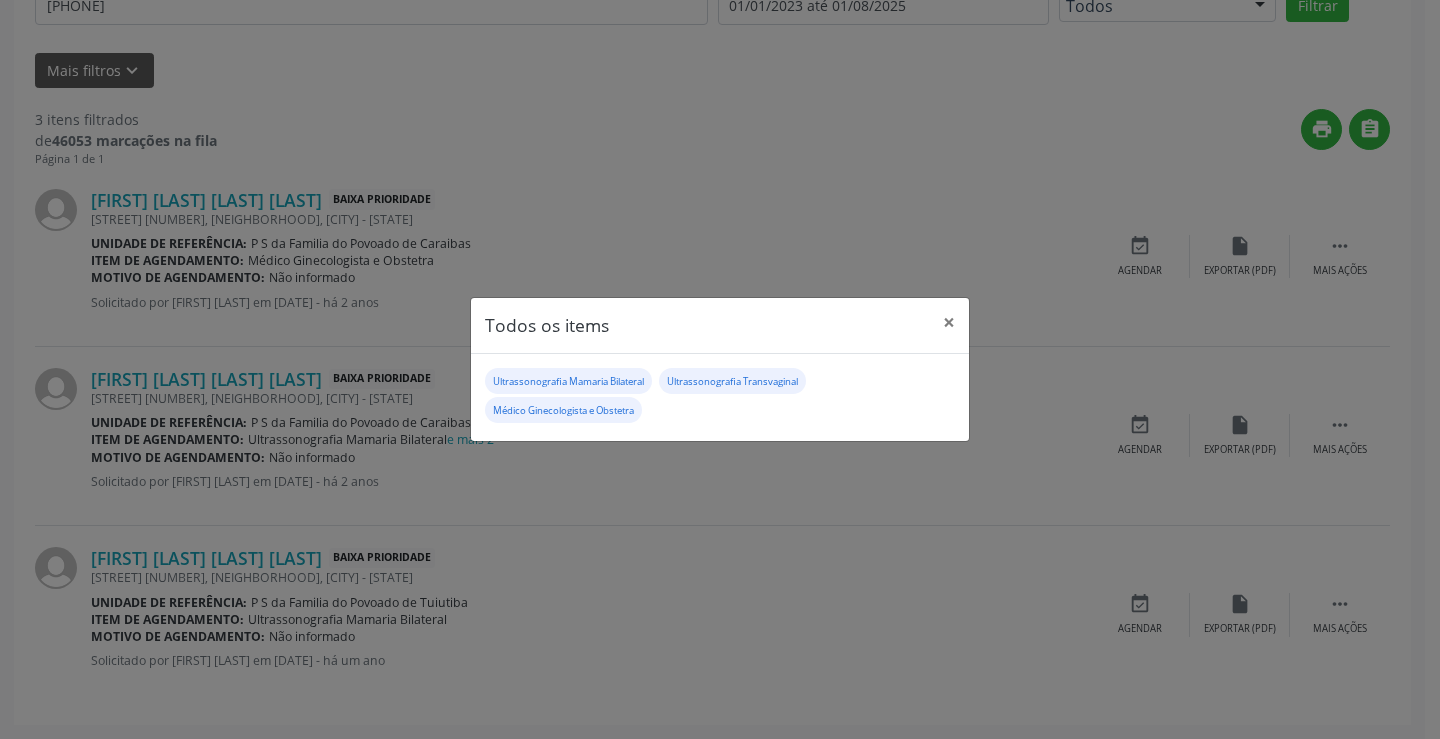 click on "Todos os items × Ultrassonografia Mamaria Bilateral Ultrassonografia Transvaginal Médico Ginecologista e Obstetra" at bounding box center [720, 369] 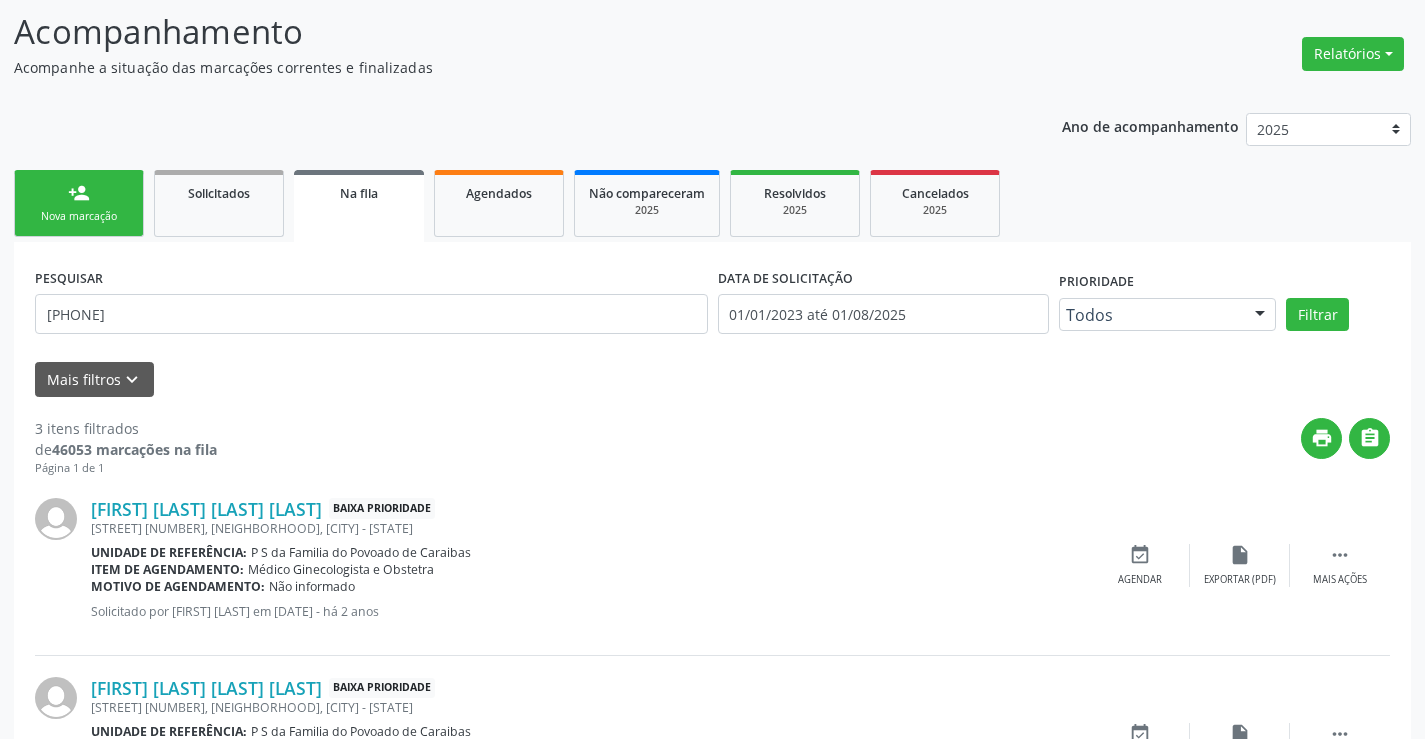 scroll, scrollTop: 0, scrollLeft: 0, axis: both 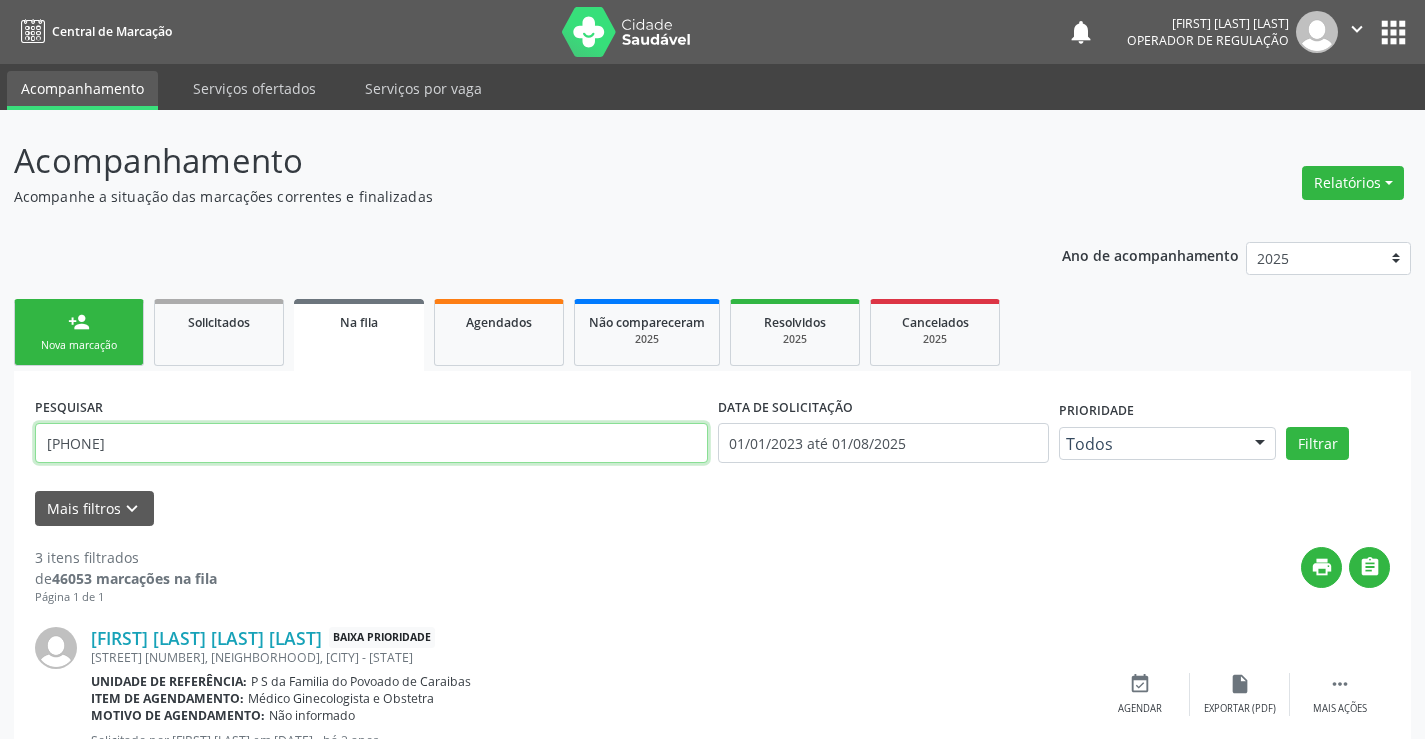 click on "708 0038 1262 1622" at bounding box center (371, 443) 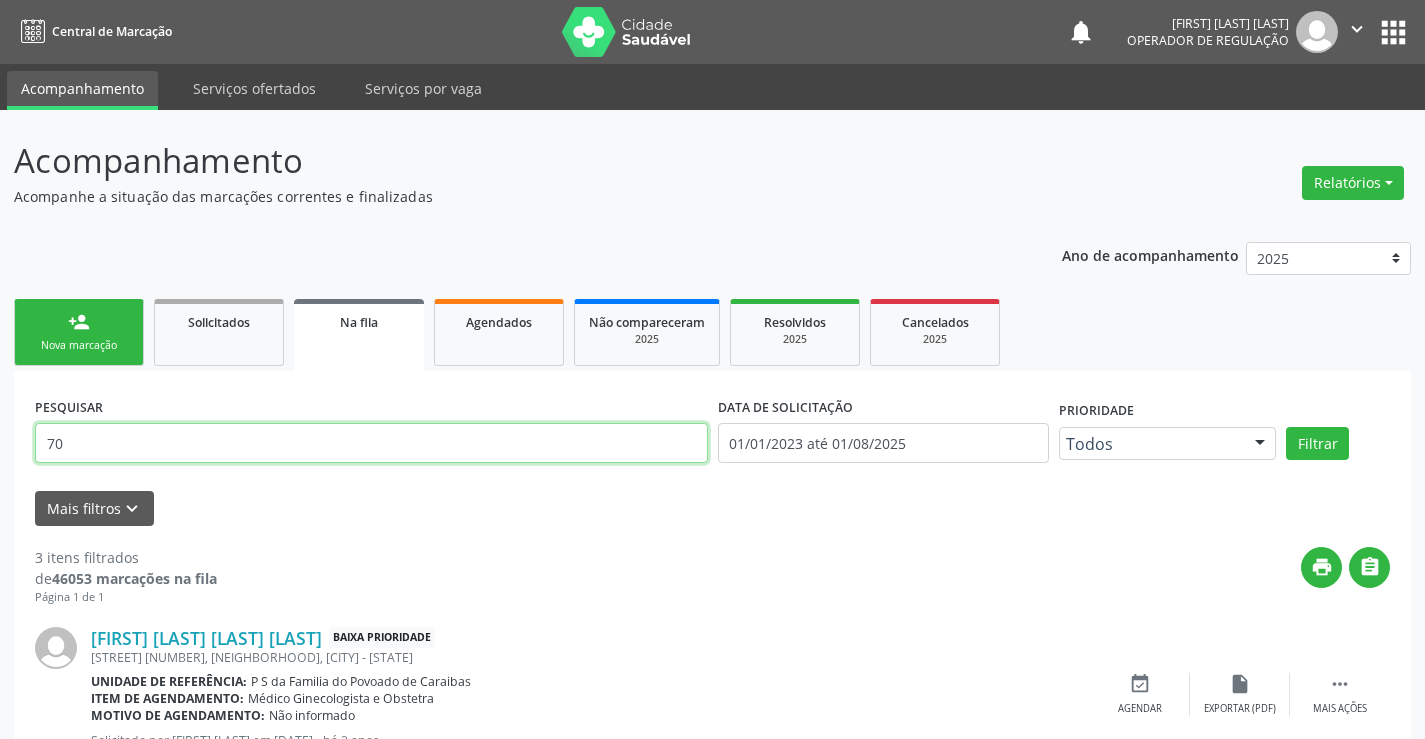 type on "7" 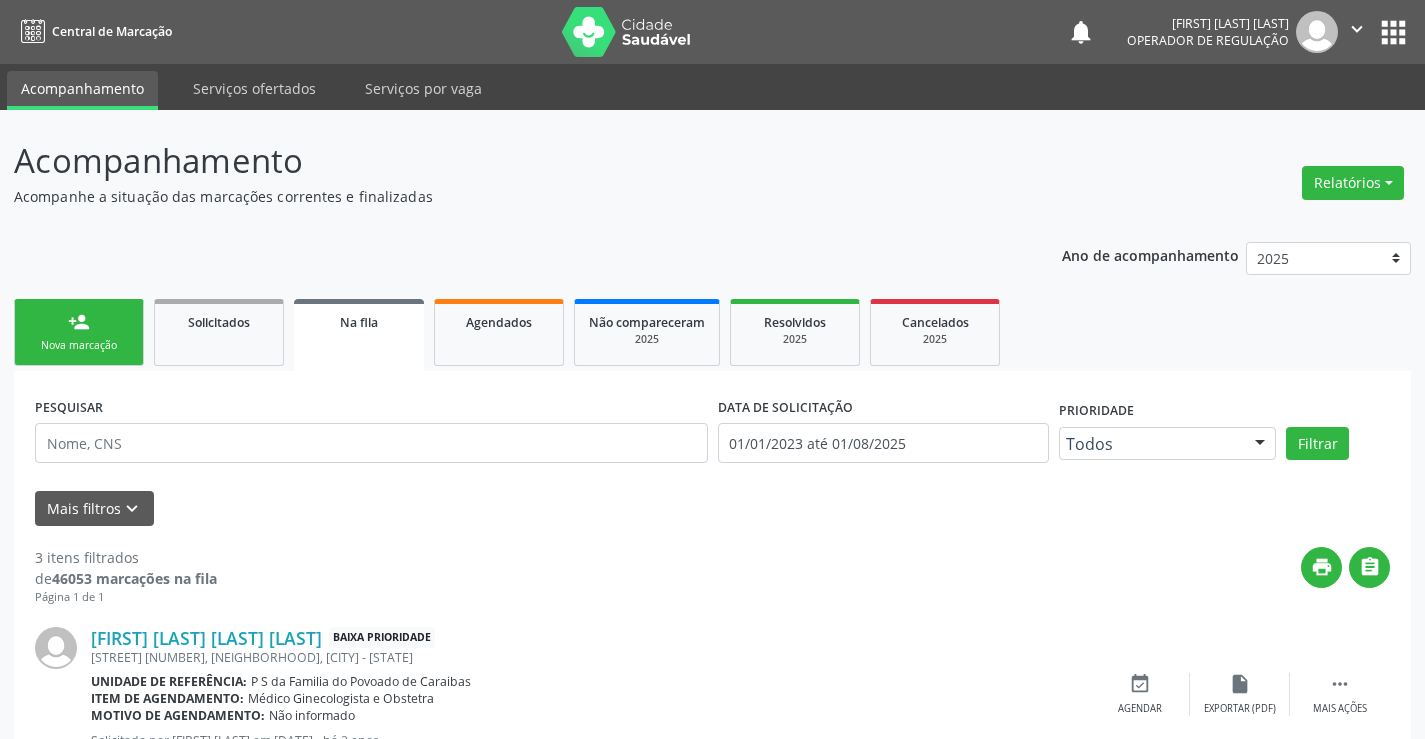 click on "Na fila" at bounding box center [359, 335] 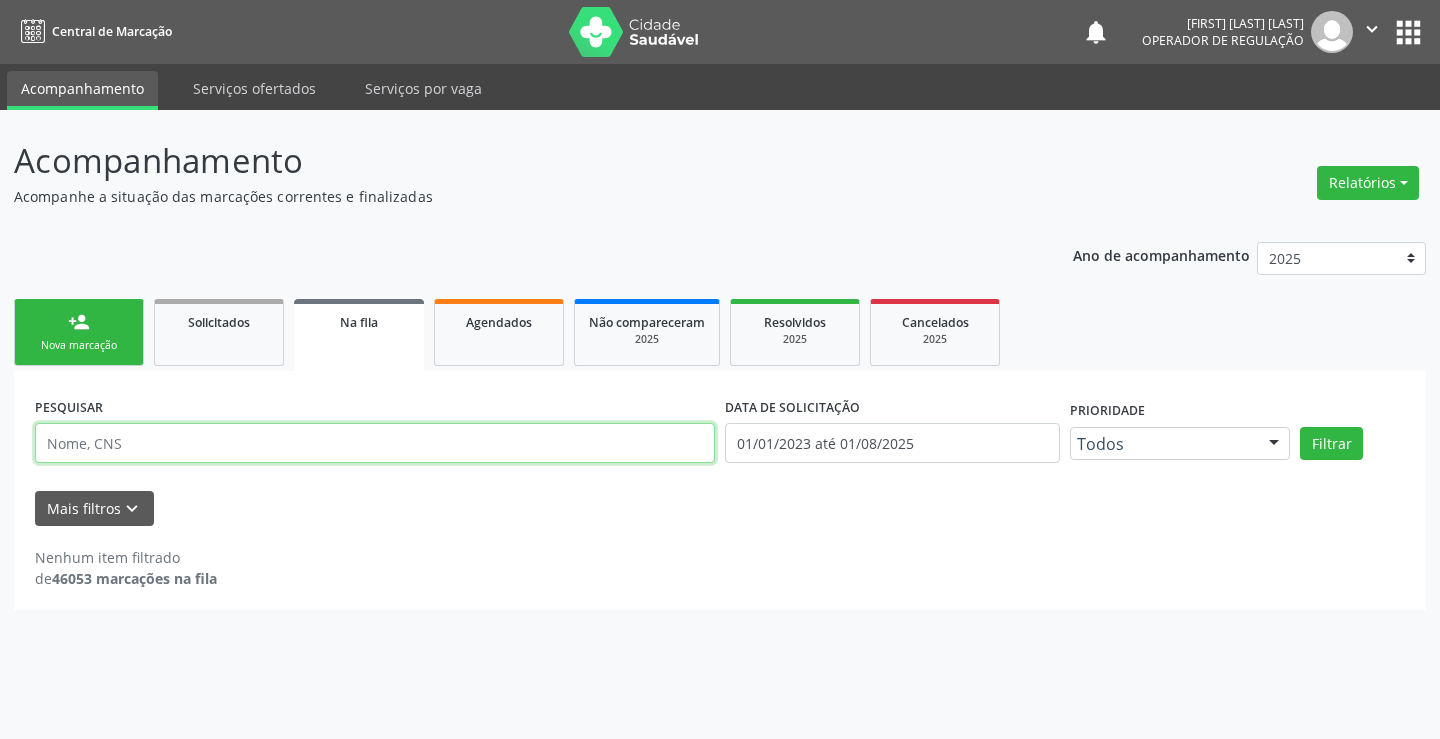 paste on "708 2041 5143 0847" 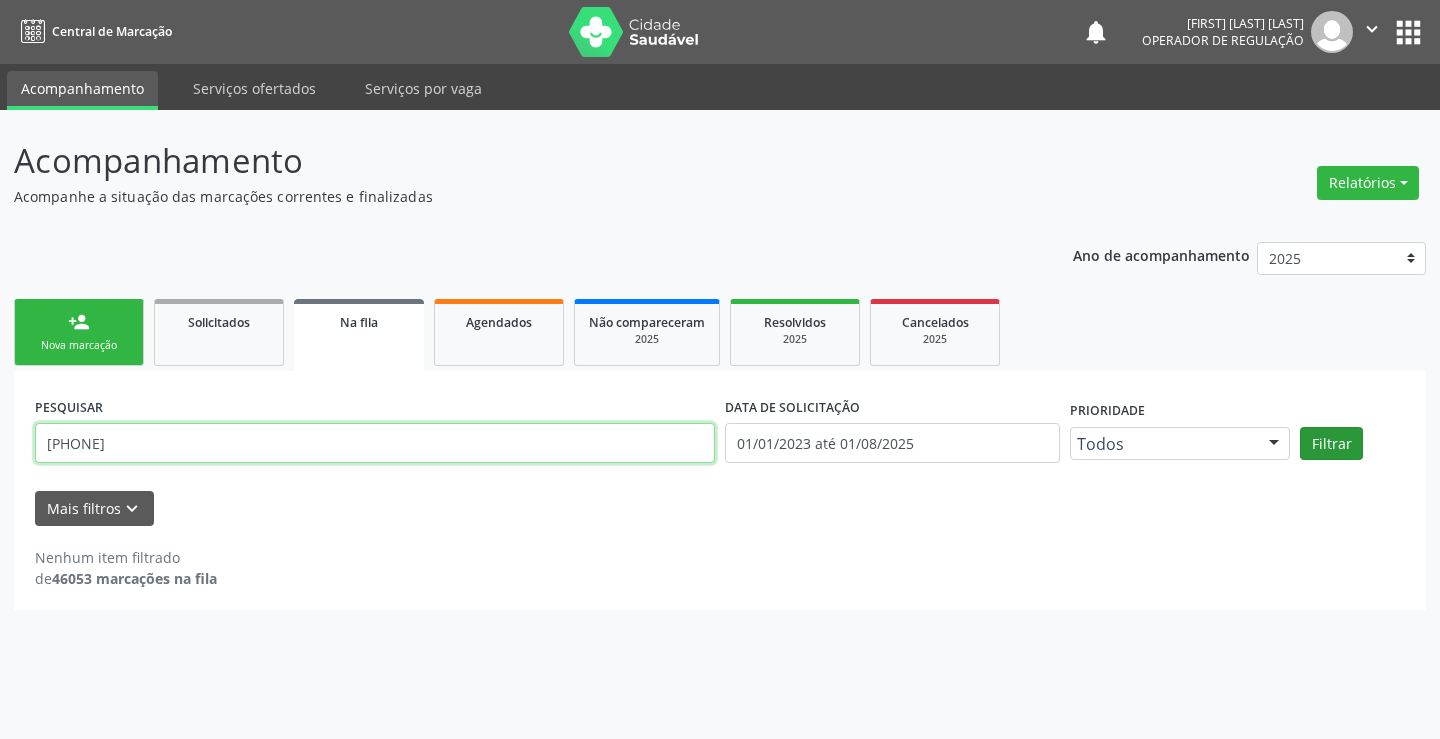 type on "708 2041 5143 0847" 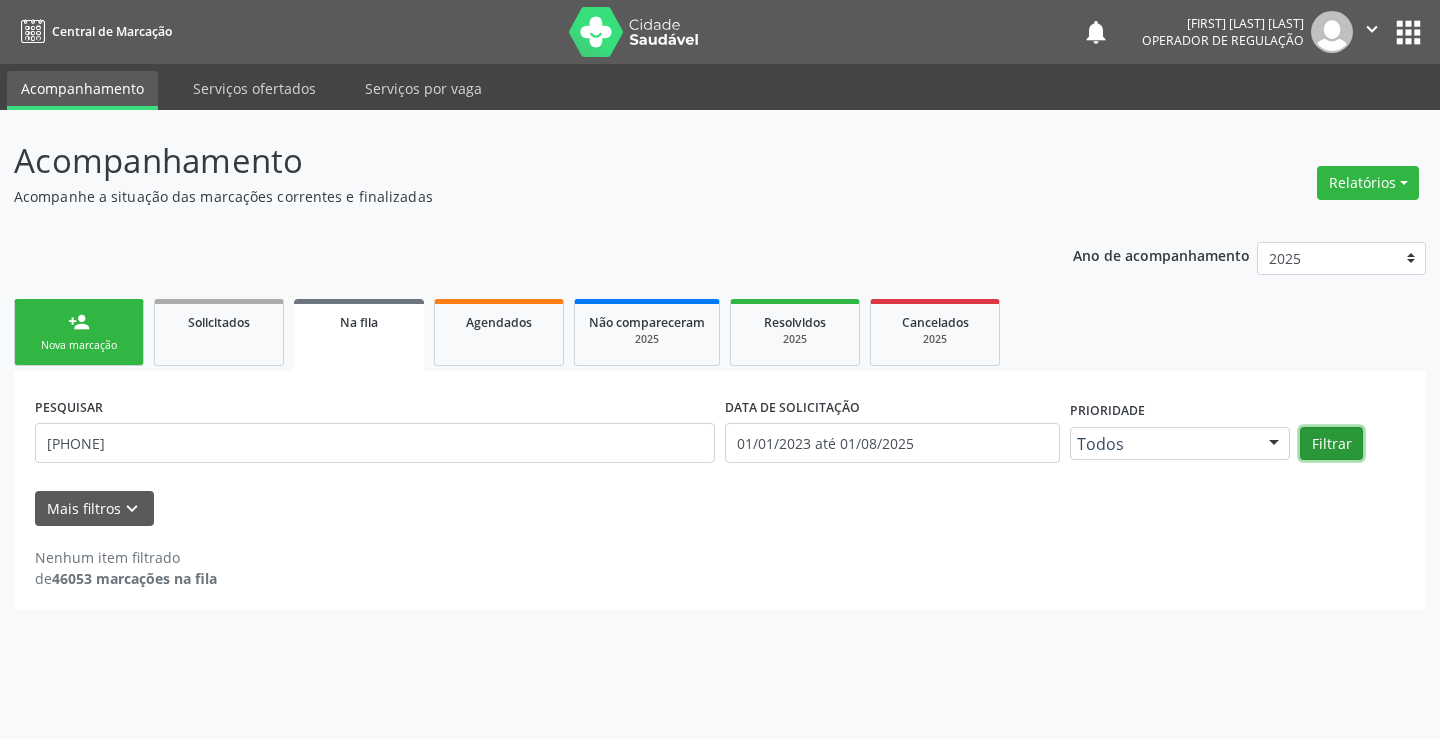 click on "Filtrar" at bounding box center (1331, 444) 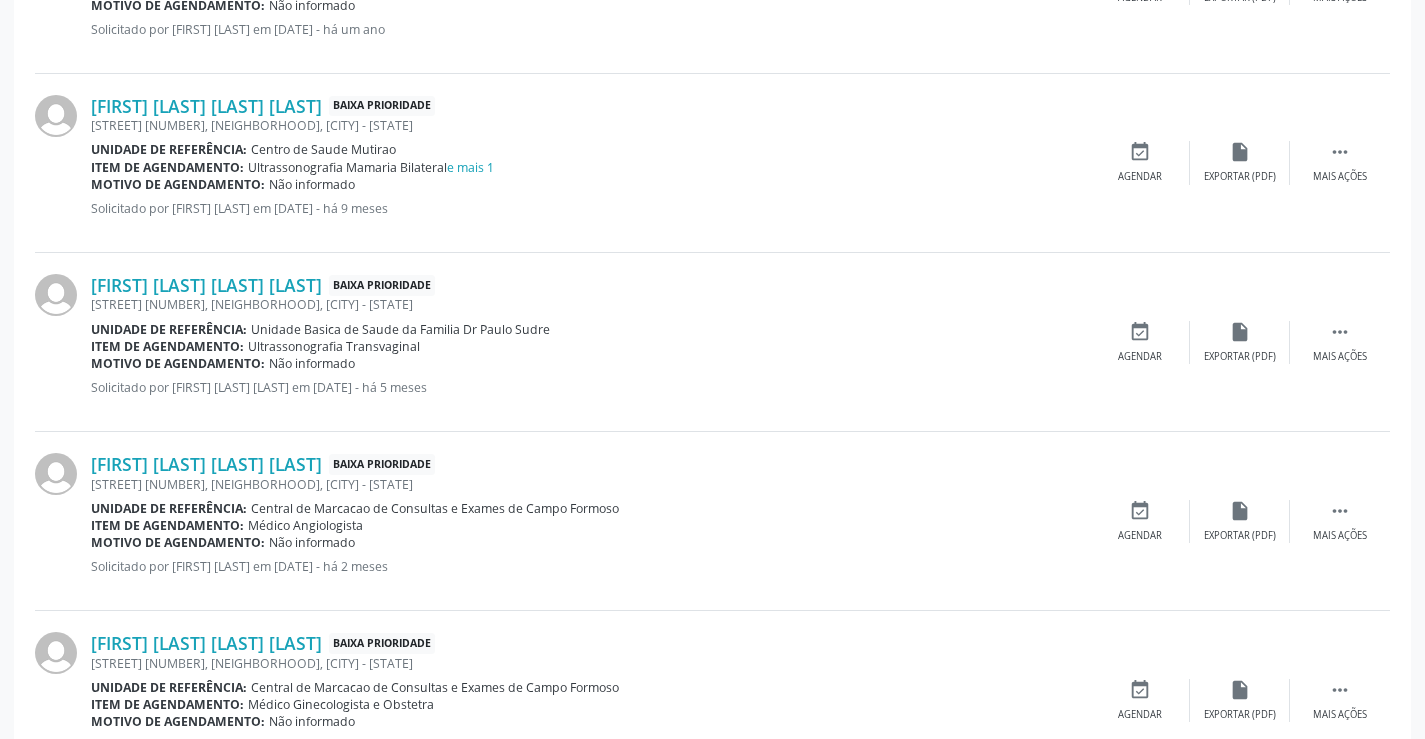 scroll, scrollTop: 1751, scrollLeft: 0, axis: vertical 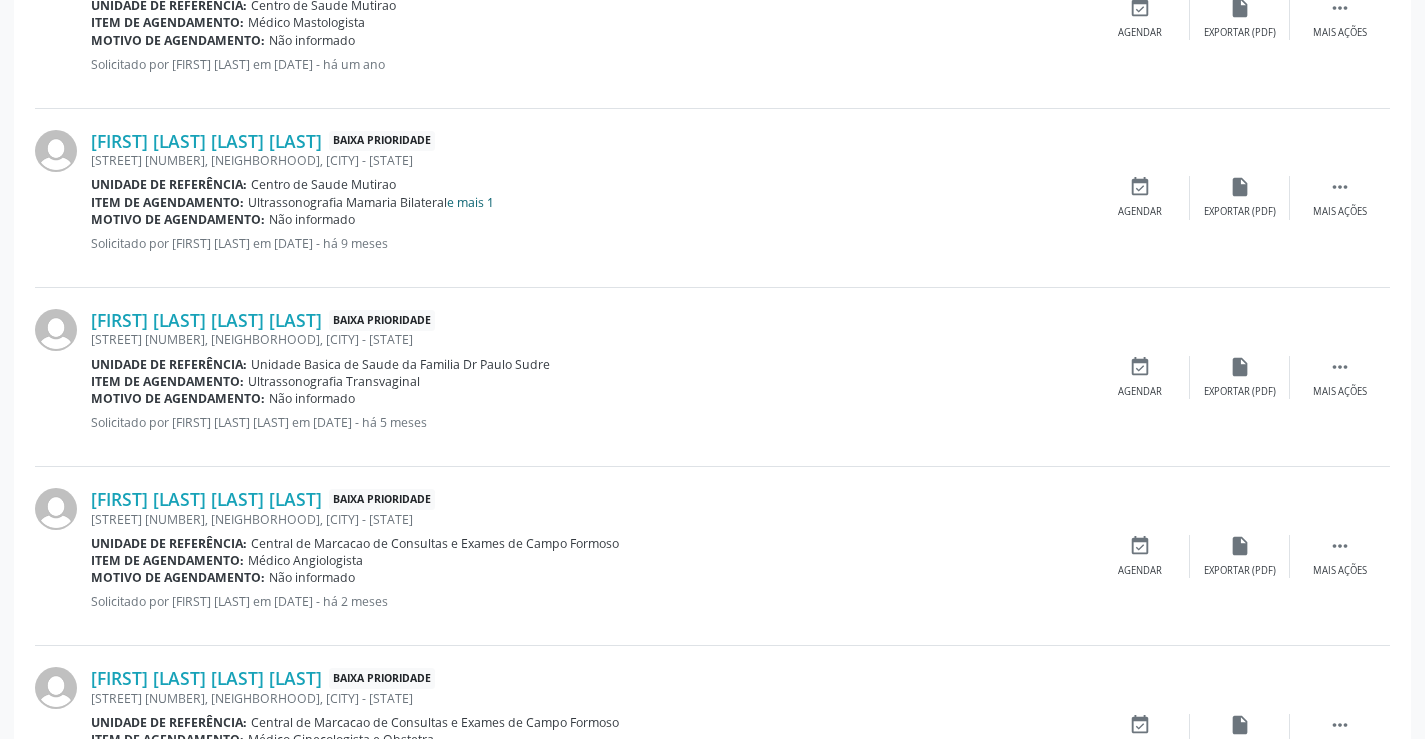 click on "e mais 1" at bounding box center (470, 202) 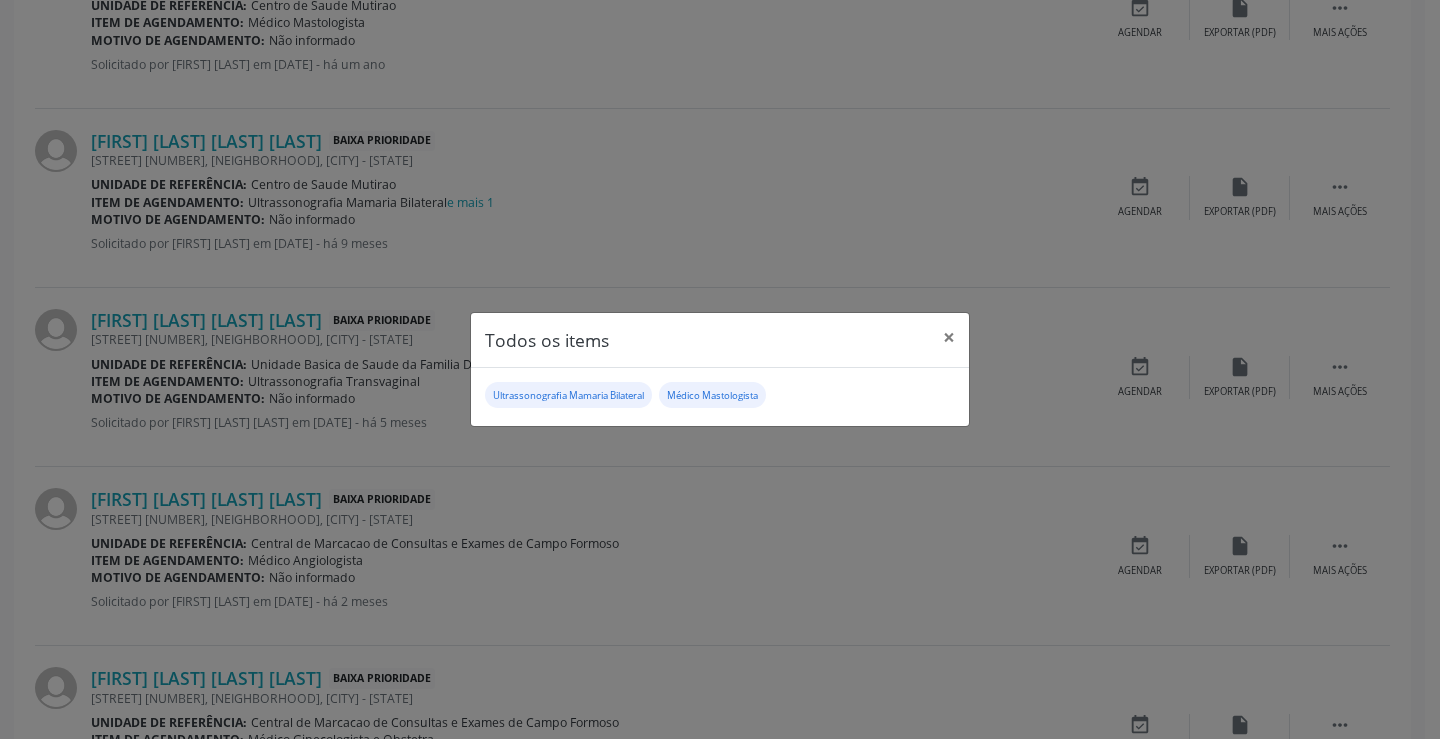 click on "Todos os items × Ultrassonografia Mamaria Bilateral Médico Mastologista" at bounding box center [720, 369] 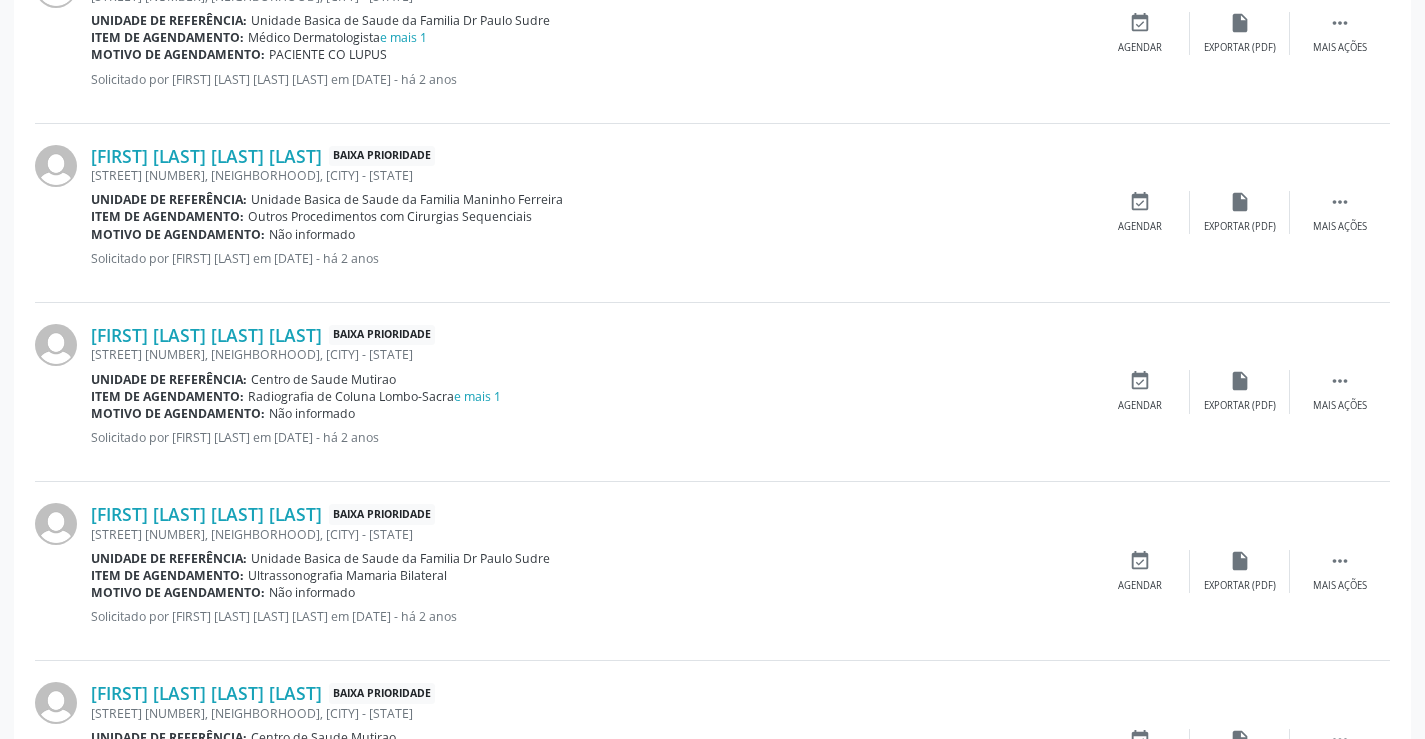 scroll, scrollTop: 651, scrollLeft: 0, axis: vertical 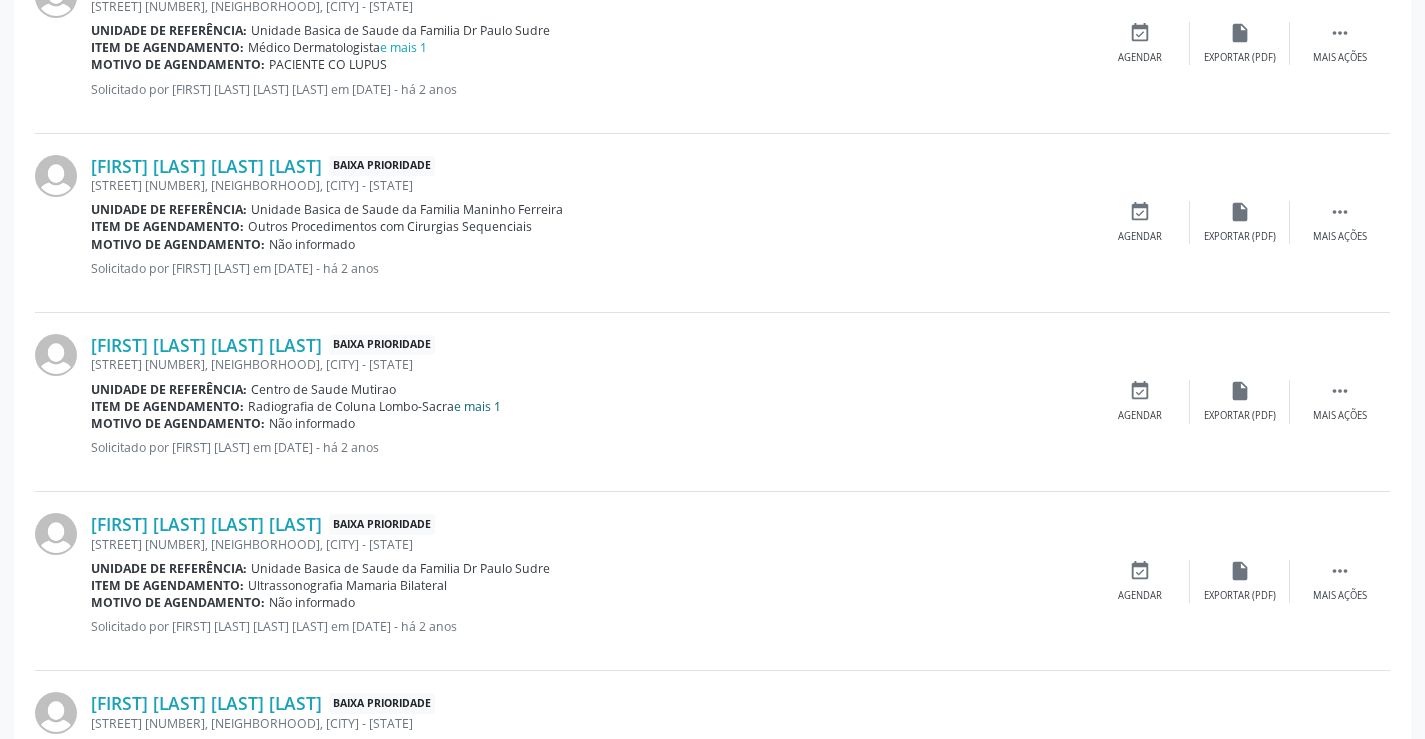 click on "e mais 1" at bounding box center [477, 406] 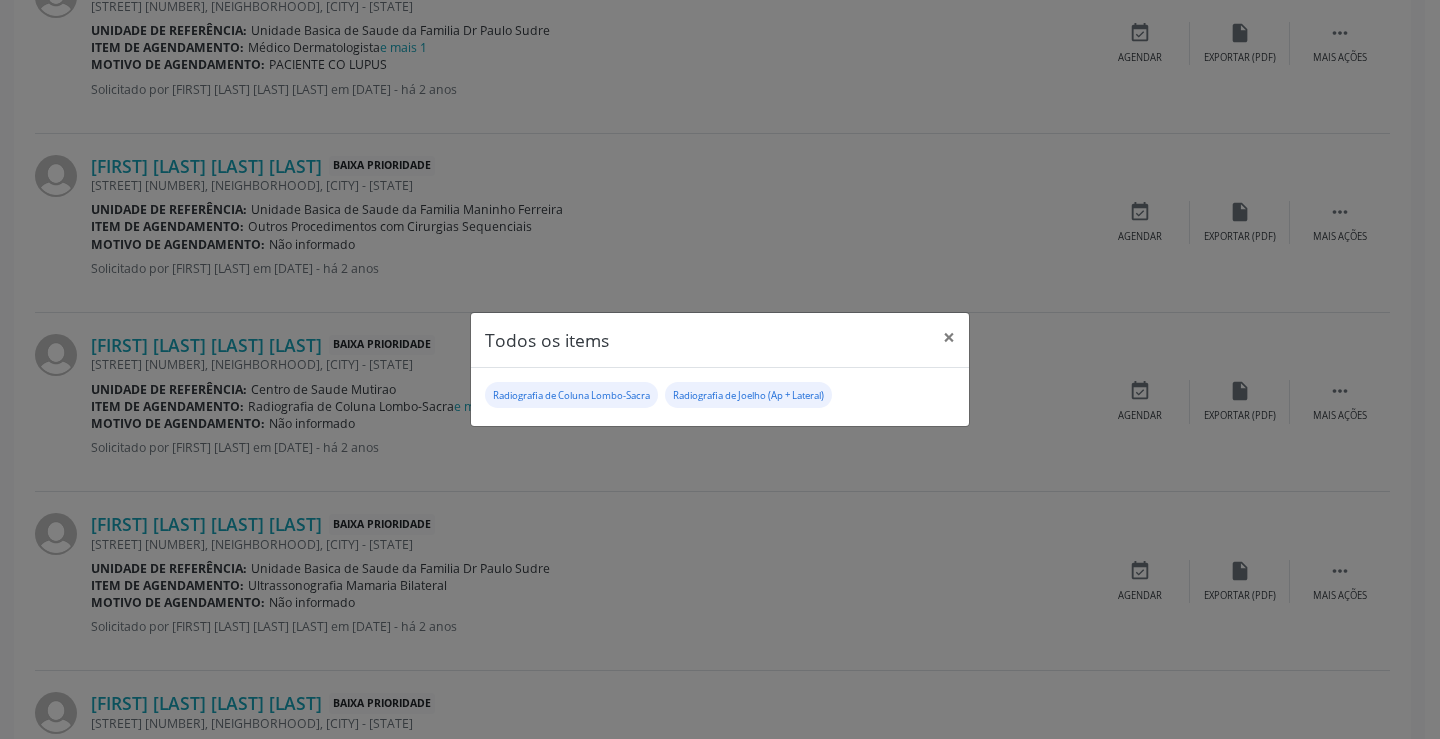 click on "Todos os items × Radiografia de Coluna Lombo-Sacra Radiografia de Joelho (Ap + Lateral)" at bounding box center [720, 369] 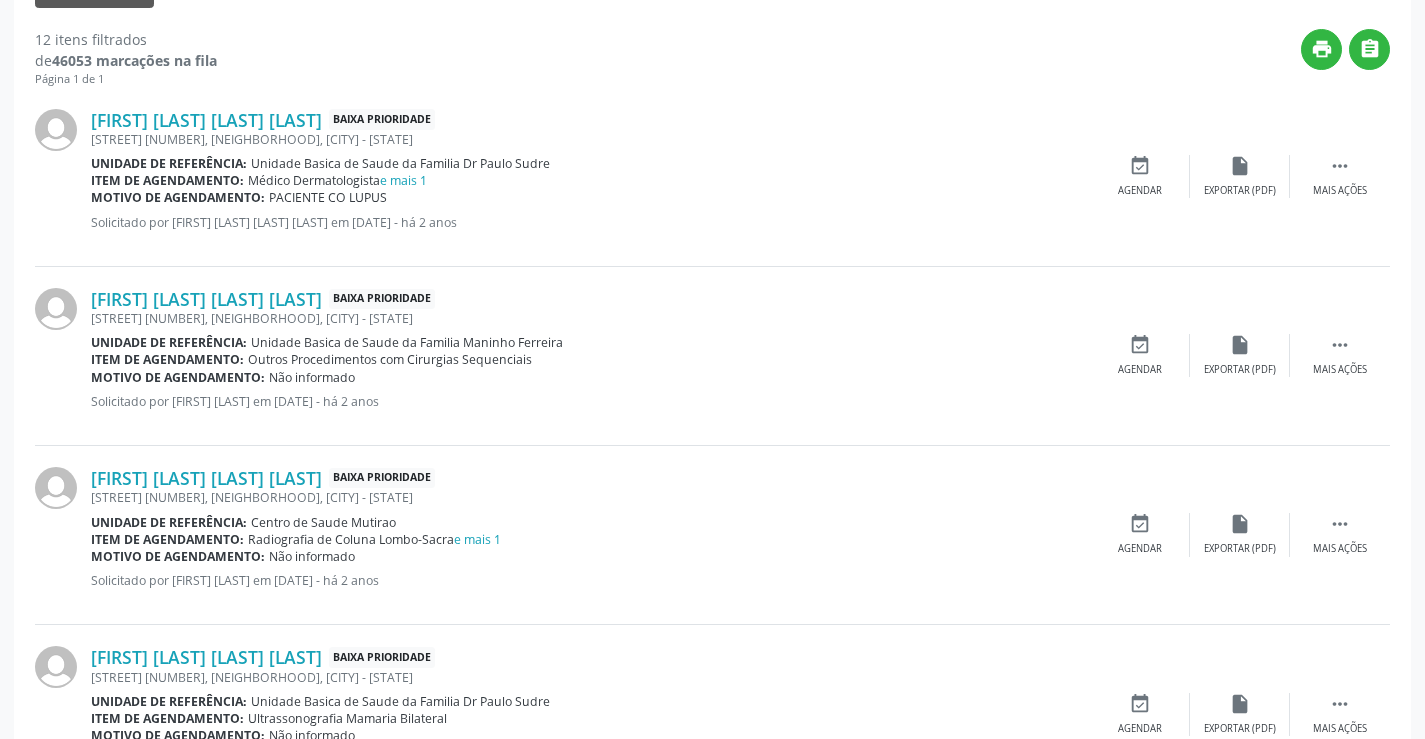 scroll, scrollTop: 551, scrollLeft: 0, axis: vertical 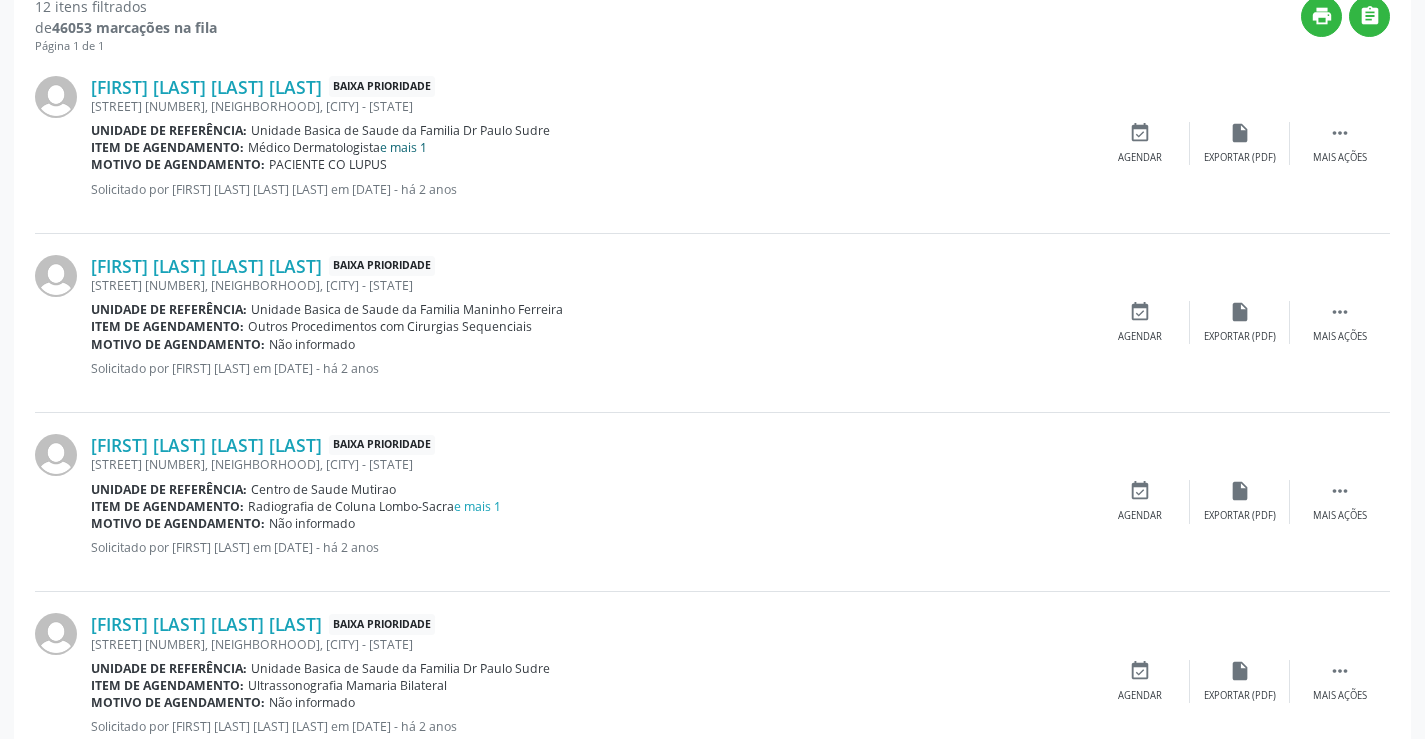 click on "e mais 1" at bounding box center [403, 147] 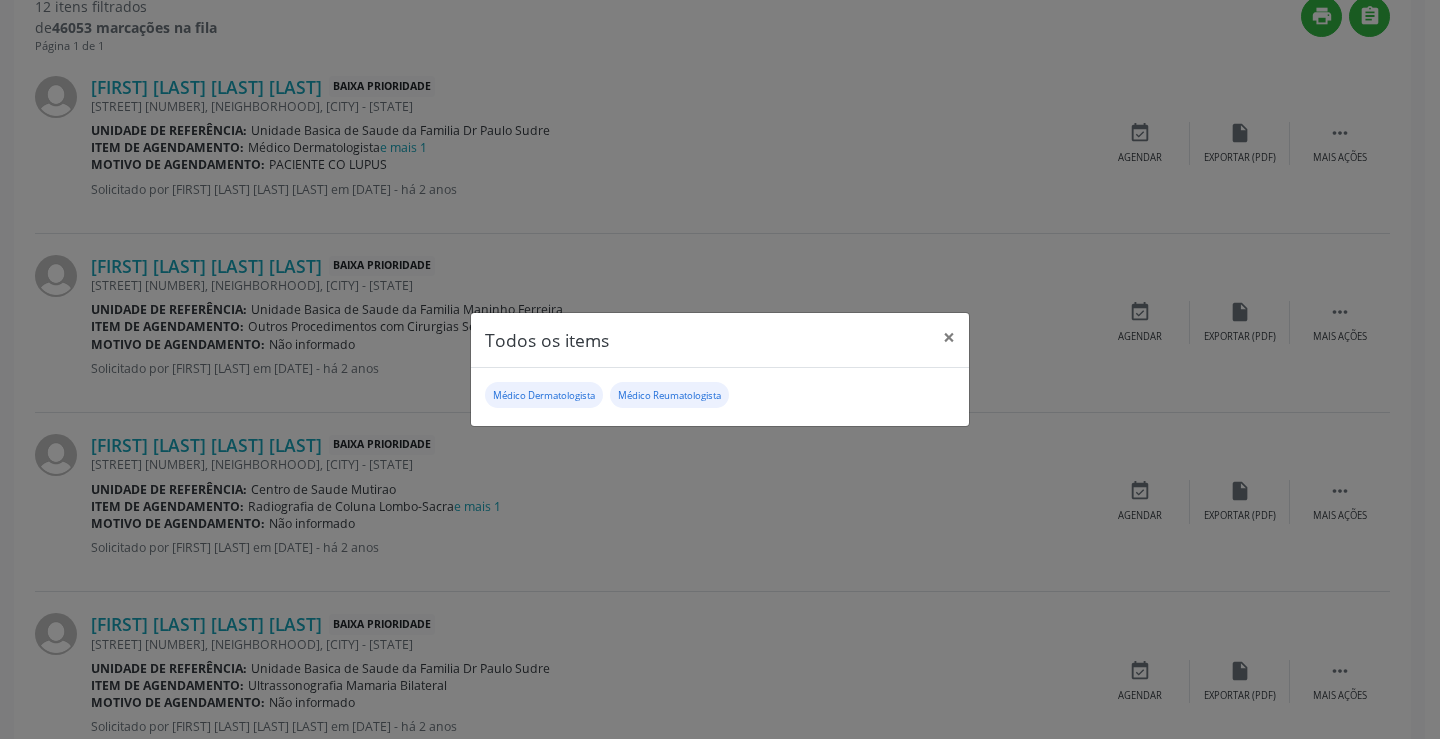 click on "Todos os items × Médico Dermatologista Médico Reumatologista" at bounding box center [720, 369] 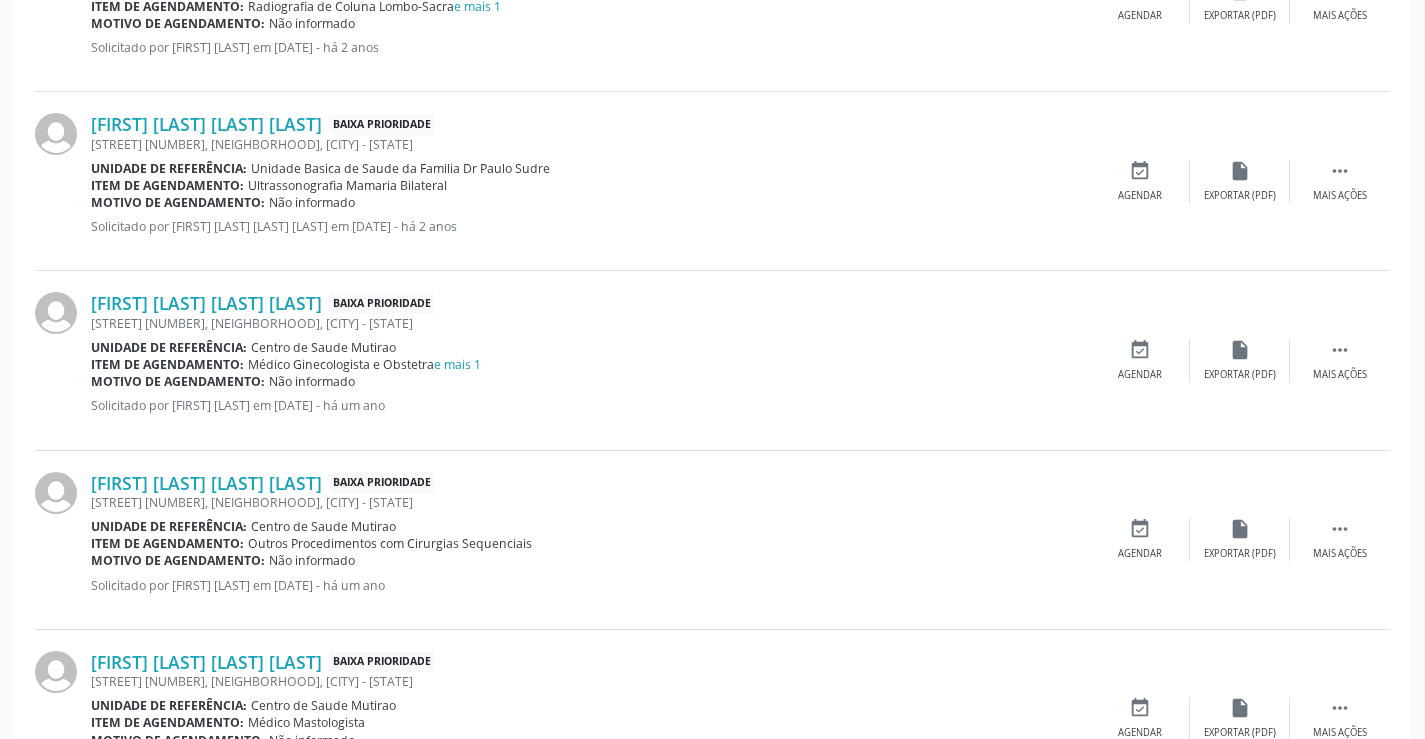 scroll, scrollTop: 1151, scrollLeft: 0, axis: vertical 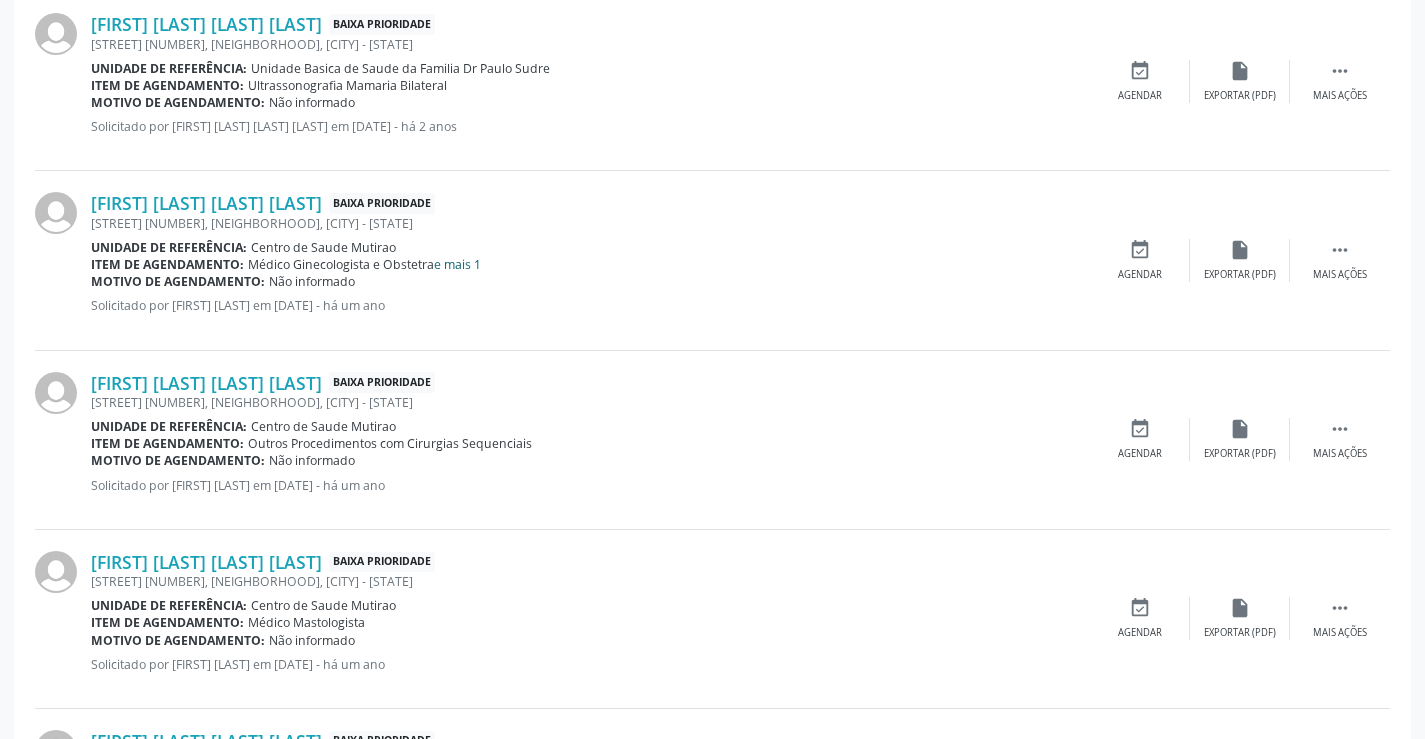 click on "e mais 1" at bounding box center [457, 264] 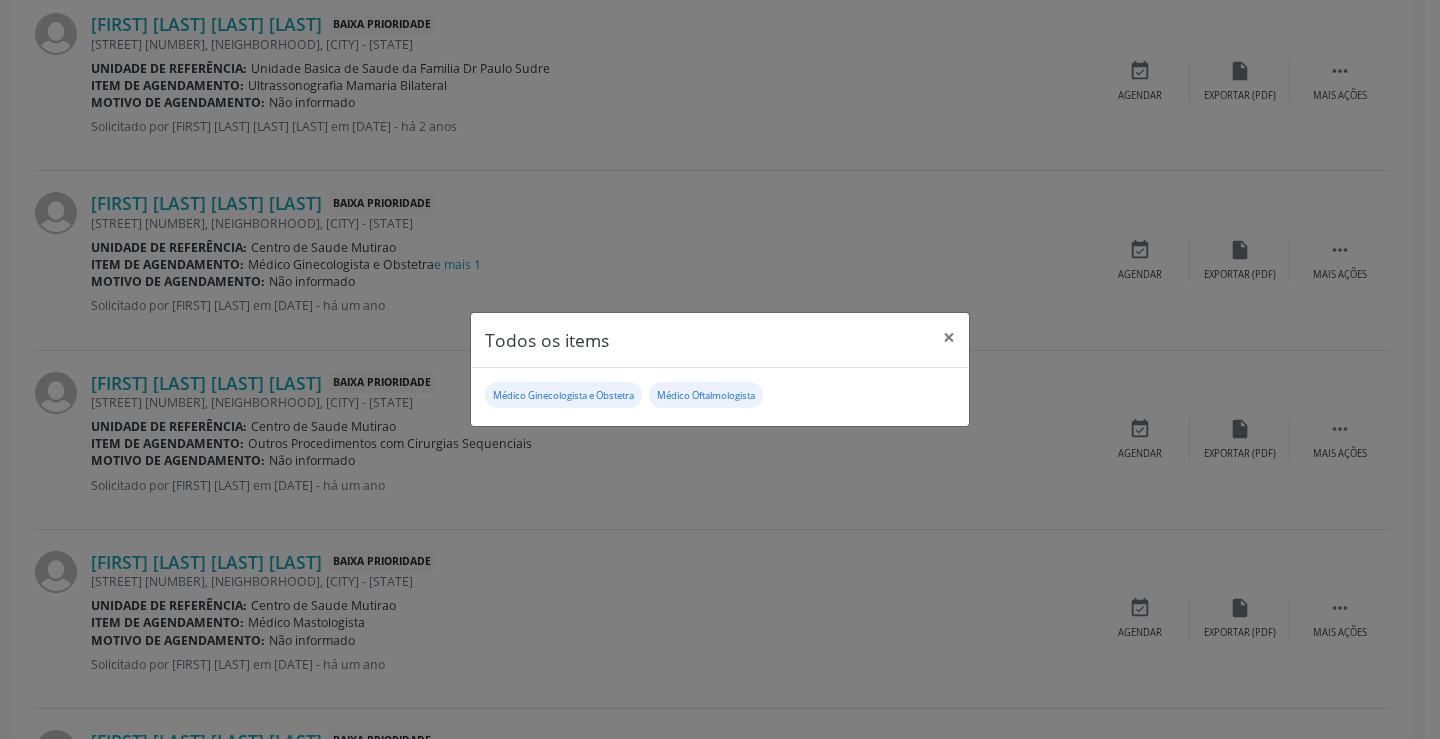 click on "Todos os items × Médico Ginecologista e Obstetra Médico Oftalmologista" at bounding box center (720, 369) 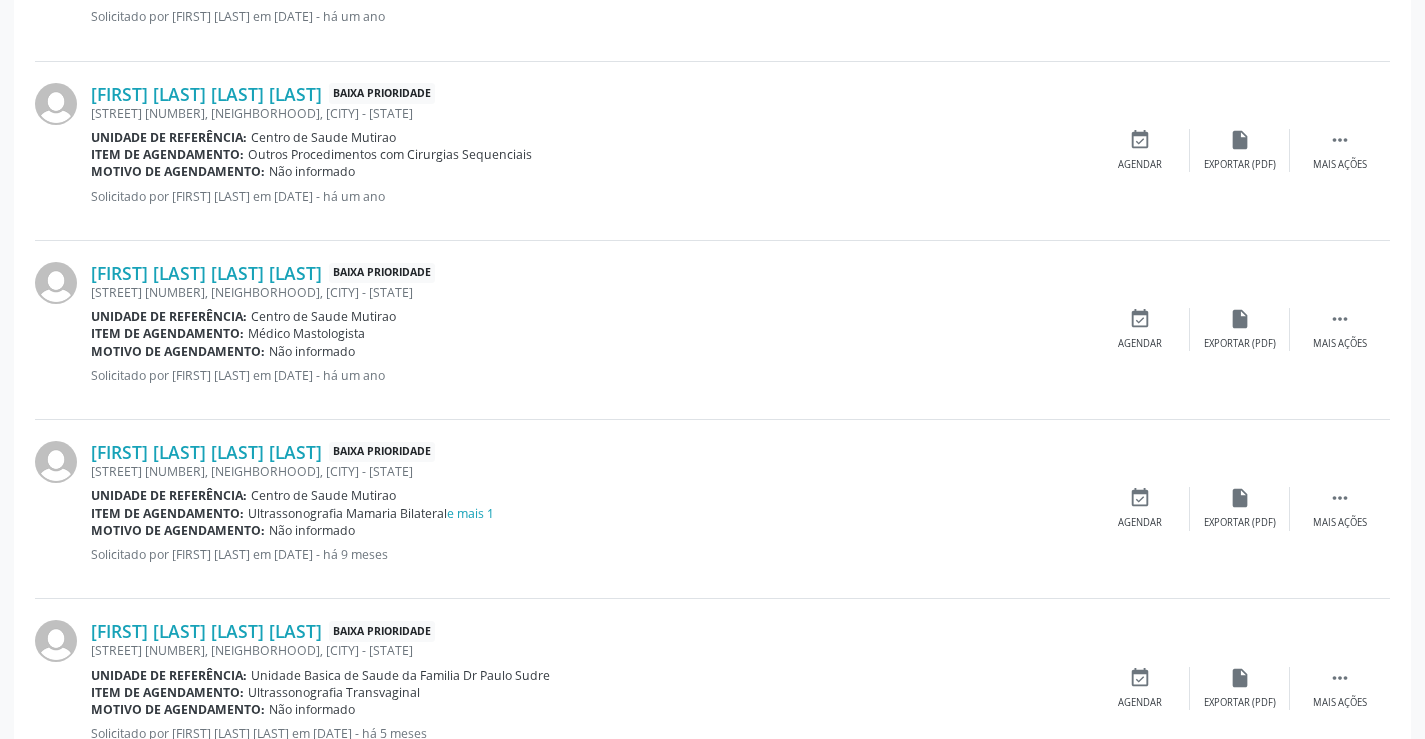 scroll, scrollTop: 1451, scrollLeft: 0, axis: vertical 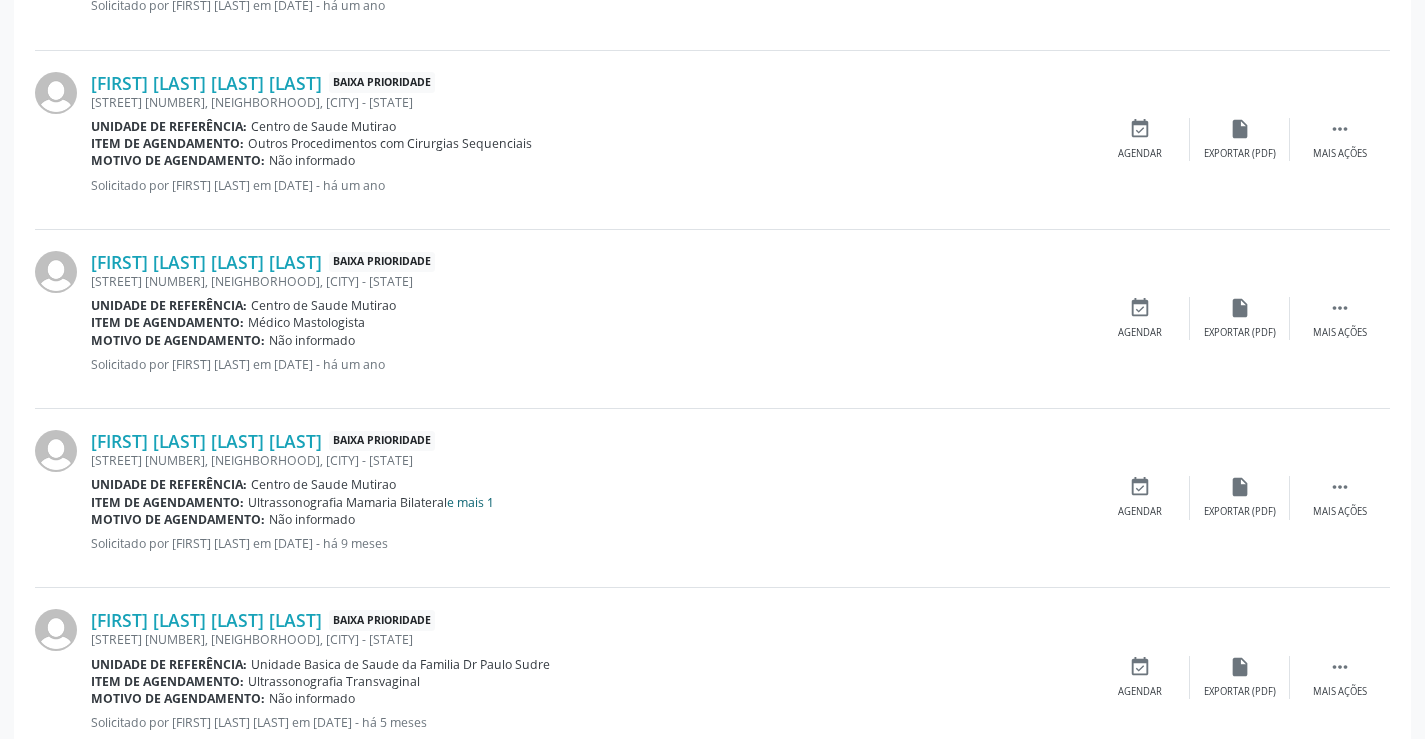 click on "e mais 1" at bounding box center [470, 502] 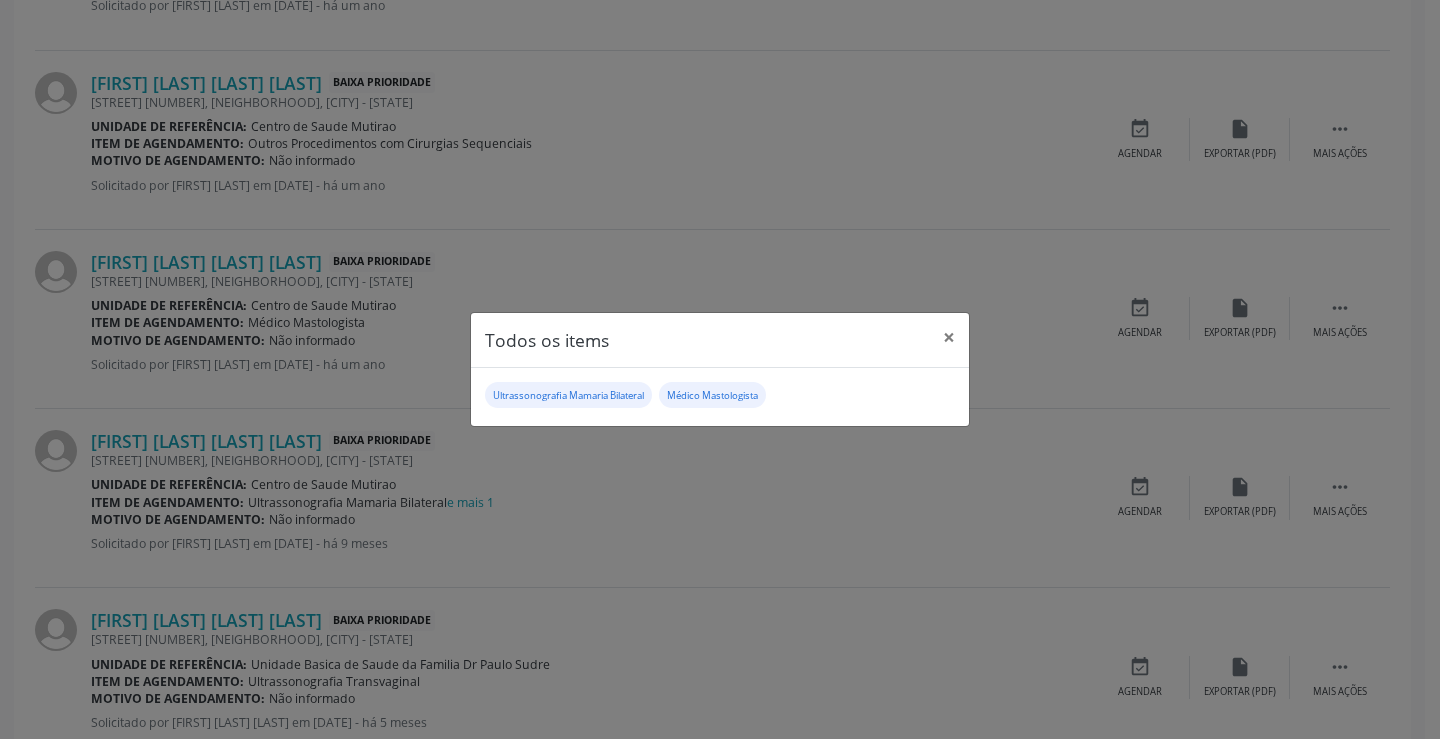 click on "Todos os items × Ultrassonografia Mamaria Bilateral Médico Mastologista" at bounding box center [720, 369] 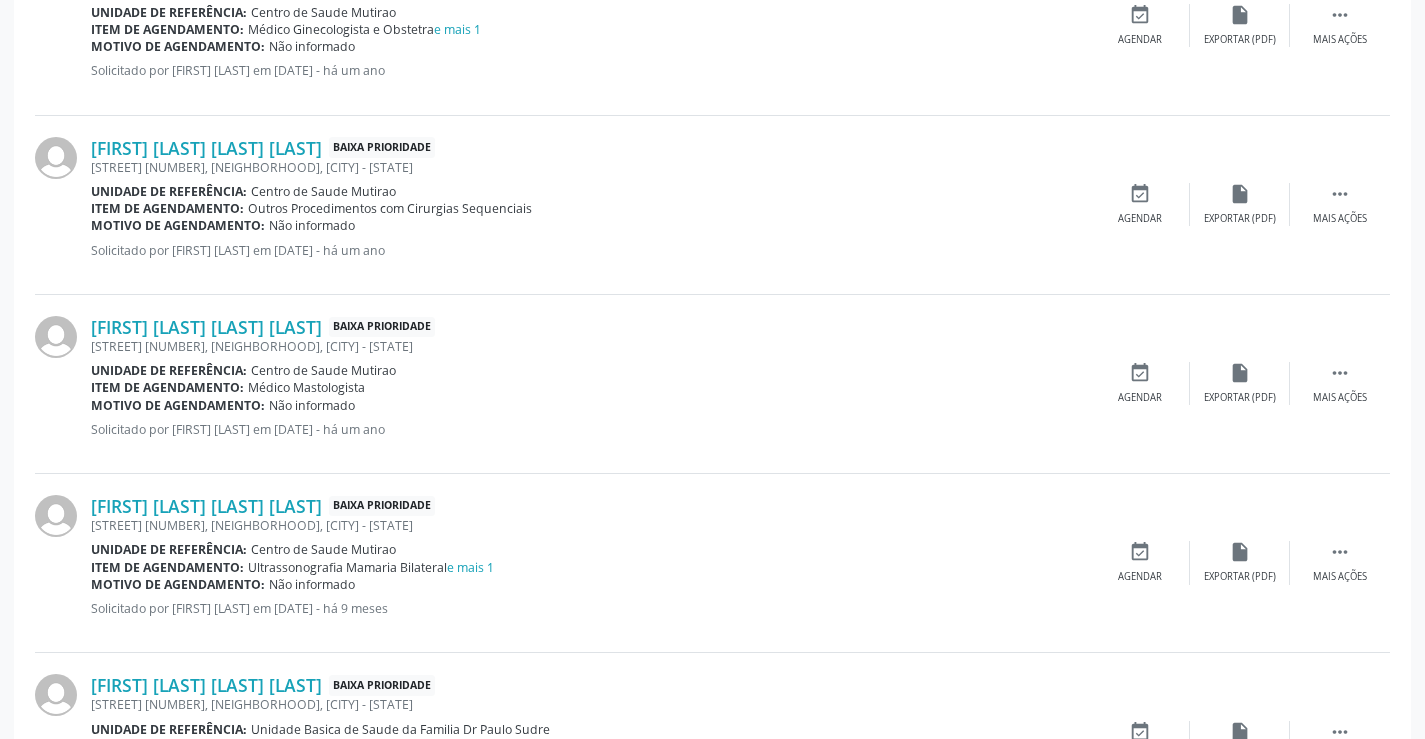scroll, scrollTop: 1351, scrollLeft: 0, axis: vertical 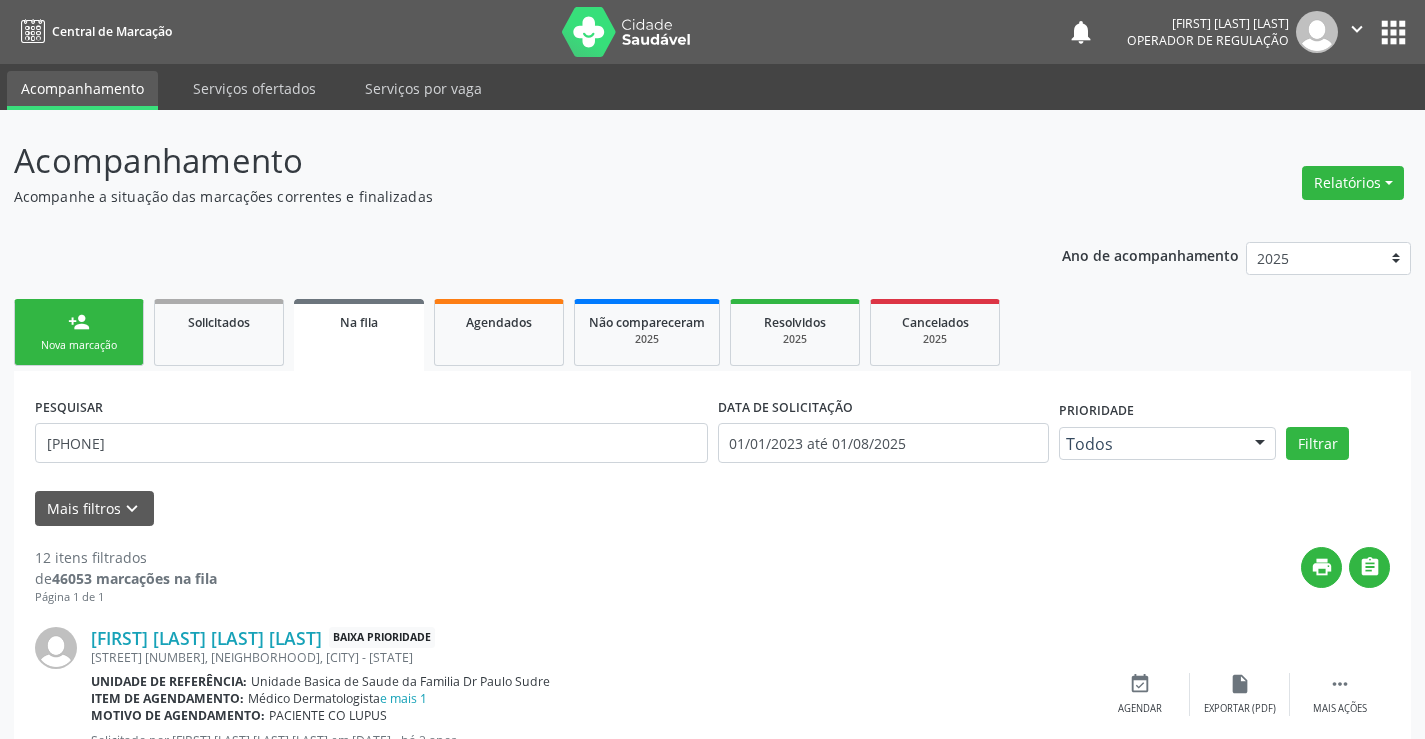 click on "person_add" at bounding box center [79, 322] 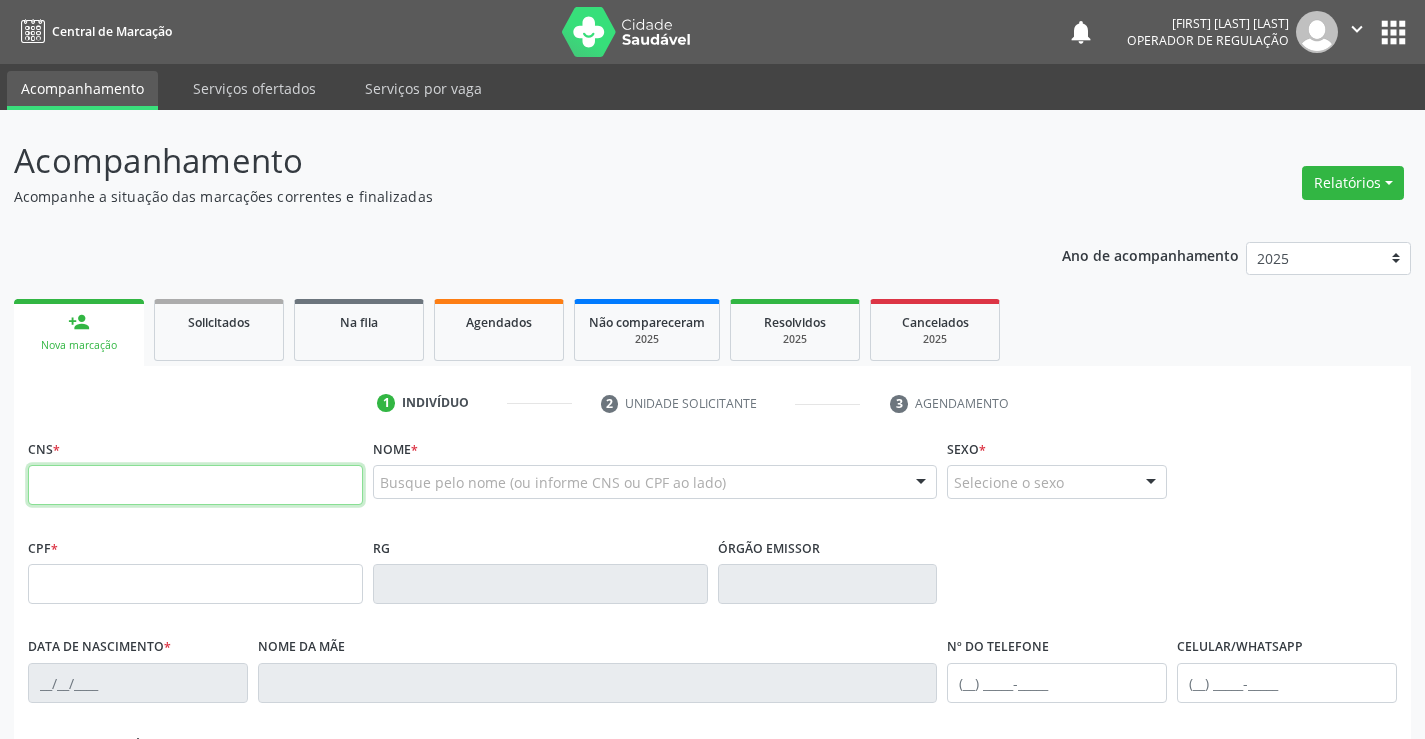 drag, startPoint x: 184, startPoint y: 479, endPoint x: 317, endPoint y: 479, distance: 133 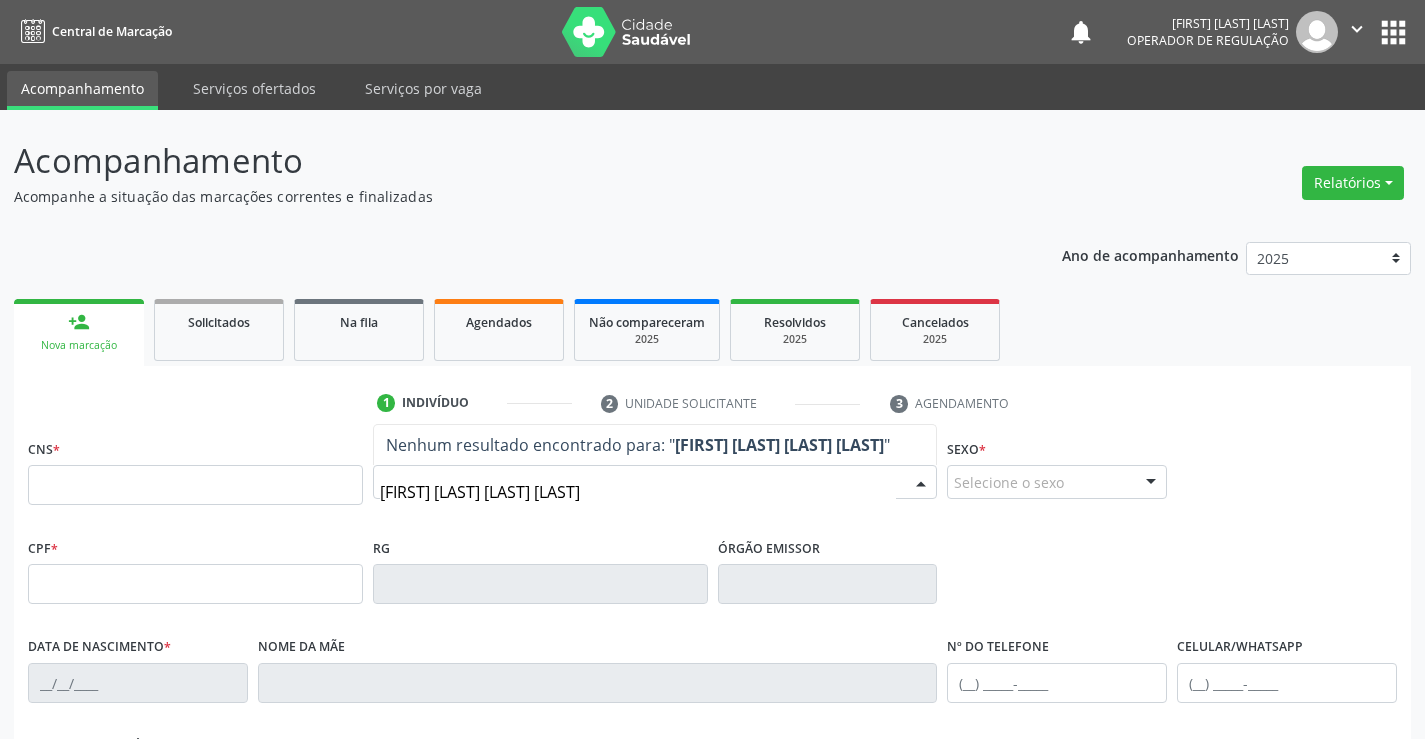 click on "sineuma  cezarioda silva" at bounding box center (638, 492) 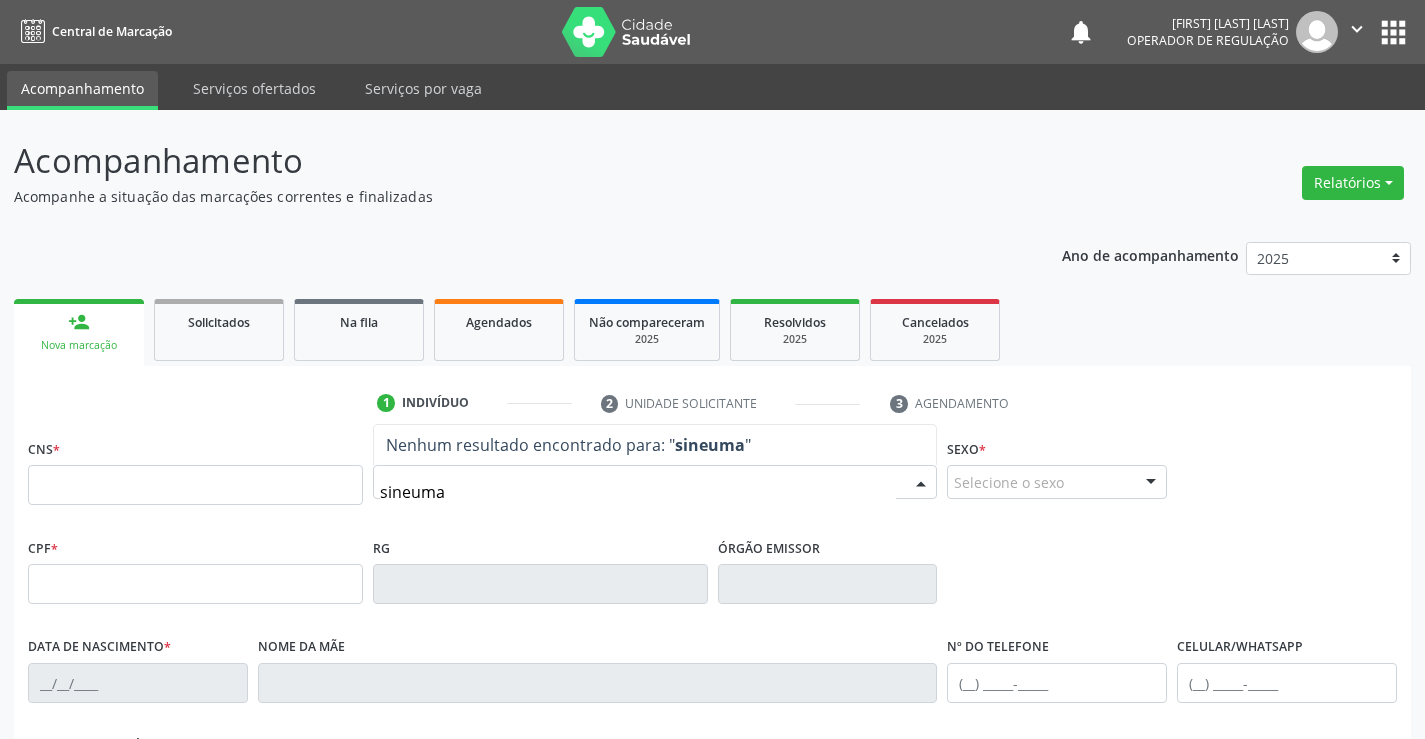 type on "sineuma" 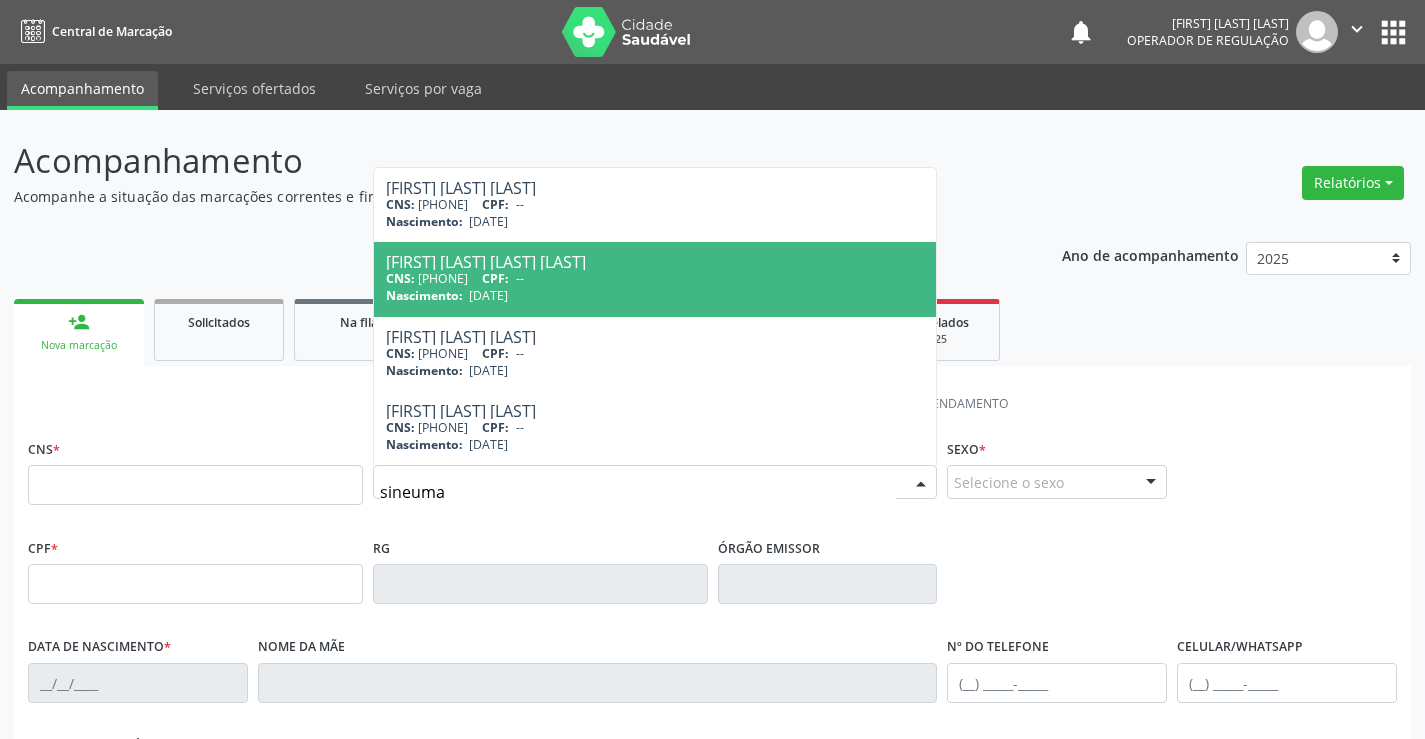 click on "Sineuma Cezario da Silva" at bounding box center (655, 262) 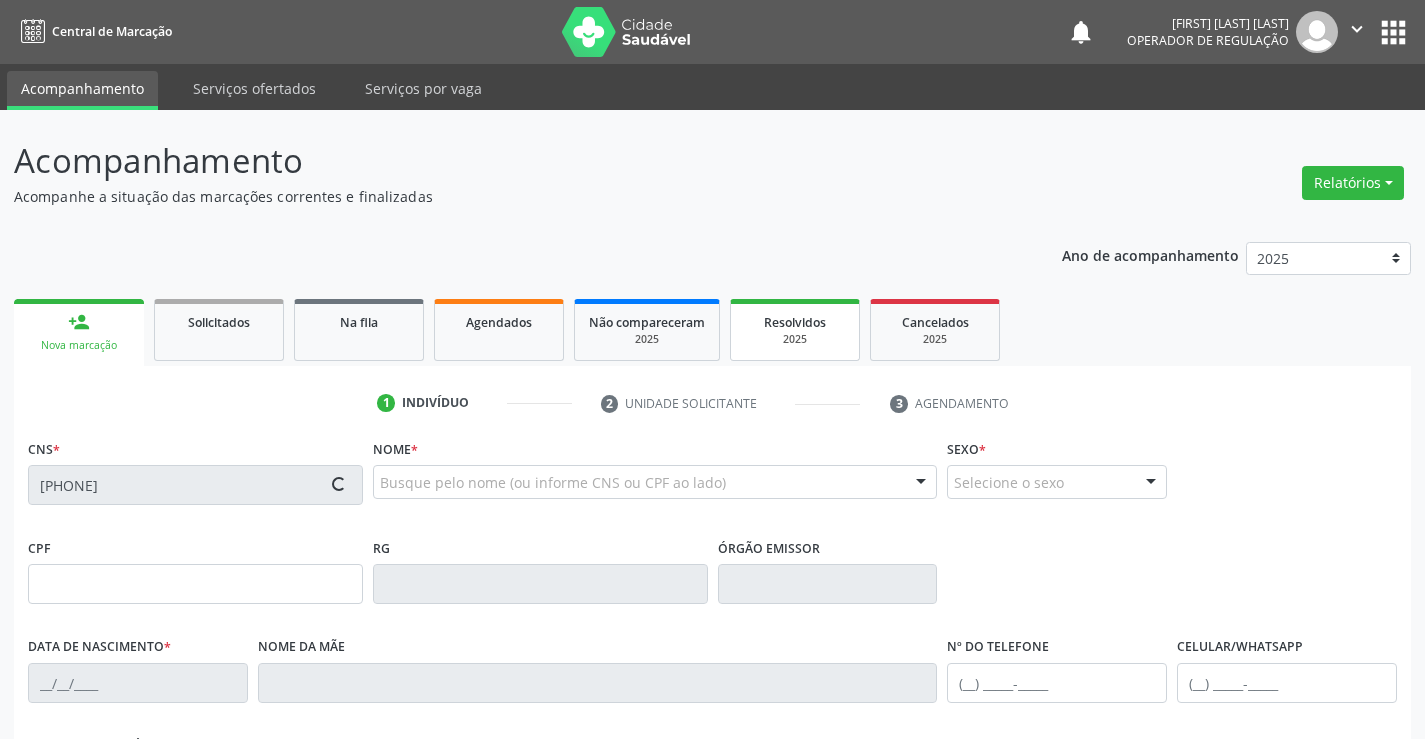 type on "2232949427" 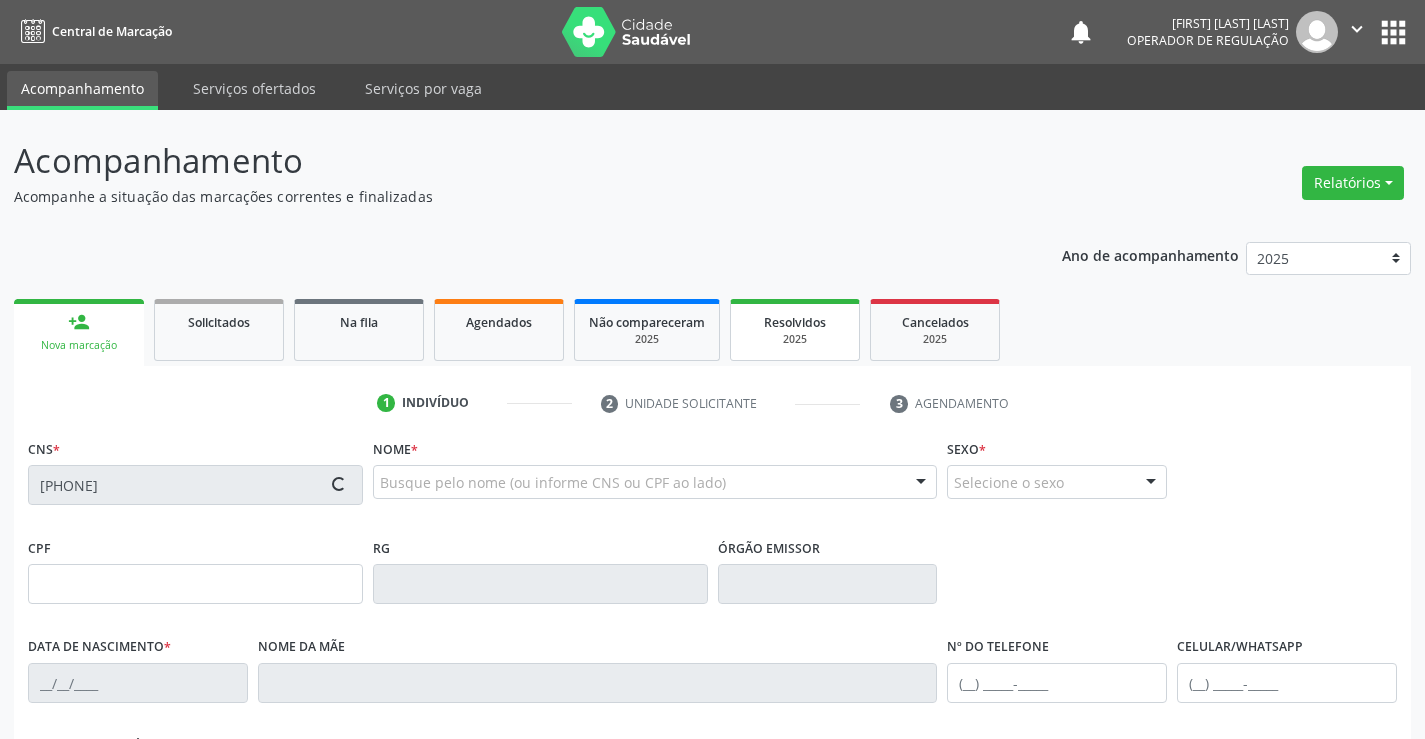 type on "05/09/2001" 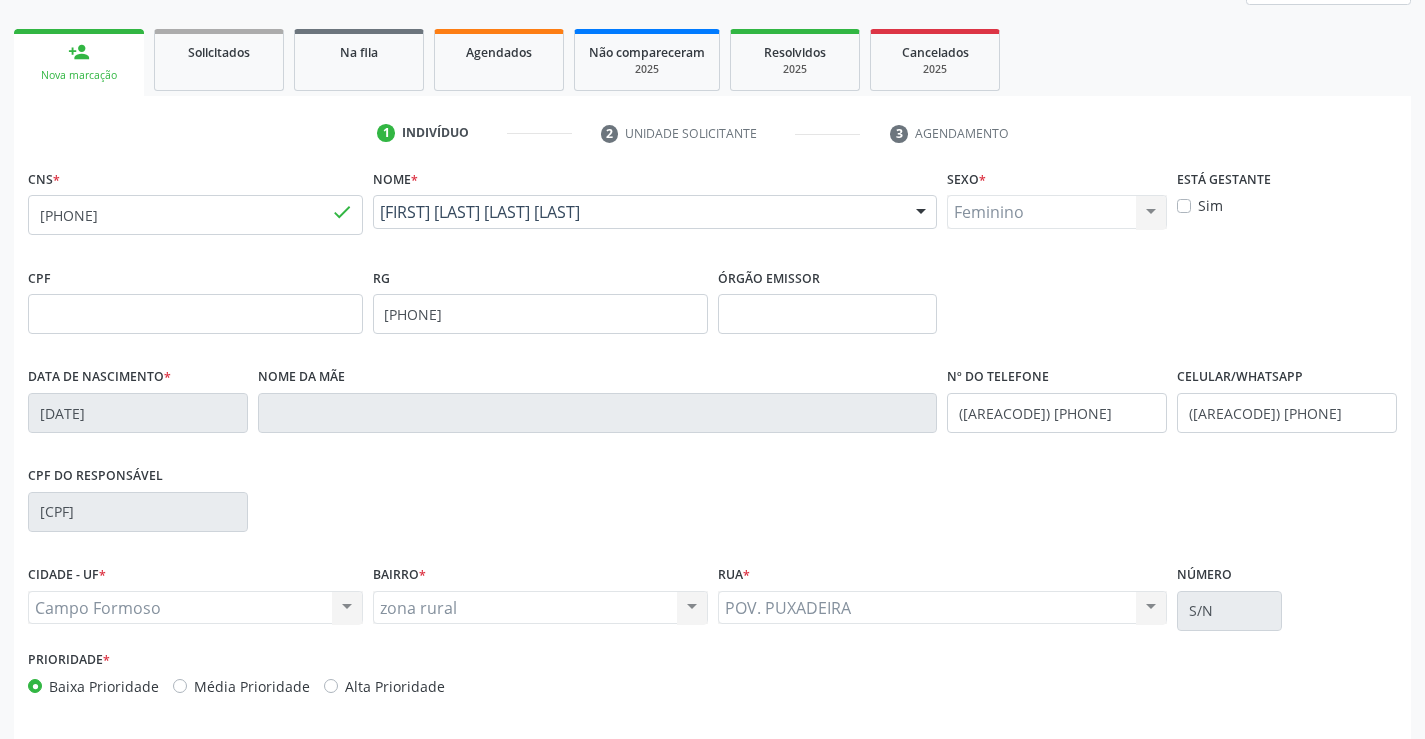 scroll, scrollTop: 345, scrollLeft: 0, axis: vertical 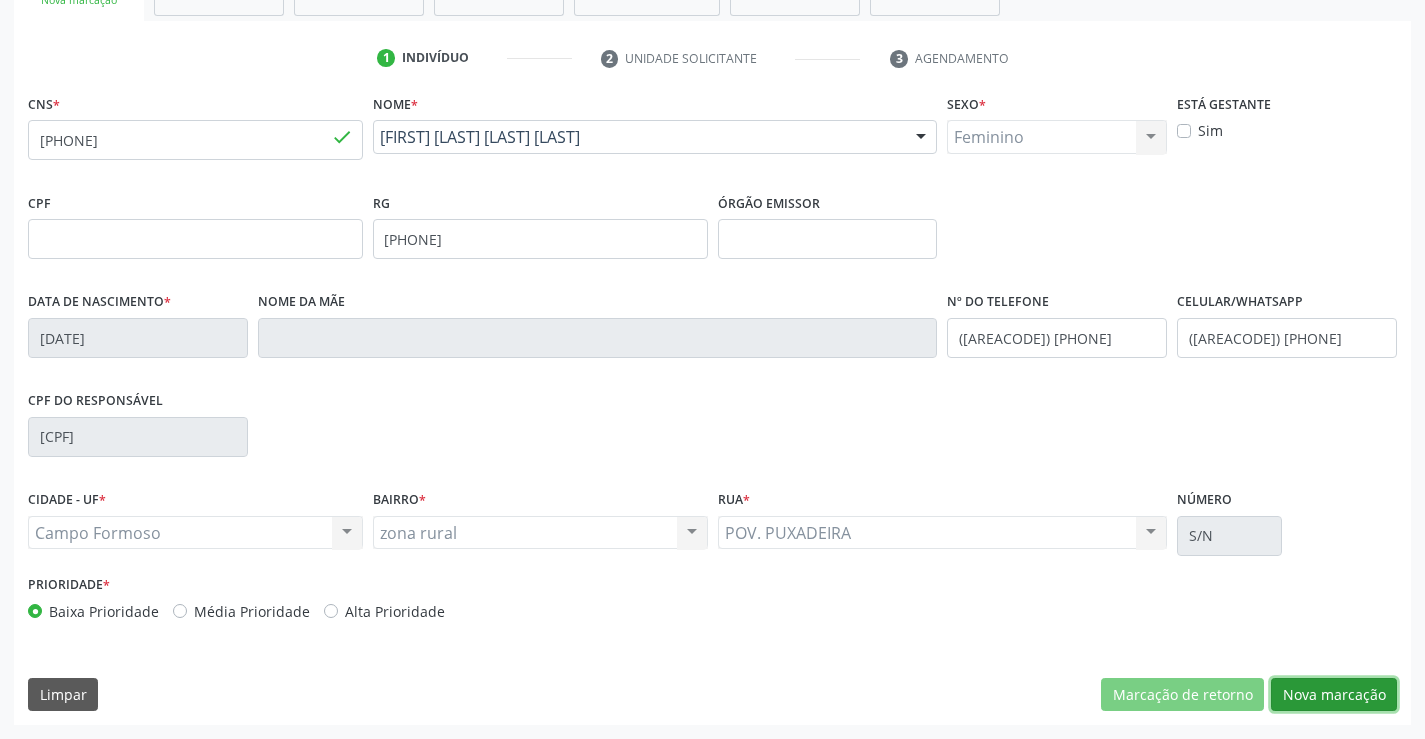 click on "Nova marcação" at bounding box center (1334, 695) 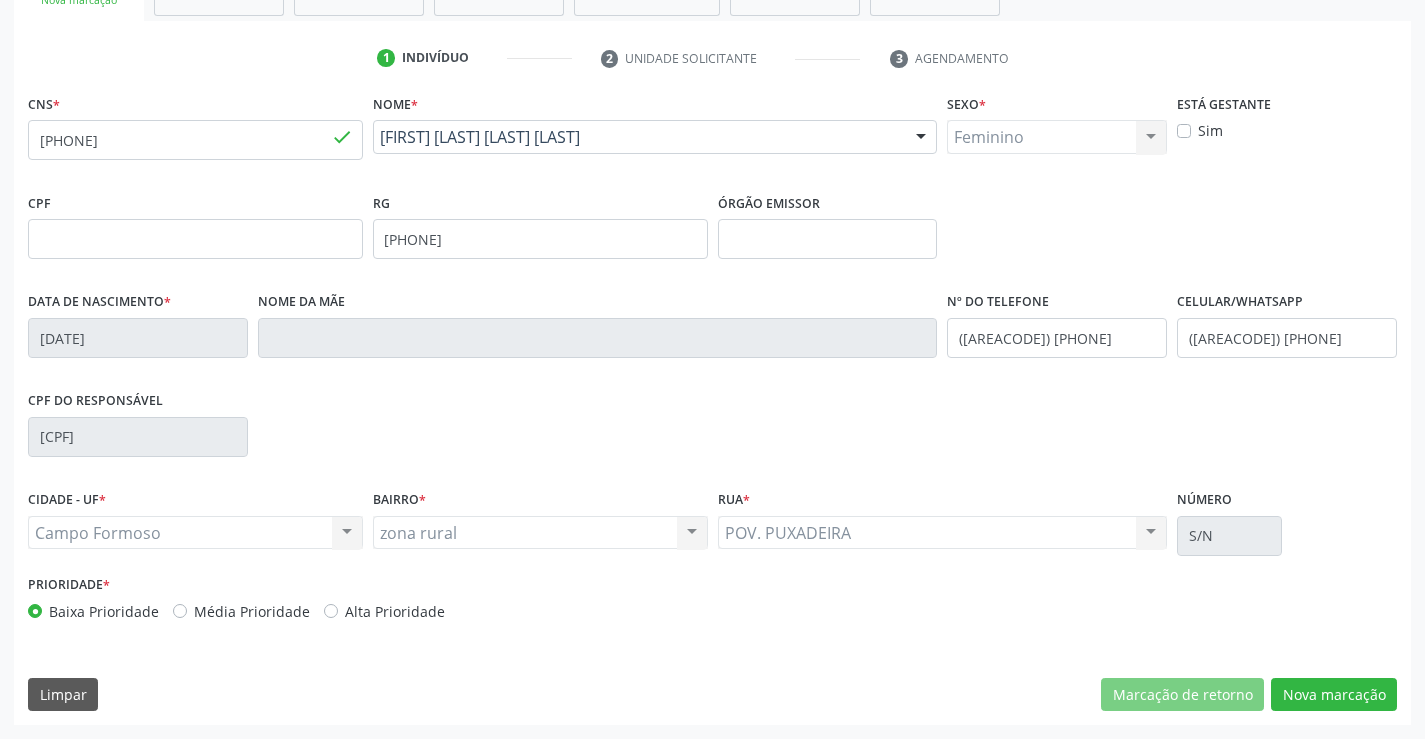 scroll, scrollTop: 167, scrollLeft: 0, axis: vertical 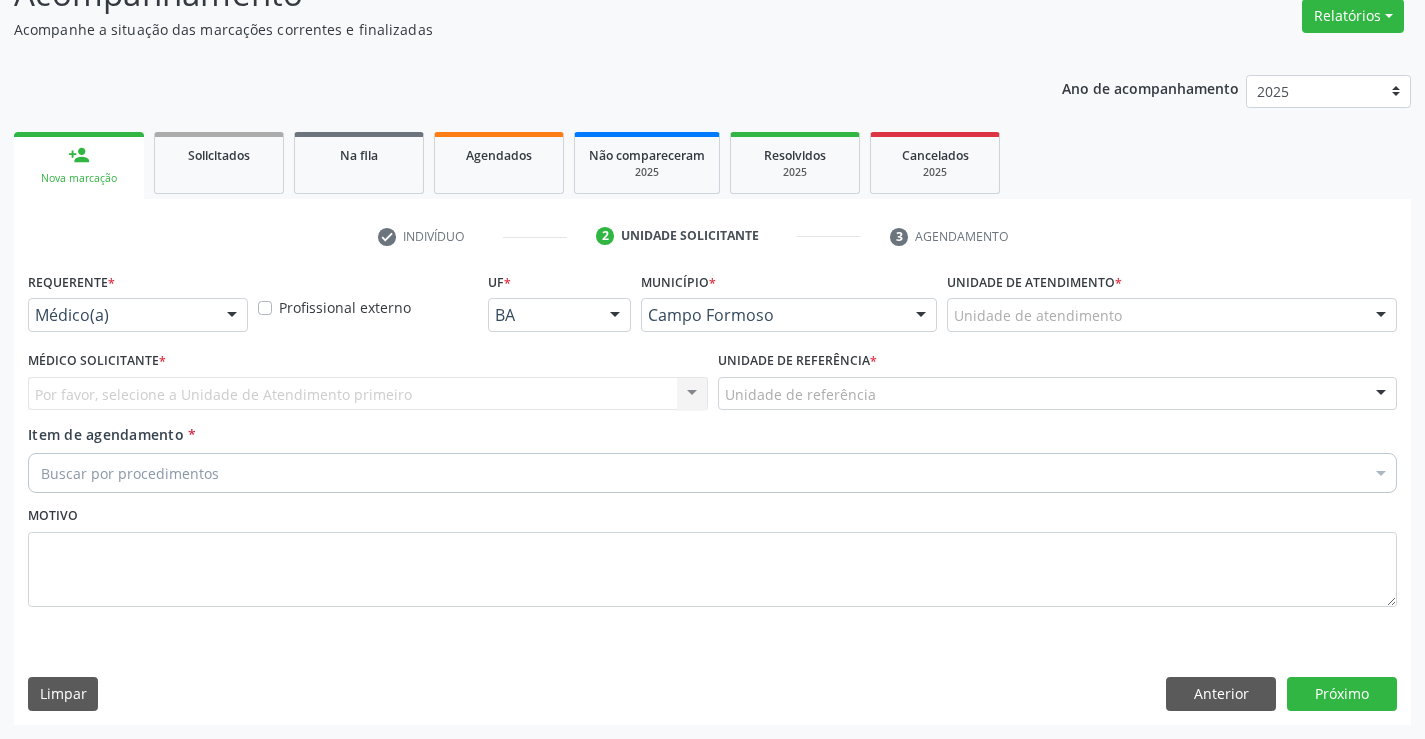 drag, startPoint x: 206, startPoint y: 309, endPoint x: 166, endPoint y: 445, distance: 141.76036 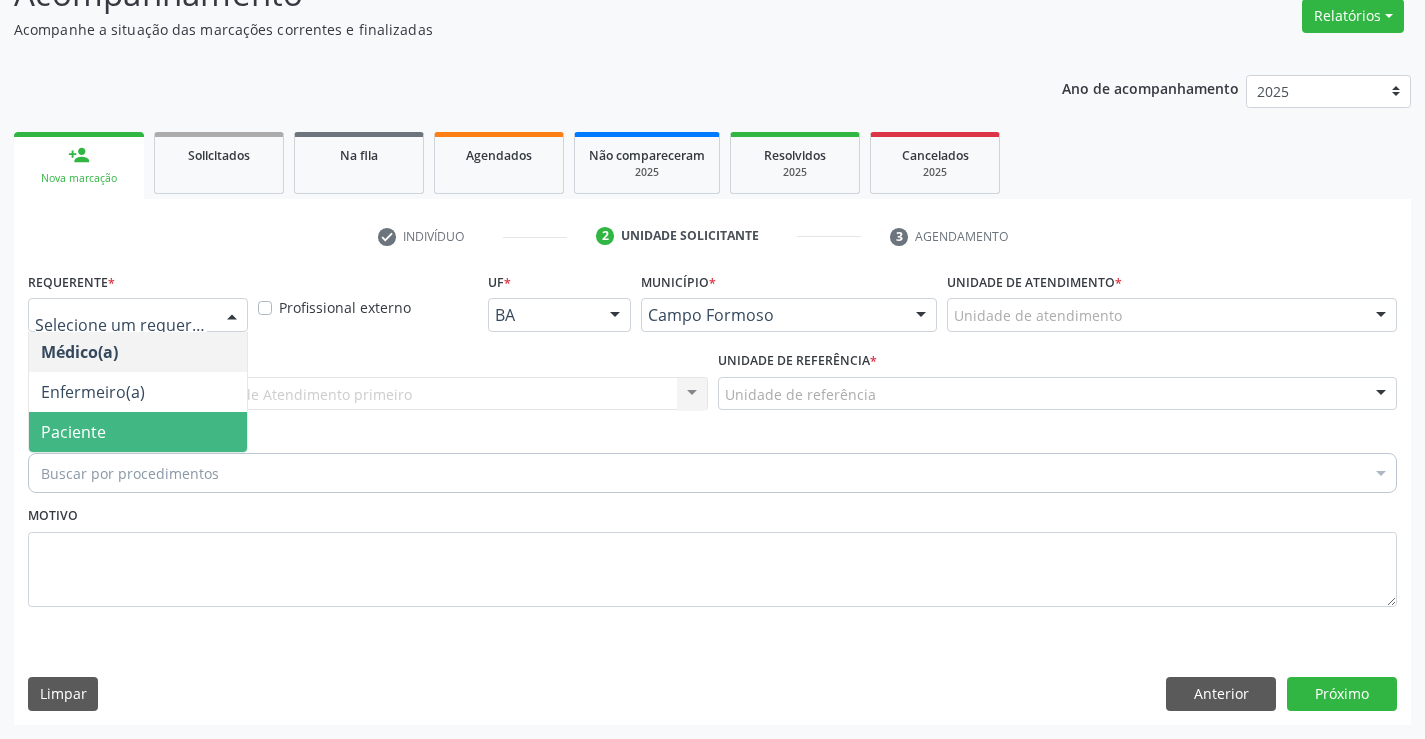 click on "Paciente" at bounding box center (73, 432) 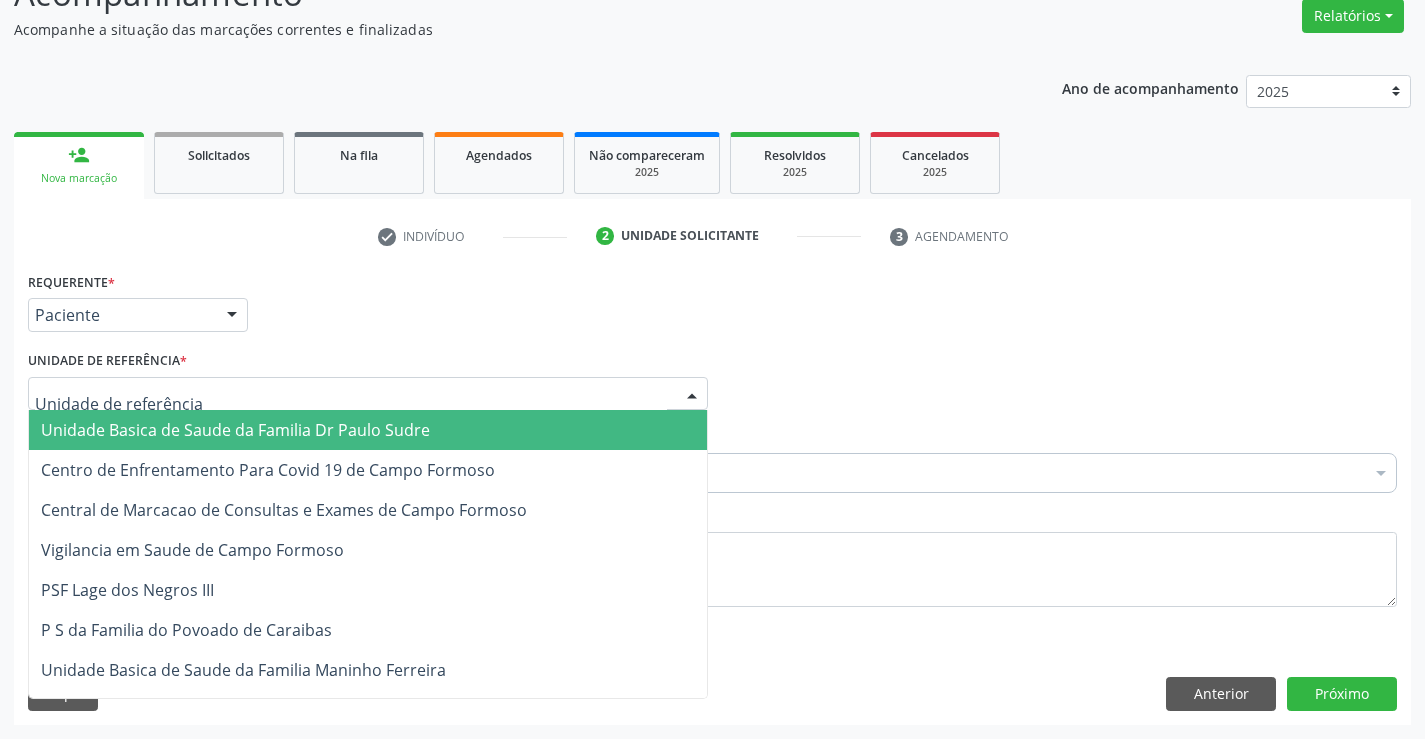 click at bounding box center (368, 394) 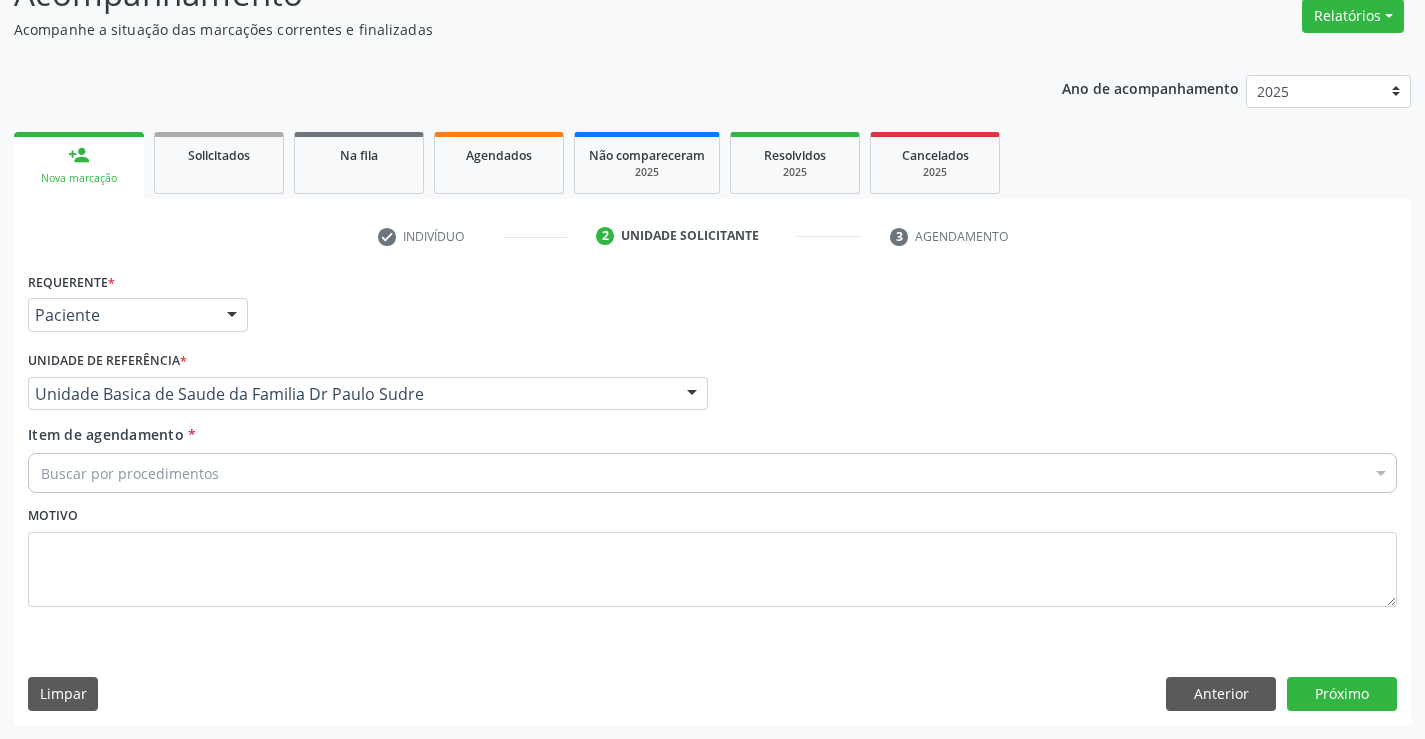drag, startPoint x: 158, startPoint y: 486, endPoint x: 203, endPoint y: 479, distance: 45.54119 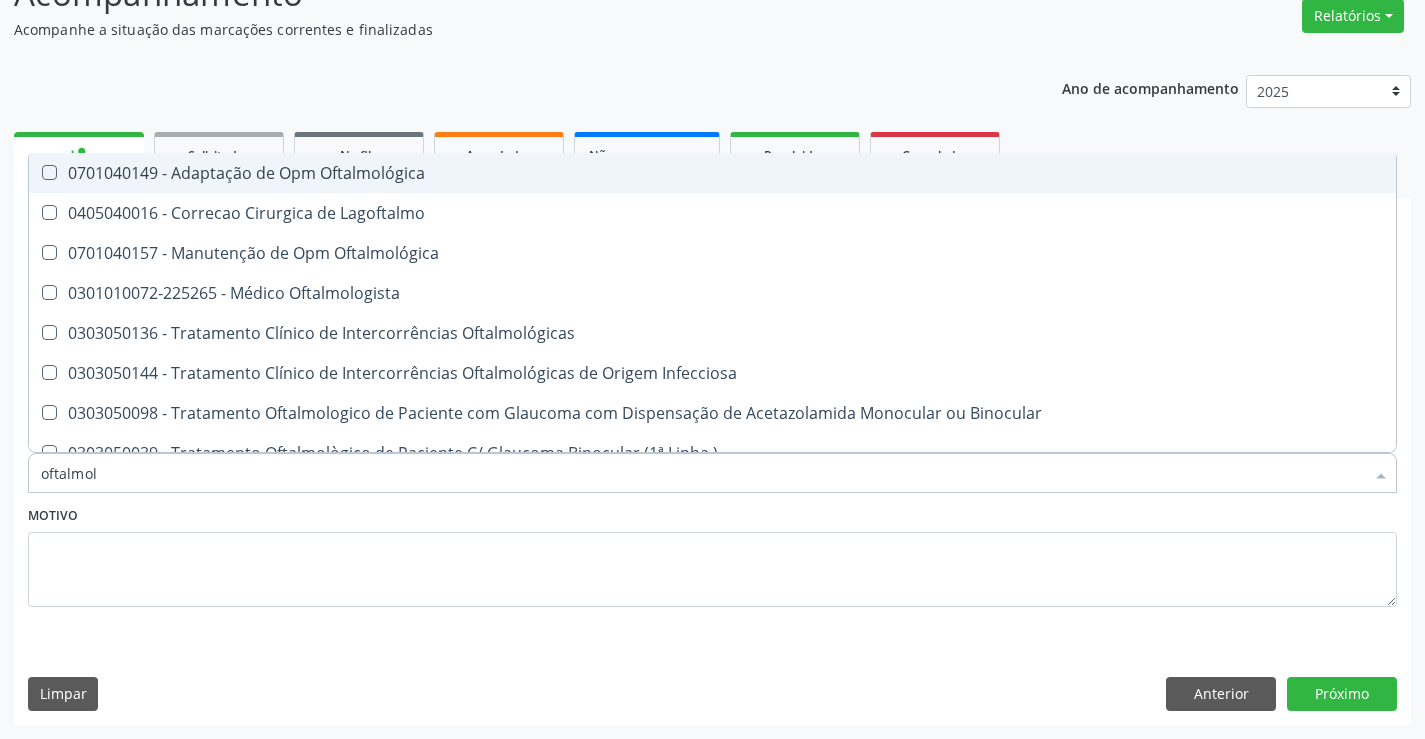 type on "oftalmolo" 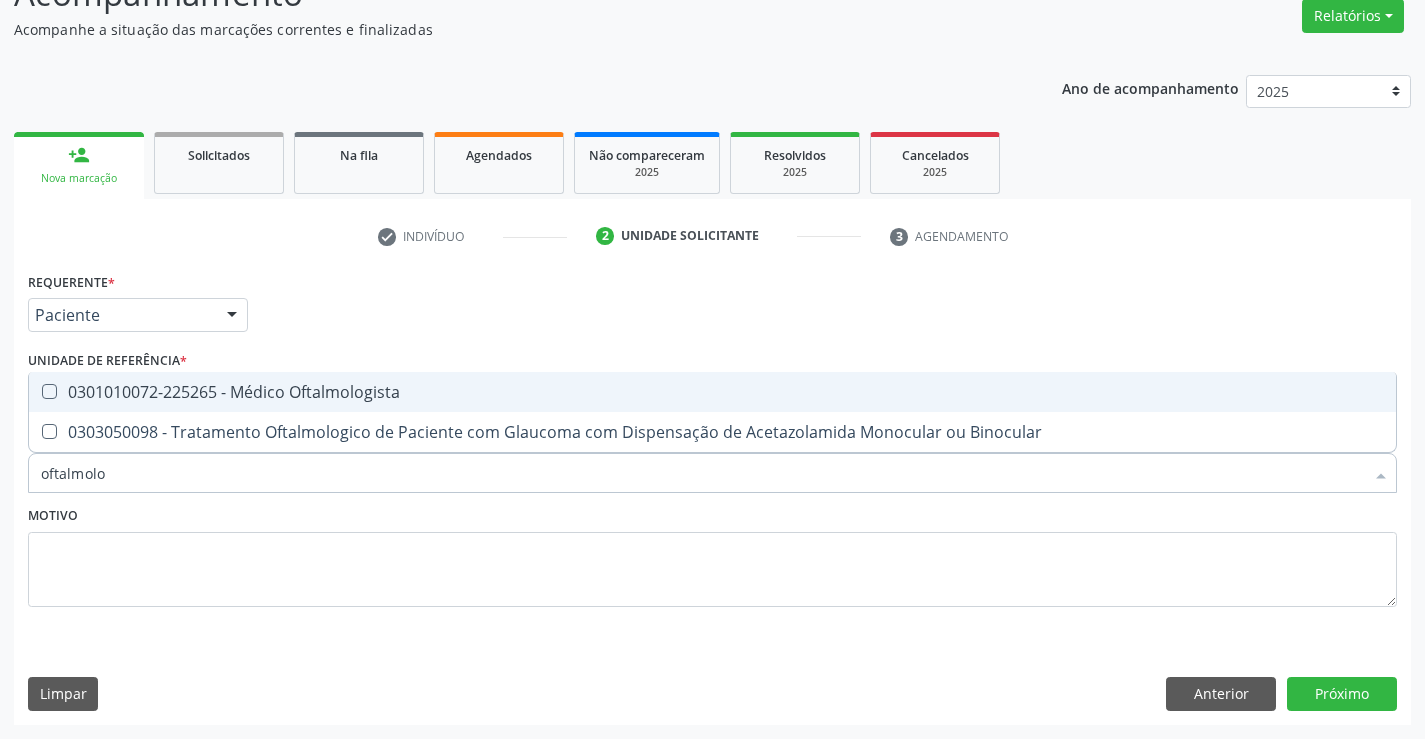 click on "0301010072-225265 - Médico Oftalmologista" at bounding box center [712, 392] 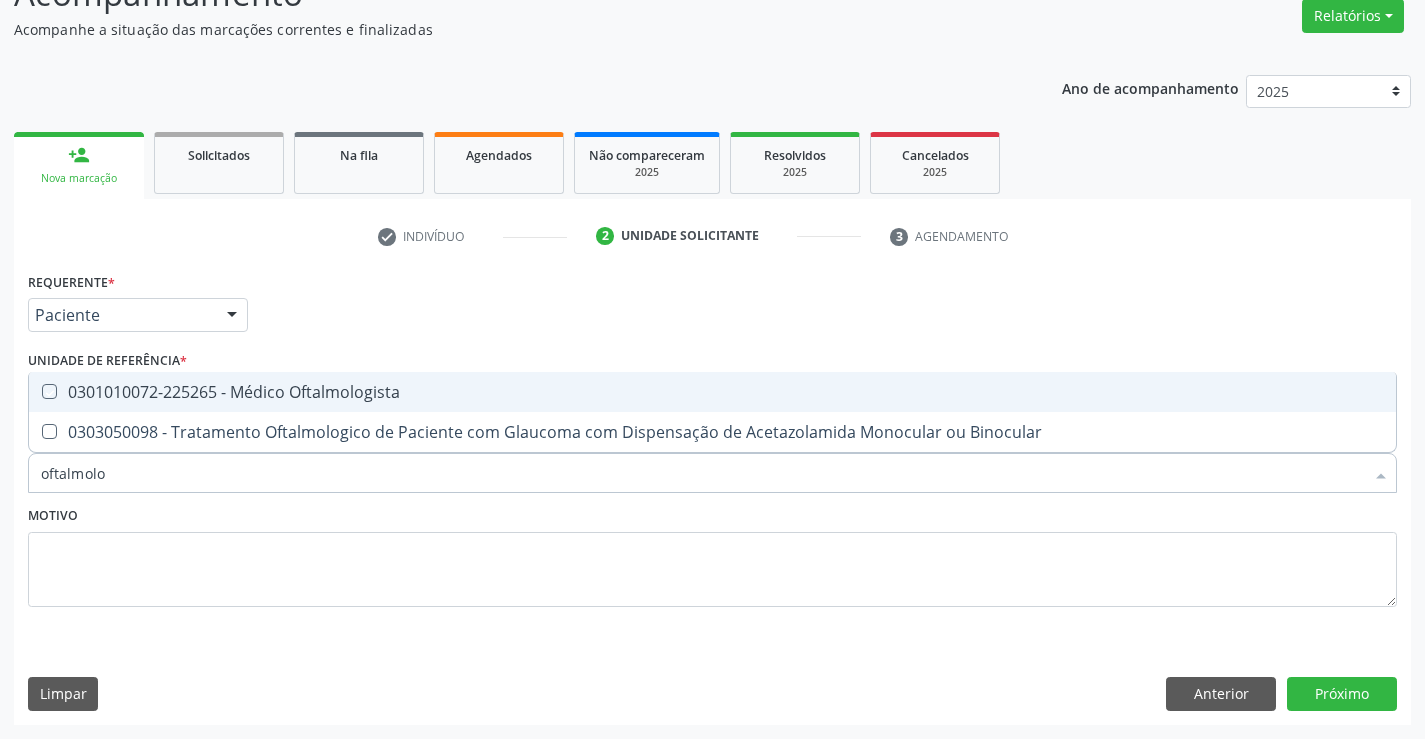 checkbox on "true" 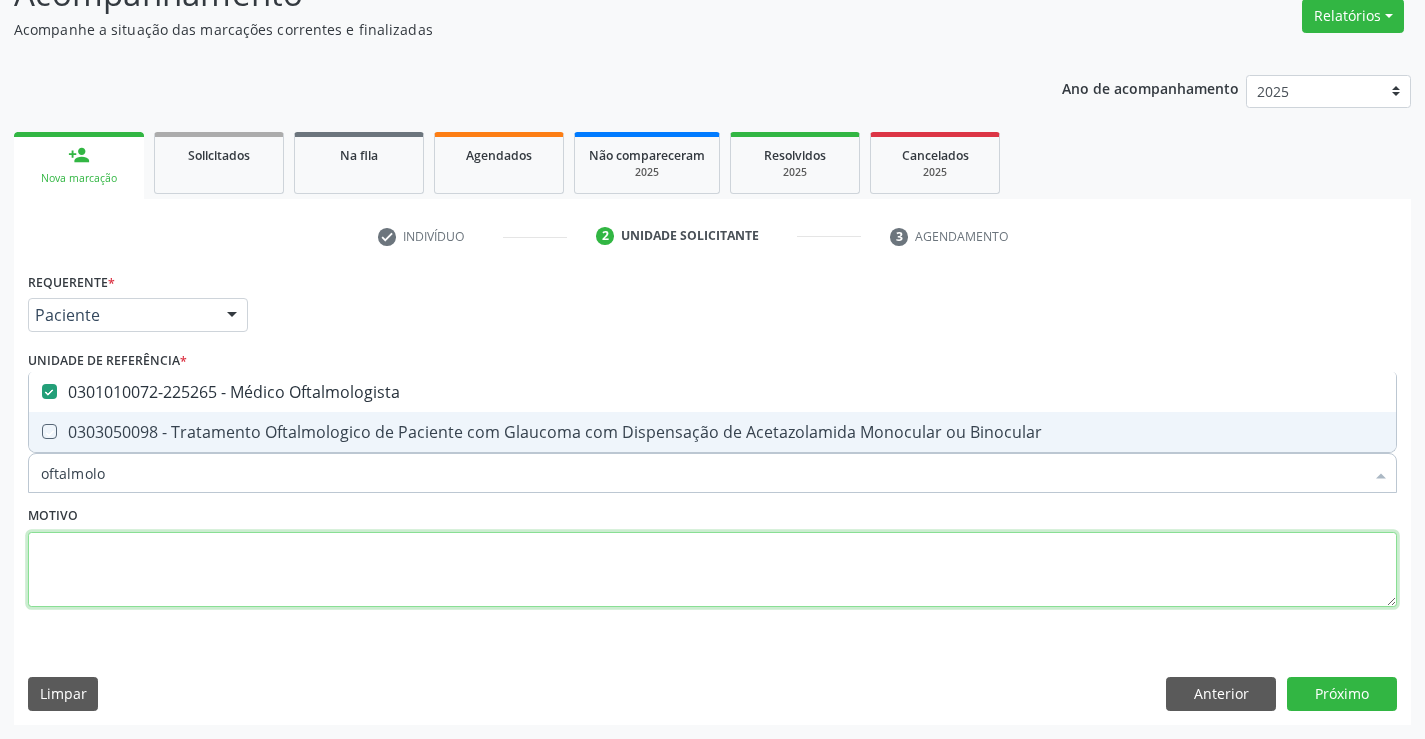 drag, startPoint x: 294, startPoint y: 558, endPoint x: 1253, endPoint y: 711, distance: 971.12823 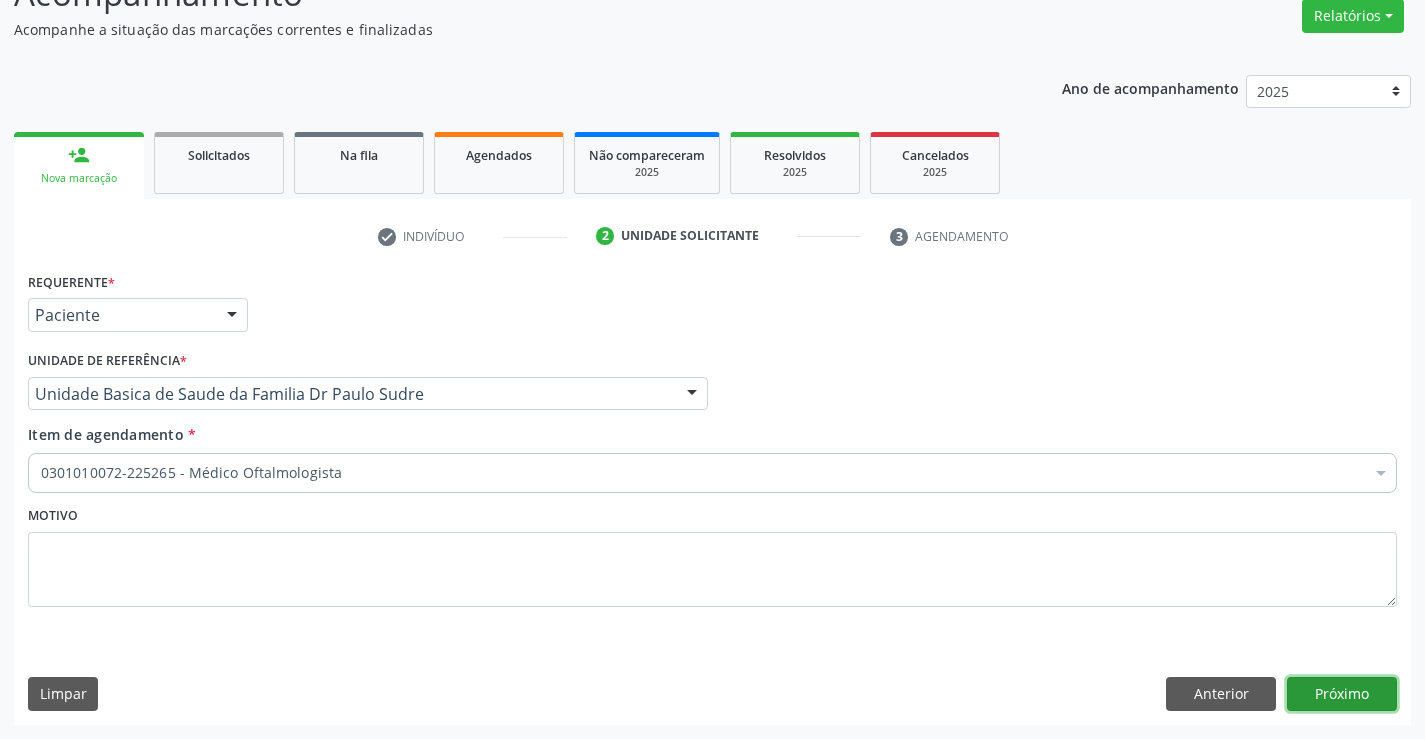 click on "Próximo" at bounding box center [1342, 694] 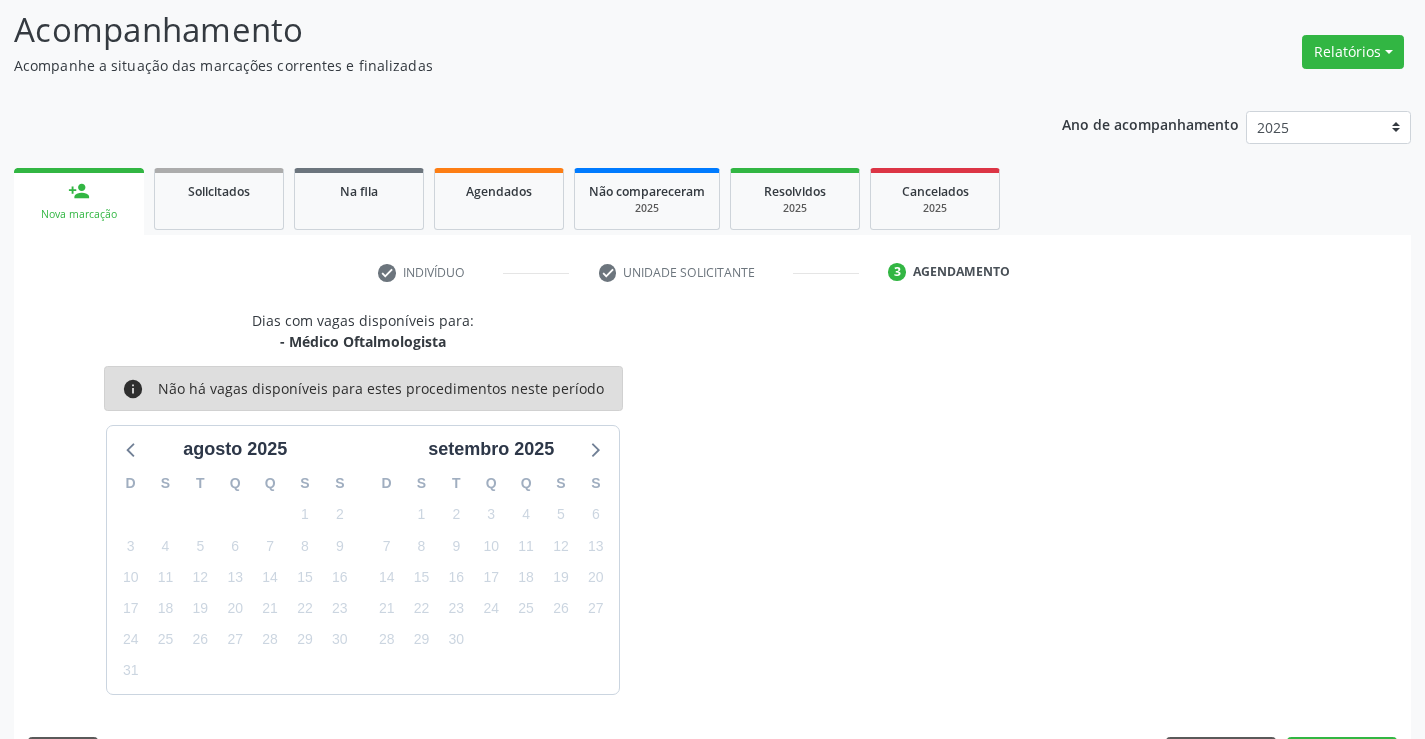 scroll, scrollTop: 167, scrollLeft: 0, axis: vertical 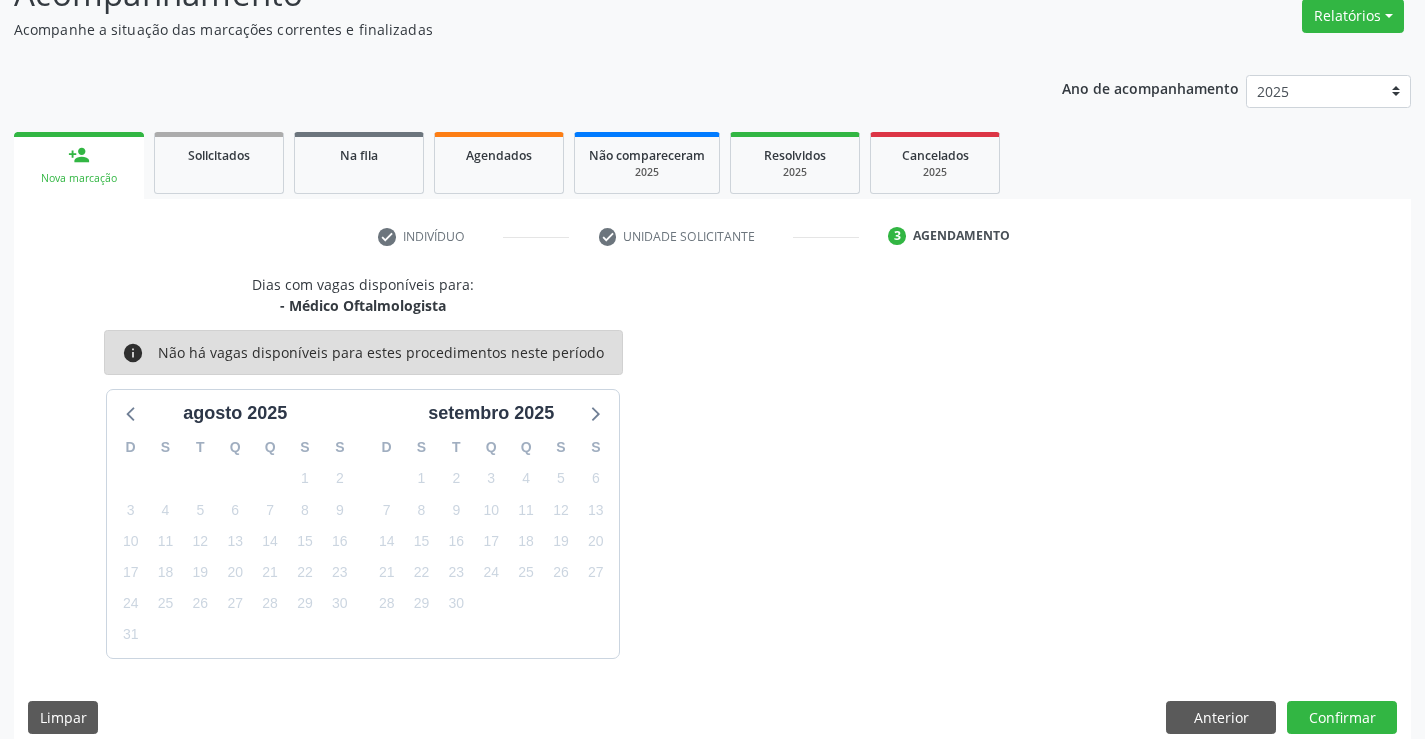 click on "Dias com vagas disponíveis para:
- Médico Oftalmologista
info
Não há vagas disponíveis para estes procedimentos neste período
agosto 2025 D S T Q Q S S 27 28 29 30 31 1 2 3 4 5 6 7 8 9 10 11 12 13 14 15 16 17 18 19 20 21 22 23 24 25 26 27 28 29 30 31 1 2 3 4 5 6 setembro 2025 D S T Q Q S S 31 1 2 3 4 5 6 7 8 9 10 11 12 13 14 15 16 17 18 19 20 21 22 23 24 25 26 27 28 29 30 1 2 3 4 5 6 7 8 9 10 11
Limpar
Anterior
Confirmar" at bounding box center [712, 511] 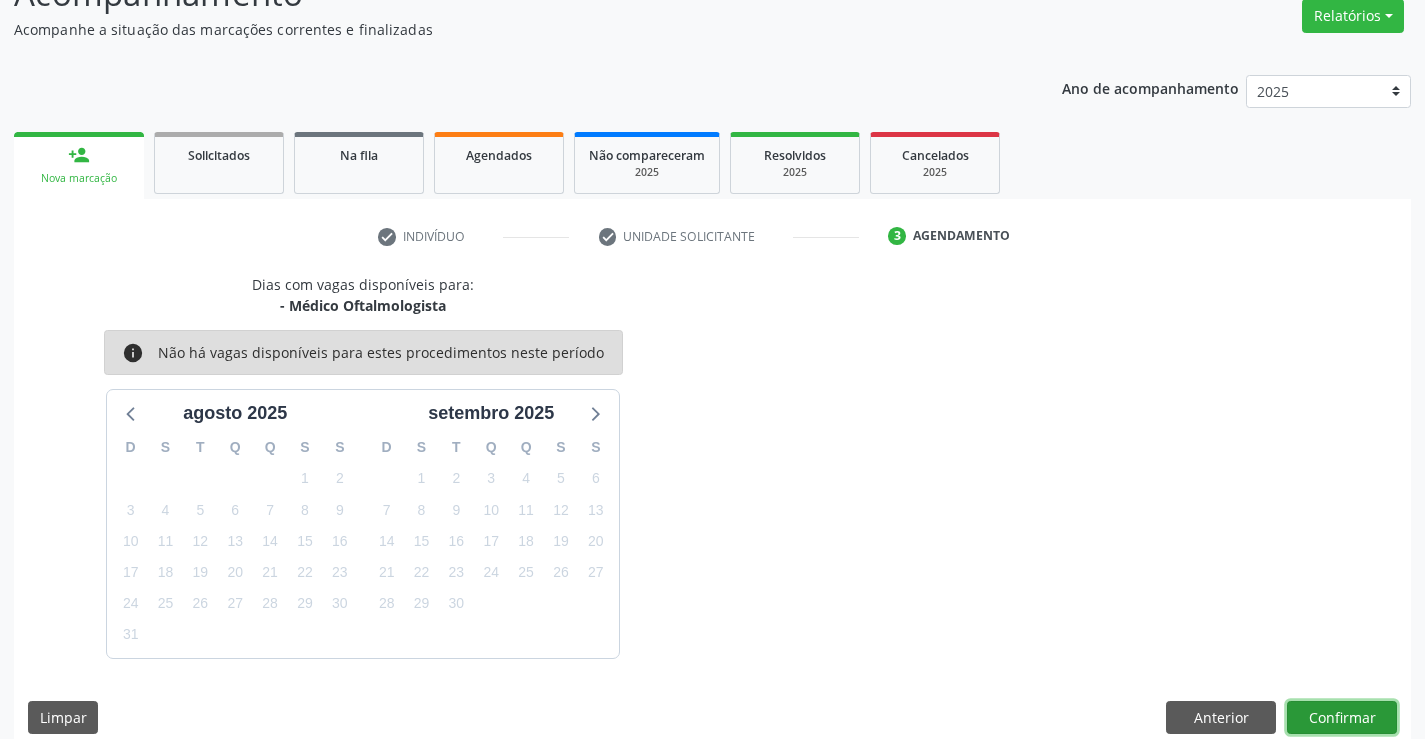 click on "Confirmar" at bounding box center (1342, 718) 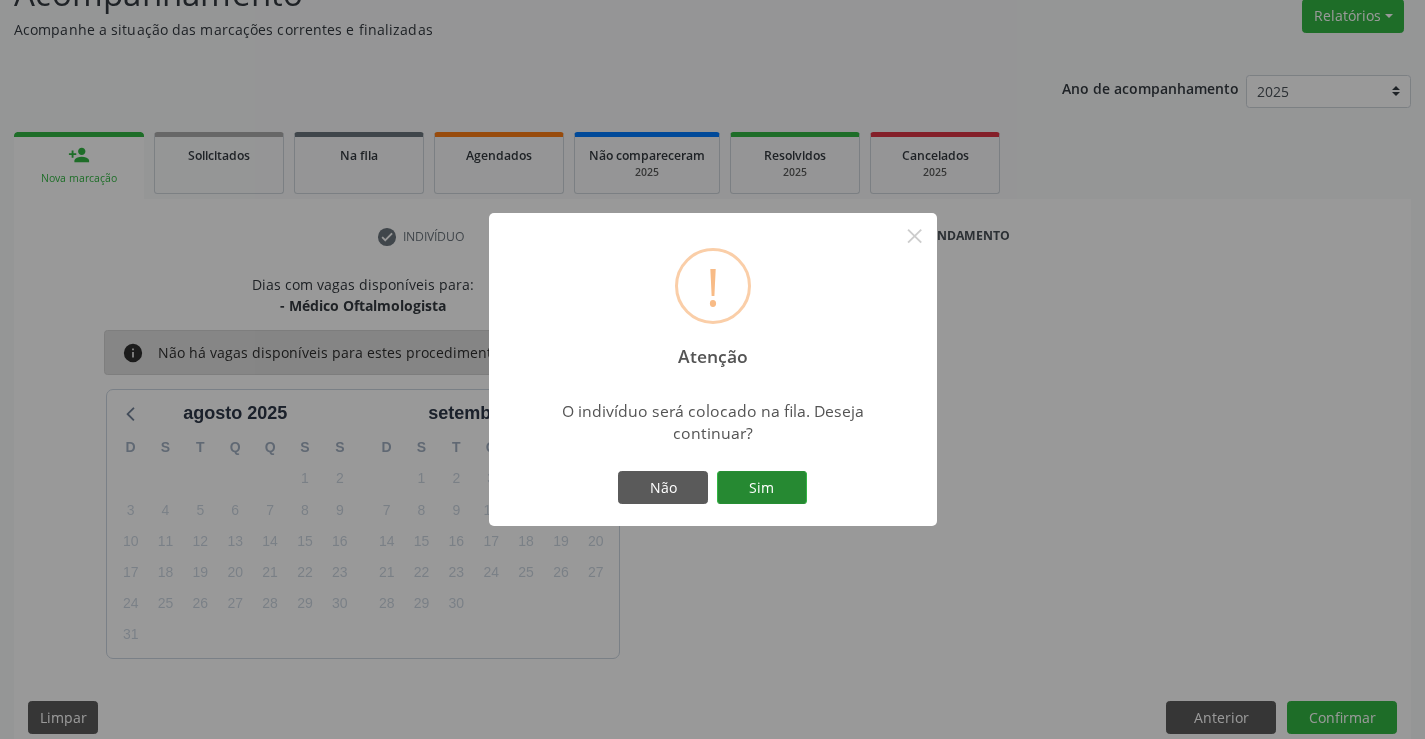 click on "Sim" at bounding box center [762, 488] 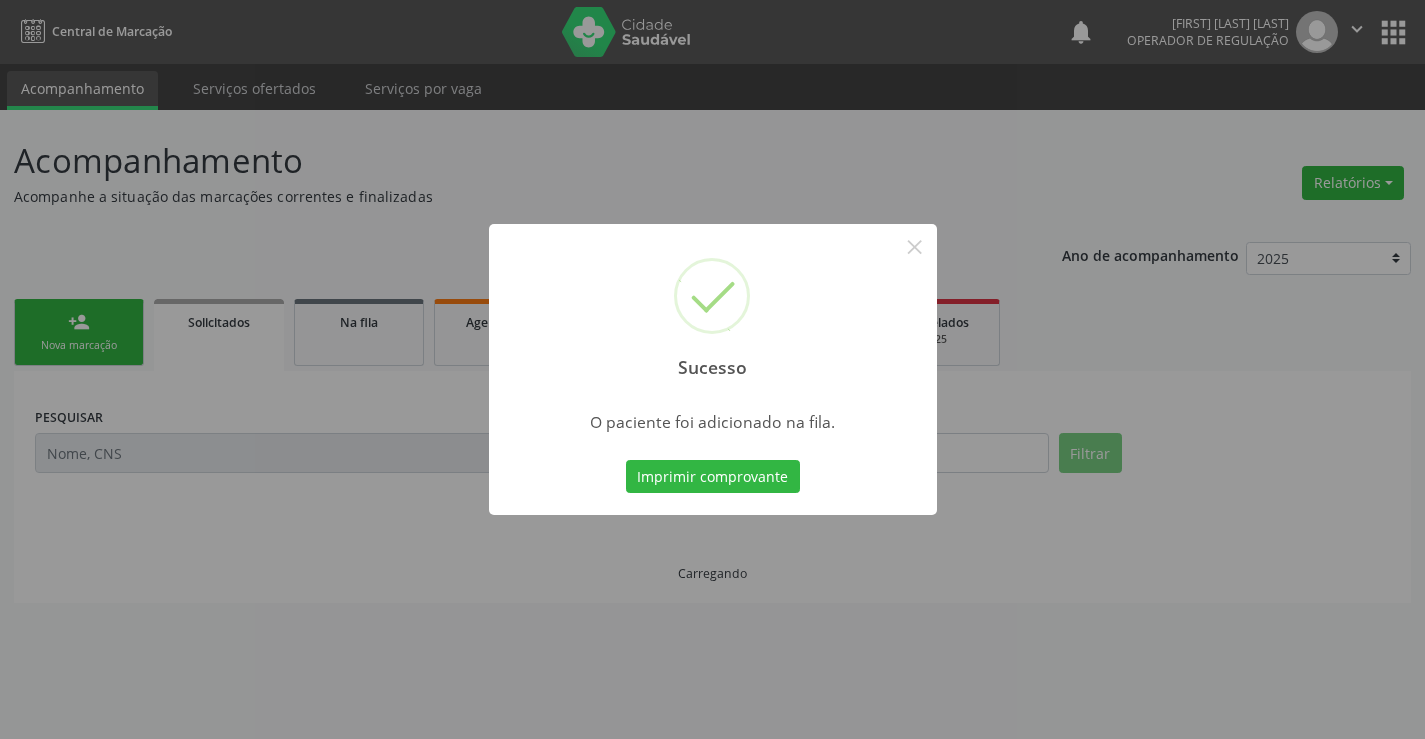 scroll, scrollTop: 0, scrollLeft: 0, axis: both 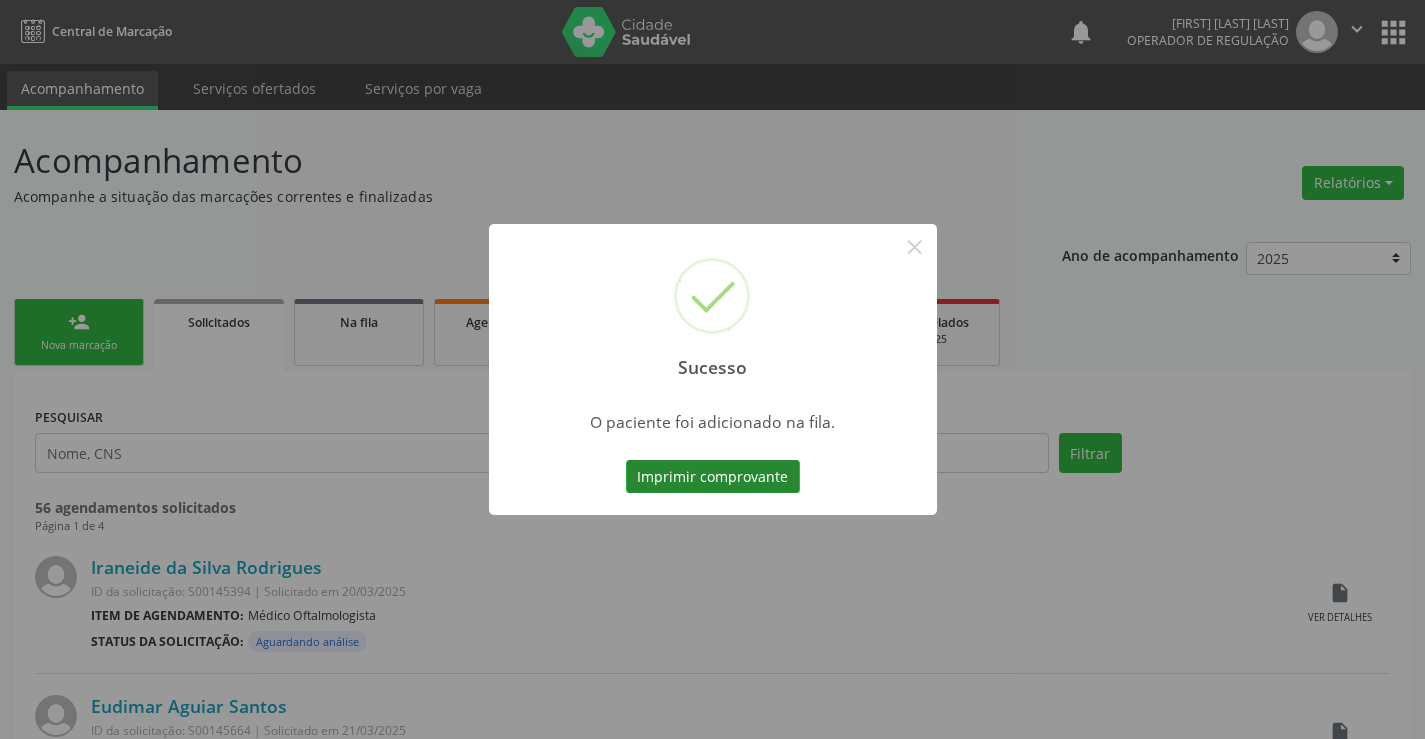 click on "Imprimir comprovante" at bounding box center (713, 477) 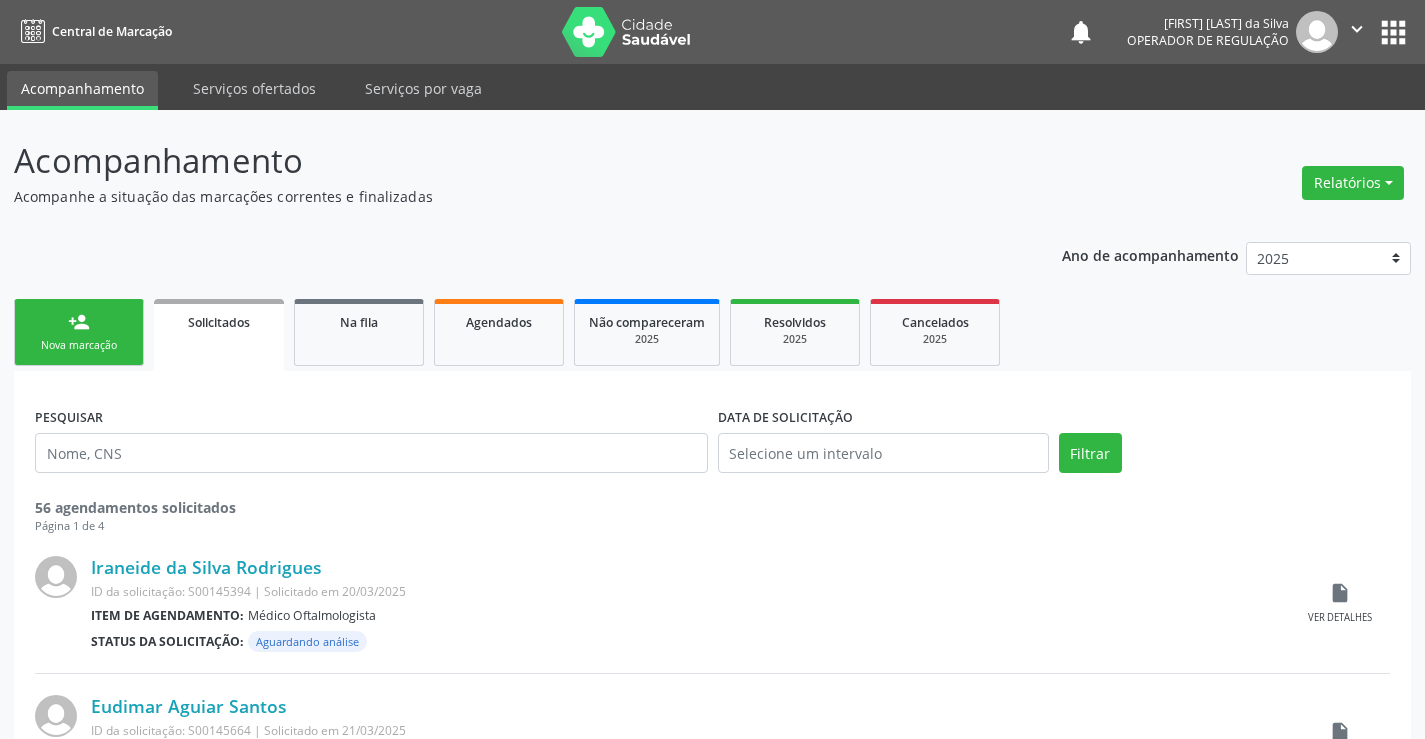 scroll, scrollTop: 0, scrollLeft: 0, axis: both 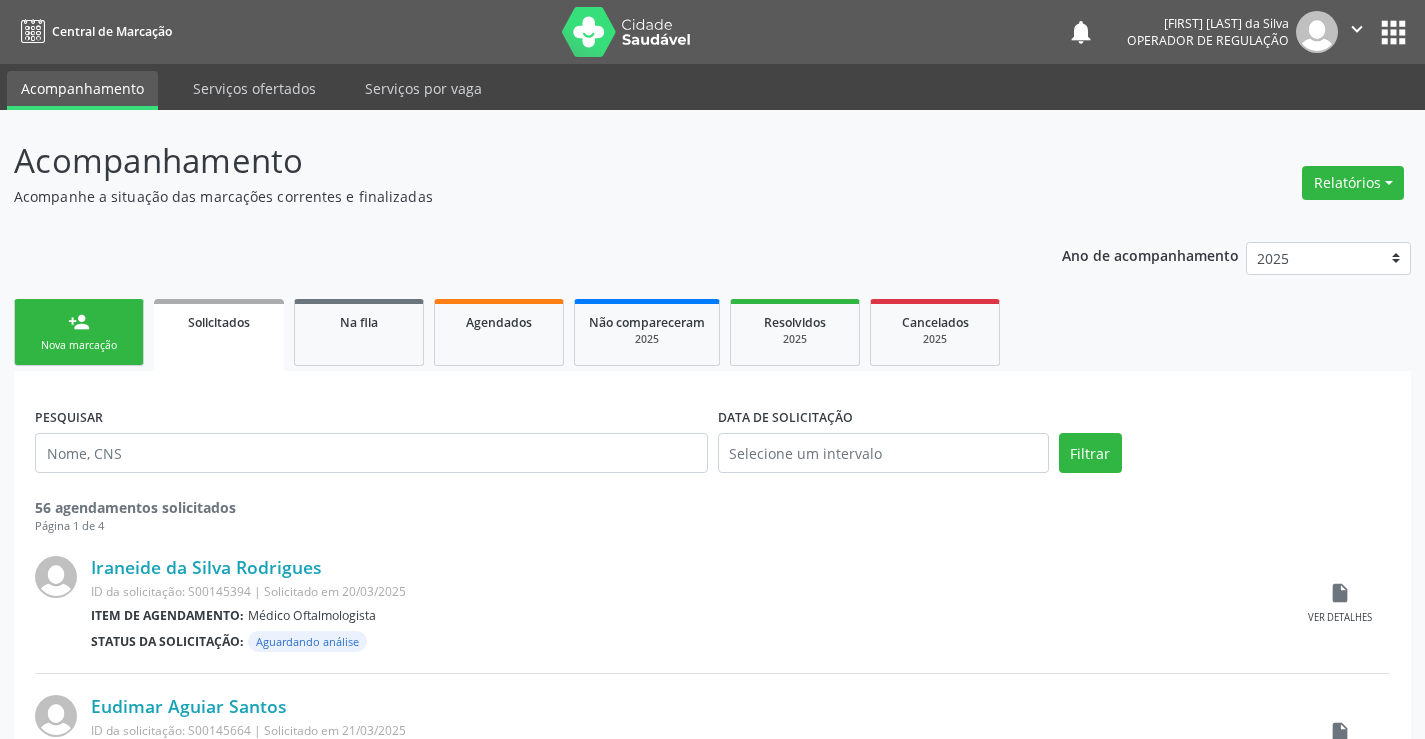 click on "person_add
Nova marcação" at bounding box center (79, 332) 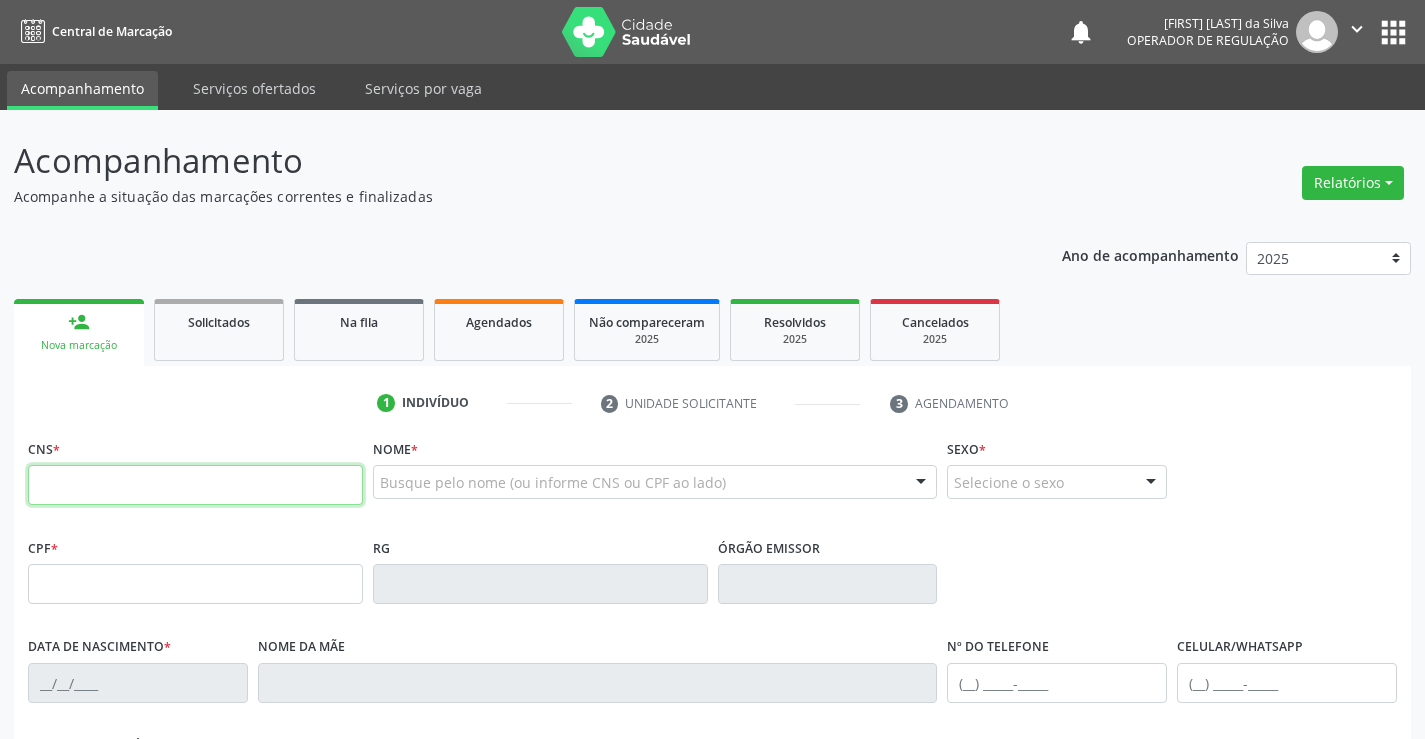 drag, startPoint x: 167, startPoint y: 483, endPoint x: 196, endPoint y: 449, distance: 44.687805 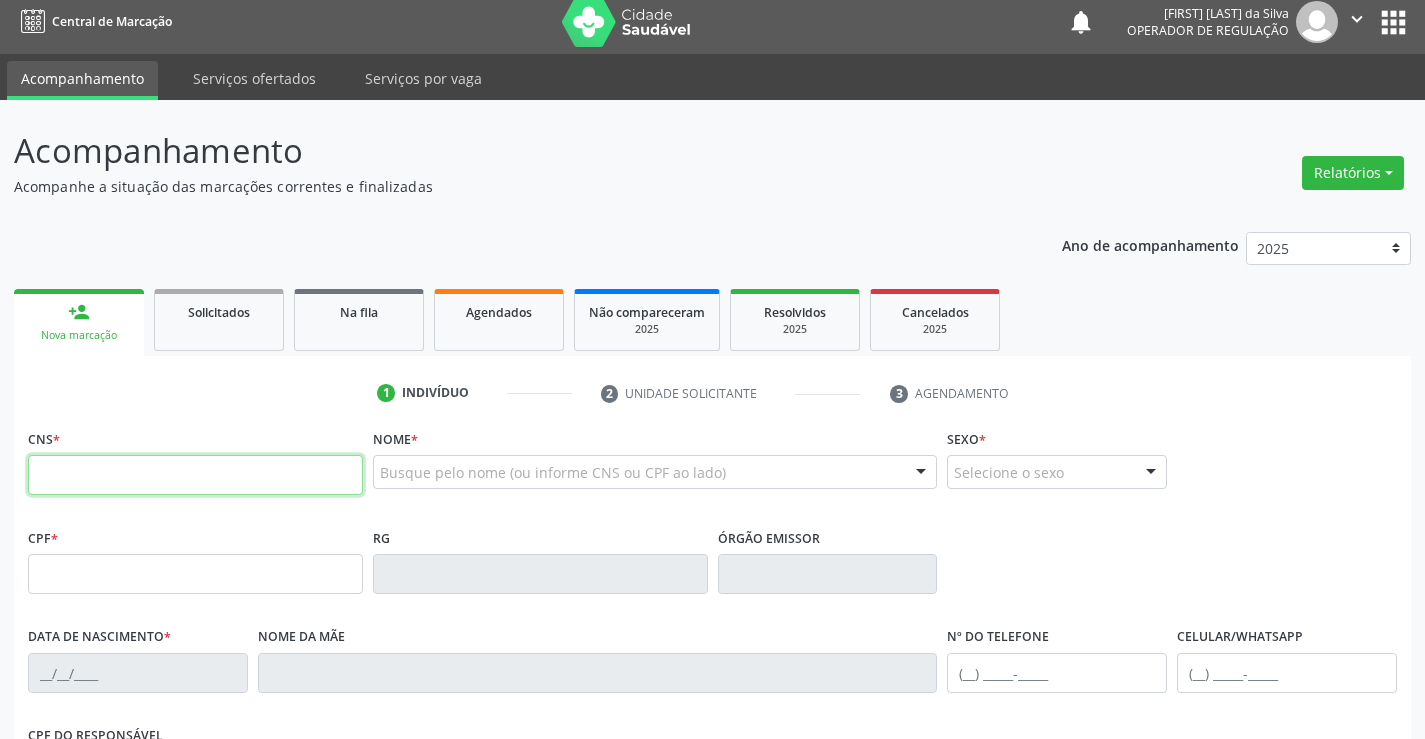 scroll, scrollTop: 0, scrollLeft: 0, axis: both 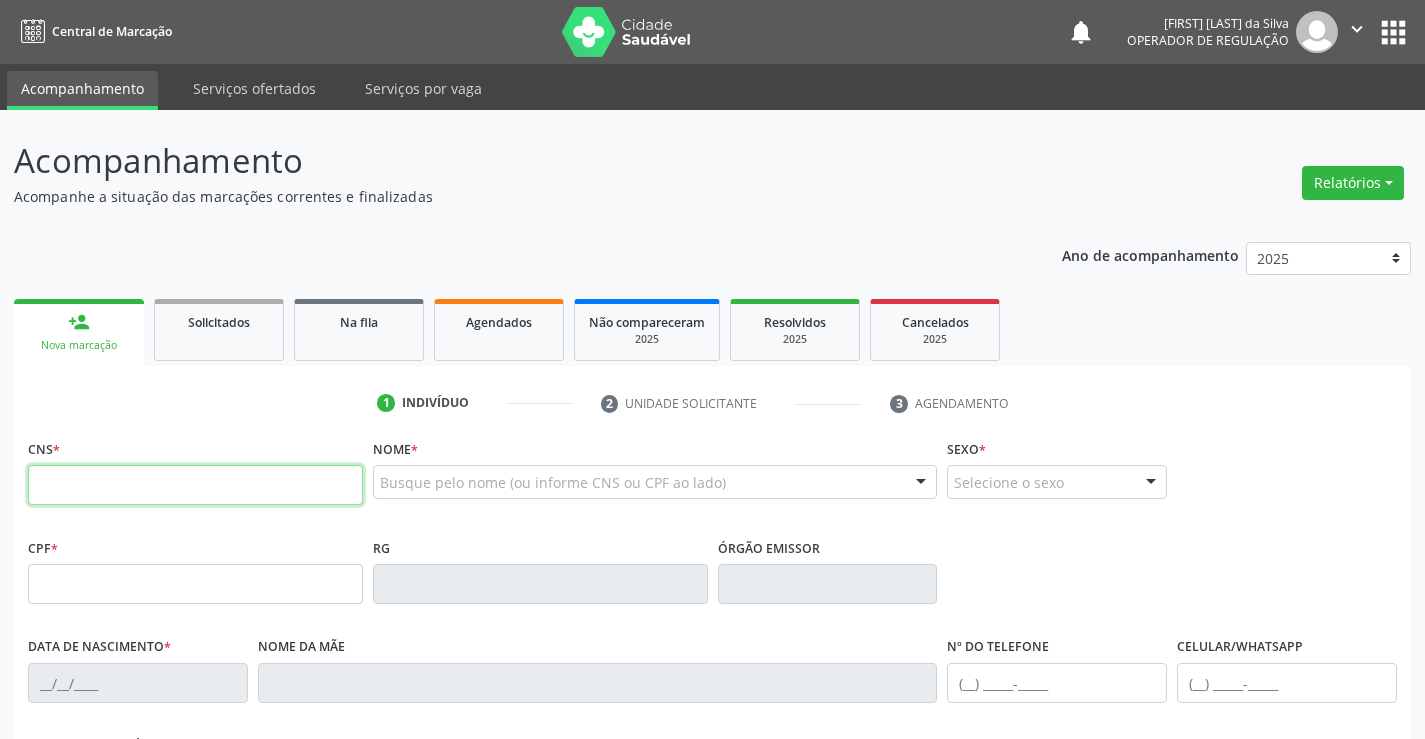 click at bounding box center (195, 485) 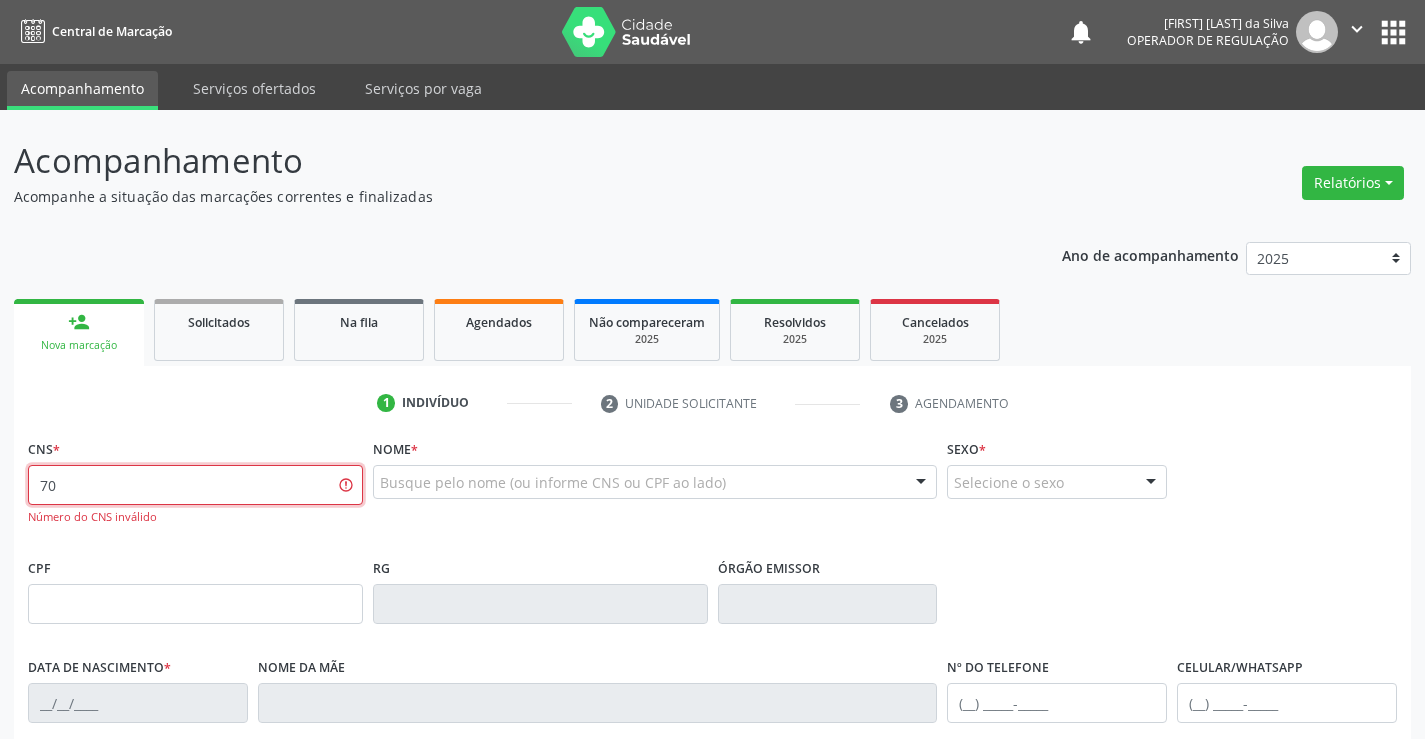 type on "7" 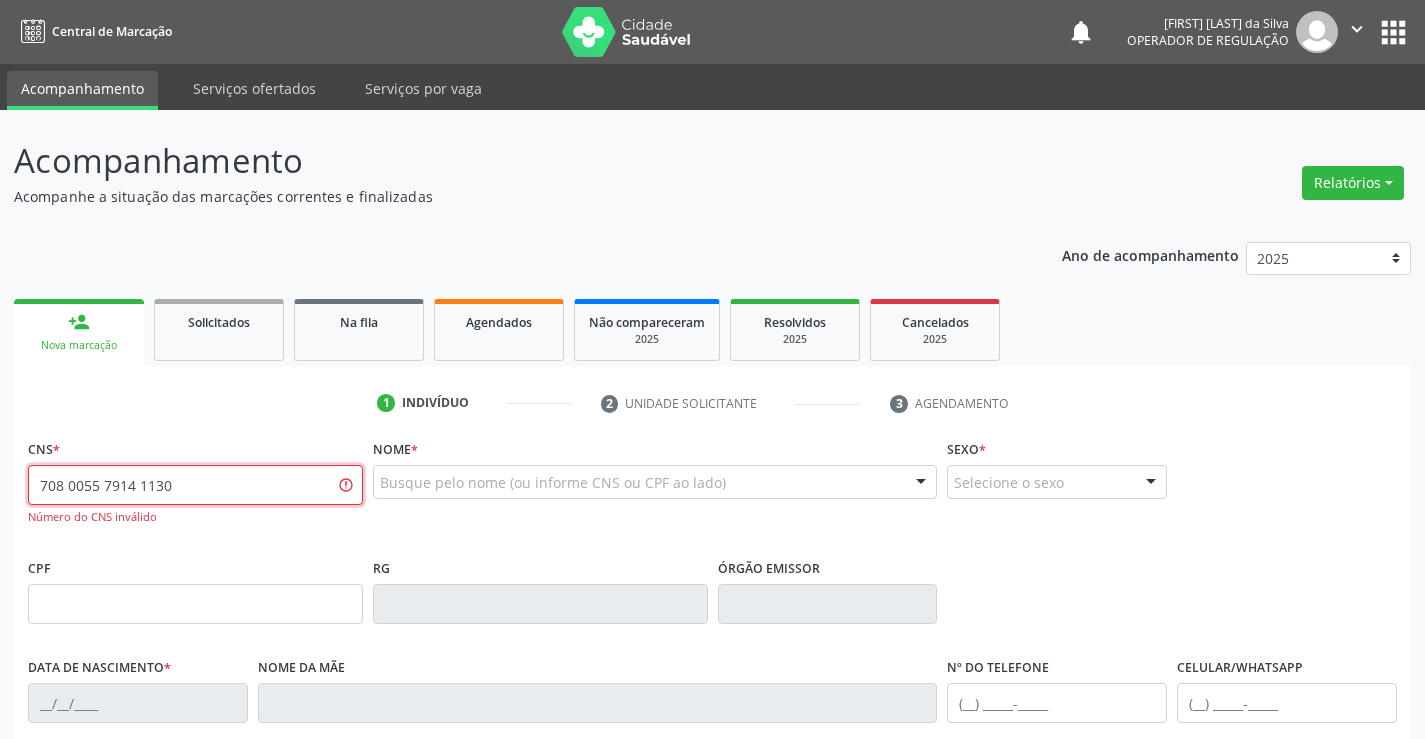 type on "708 0055 7914 1130" 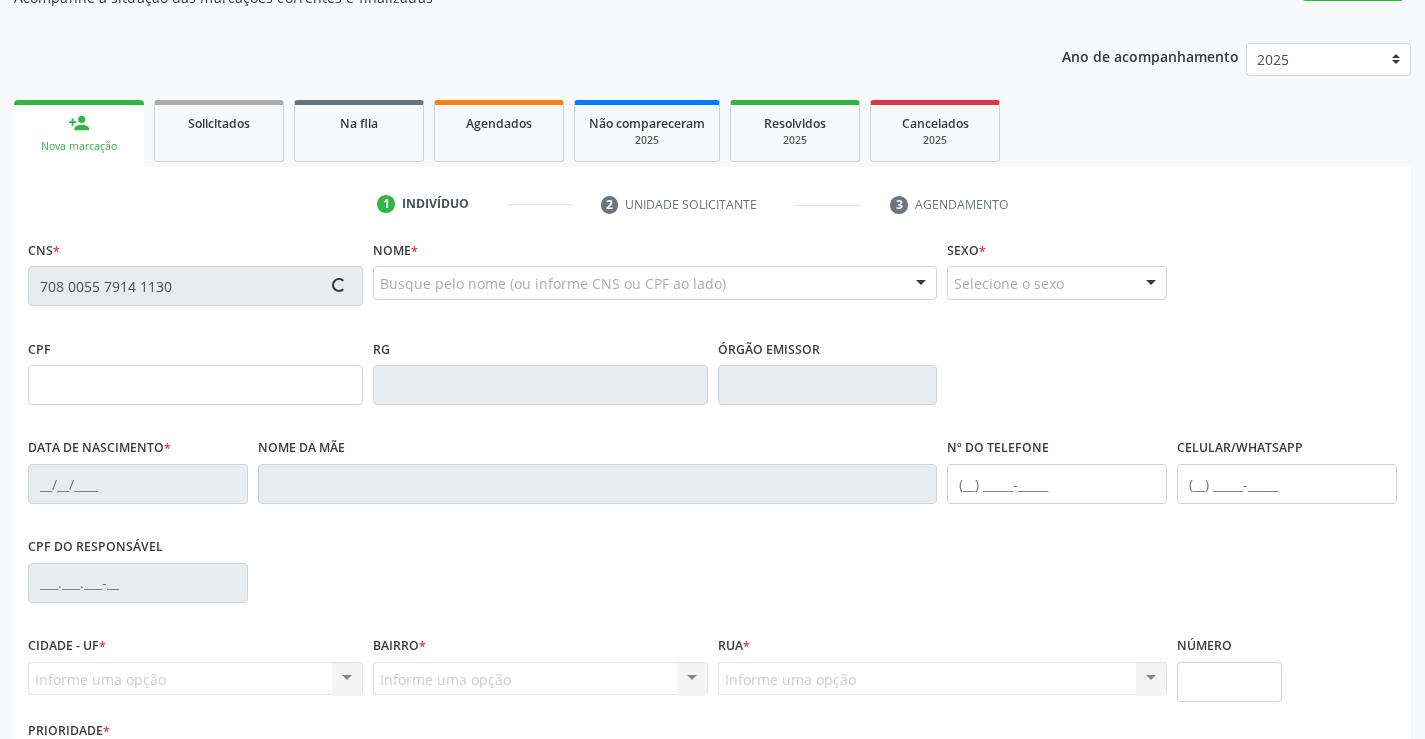 scroll, scrollTop: 345, scrollLeft: 0, axis: vertical 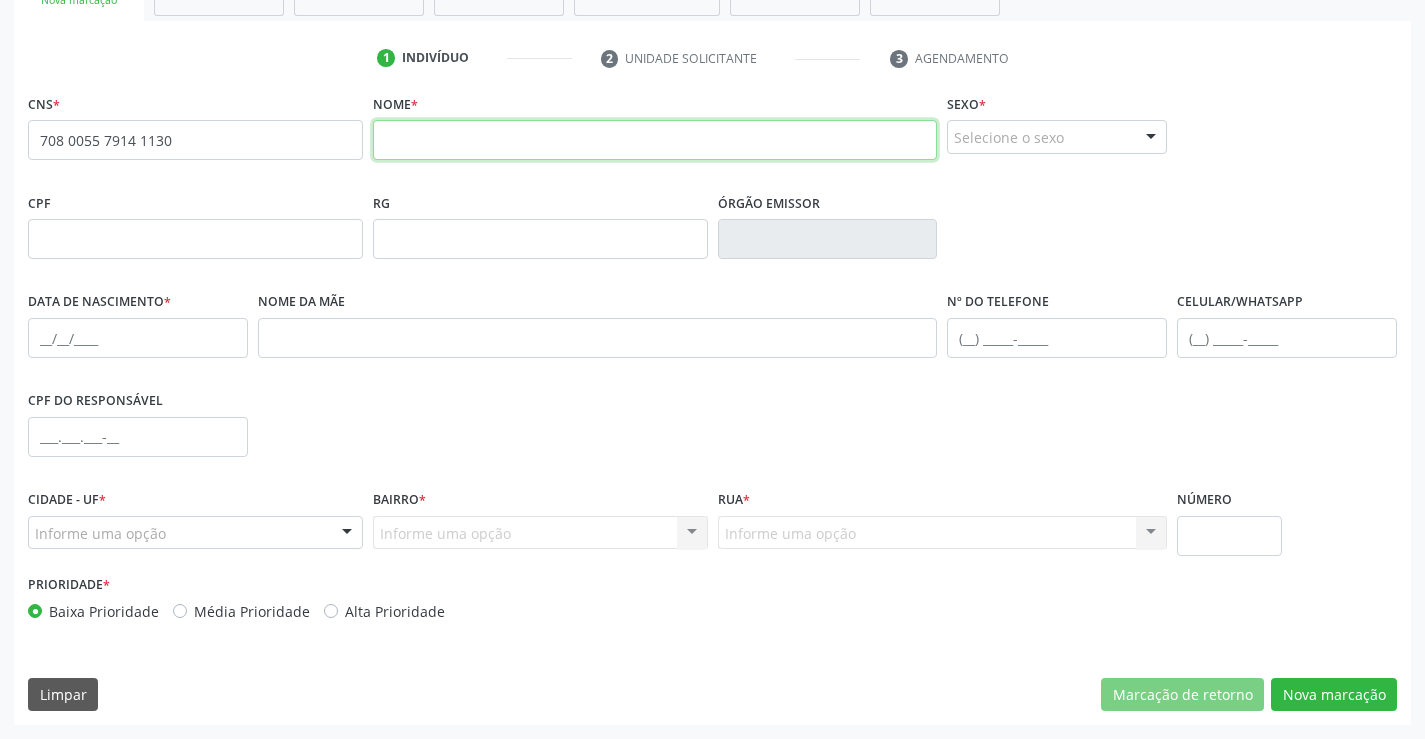 click at bounding box center [655, 140] 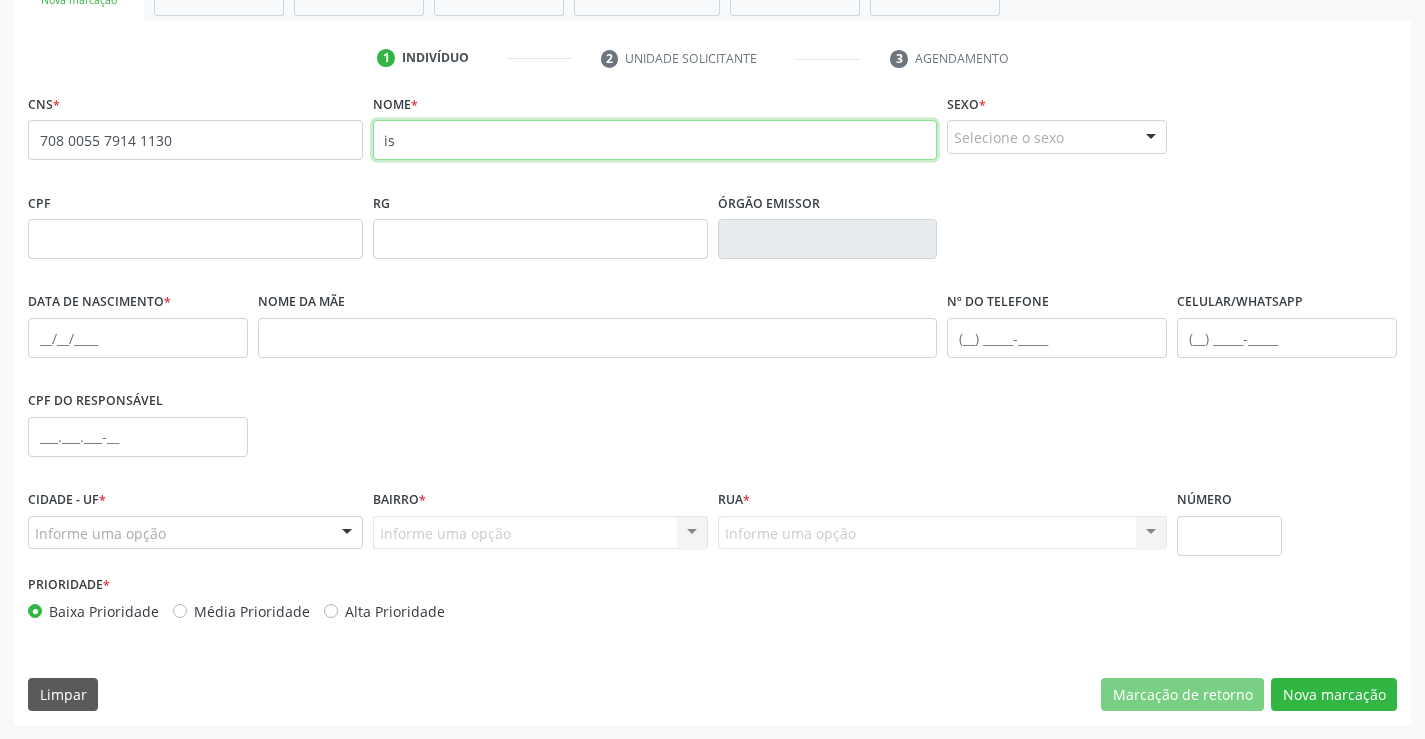 type on "i" 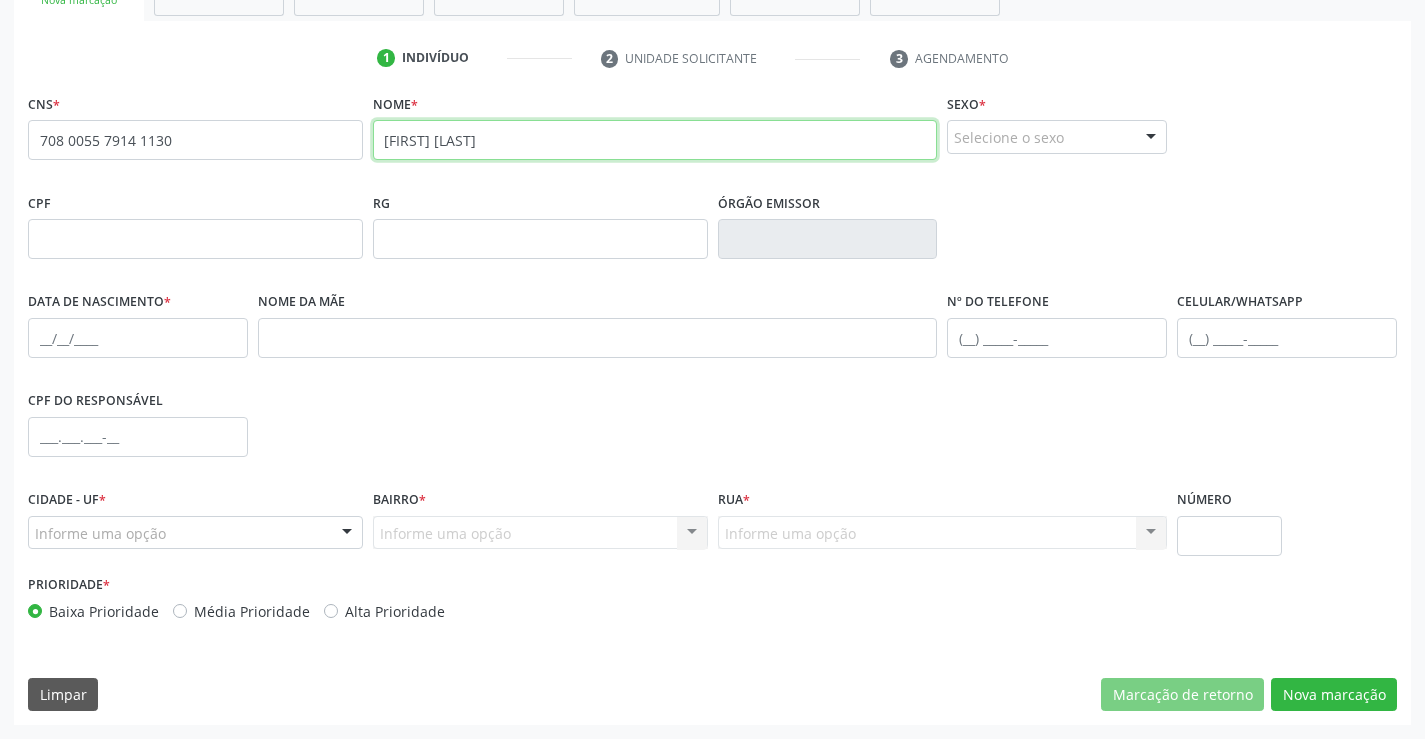 type on "[FIRST] [LAST]" 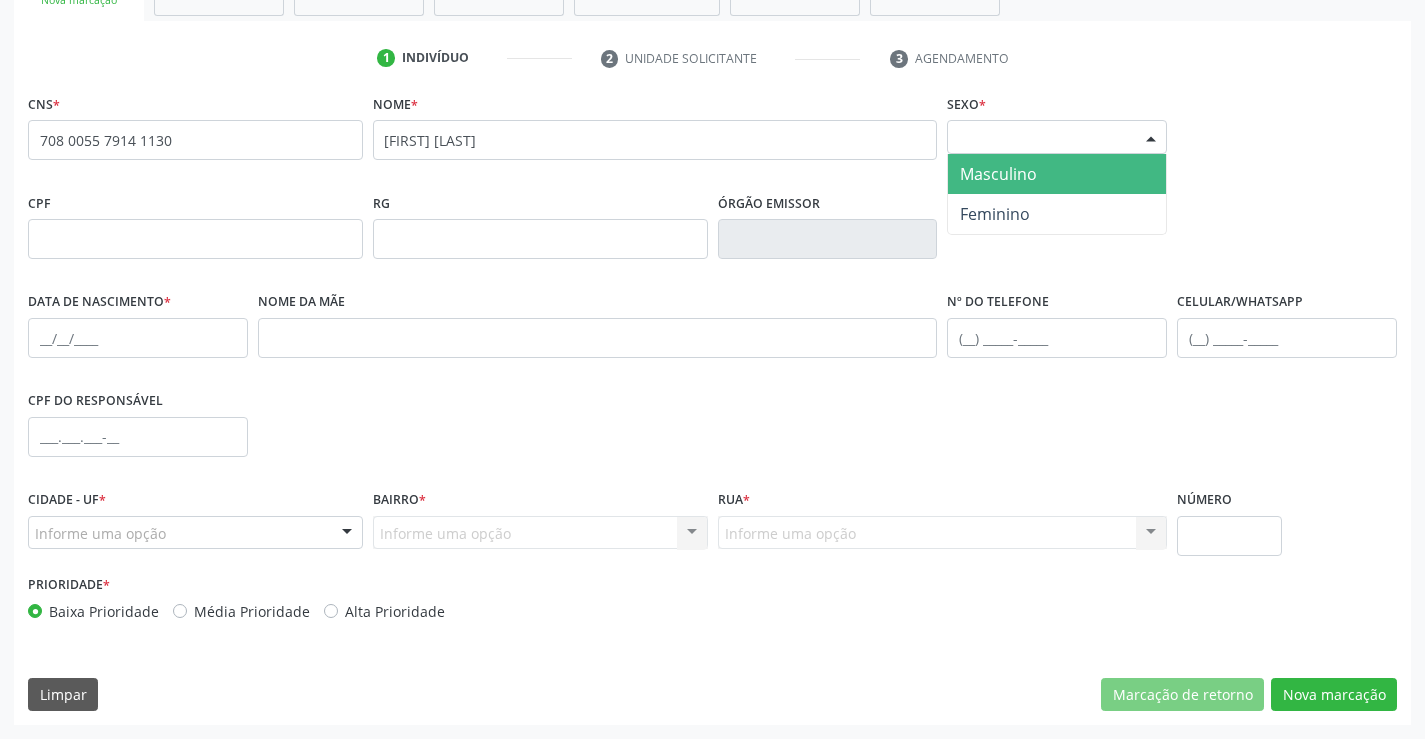 click on "Selecione o sexo" at bounding box center [1057, 137] 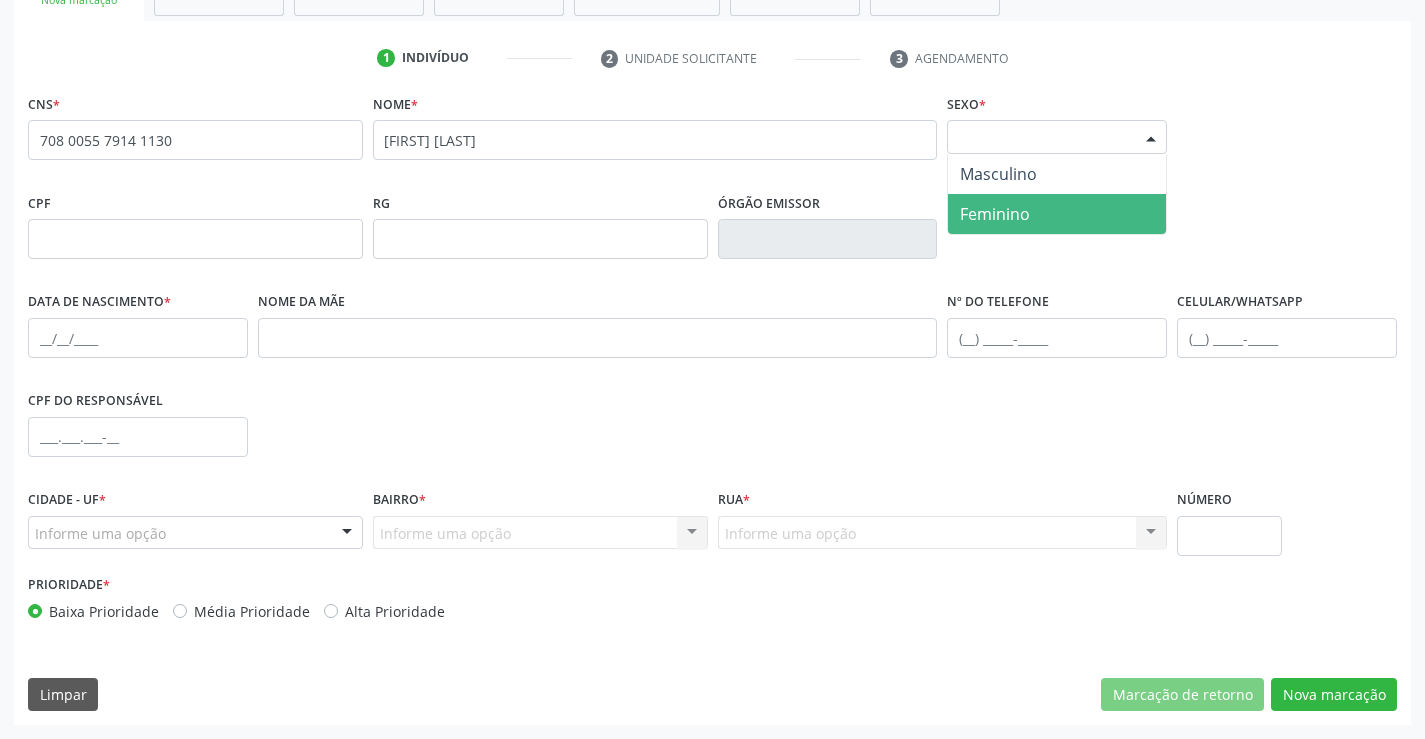 click on "Feminino" at bounding box center [995, 214] 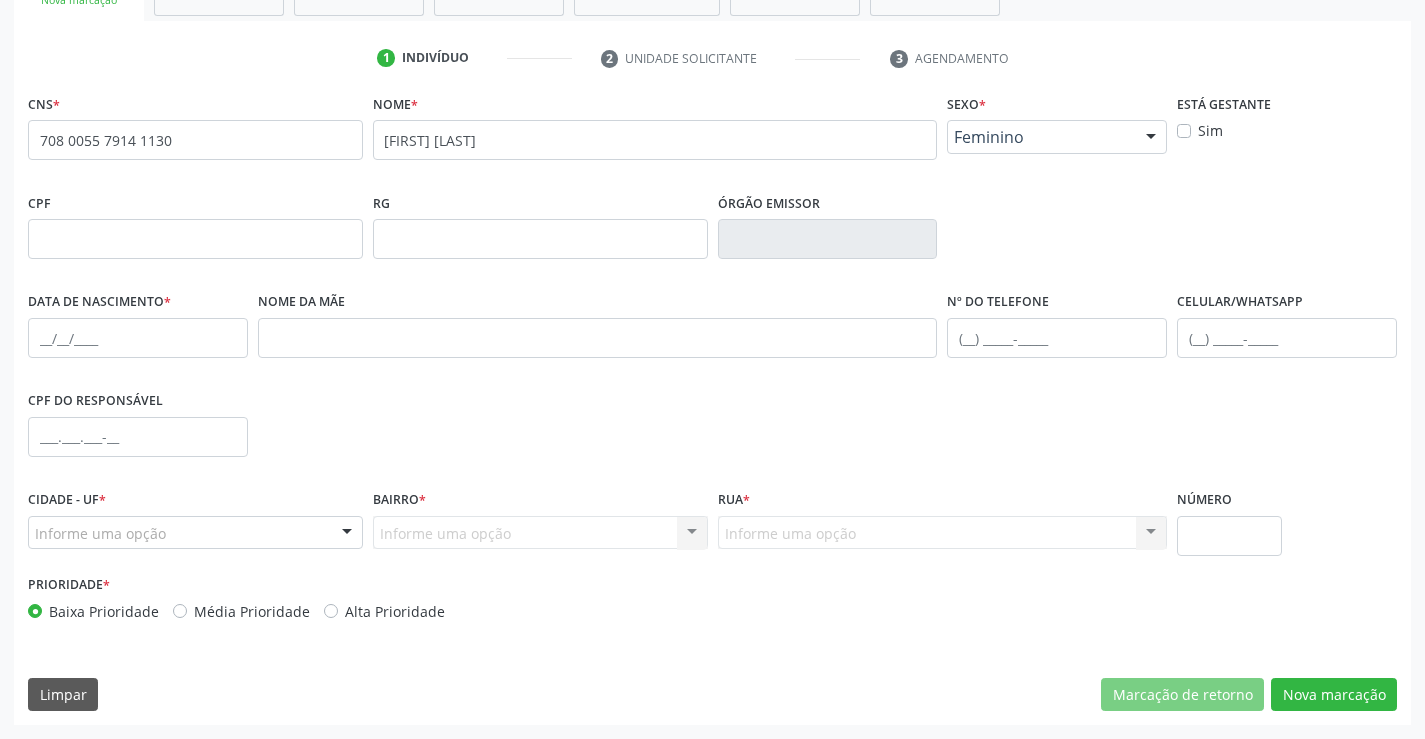 click on "Informe uma opção" at bounding box center (195, 533) 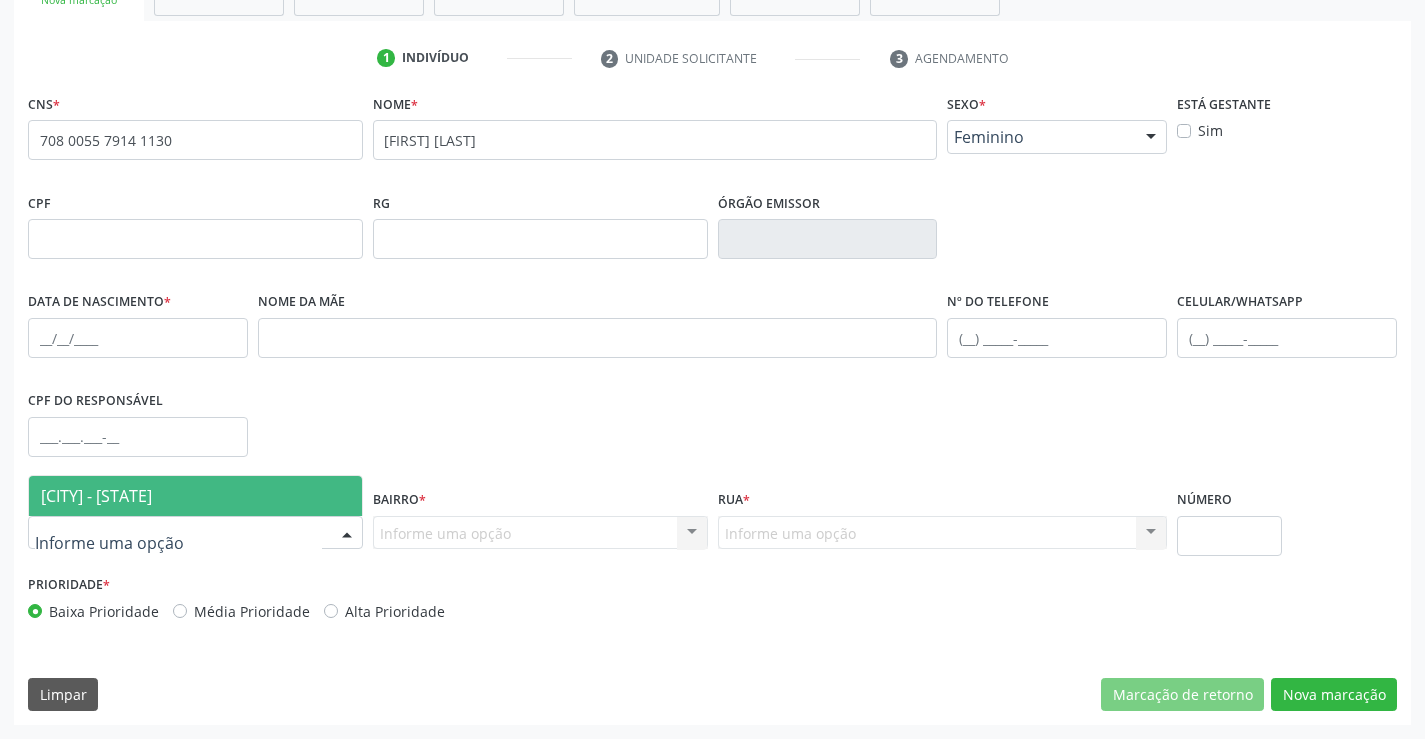 click on "[CITY] - [STATE]" at bounding box center (195, 496) 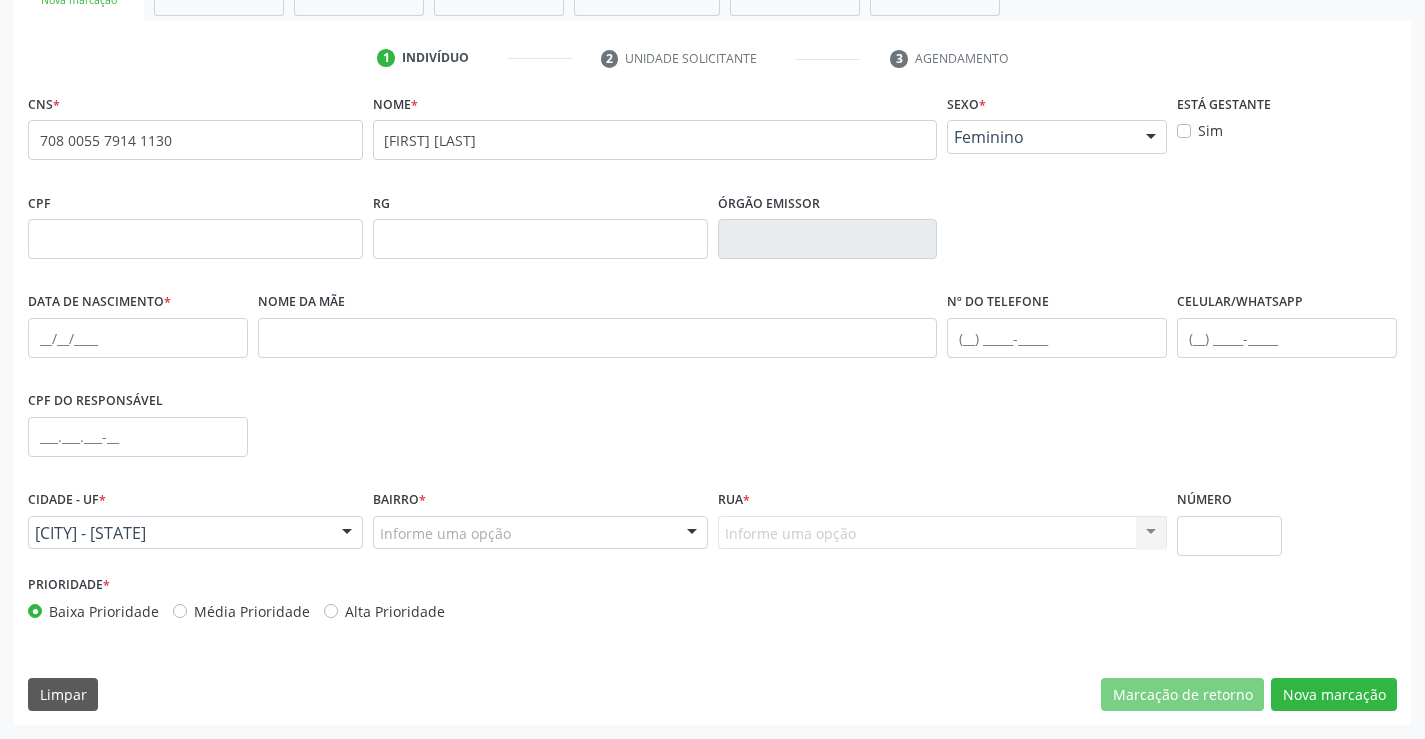 click on "Informe uma opção" at bounding box center [540, 533] 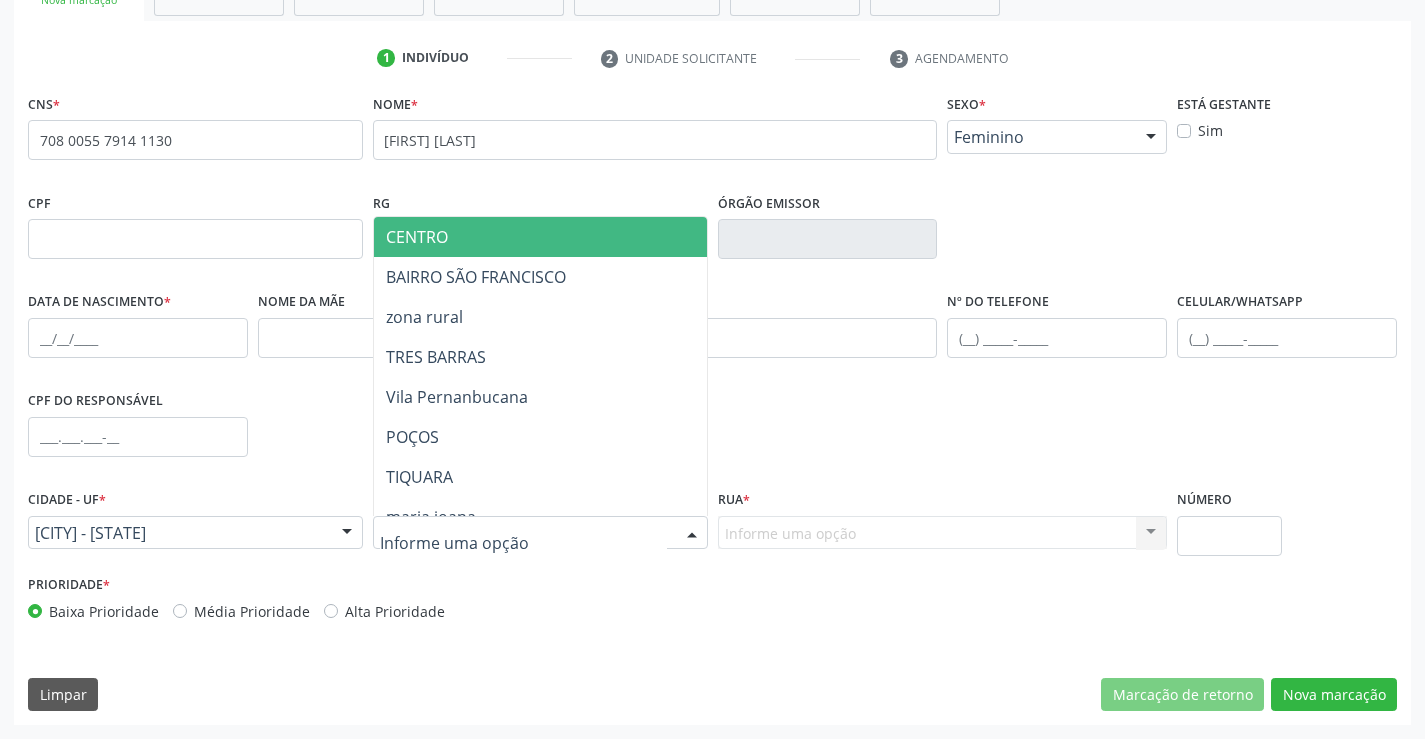 click at bounding box center (540, 533) 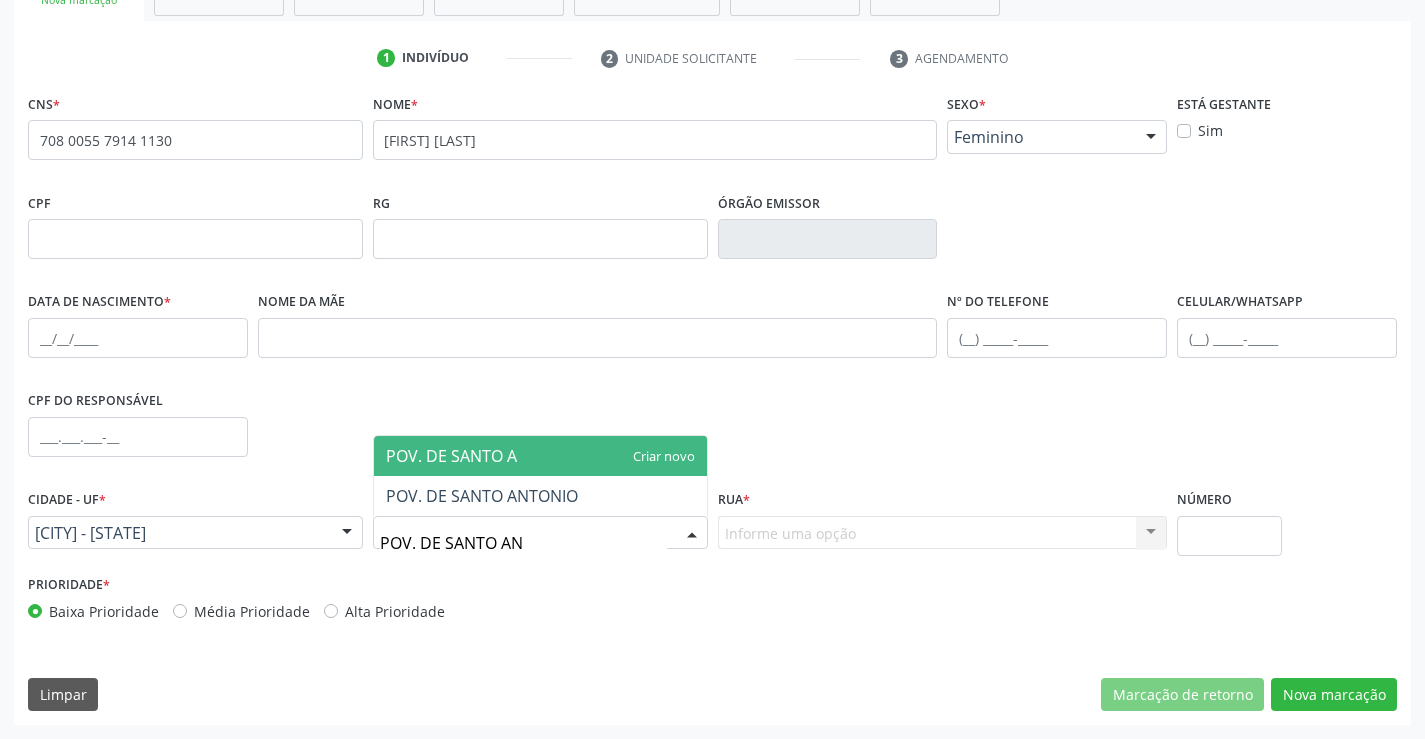 type on "POV. DE SANTO ANT" 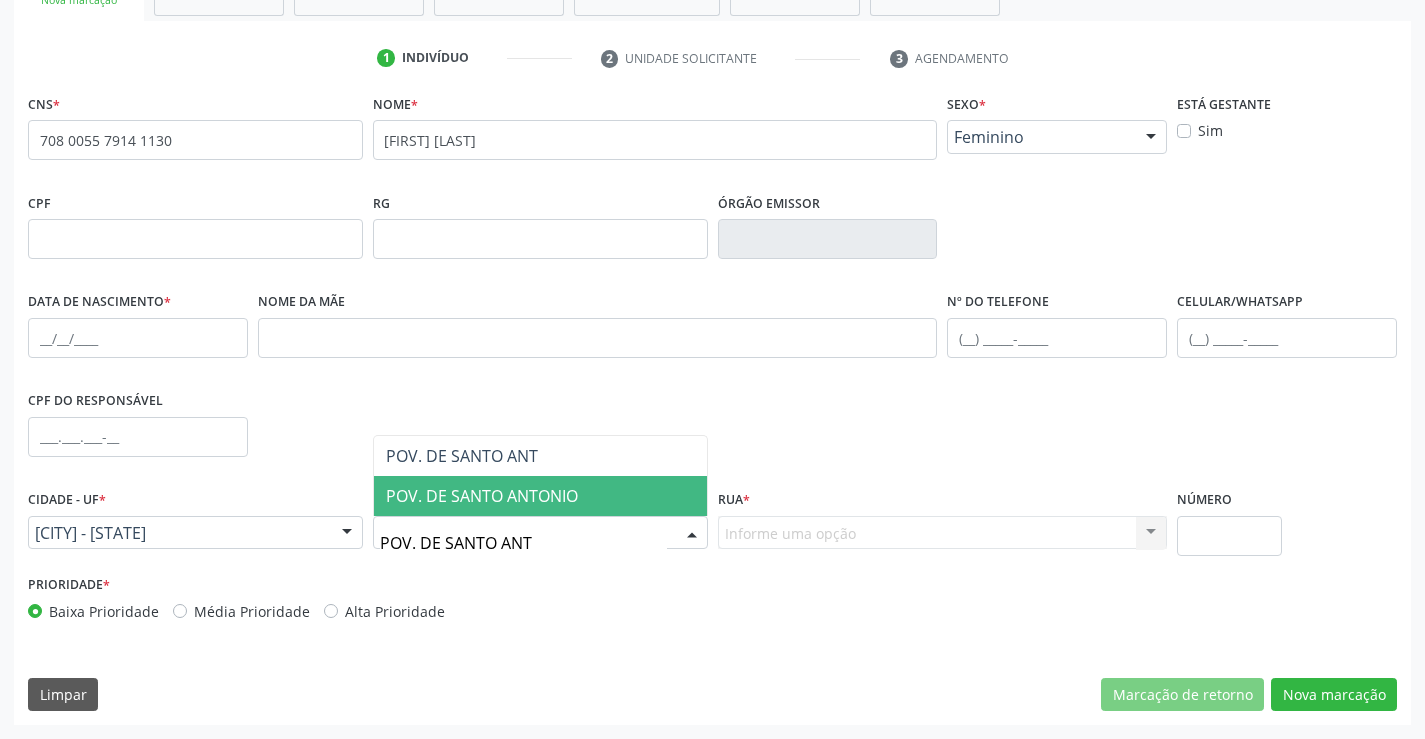 click on "POV. DE SANTO ANTONIO" at bounding box center [482, 496] 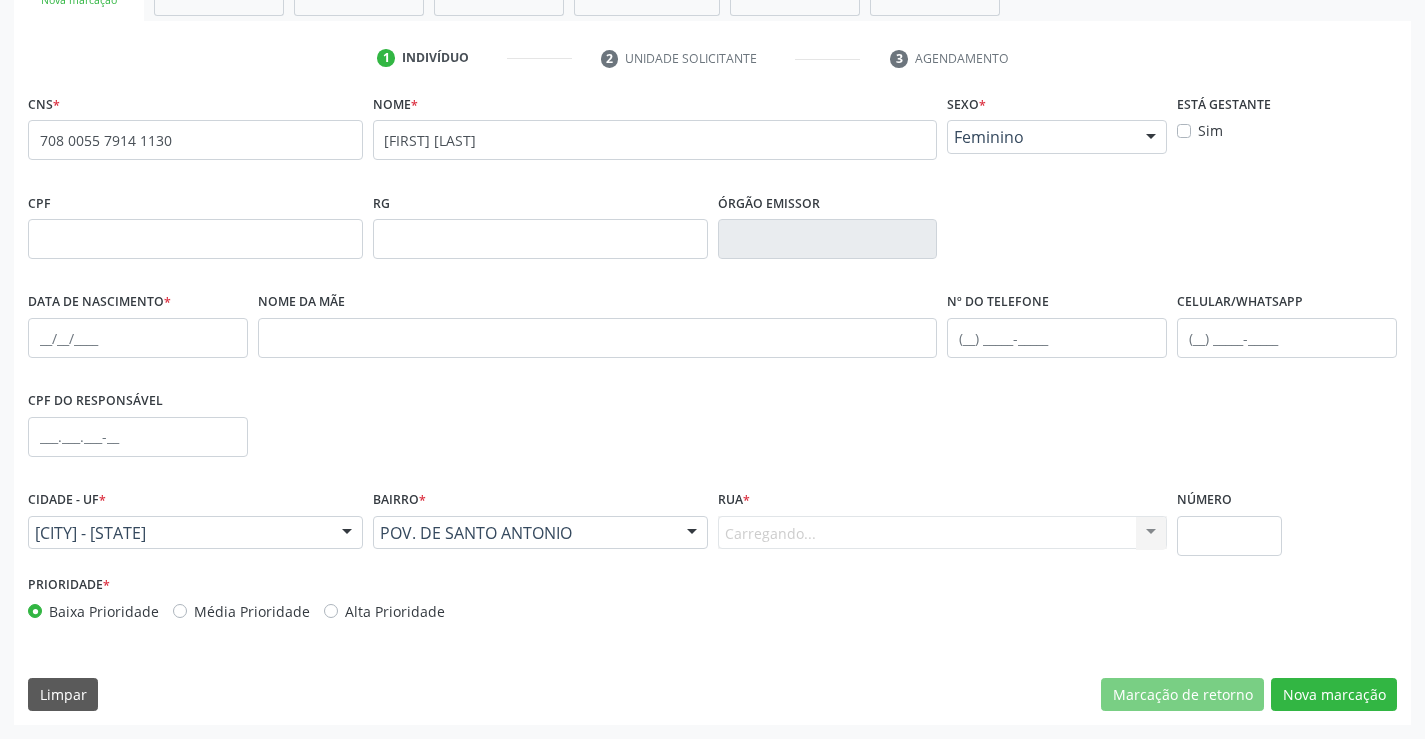 click on "Carregando...
Nenhum resultado encontrado para: "   "
Nenhuma opção encontrada. Digite para adicionar." at bounding box center [943, 533] 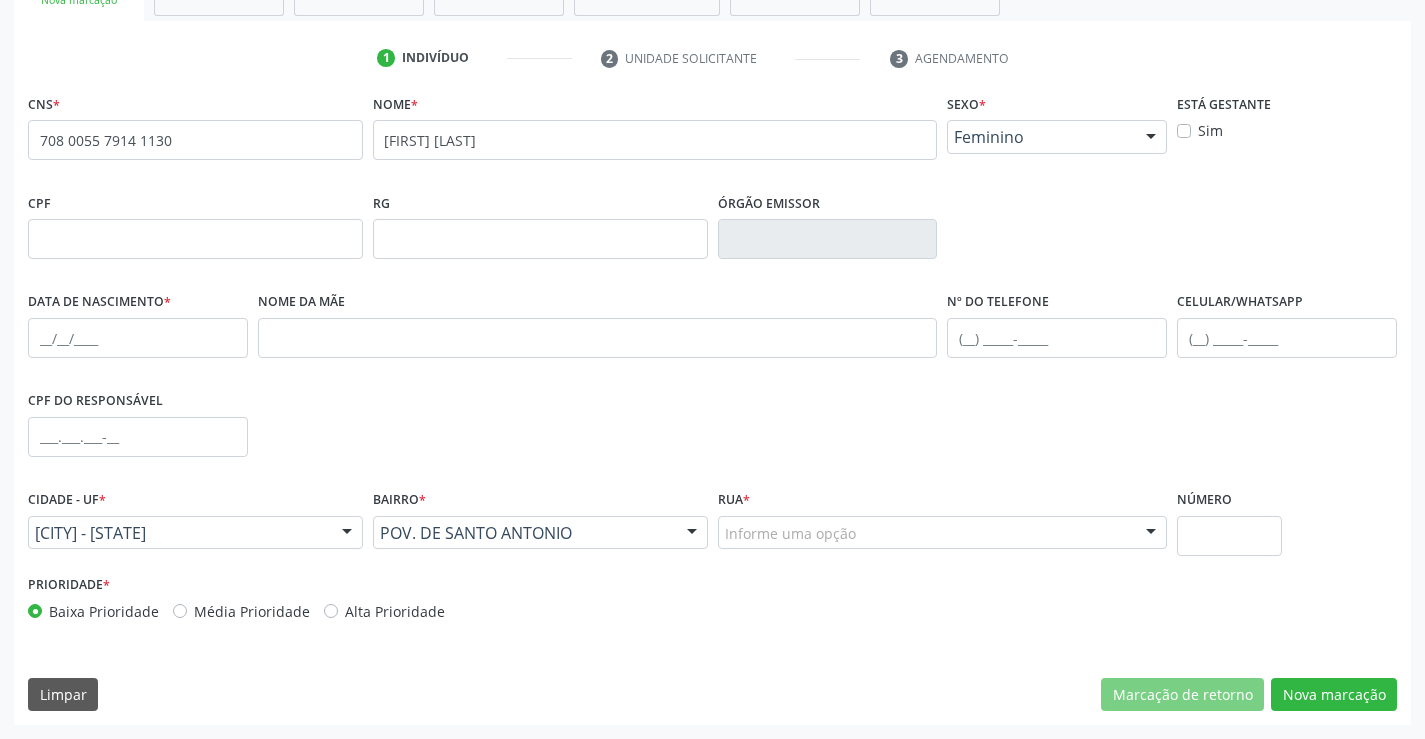 click 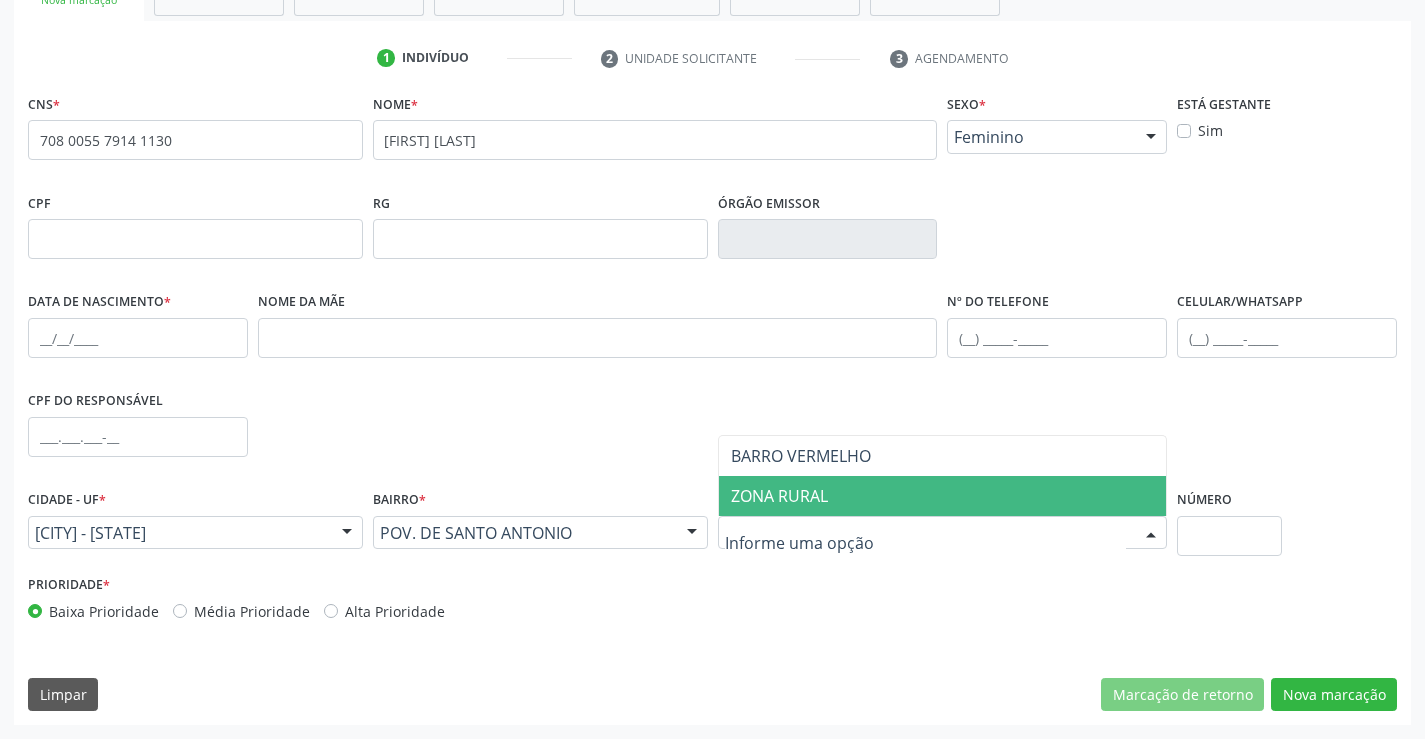 drag, startPoint x: 796, startPoint y: 496, endPoint x: 1114, endPoint y: 508, distance: 318.22635 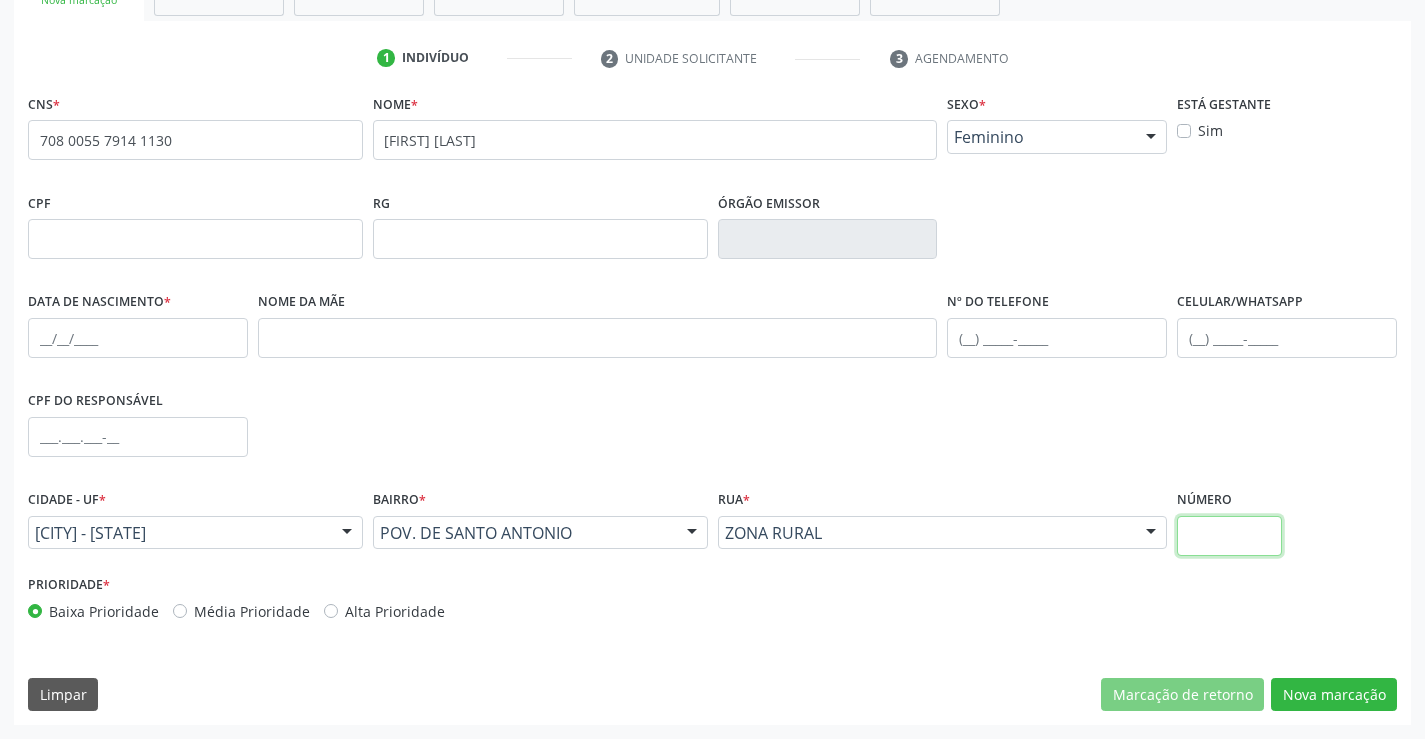 click at bounding box center [1229, 536] 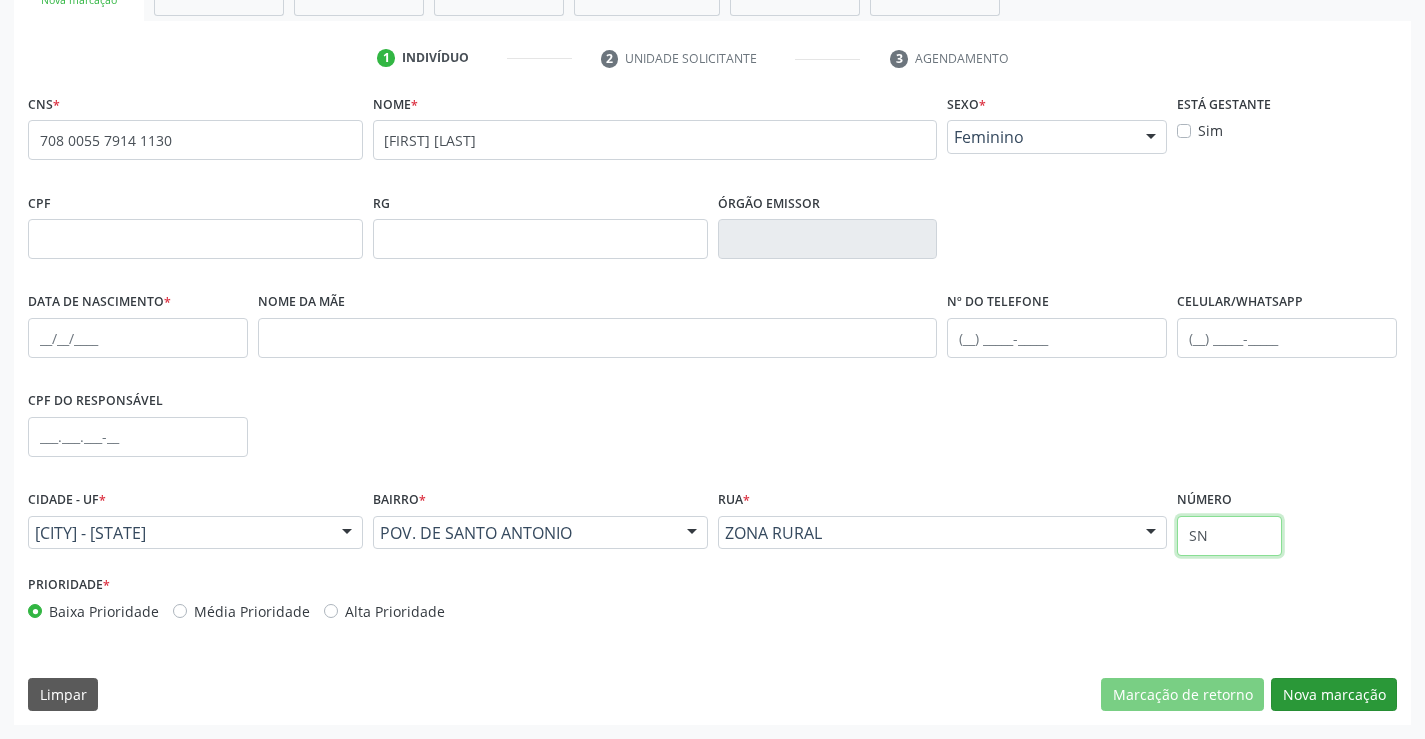 type on "SN" 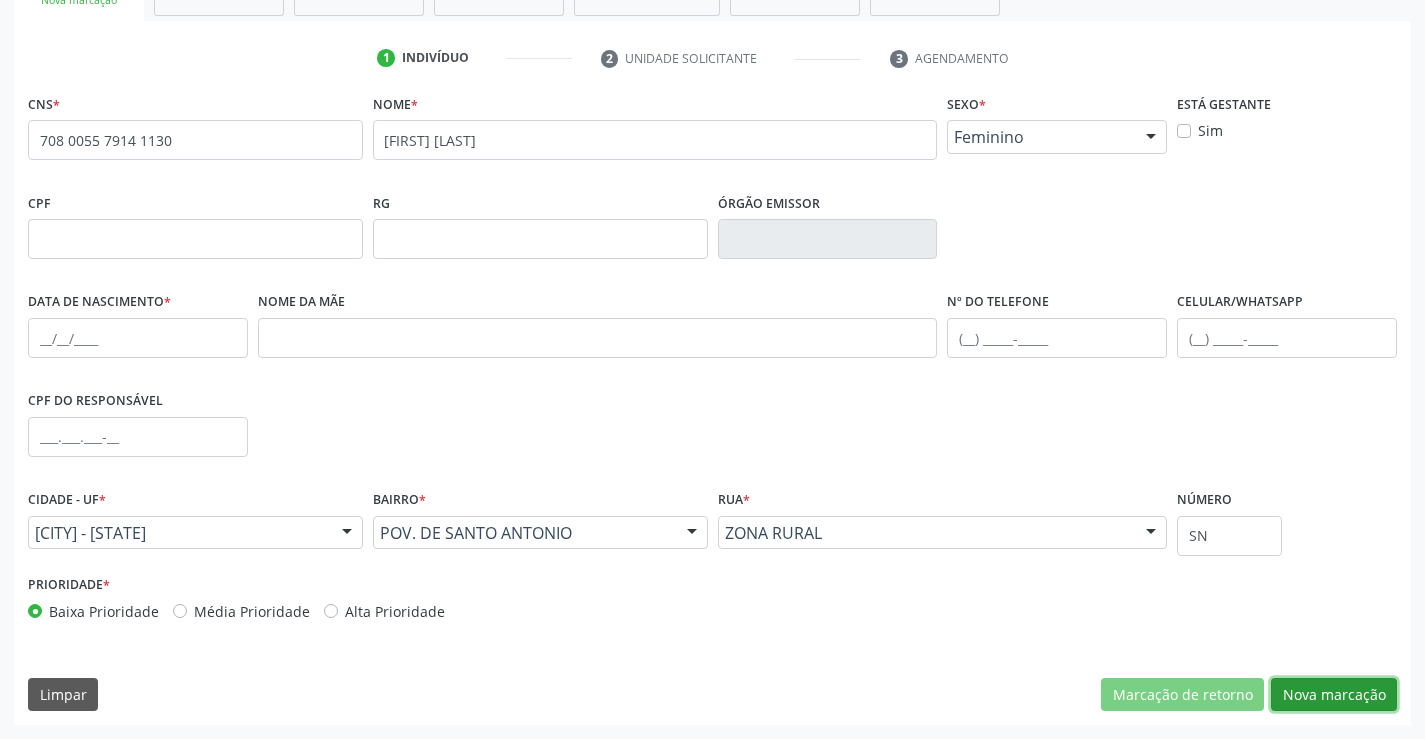 click on "Nova marcação" at bounding box center (1334, 695) 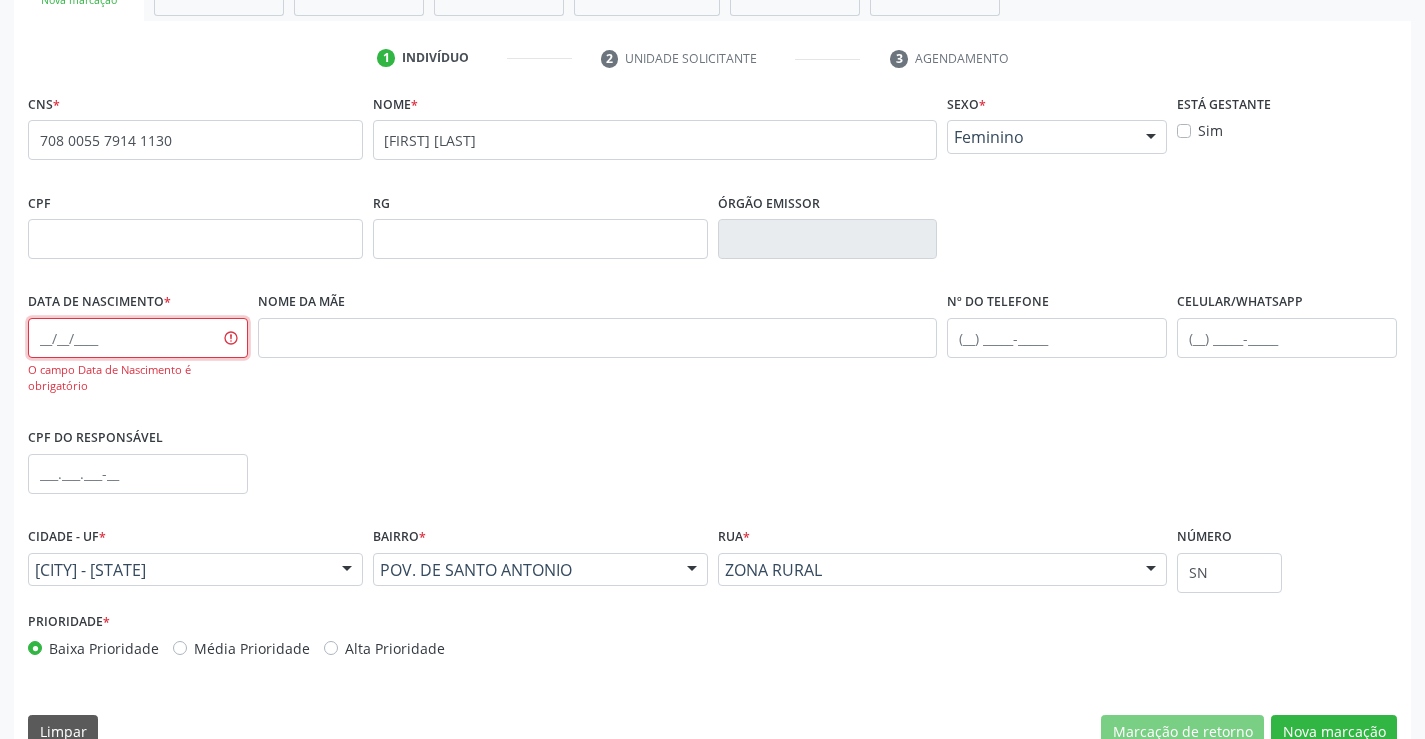 click at bounding box center (138, 338) 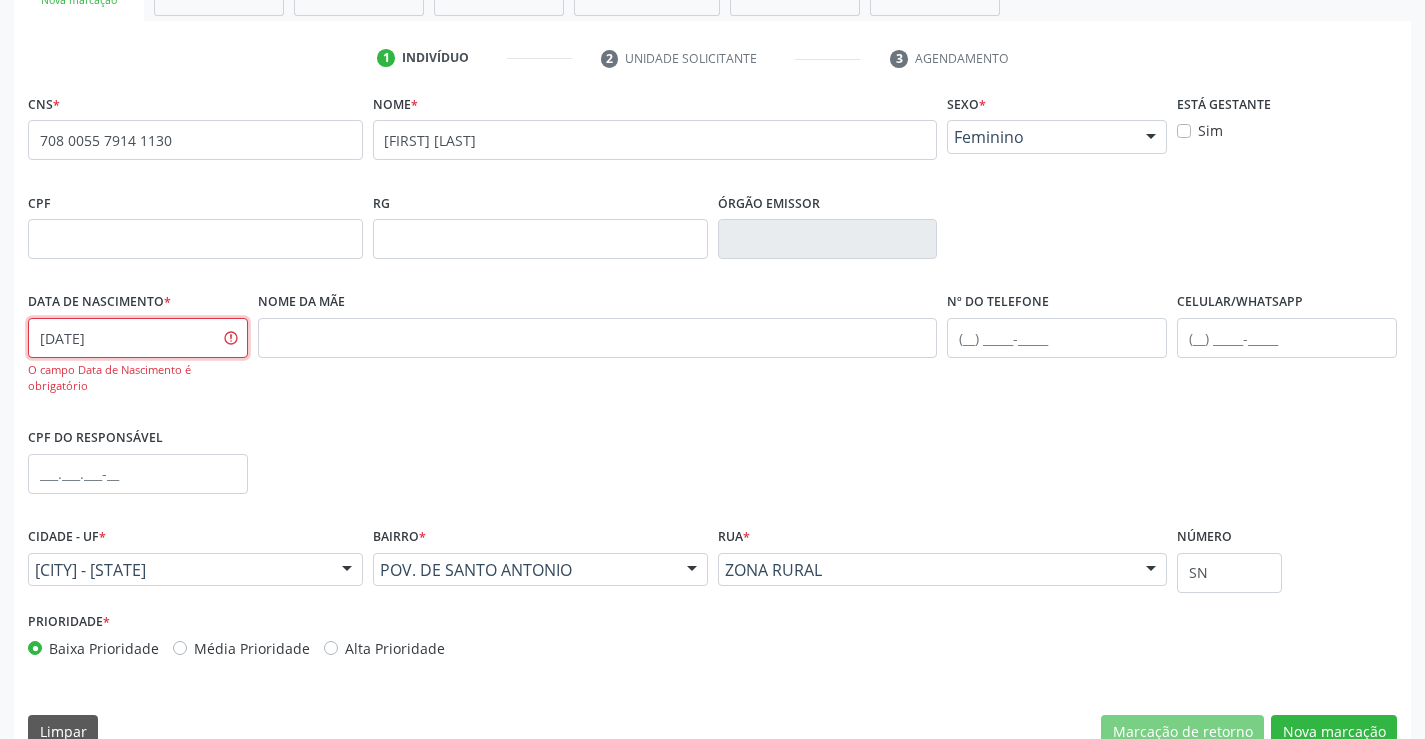 type on "[DATE]" 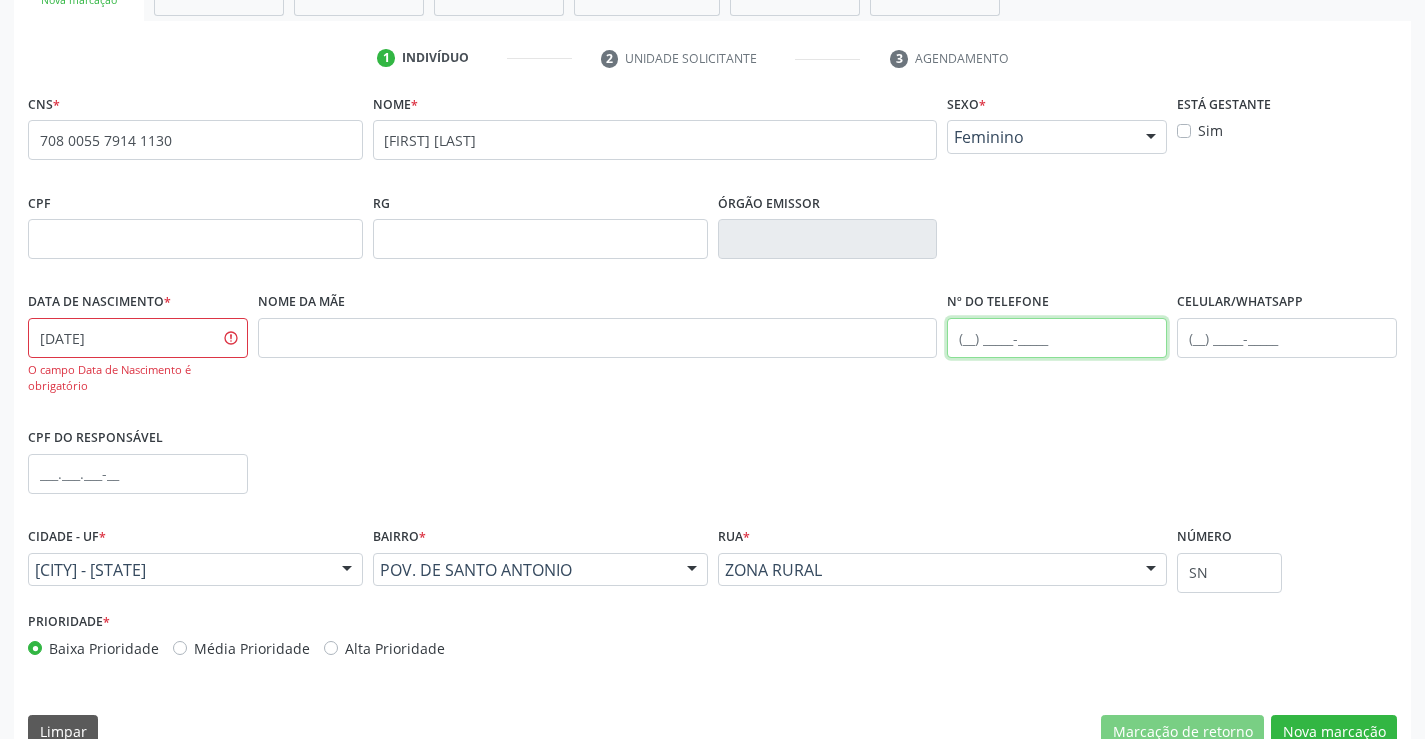 click at bounding box center [1057, 338] 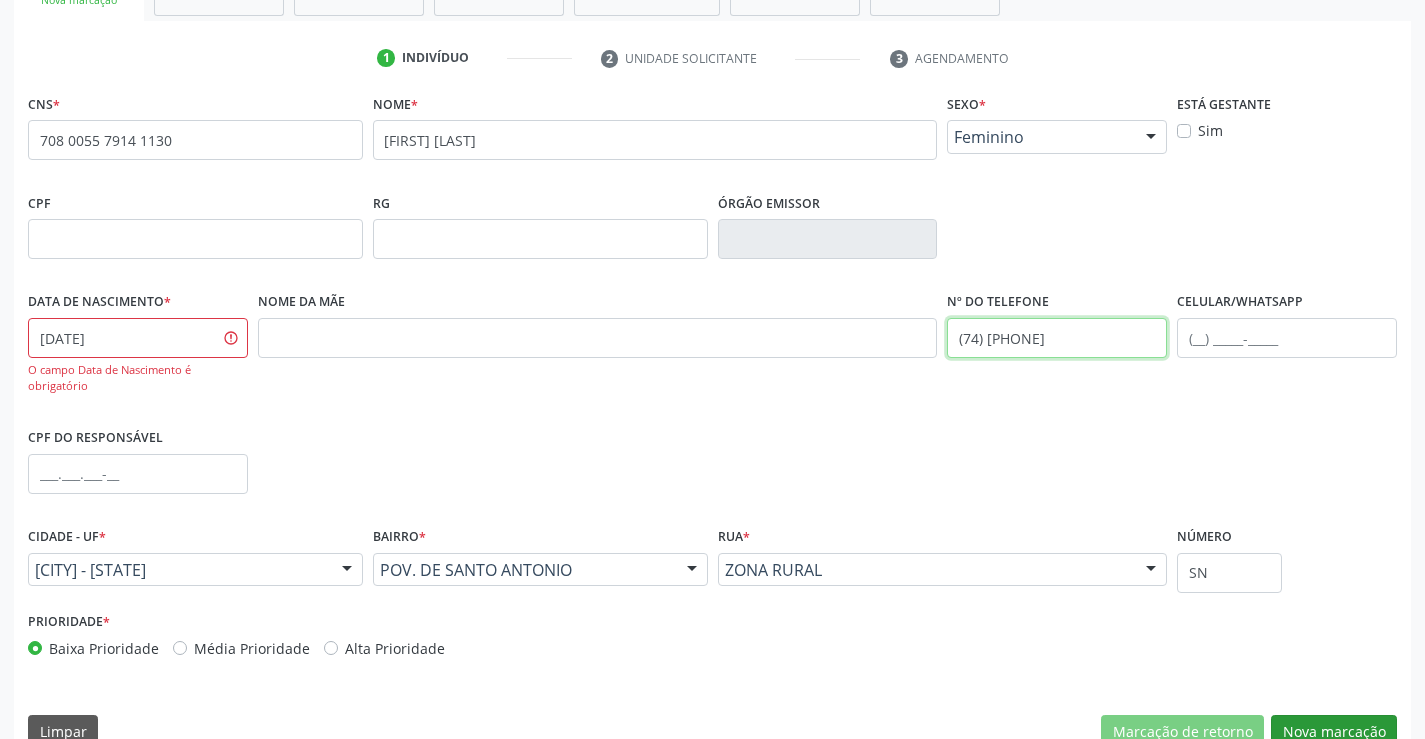 type on "(74) [PHONE]" 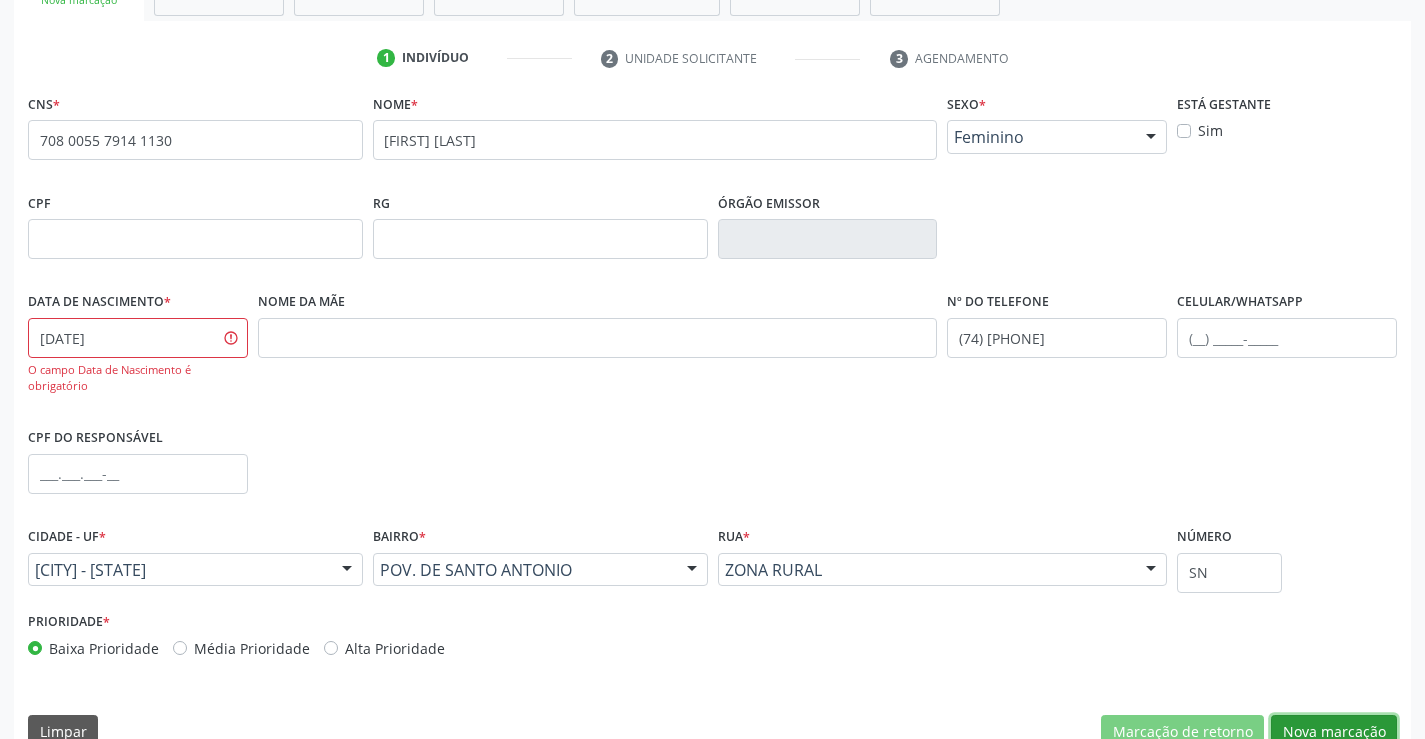 click on "Nova marcação" at bounding box center (1334, 732) 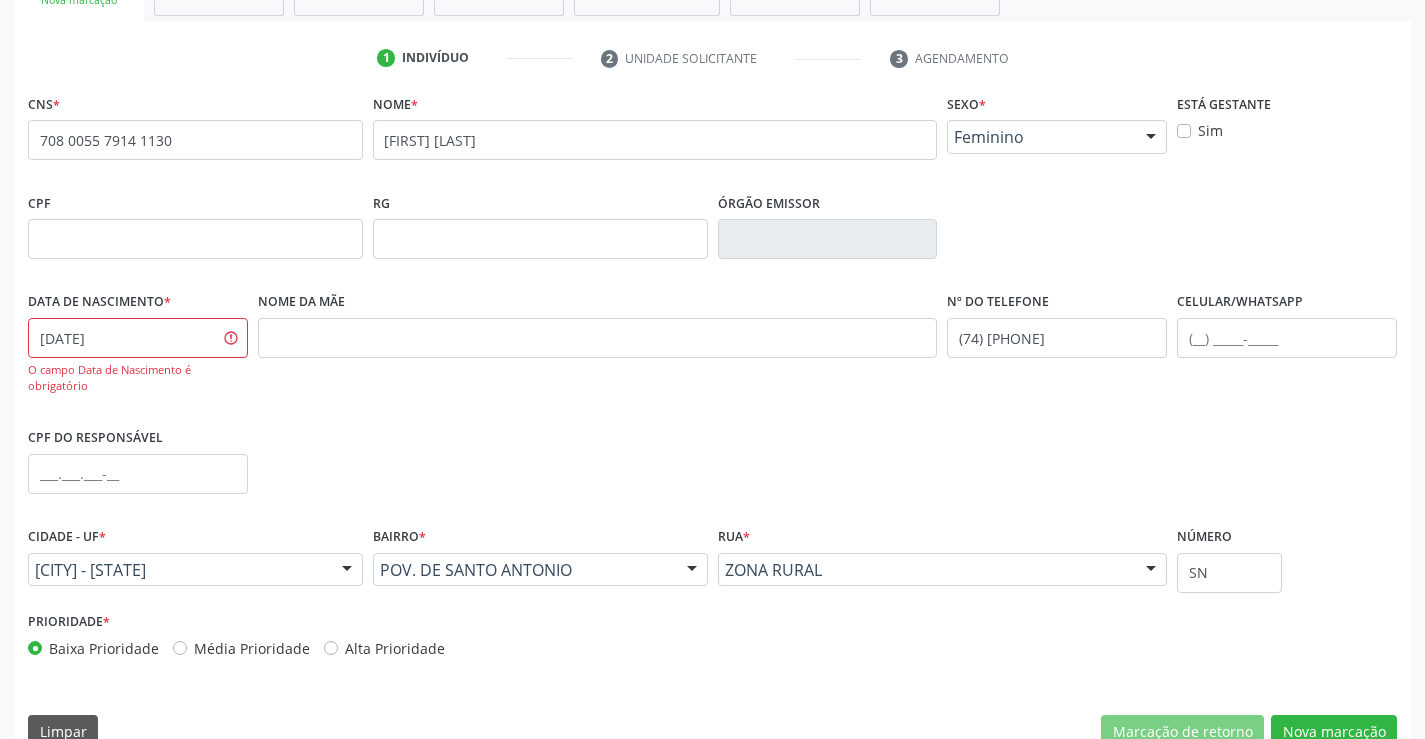 scroll, scrollTop: 167, scrollLeft: 0, axis: vertical 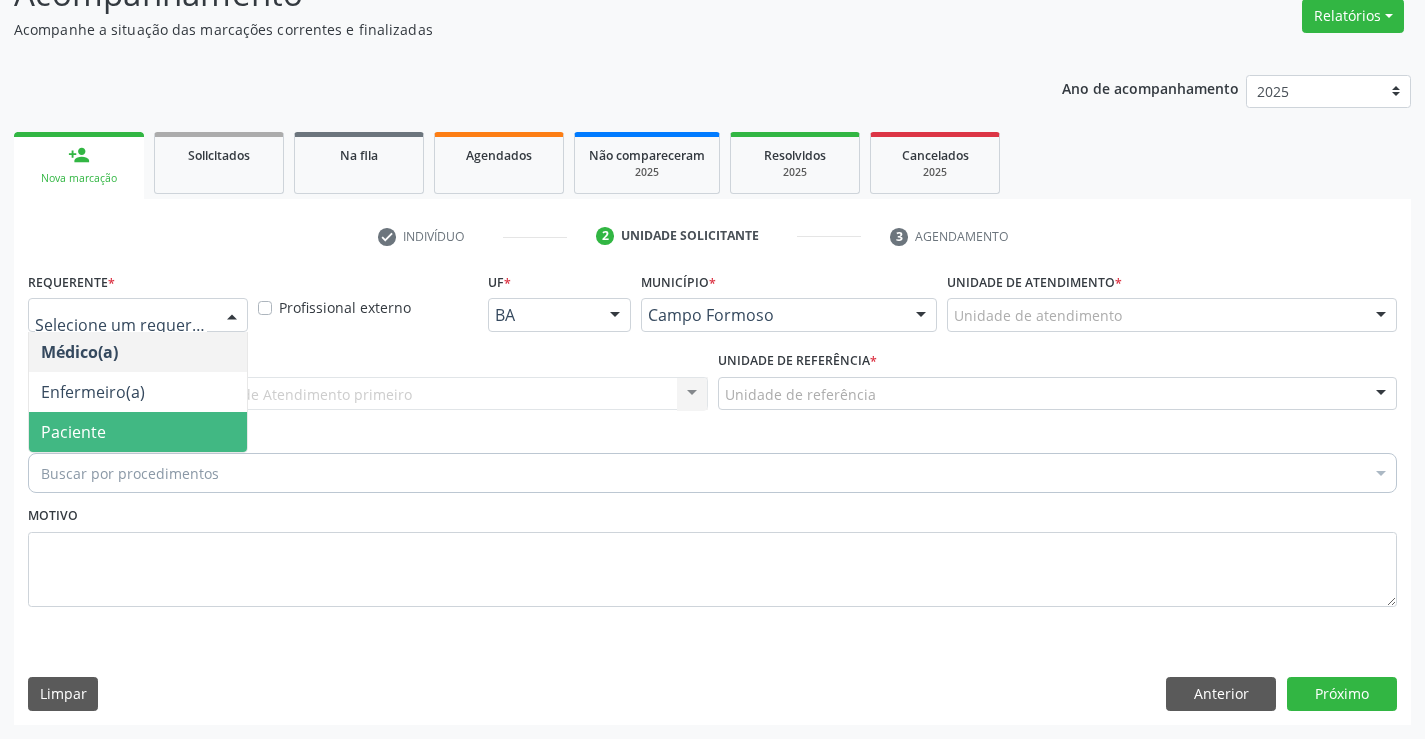 click on "Paciente" at bounding box center [138, 432] 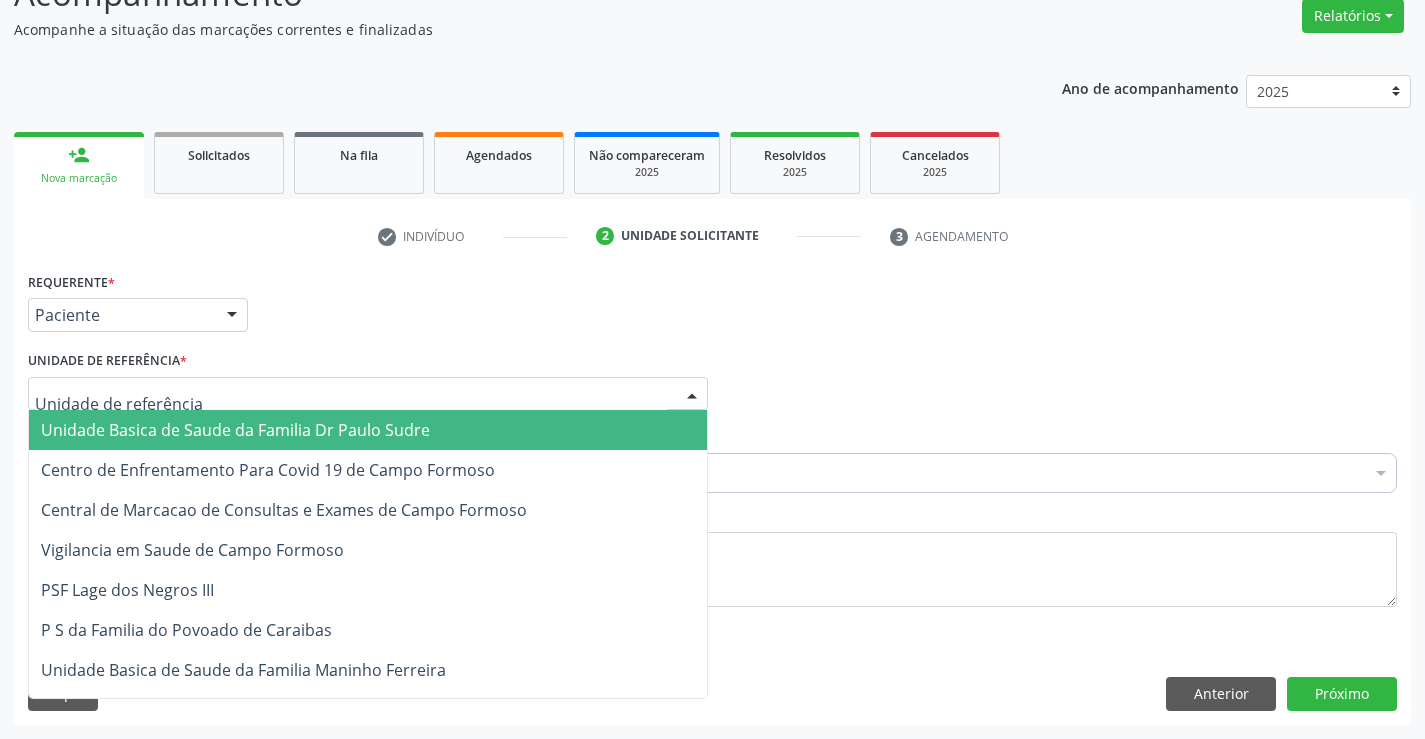 drag, startPoint x: 285, startPoint y: 398, endPoint x: 225, endPoint y: 440, distance: 73.239334 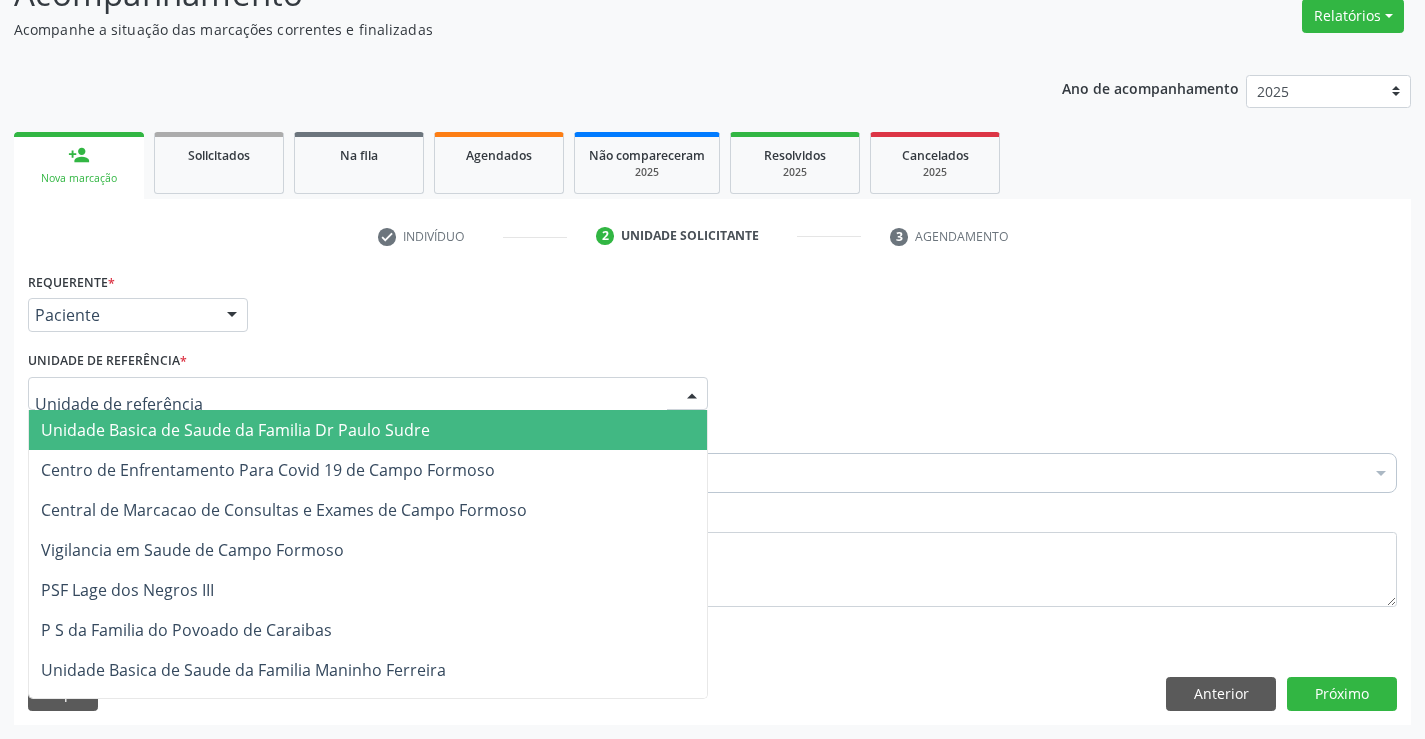 click at bounding box center [368, 394] 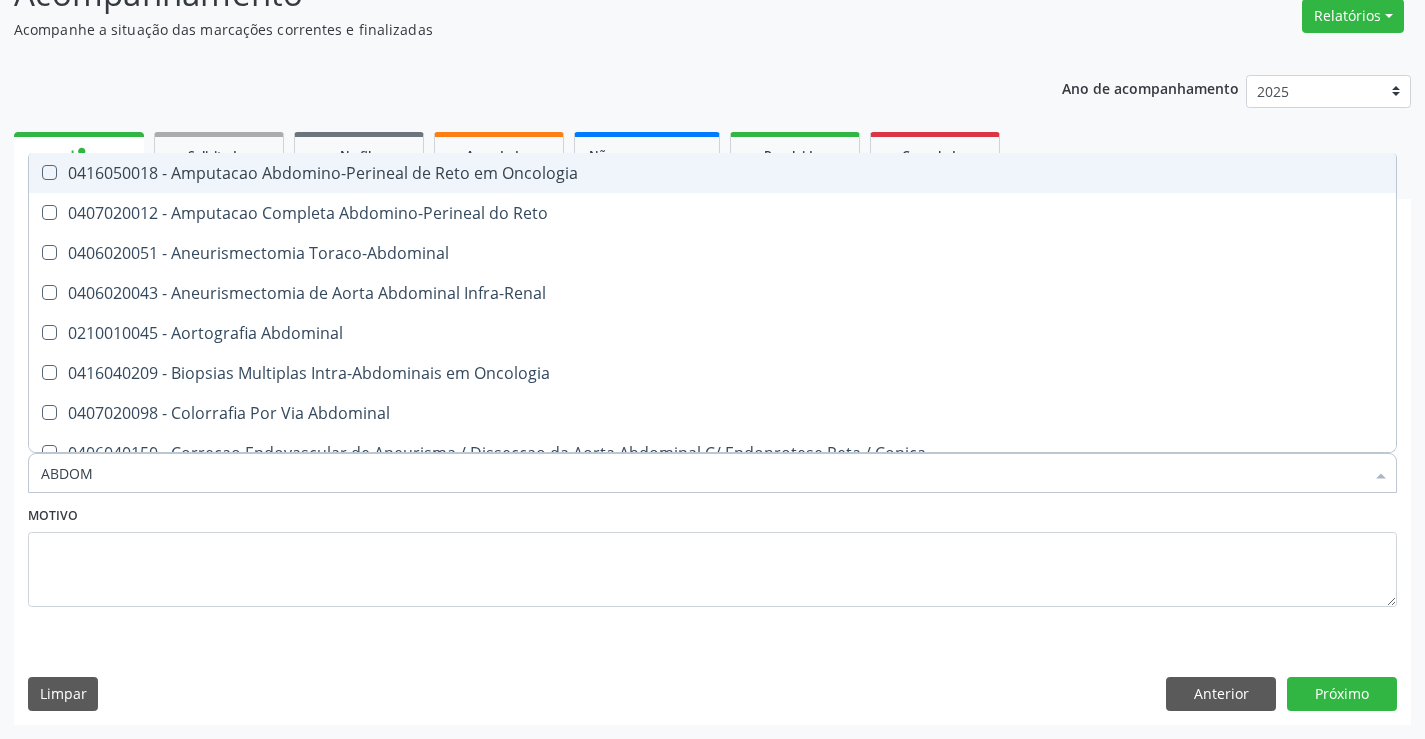 type on "ABDOME" 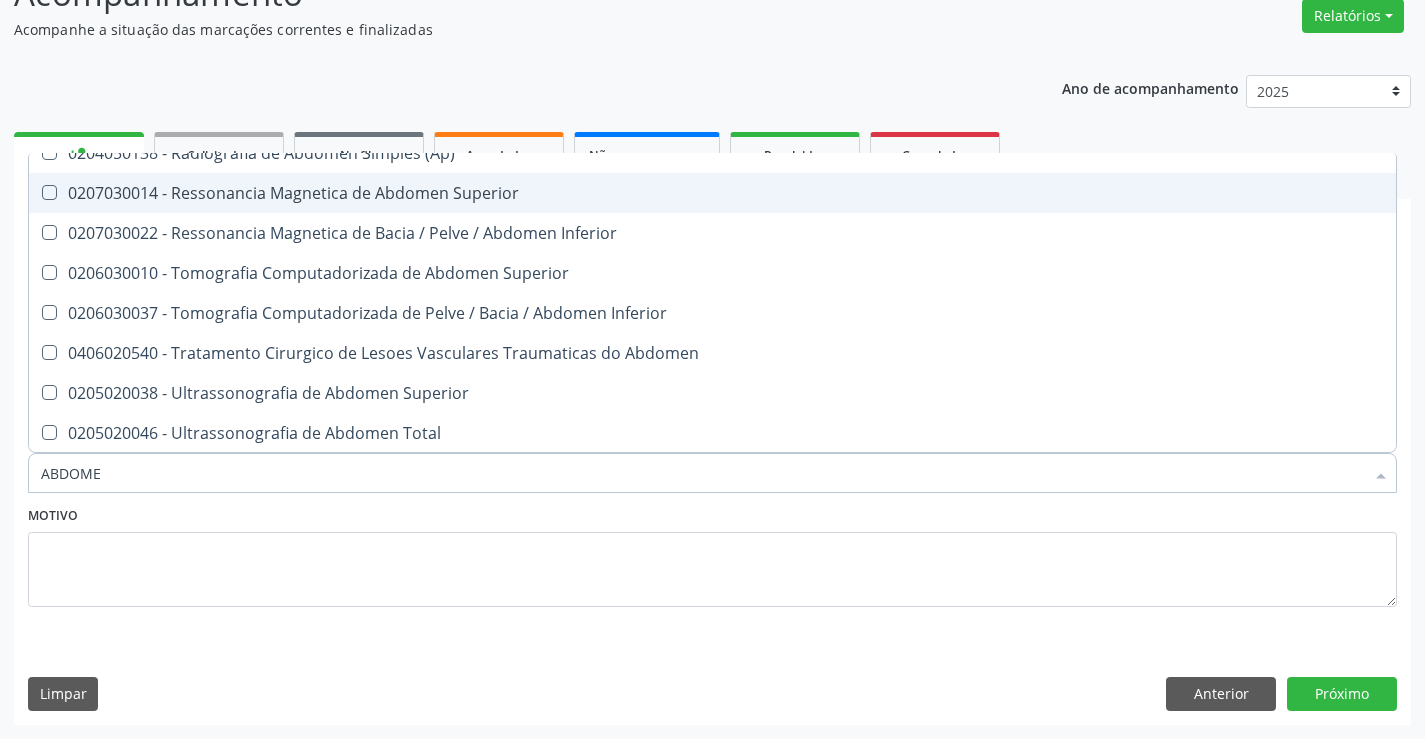 scroll, scrollTop: 101, scrollLeft: 0, axis: vertical 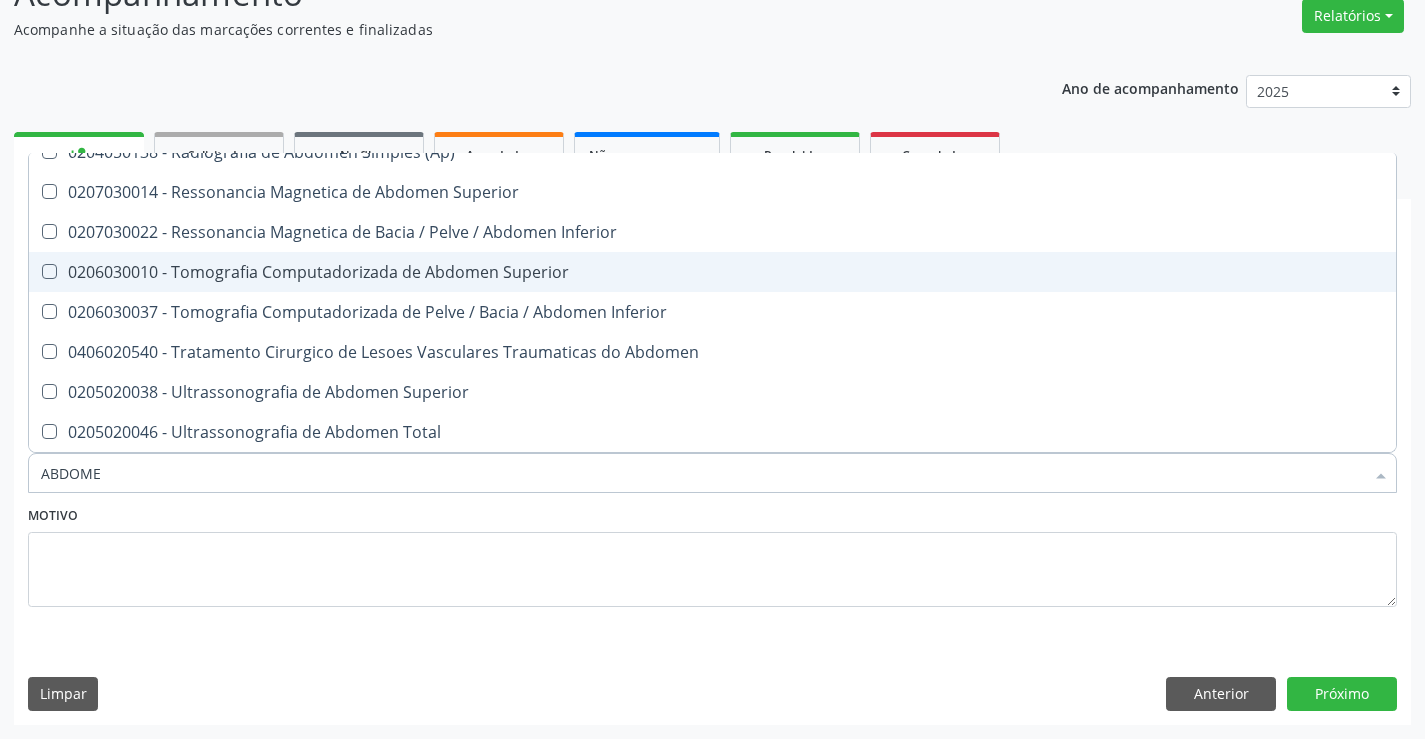 click on "0206030010 - Tomografia Computadorizada de Abdomen Superior" at bounding box center [712, 272] 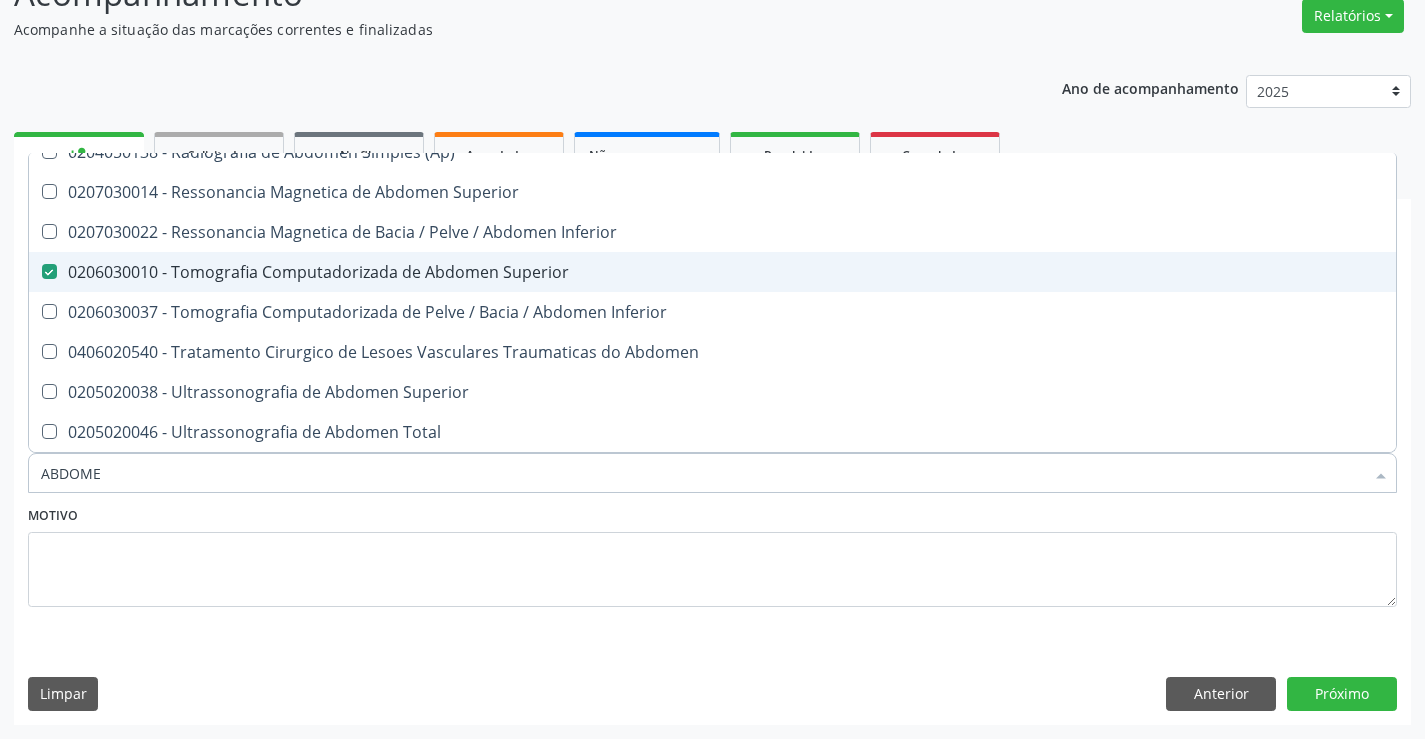 click on "0206030010 - Tomografia Computadorizada de Abdomen Superior" at bounding box center [712, 272] 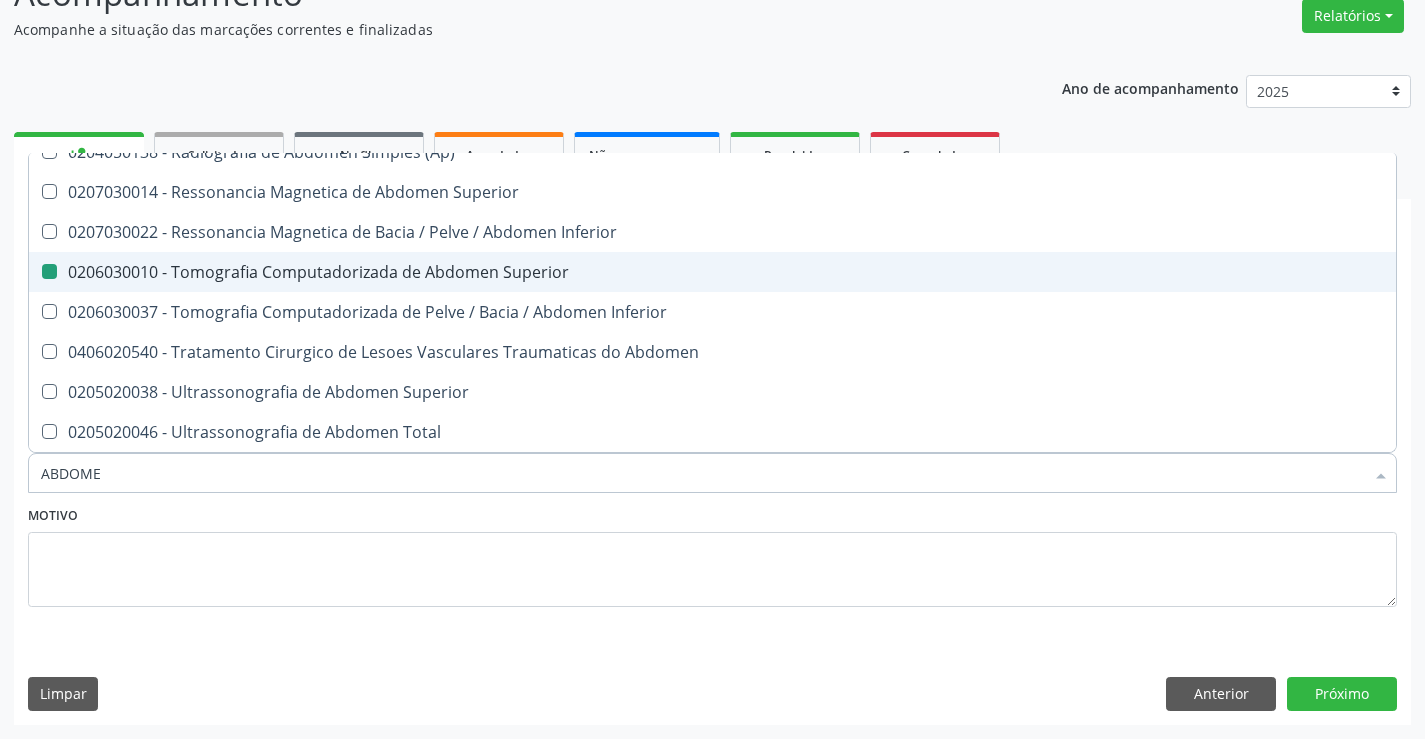 checkbox on "false" 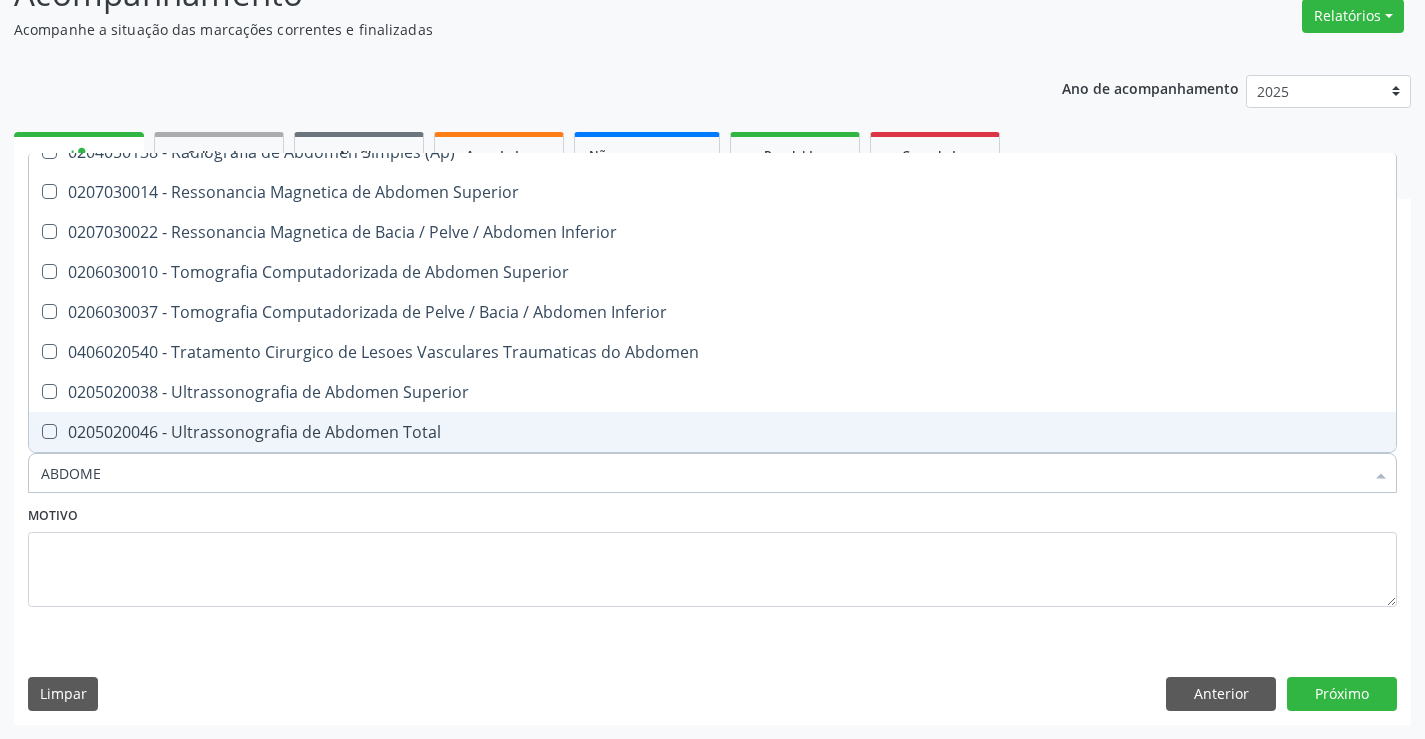 click on "0205020046 - Ultrassonografia de Abdomen Total" at bounding box center [712, 432] 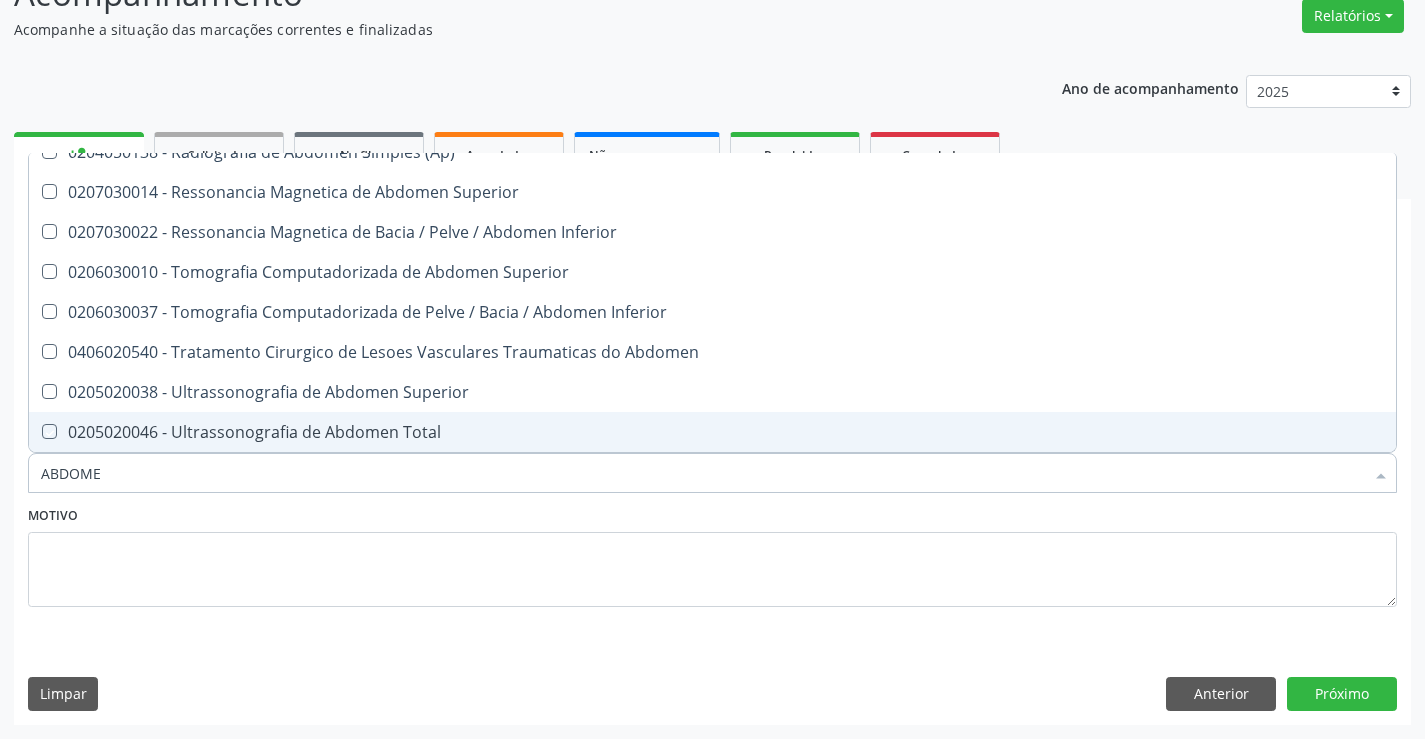 checkbox on "true" 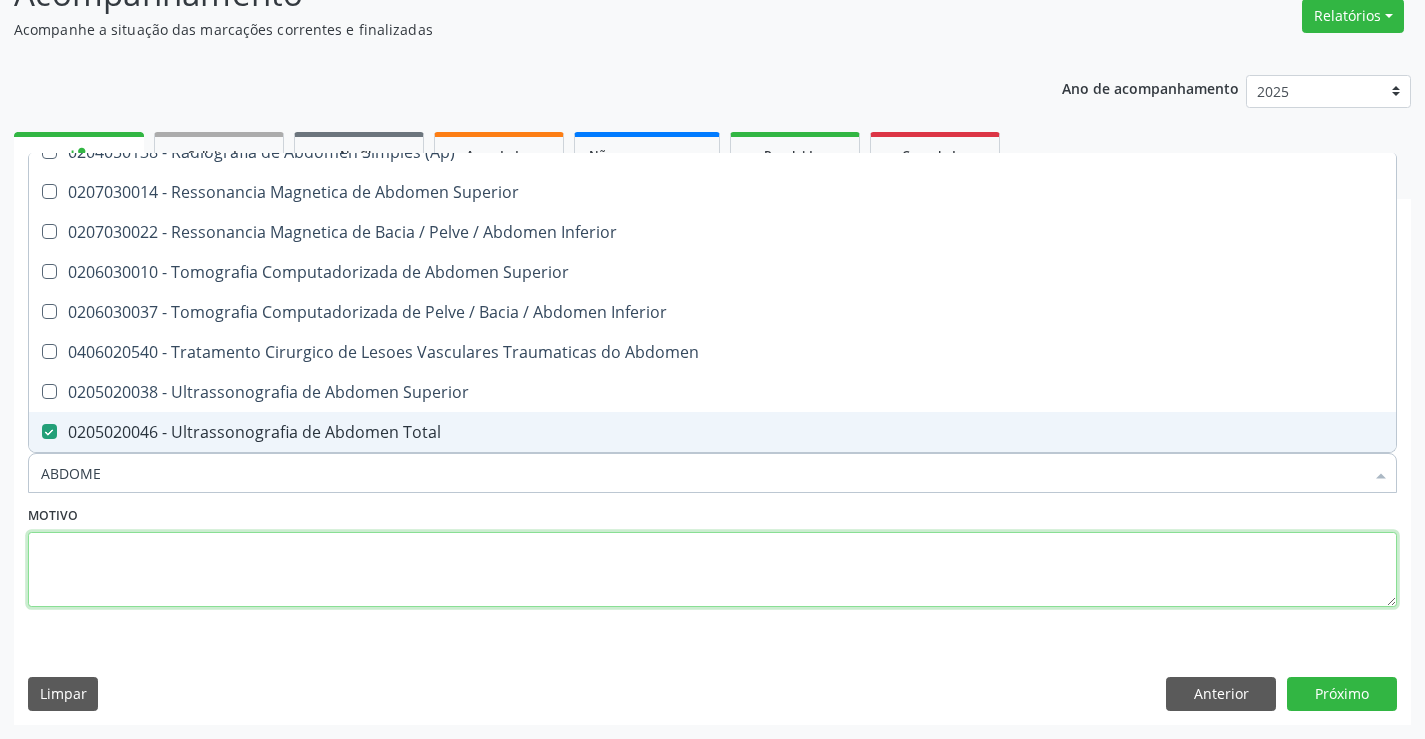 drag, startPoint x: 464, startPoint y: 532, endPoint x: 881, endPoint y: 667, distance: 438.3081 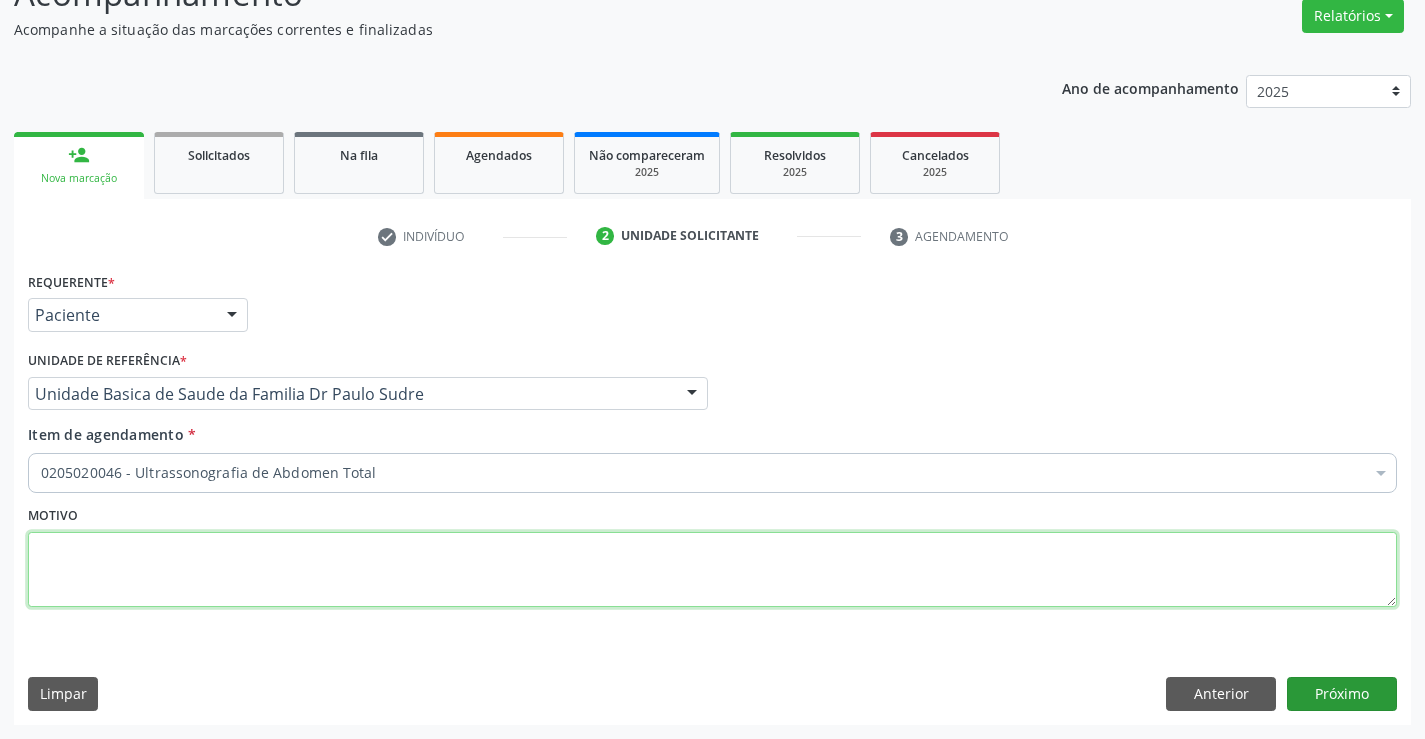 scroll, scrollTop: 0, scrollLeft: 0, axis: both 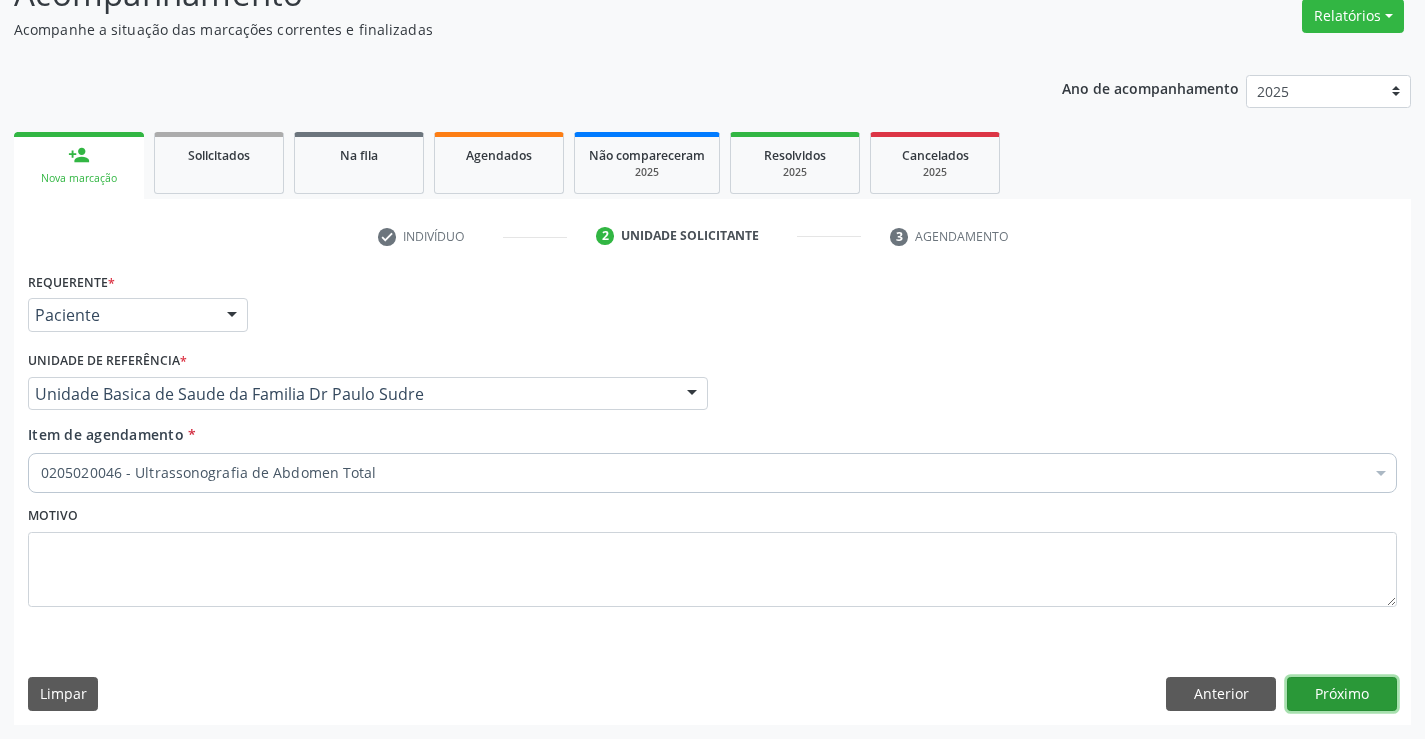 click on "Próximo" at bounding box center (1342, 694) 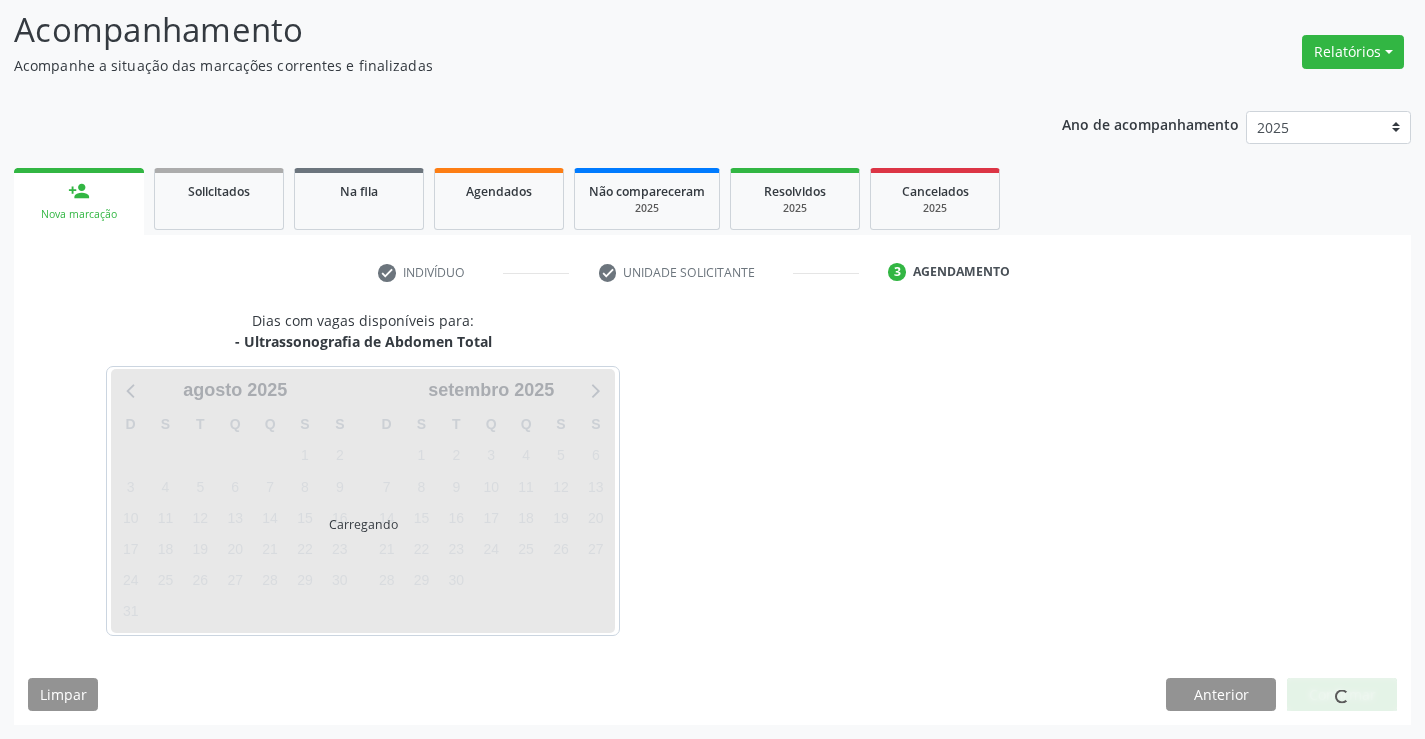 scroll, scrollTop: 131, scrollLeft: 0, axis: vertical 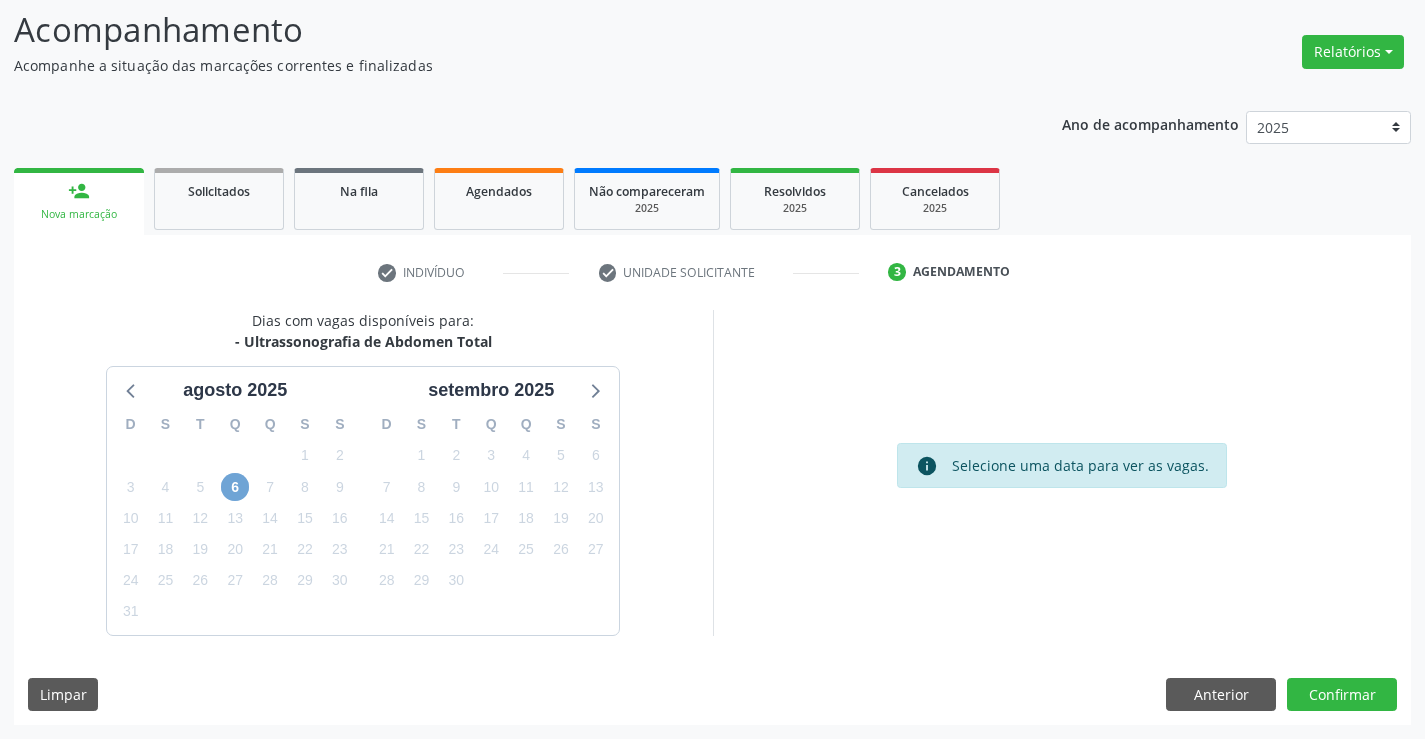 click on "6" at bounding box center [235, 487] 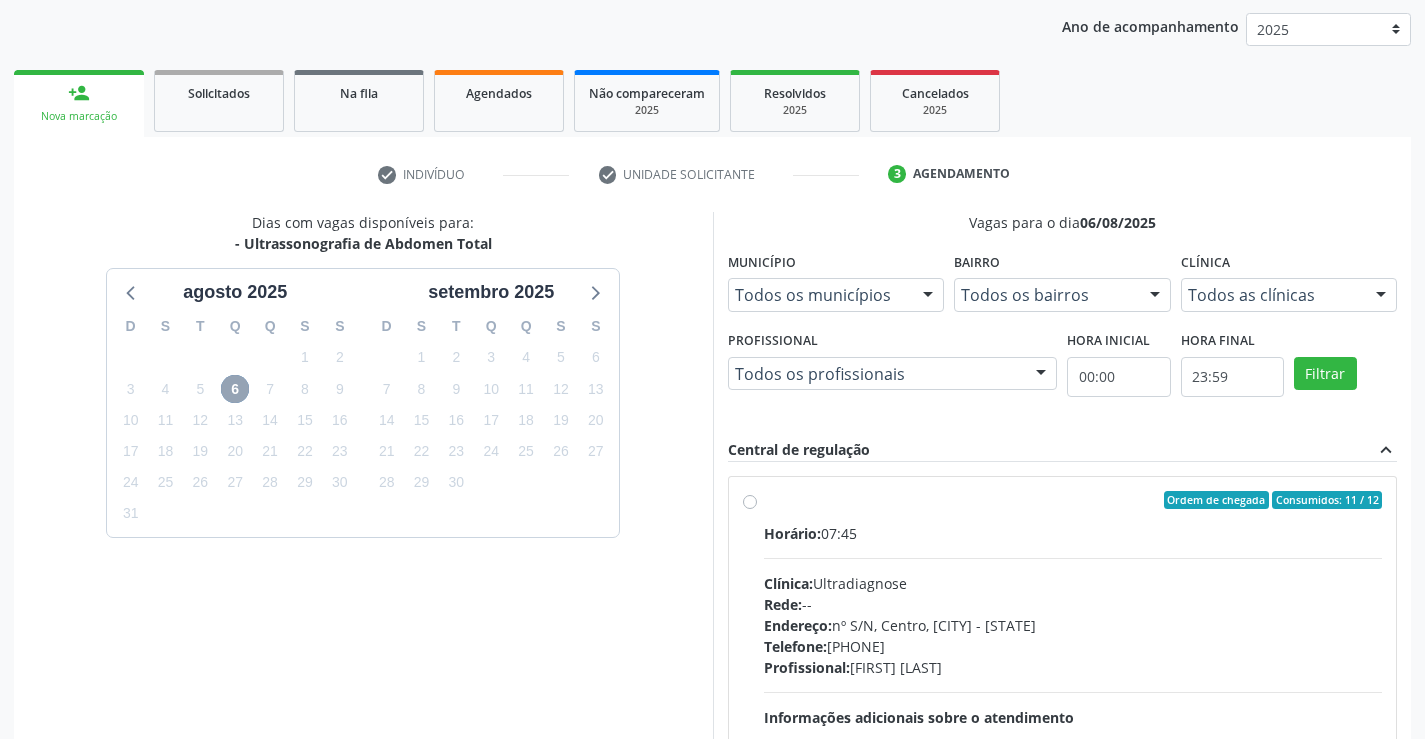 scroll, scrollTop: 456, scrollLeft: 0, axis: vertical 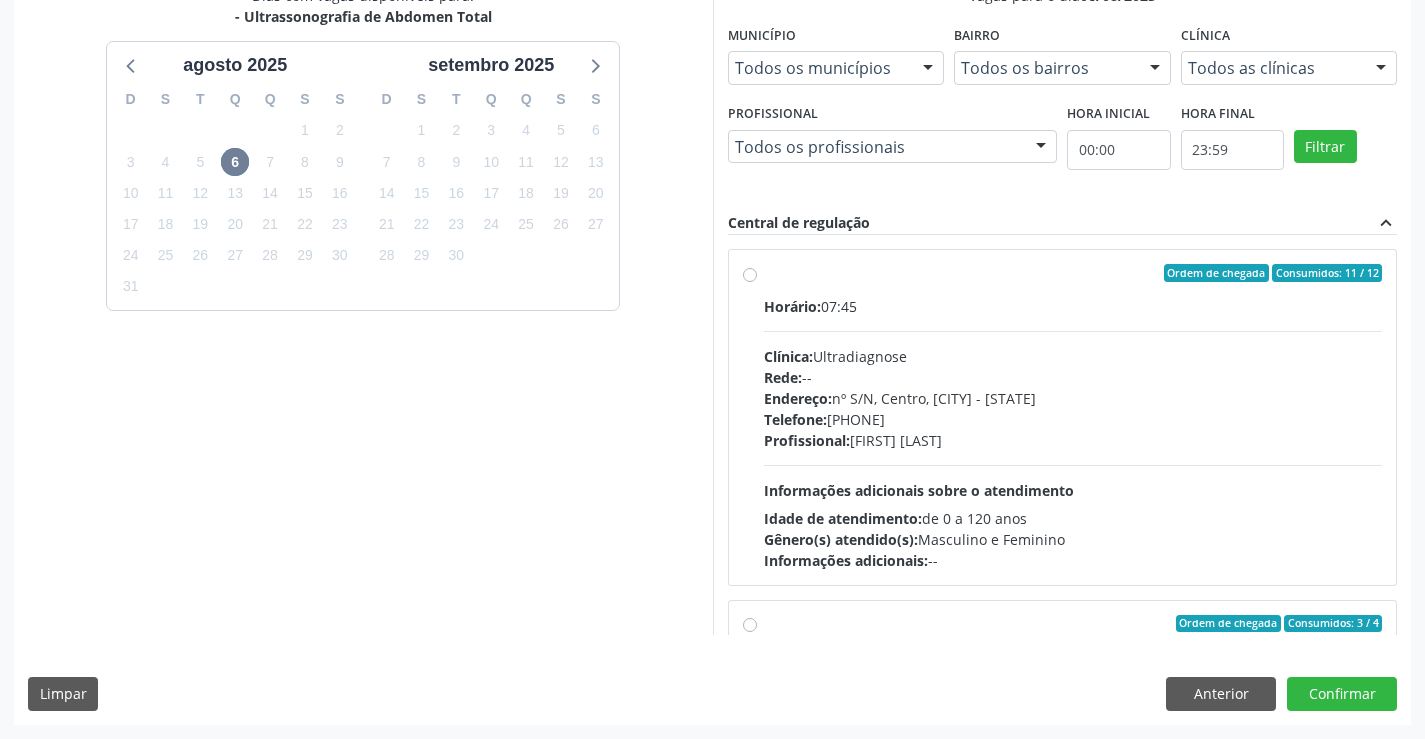 click on "Ordem de chegada
Consumidos: 11 / 12
Horário:   07:45
Clínica:  Ultradiagnose
Rede:
--
Endereço:   nº S/N, Centro, [CITY] - [STATE]
Telefone:   (74) [PHONE]
Profissional:
[FIRST] [LAST]
Informações adicionais sobre o atendimento
Idade de atendimento:
de 0 a 120 anos
Gênero(s) atendido(s):
Masculino e Feminino
Informações adicionais:
--" at bounding box center [1073, 417] 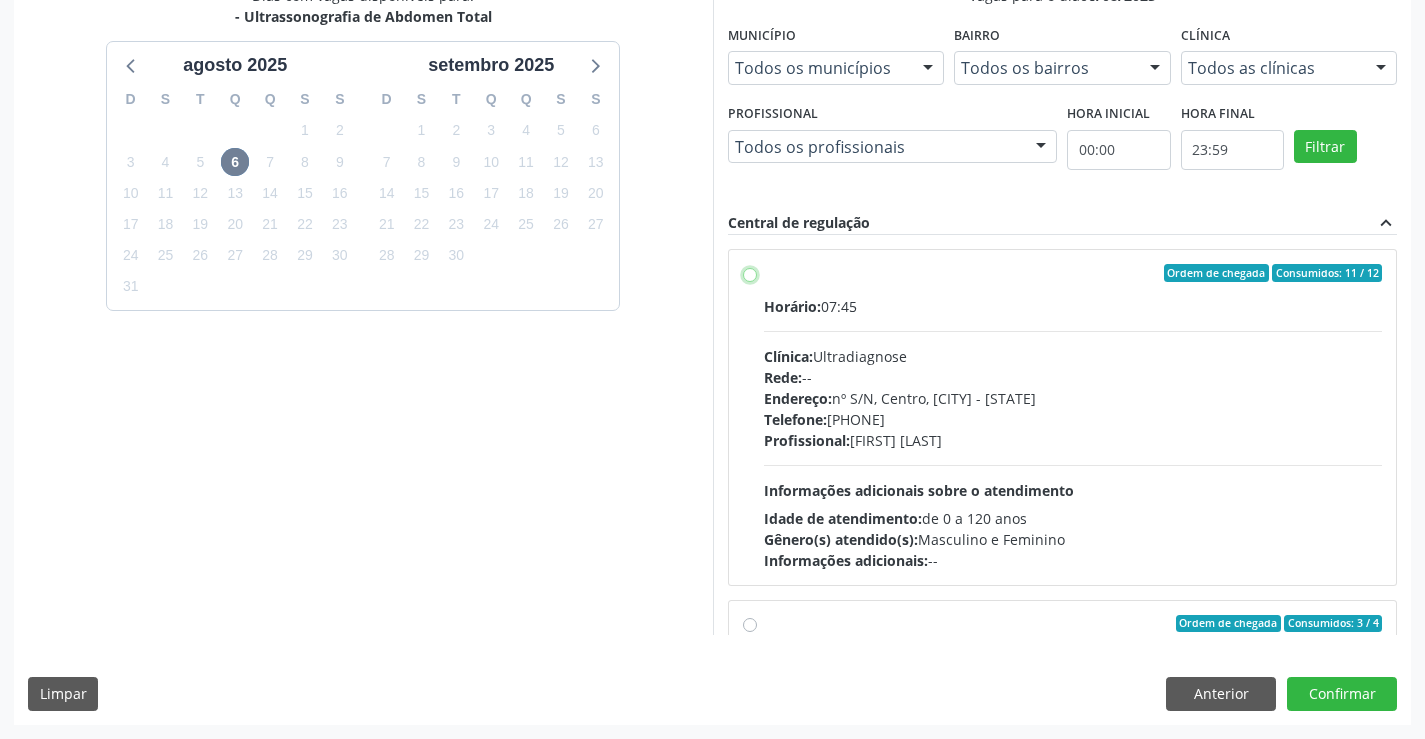 click on "Ordem de chegada
Consumidos: 11 / 12
Horário:   07:45
Clínica:  Ultradiagnose
Rede:
--
Endereço:   nº S/N, Centro, [CITY] - [STATE]
Telefone:   (74) [PHONE]
Profissional:
[FIRST] [LAST]
Informações adicionais sobre o atendimento
Idade de atendimento:
de 0 a 120 anos
Gênero(s) atendido(s):
Masculino e Feminino
Informações adicionais:
--" at bounding box center [750, 273] 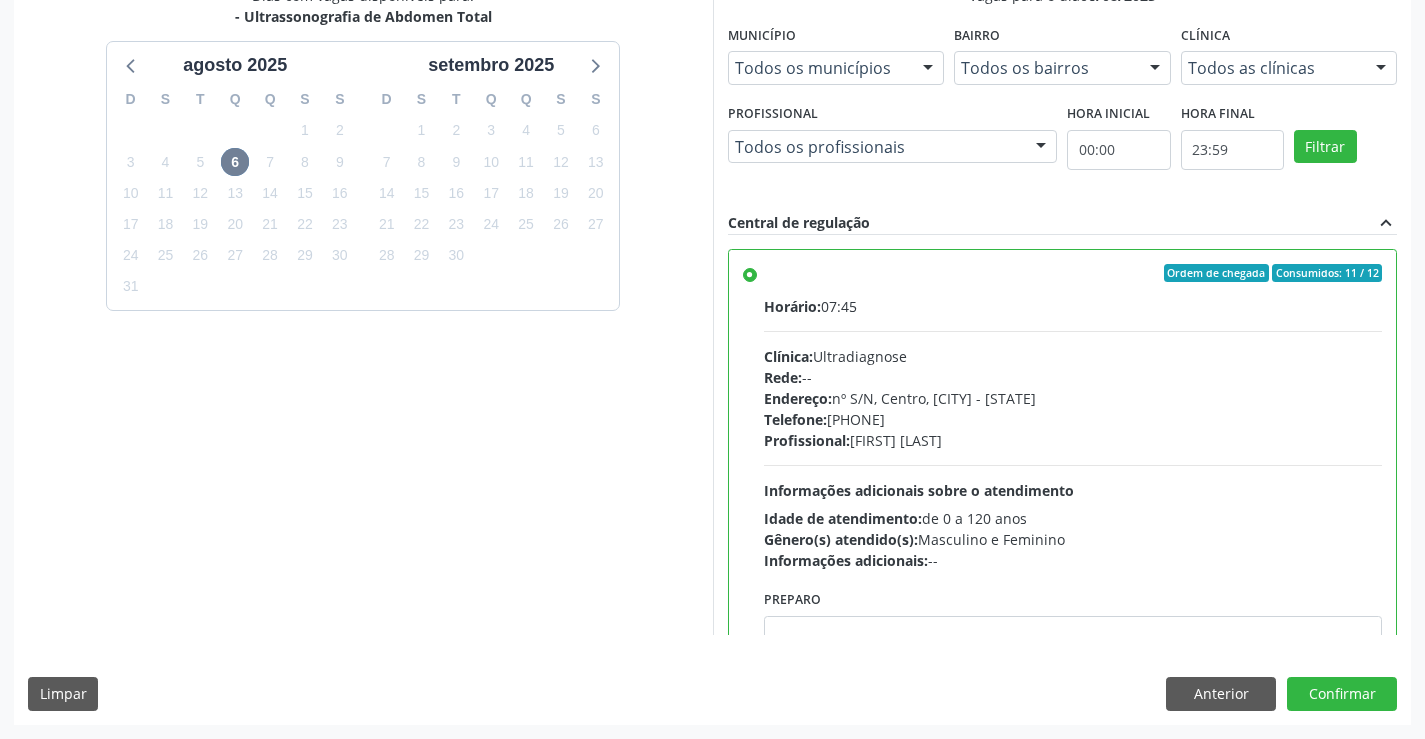 click on "Vagas para o dia
[DATE]
Município
Todos os municípios         Todos os municípios   [CITY] - [STATE]
Nenhum resultado encontrado para: "   "
Não há nenhuma opção para ser exibida.
Bairro
Todos os bairros         Todos os bairros   Centro
Nenhum resultado encontrado para: "   "
Não há nenhuma opção para ser exibida.
Clínica
Todos as clínicas         Todos as clínicas   Hospital Sao Francisco   Ultradiagnose
Nenhum resultado encontrado para: "   "
Não há nenhuma opção para ser exibida.
Profissional
Todos os profissionais         Todos os profissionais   [FIRST] [LAST]   [FIRST] [LAST]
Nenhum resultado encontrado para: "   "
Não há nenhuma opção para ser exibida.
Hora inicial
00:00
Hora final
23:59" at bounding box center [1063, 310] 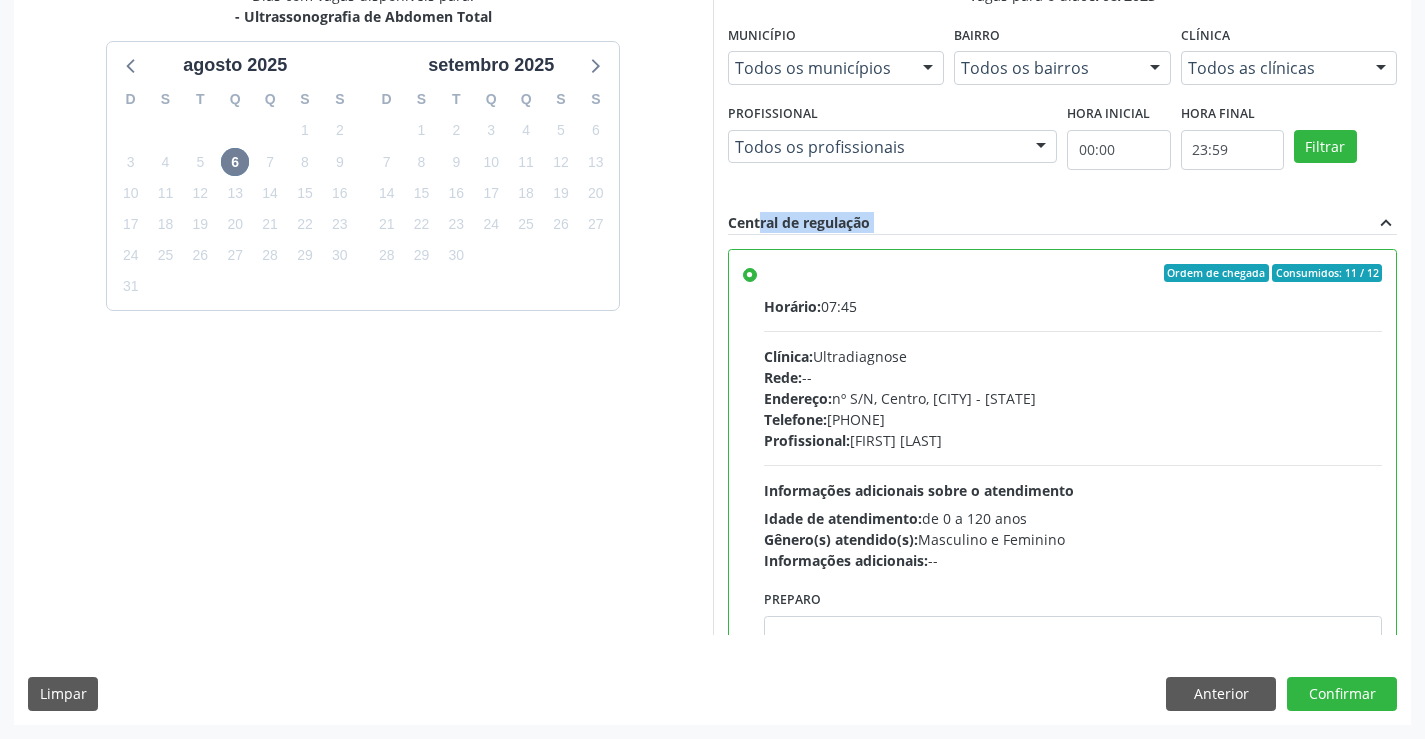 click on "Vagas para o dia
[DATE]
Município
Todos os municípios         Todos os municípios   [CITY] - [STATE]
Nenhum resultado encontrado para: "   "
Não há nenhuma opção para ser exibida.
Bairro
Todos os bairros         Todos os bairros   Centro
Nenhum resultado encontrado para: "   "
Não há nenhuma opção para ser exibida.
Clínica
Todos as clínicas         Todos as clínicas   Hospital Sao Francisco   Ultradiagnose
Nenhum resultado encontrado para: "   "
Não há nenhuma opção para ser exibida.
Profissional
Todos os profissionais         Todos os profissionais   [FIRST] [LAST]   [FIRST] [LAST]
Nenhum resultado encontrado para: "   "
Não há nenhuma opção para ser exibida.
Hora inicial
00:00
Hora final
23:59" at bounding box center [1063, 310] 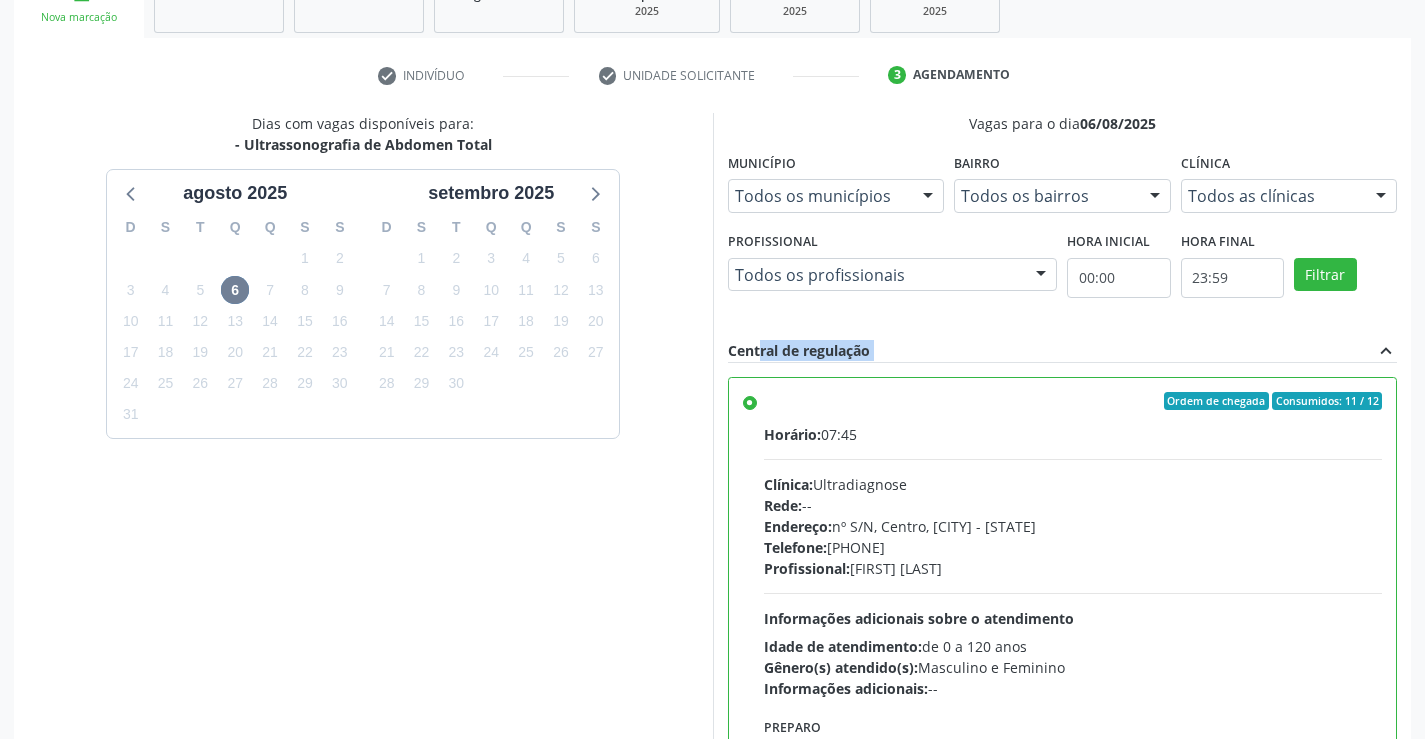 scroll, scrollTop: 356, scrollLeft: 0, axis: vertical 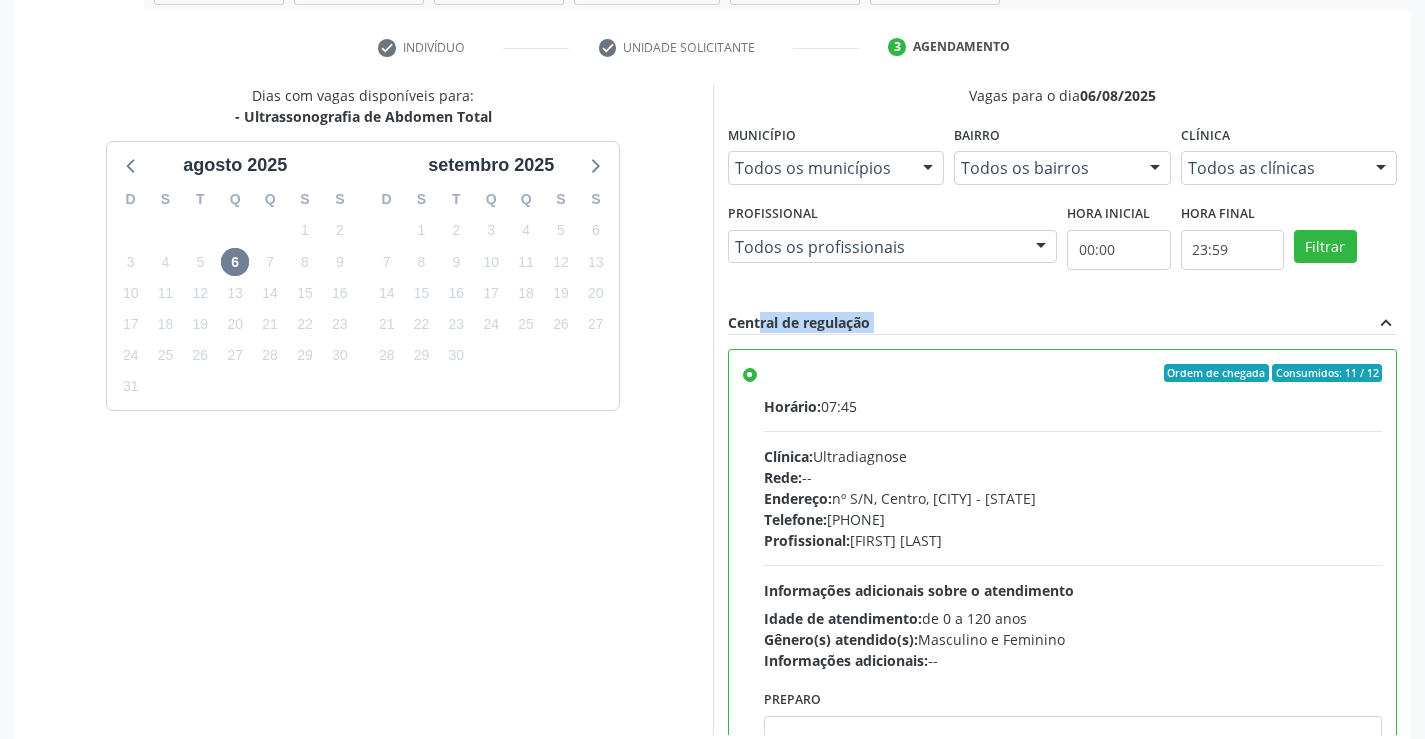 click on "Vagas para o dia
[DATE]
Município
Todos os municípios         Todos os municípios   [CITY] - [STATE]
Nenhum resultado encontrado para: "   "
Não há nenhuma opção para ser exibida.
Bairro
Todos os bairros         Todos os bairros   Centro
Nenhum resultado encontrado para: "   "
Não há nenhuma opção para ser exibida.
Clínica
Todos as clínicas         Todos as clínicas   Hospital Sao Francisco   Ultradiagnose
Nenhum resultado encontrado para: "   "
Não há nenhuma opção para ser exibida.
Profissional
Todos os profissionais         Todos os profissionais   [FIRST] [LAST]   [FIRST] [LAST]
Nenhum resultado encontrado para: "   "
Não há nenhuma opção para ser exibida.
Hora inicial
00:00
Hora final
23:59" at bounding box center (1063, 410) 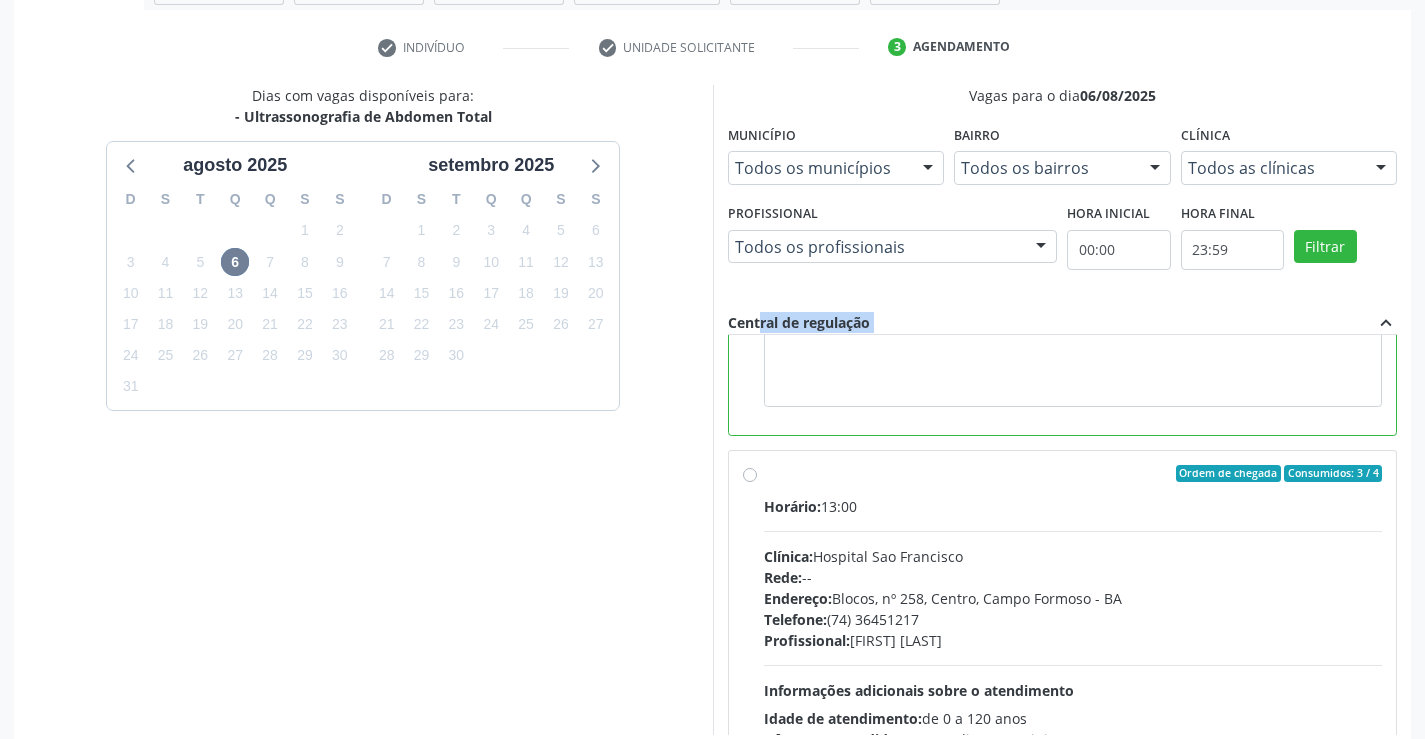 scroll, scrollTop: 350, scrollLeft: 0, axis: vertical 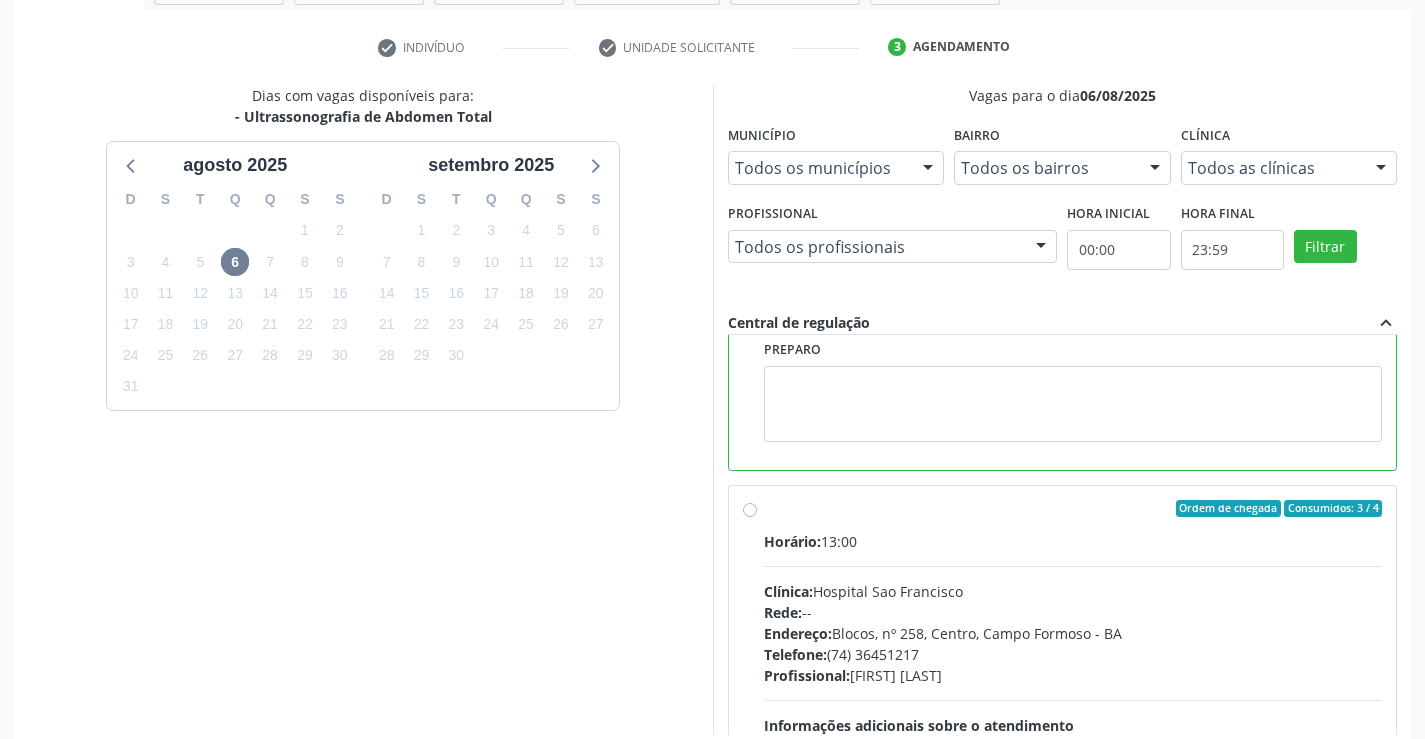 click on "Vagas para o dia
[DATE]
Município
Todos os municípios         Todos os municípios   [CITY] - [STATE]
Nenhum resultado encontrado para: "   "
Não há nenhuma opção para ser exibida.
Bairro
Todos os bairros         Todos os bairros   Centro
Nenhum resultado encontrado para: "   "
Não há nenhuma opção para ser exibida.
Clínica
Todos as clínicas         Todos as clínicas   Hospital Sao Francisco   Ultradiagnose
Nenhum resultado encontrado para: "   "
Não há nenhuma opção para ser exibida.
Profissional
Todos os profissionais         Todos os profissionais   [FIRST] [LAST]   [FIRST] [LAST]
Nenhum resultado encontrado para: "   "
Não há nenhuma opção para ser exibida.
Hora inicial
00:00
Hora final
23:59" at bounding box center (1062, 410) 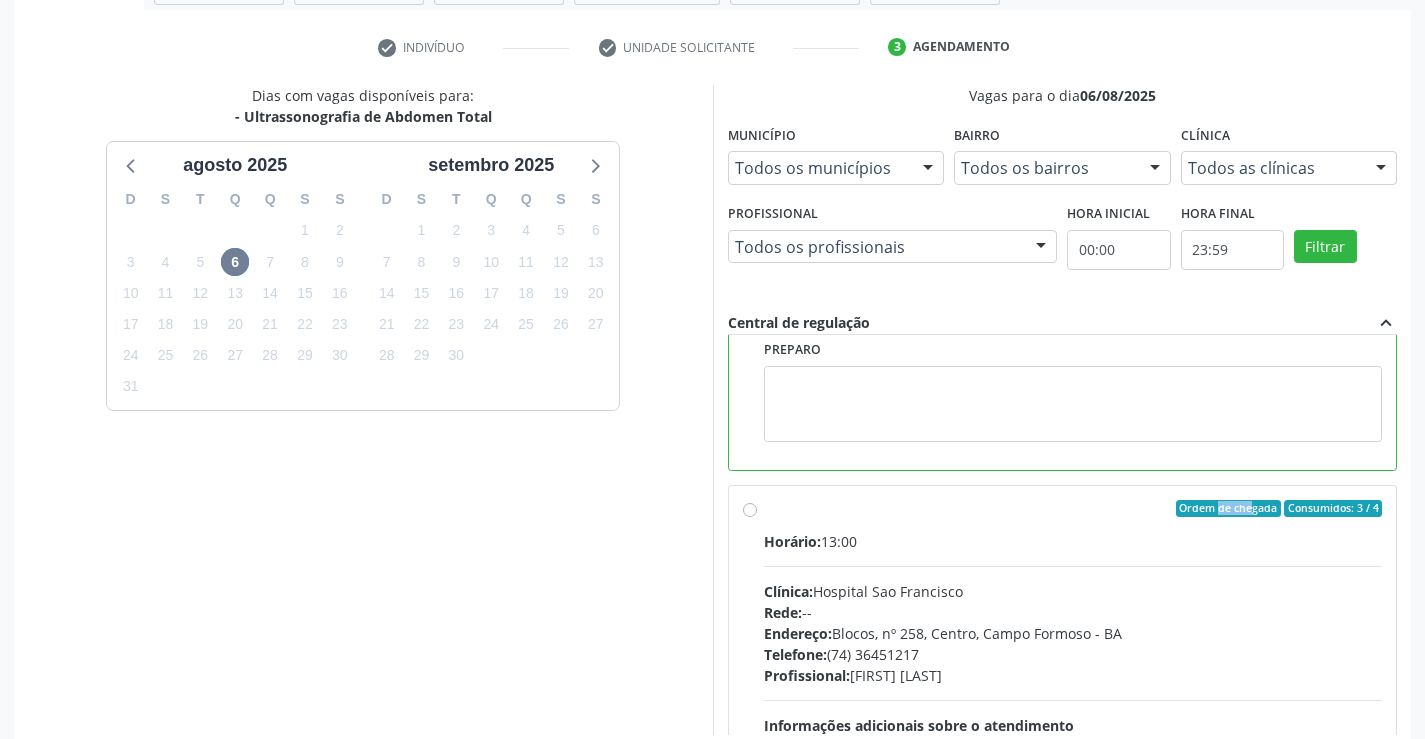 click on "Vagas para o dia
[DATE]
Município
Todos os municípios         Todos os municípios   [CITY] - [STATE]
Nenhum resultado encontrado para: "   "
Não há nenhuma opção para ser exibida.
Bairro
Todos os bairros         Todos os bairros   Centro
Nenhum resultado encontrado para: "   "
Não há nenhuma opção para ser exibida.
Clínica
Todos as clínicas         Todos as clínicas   Hospital Sao Francisco   Ultradiagnose
Nenhum resultado encontrado para: "   "
Não há nenhuma opção para ser exibida.
Profissional
Todos os profissionais         Todos os profissionais   [FIRST] [LAST]   [FIRST] [LAST]
Nenhum resultado encontrado para: "   "
Não há nenhuma opção para ser exibida.
Hora inicial
00:00
Hora final
23:59" at bounding box center [1062, 410] 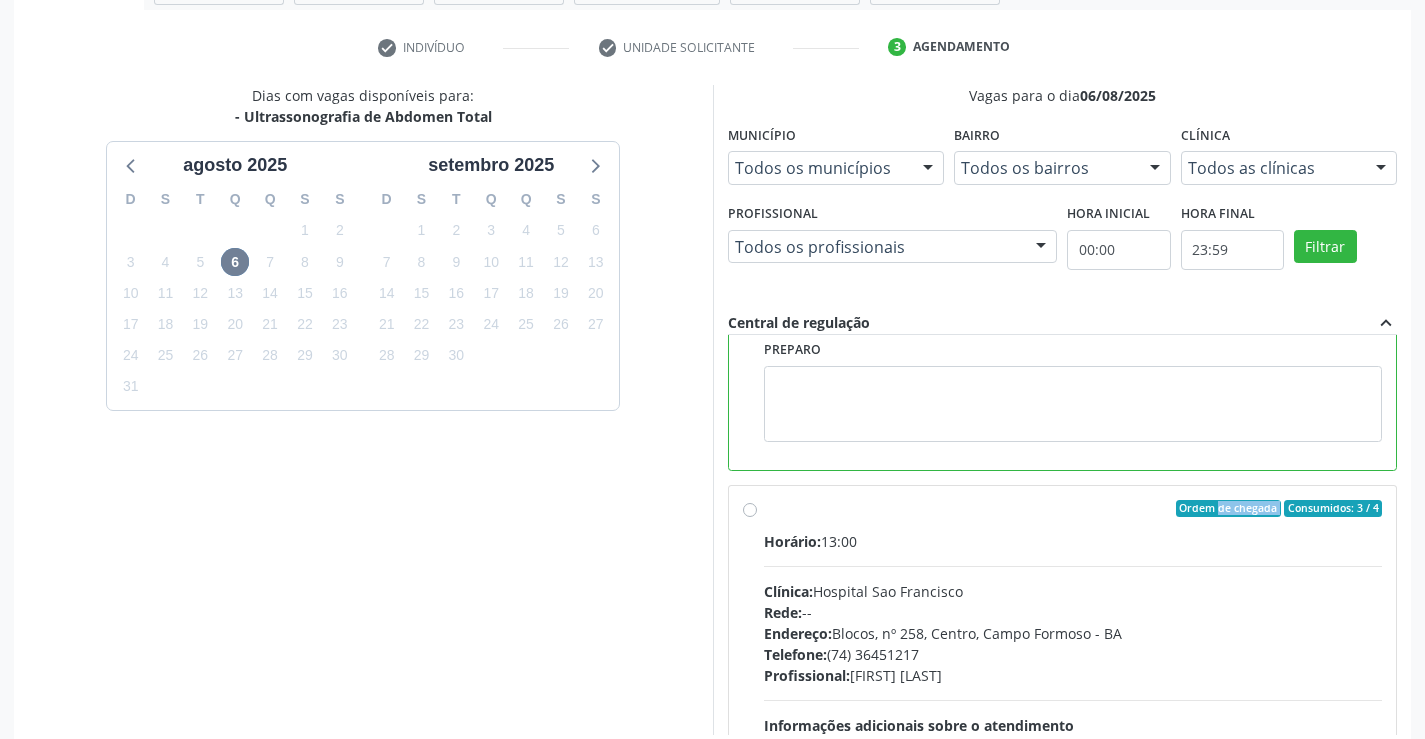 click on "Vagas para o dia
[DATE]
Município
Todos os municípios         Todos os municípios   [CITY] - [STATE]
Nenhum resultado encontrado para: "   "
Não há nenhuma opção para ser exibida.
Bairro
Todos os bairros         Todos os bairros   Centro
Nenhum resultado encontrado para: "   "
Não há nenhuma opção para ser exibida.
Clínica
Todos as clínicas         Todos as clínicas   Hospital Sao Francisco   Ultradiagnose
Nenhum resultado encontrado para: "   "
Não há nenhuma opção para ser exibida.
Profissional
Todos os profissionais         Todos os profissionais   [FIRST] [LAST]   [FIRST] [LAST]
Nenhum resultado encontrado para: "   "
Não há nenhuma opção para ser exibida.
Hora inicial
00:00
Hora final
23:59" at bounding box center (1062, 410) 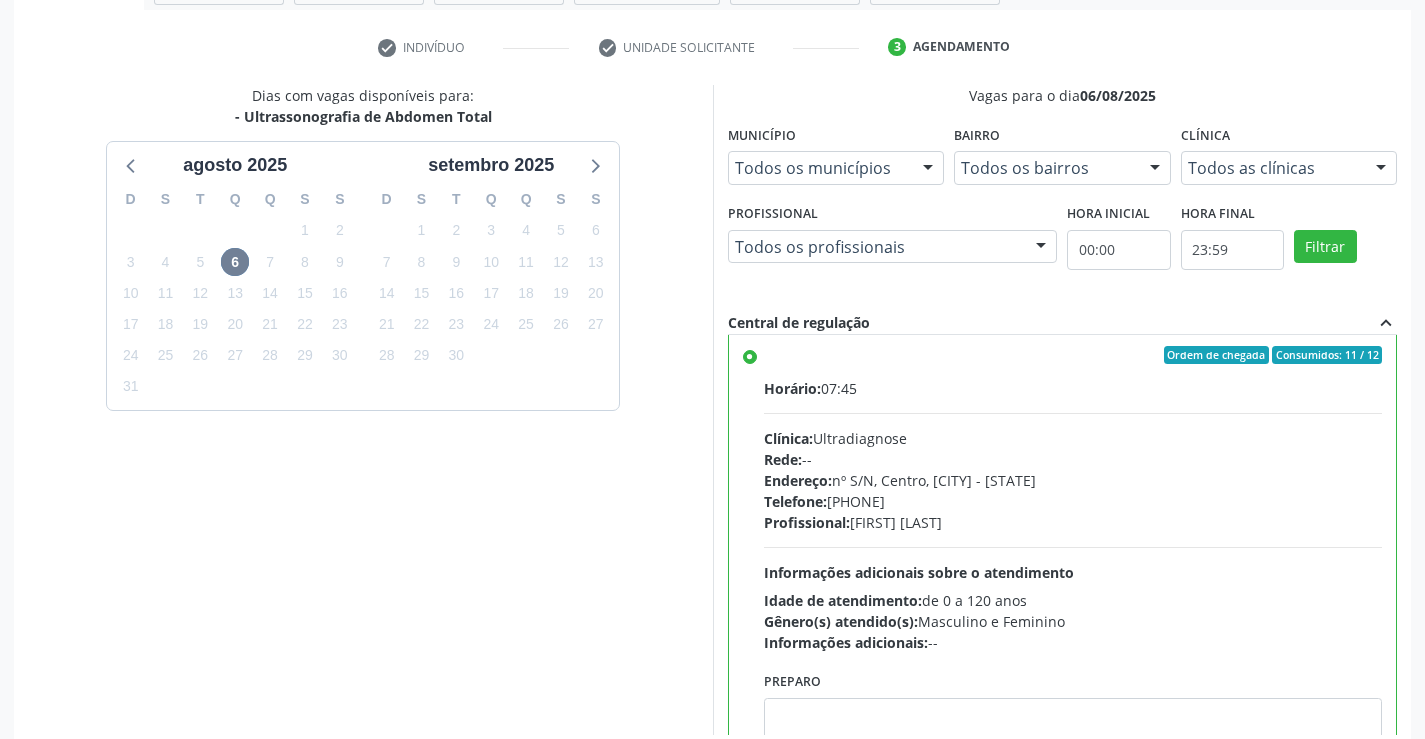 scroll, scrollTop: 0, scrollLeft: 0, axis: both 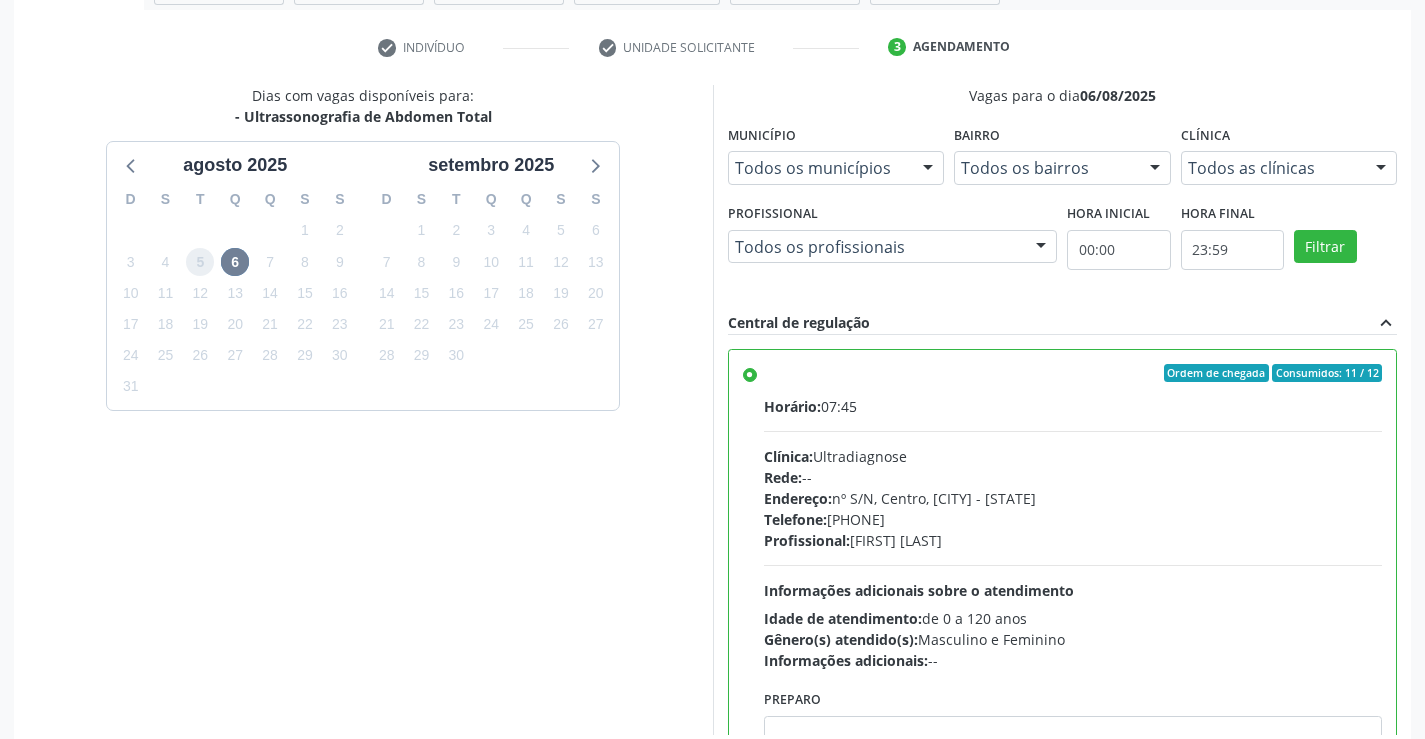 click on "5" at bounding box center [200, 262] 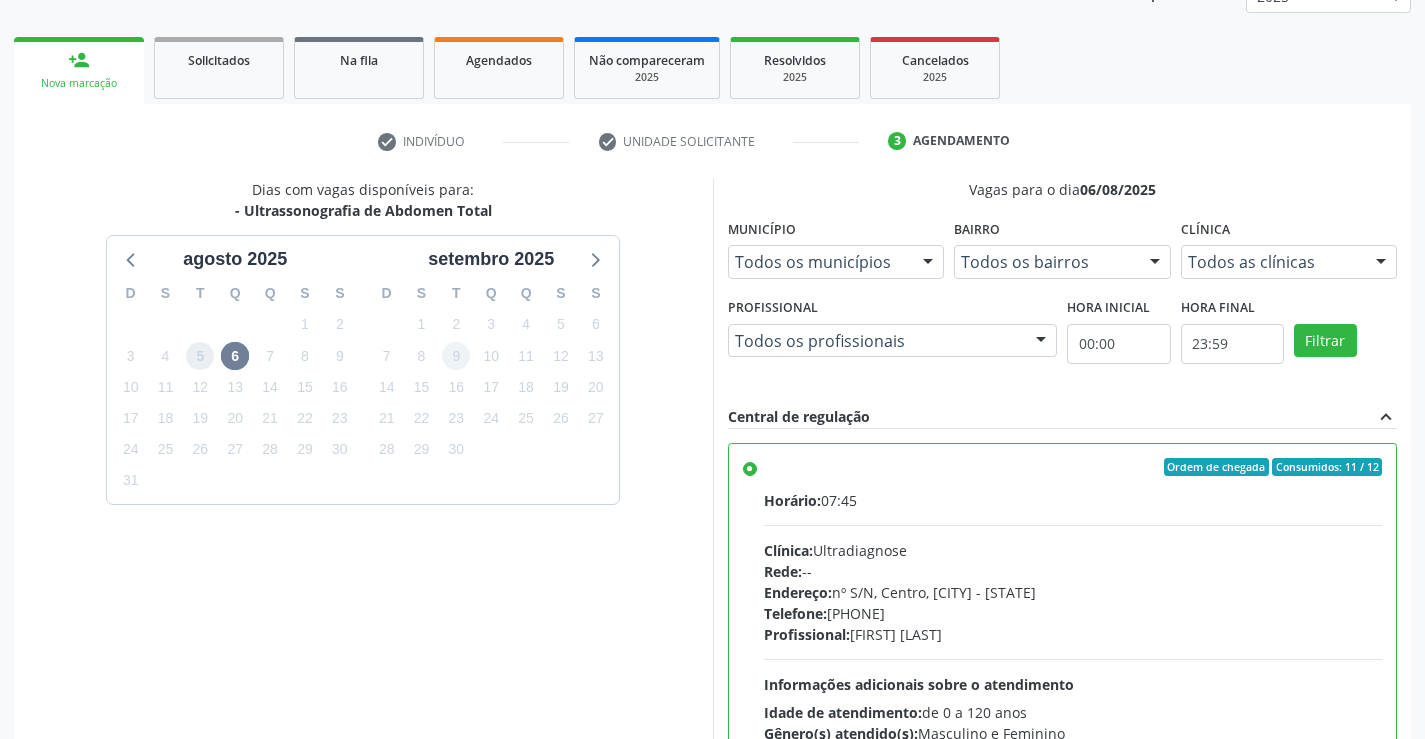 scroll, scrollTop: 56, scrollLeft: 0, axis: vertical 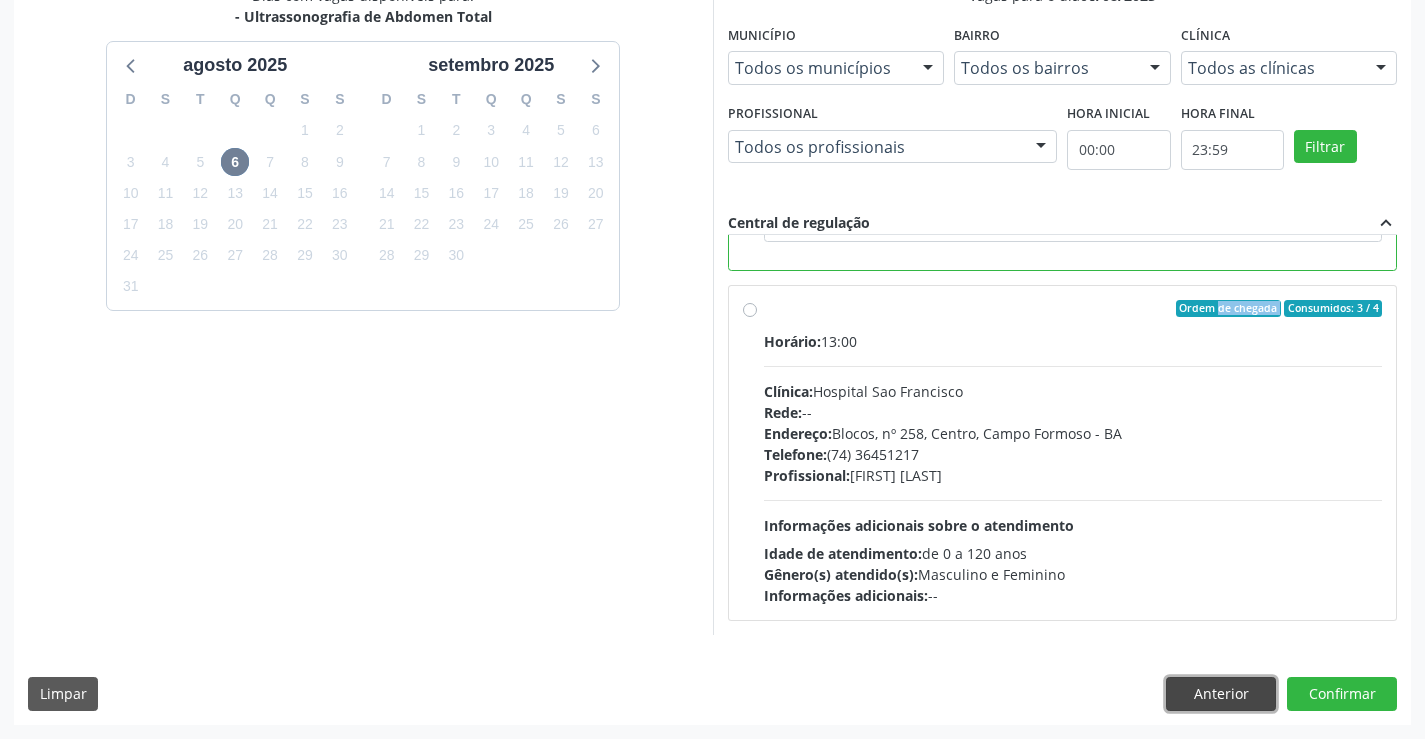 click on "Anterior" at bounding box center (1221, 694) 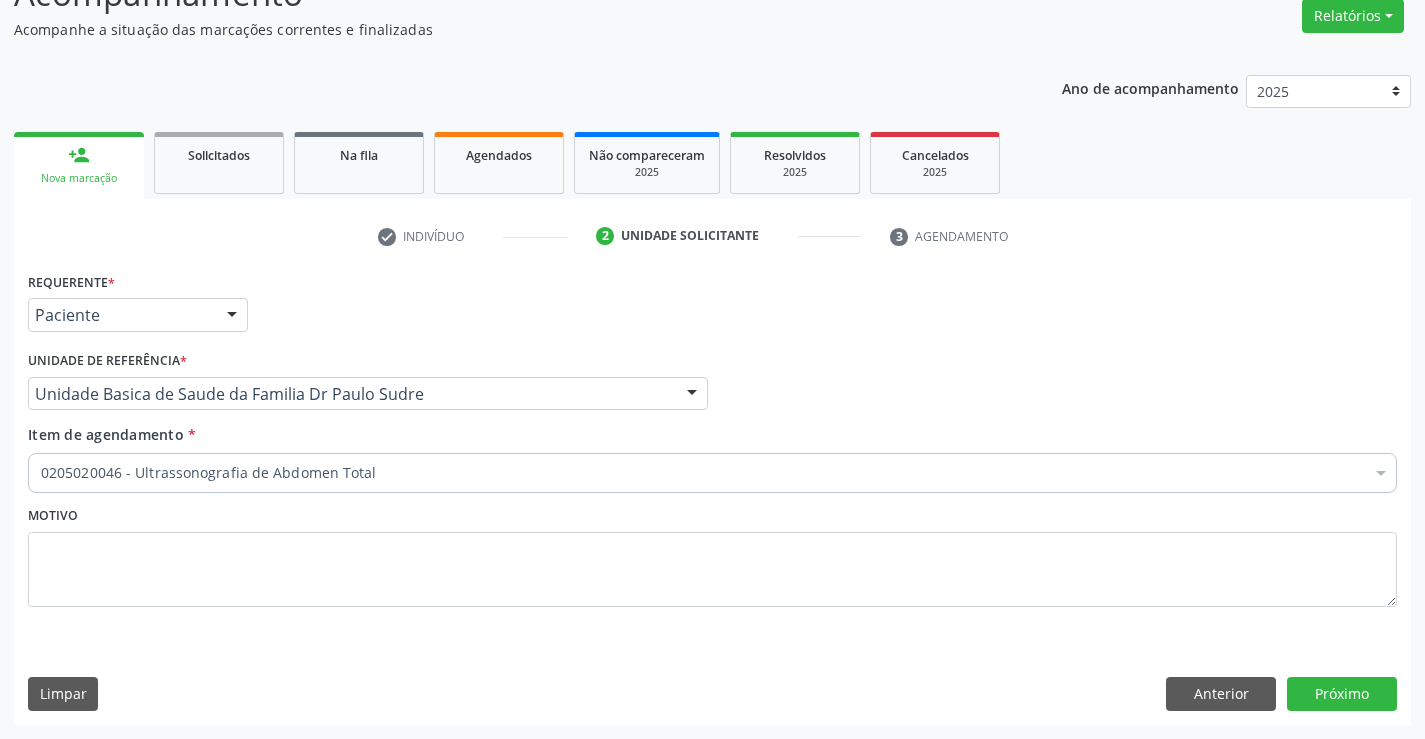 scroll, scrollTop: 167, scrollLeft: 0, axis: vertical 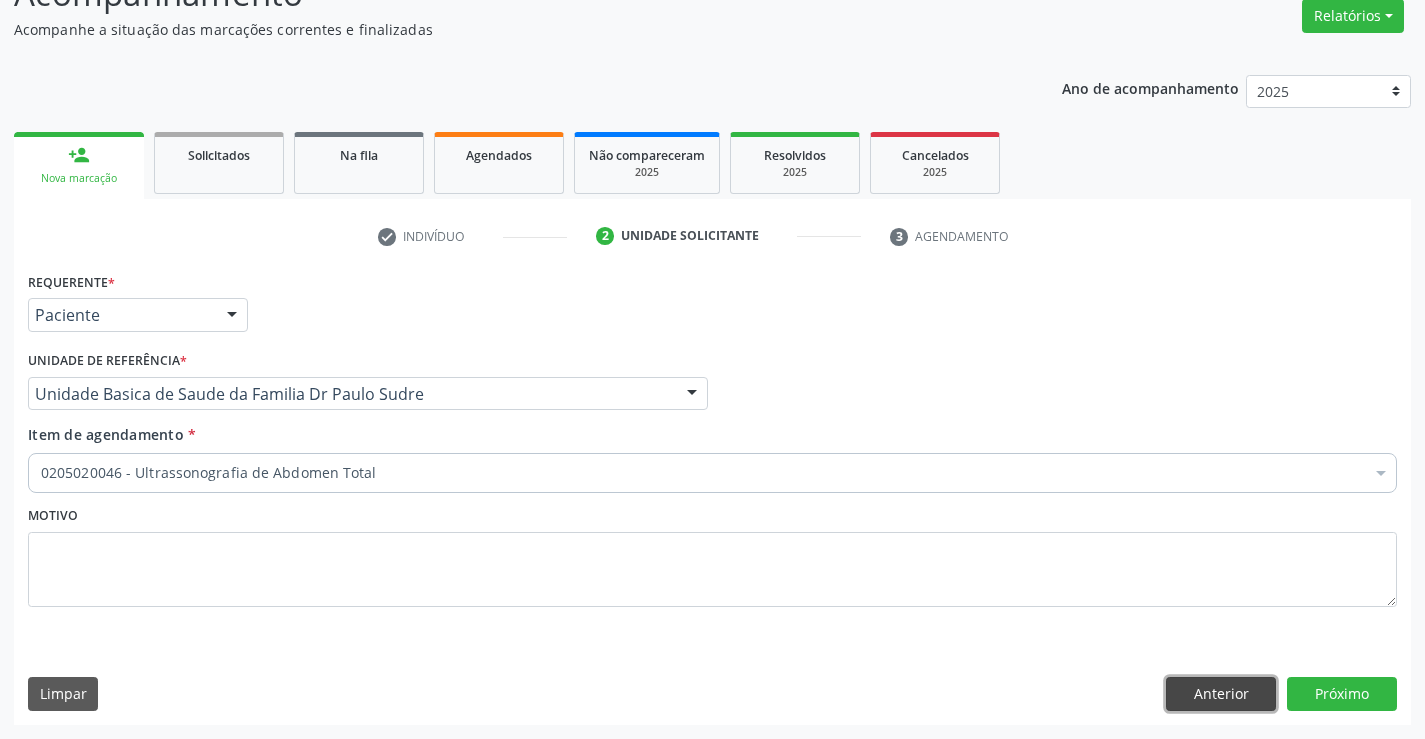 click on "Anterior" at bounding box center [1221, 694] 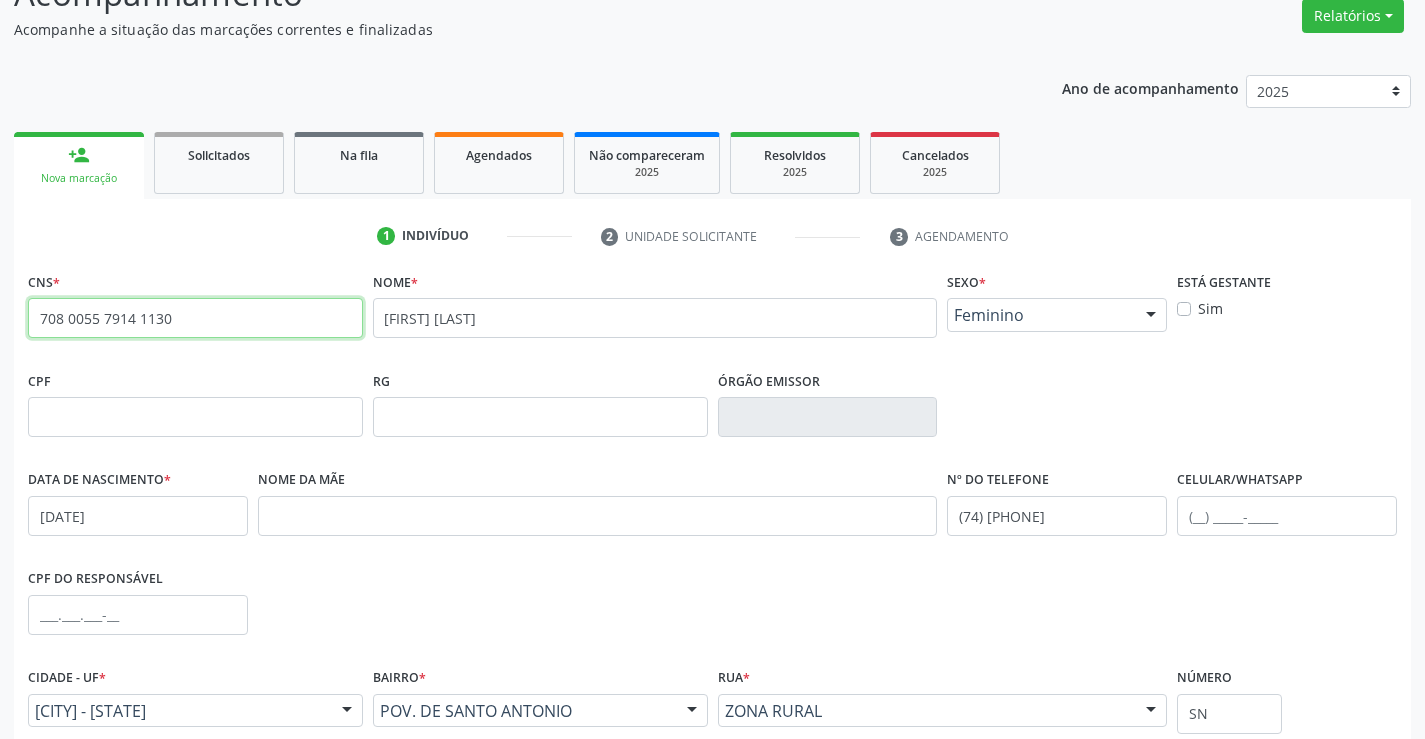drag, startPoint x: 35, startPoint y: 320, endPoint x: 220, endPoint y: 320, distance: 185 